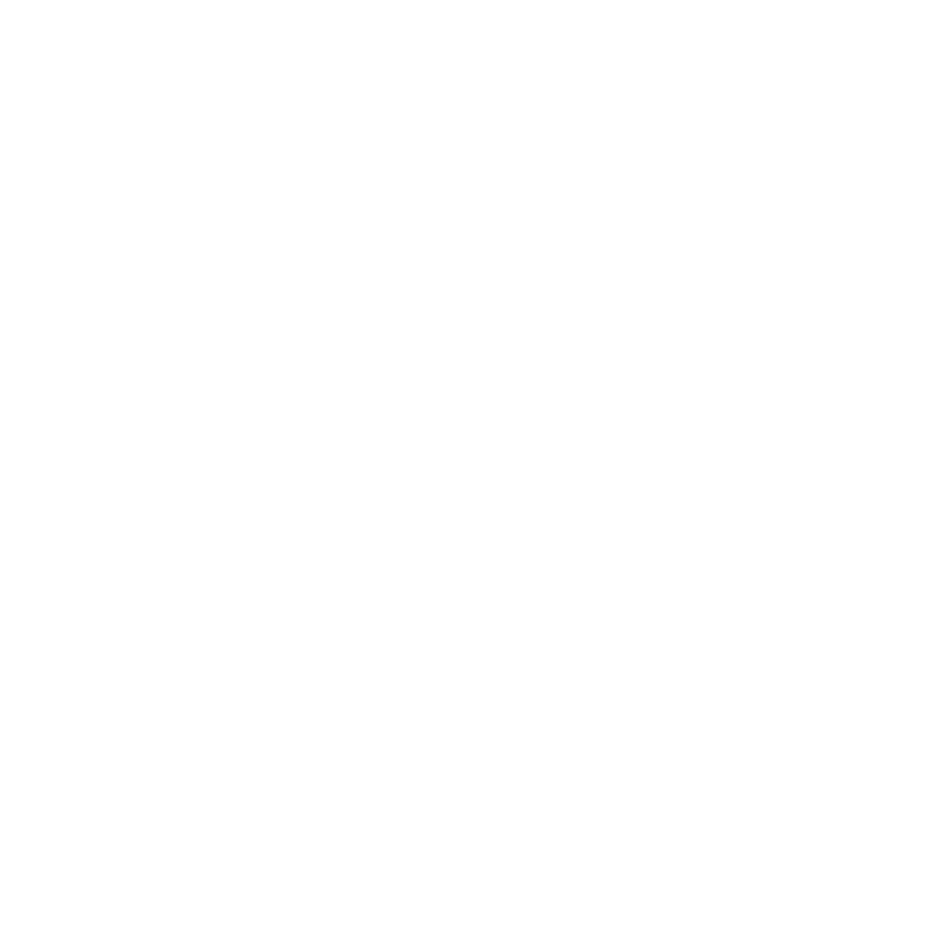 scroll, scrollTop: 0, scrollLeft: 0, axis: both 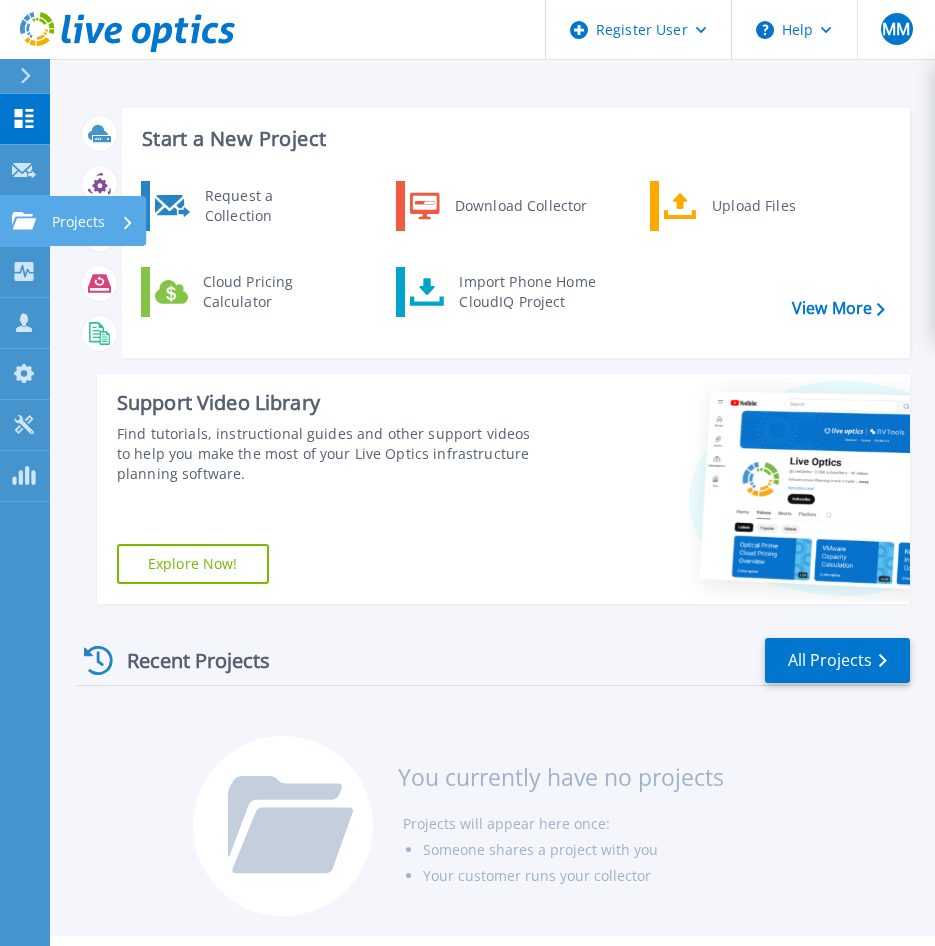click 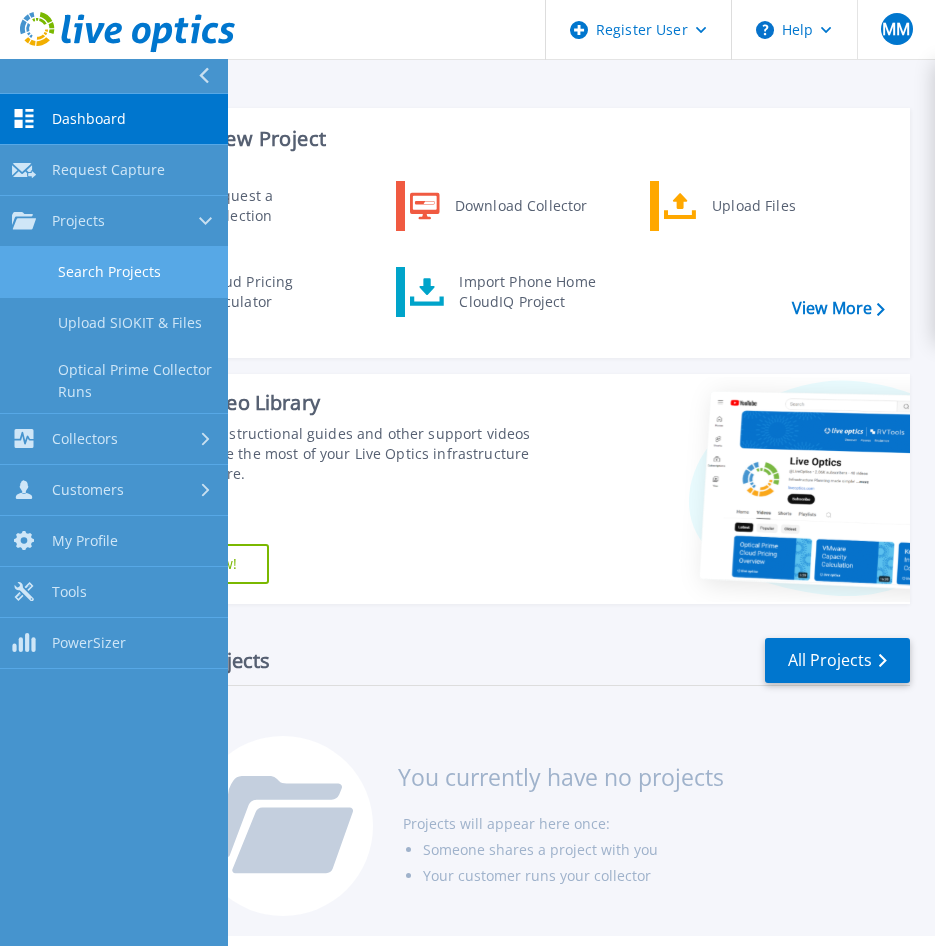click on "Search Projects" at bounding box center [114, 272] 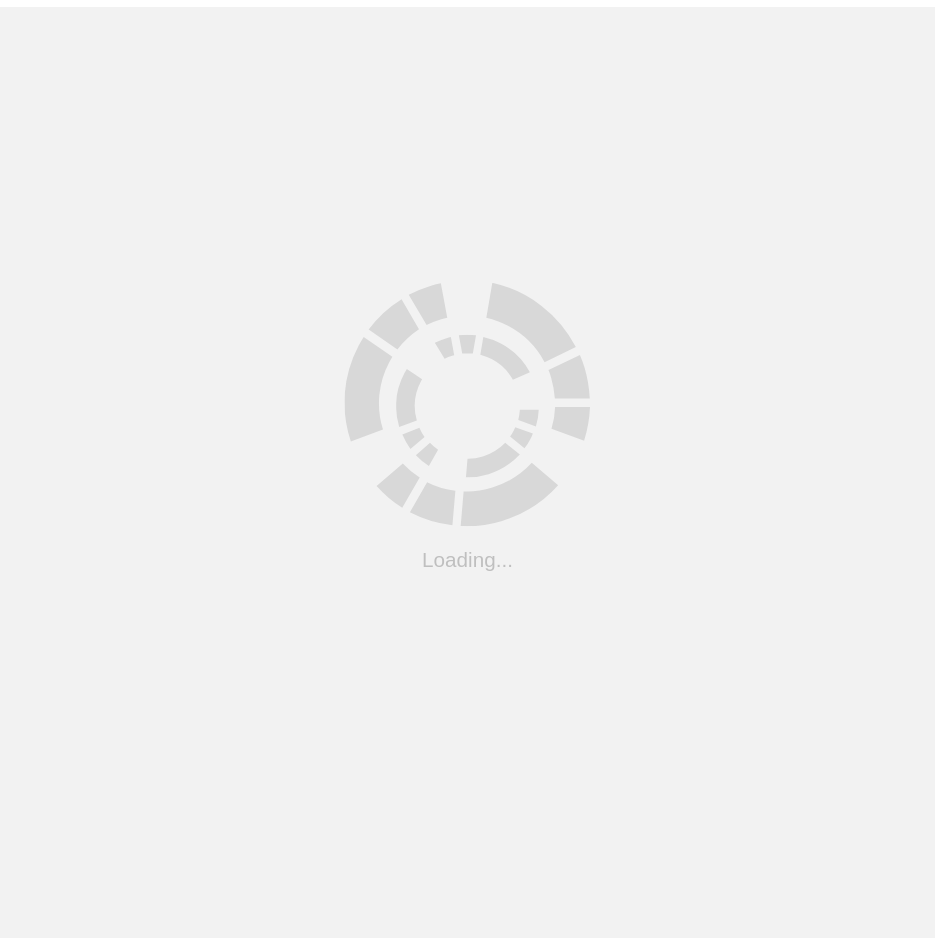 scroll, scrollTop: 0, scrollLeft: 0, axis: both 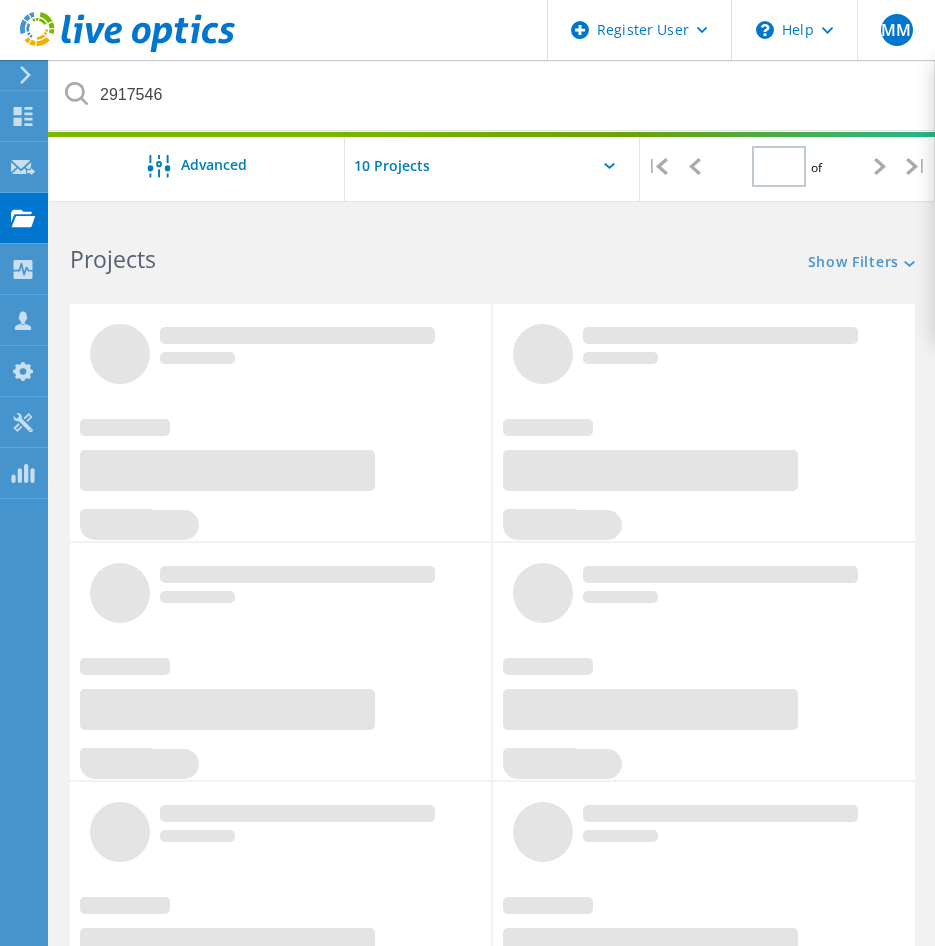 type on "1" 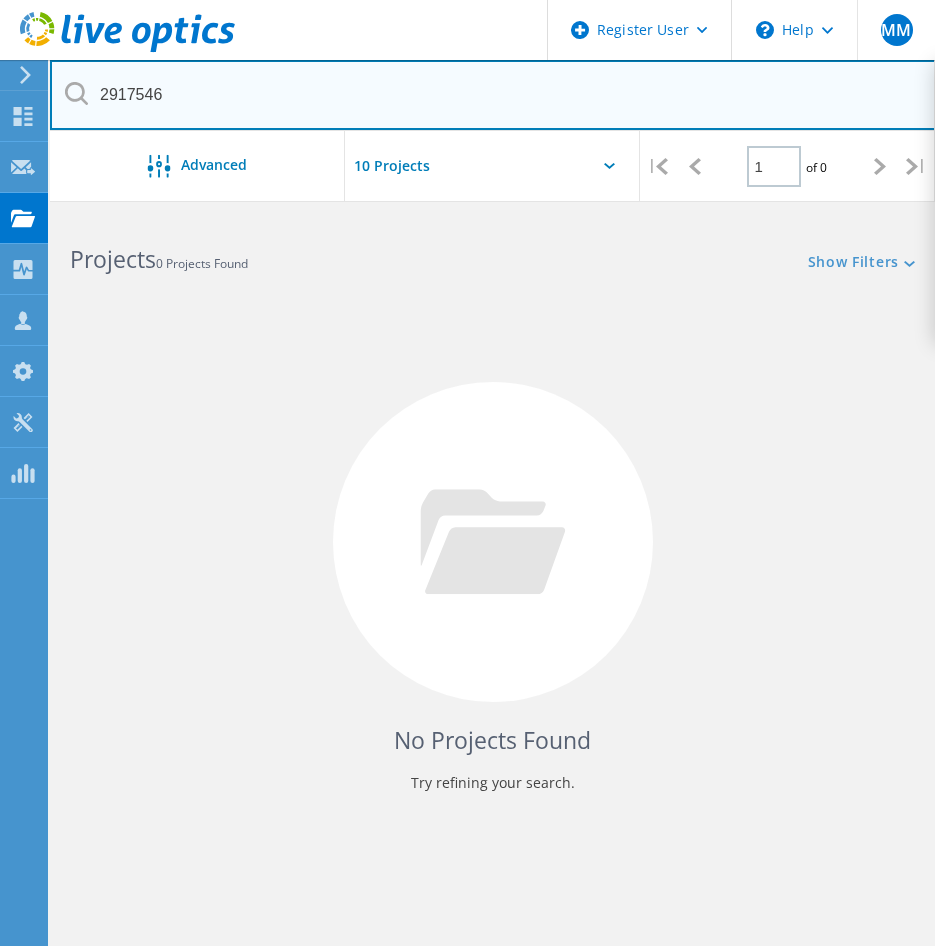 click on "2917546" at bounding box center [493, 95] 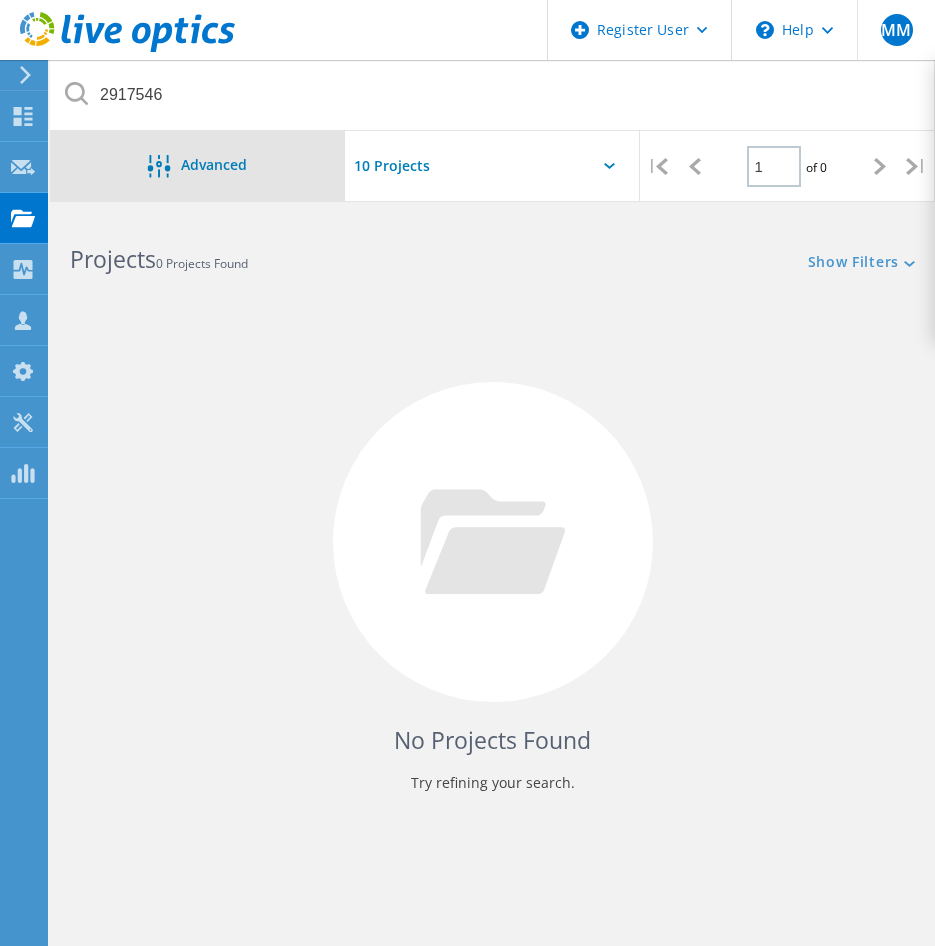 click on "Advanced" 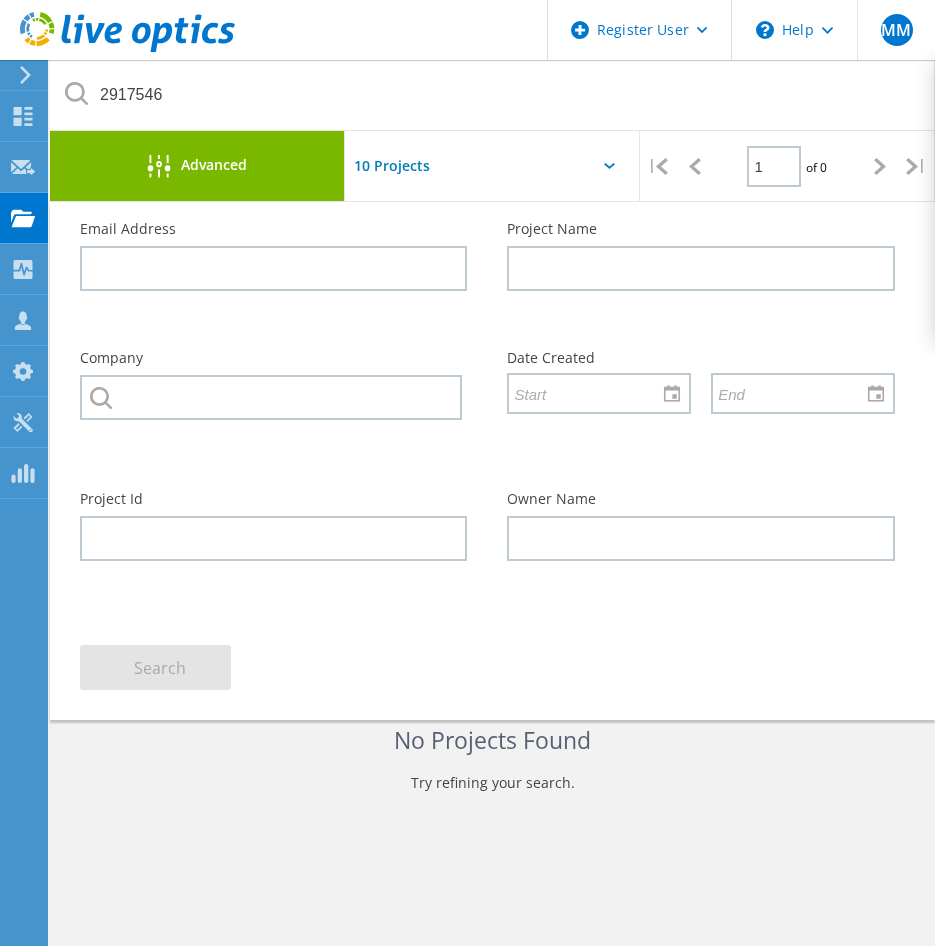 click on "Advanced" 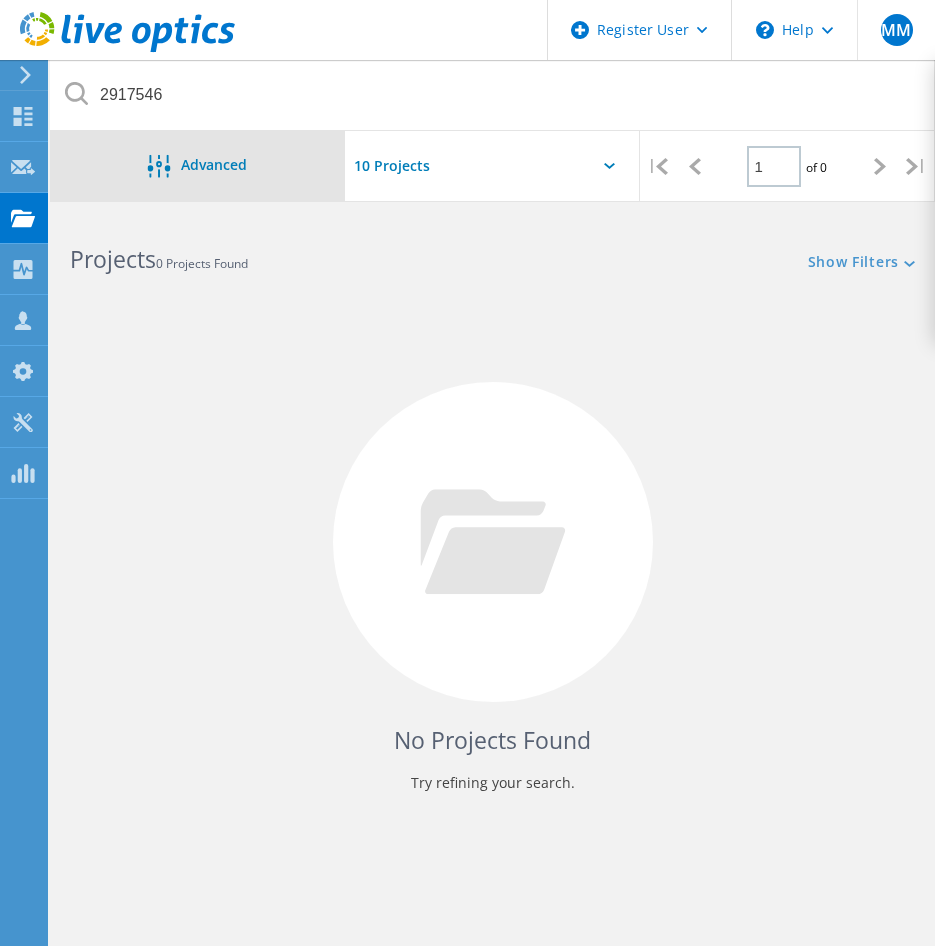 click on "Advanced" 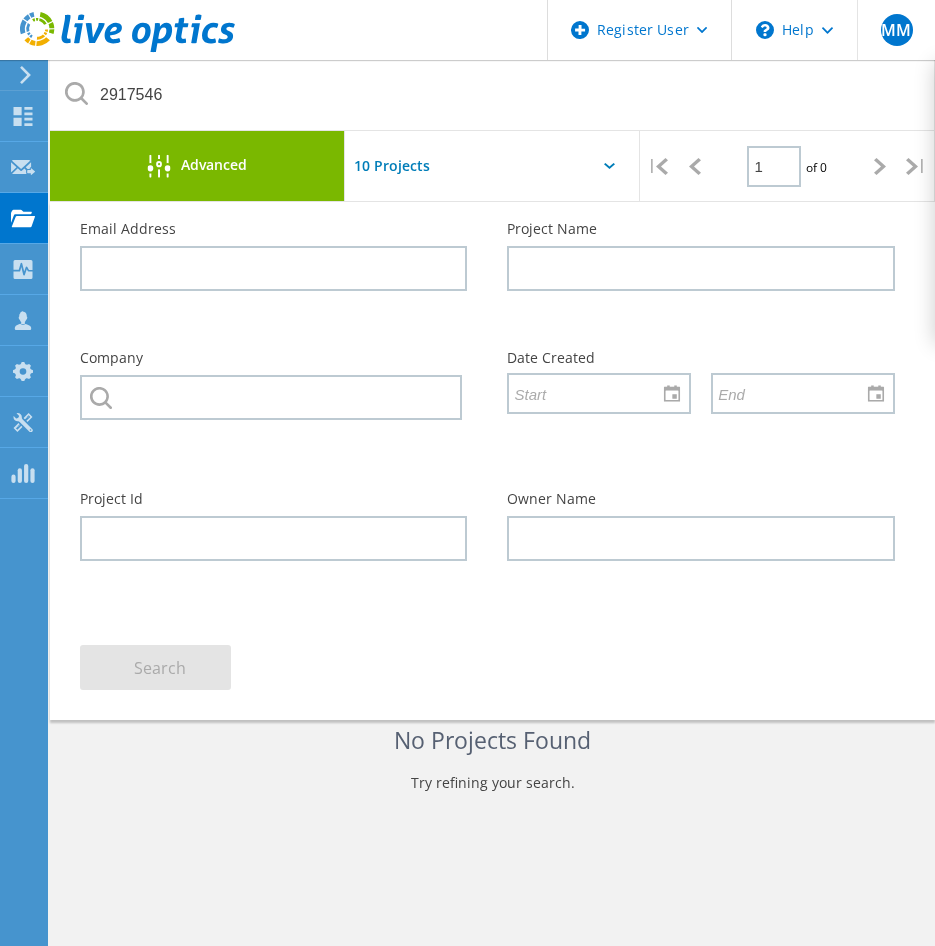 click on "Advanced" 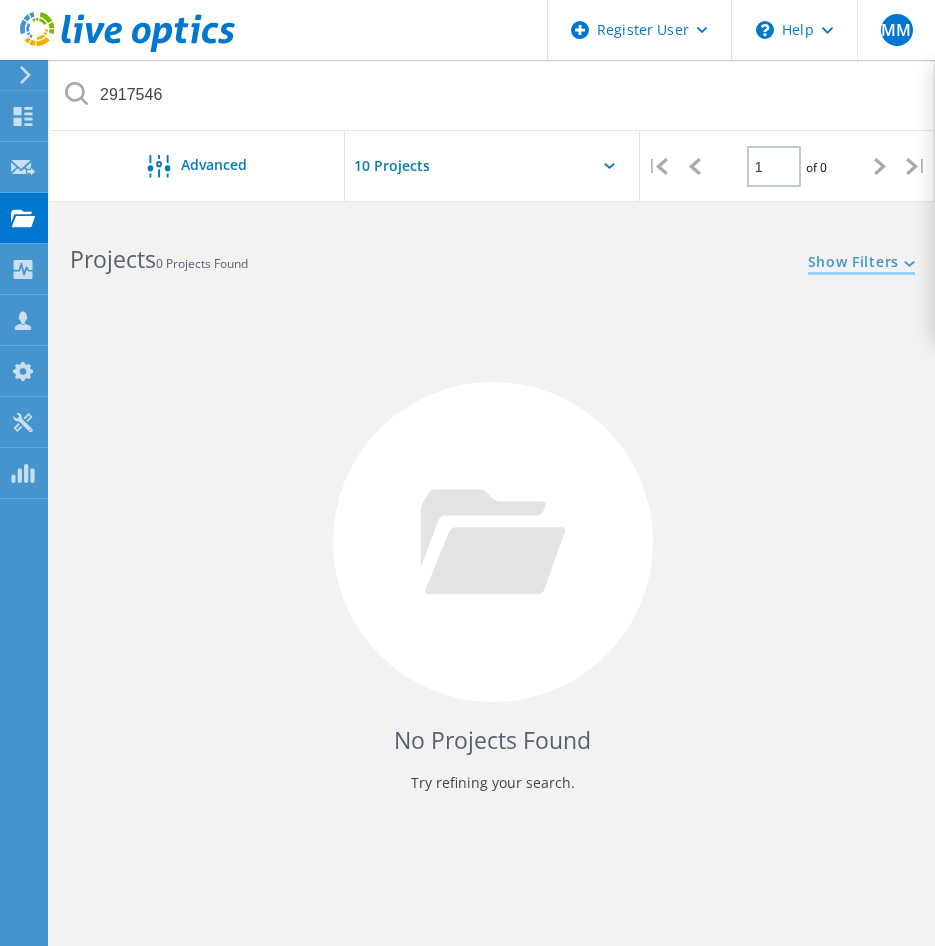 click on "Show Filters" 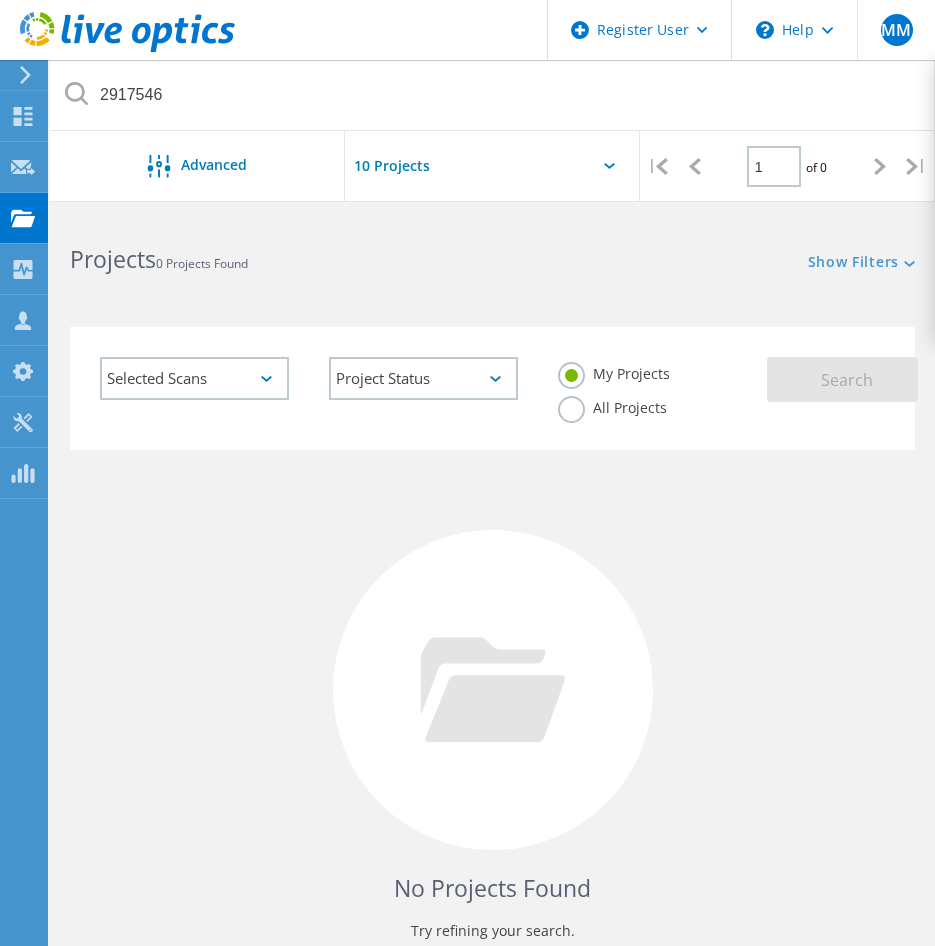 click on "All Projects" 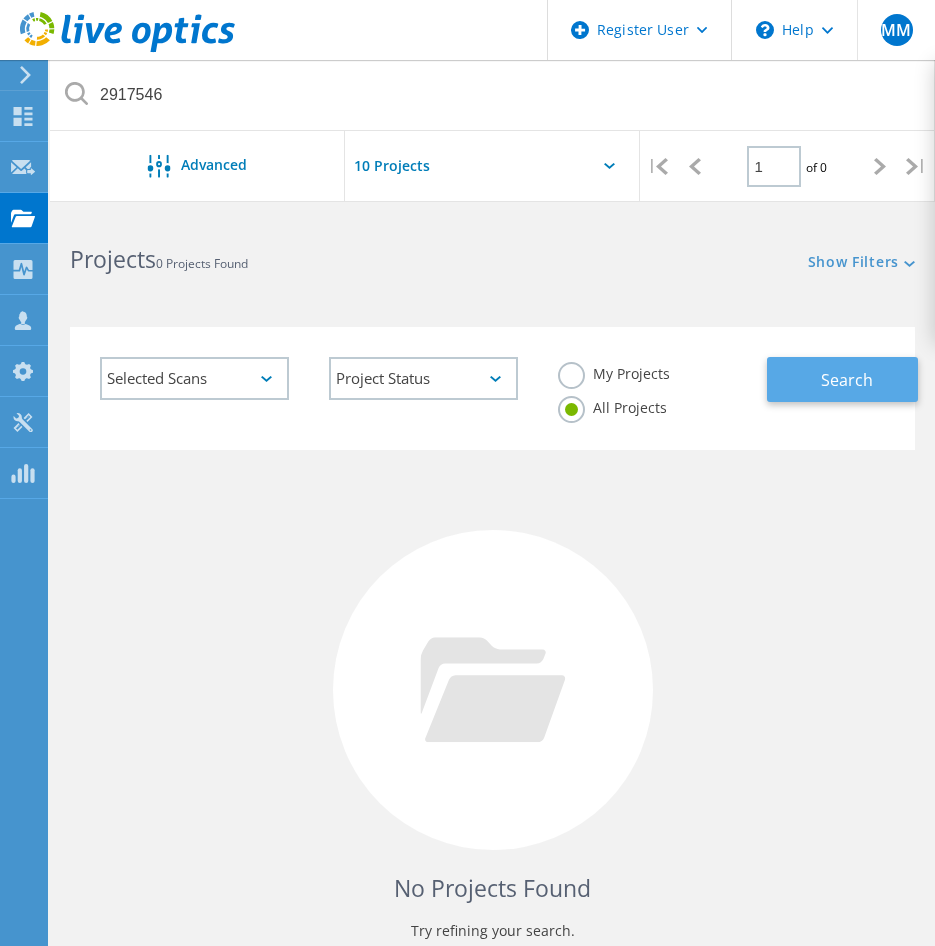 click on "Search" 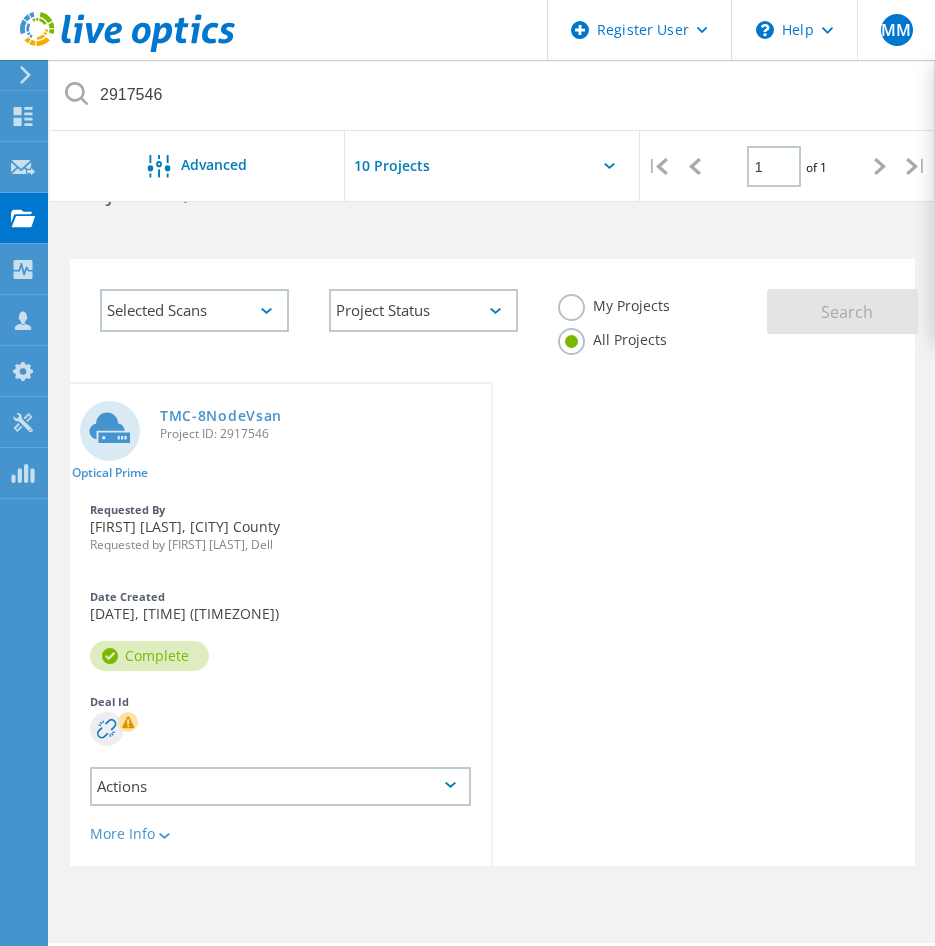 scroll, scrollTop: 125, scrollLeft: 0, axis: vertical 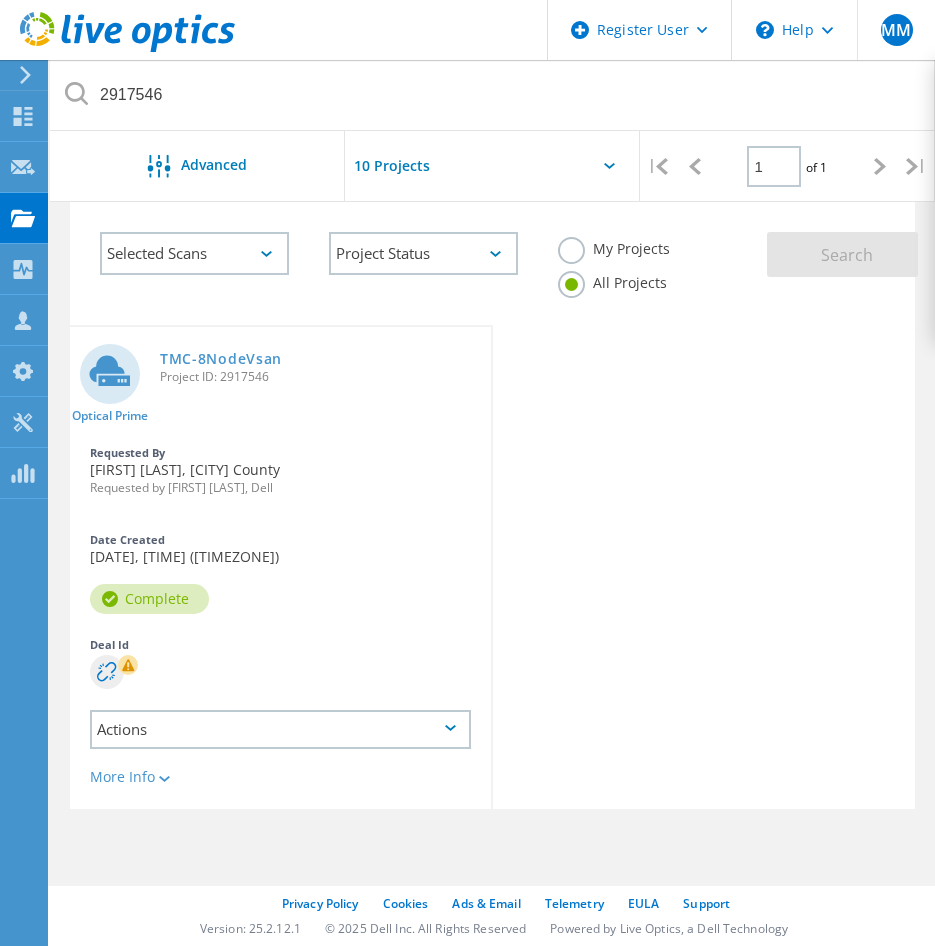click 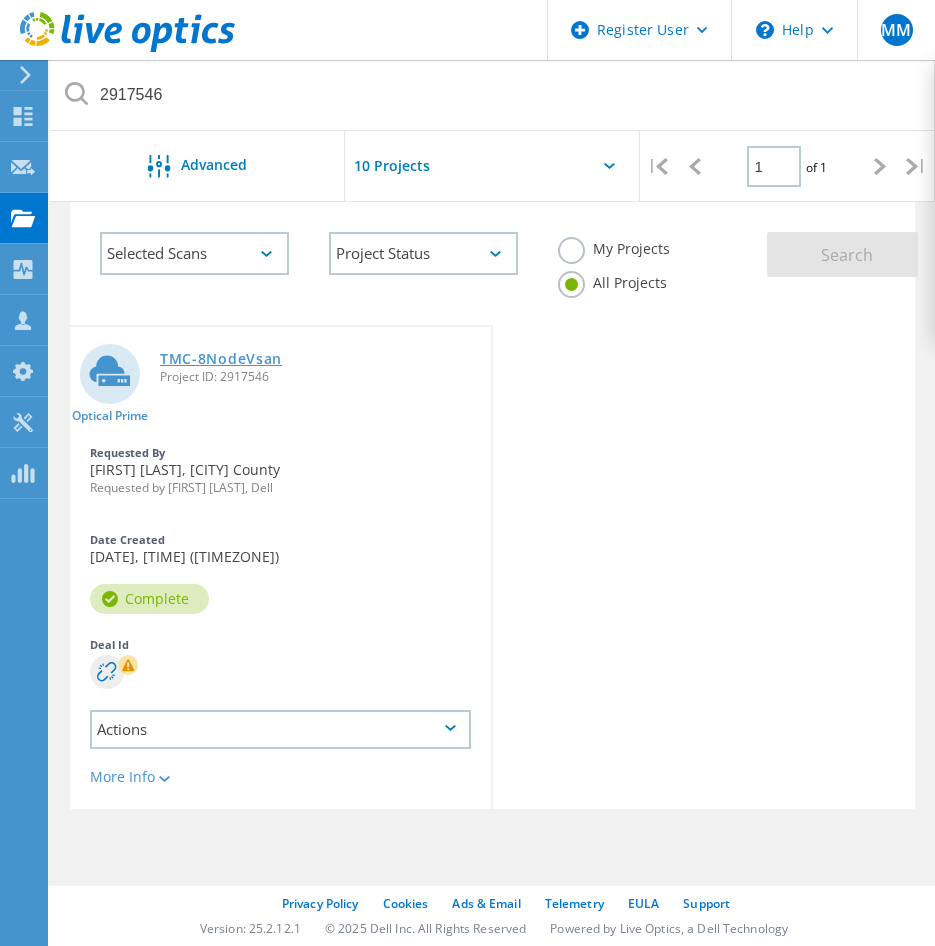 click on "TMC-8NodeVsan" 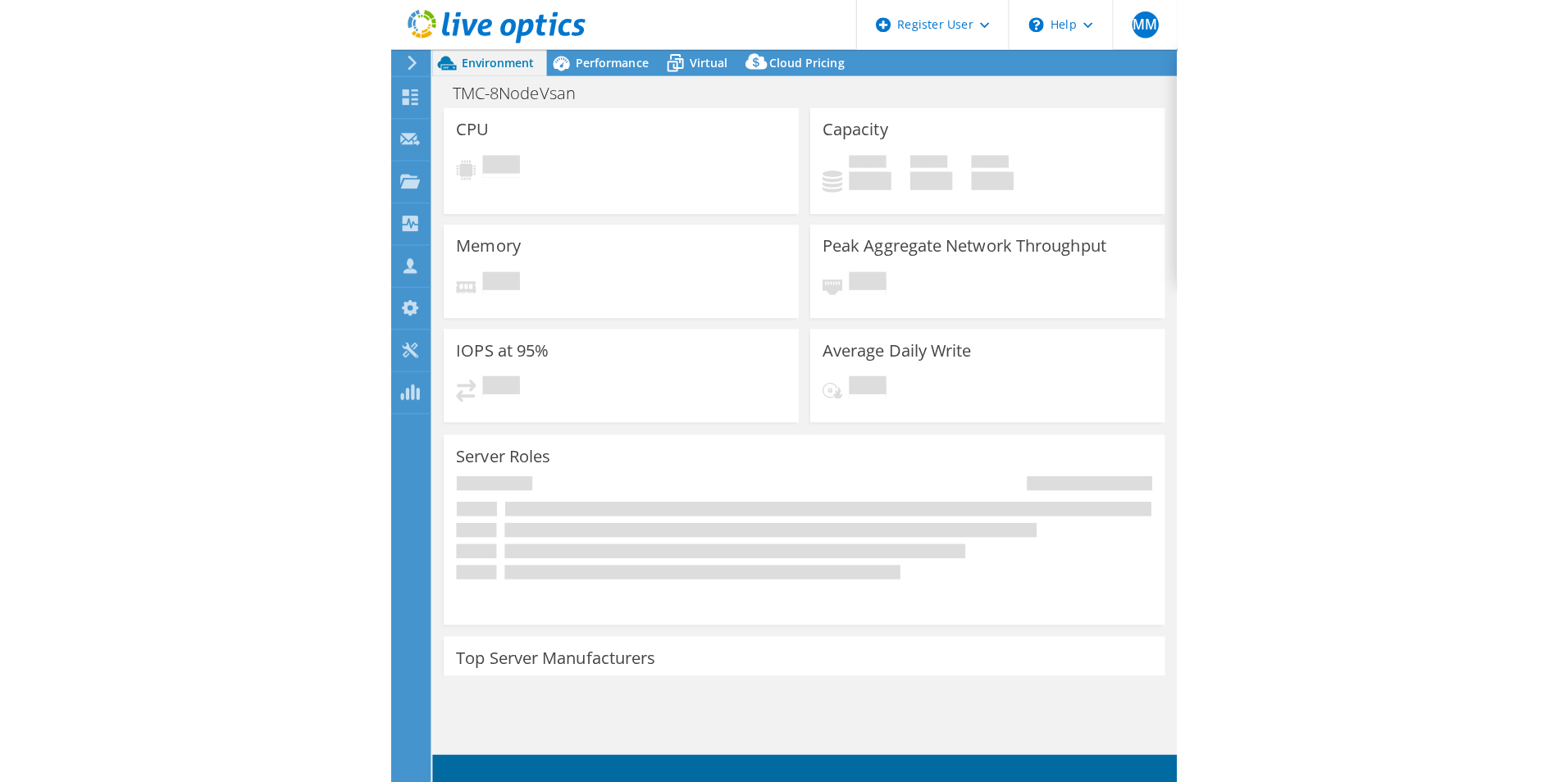 scroll, scrollTop: 0, scrollLeft: 0, axis: both 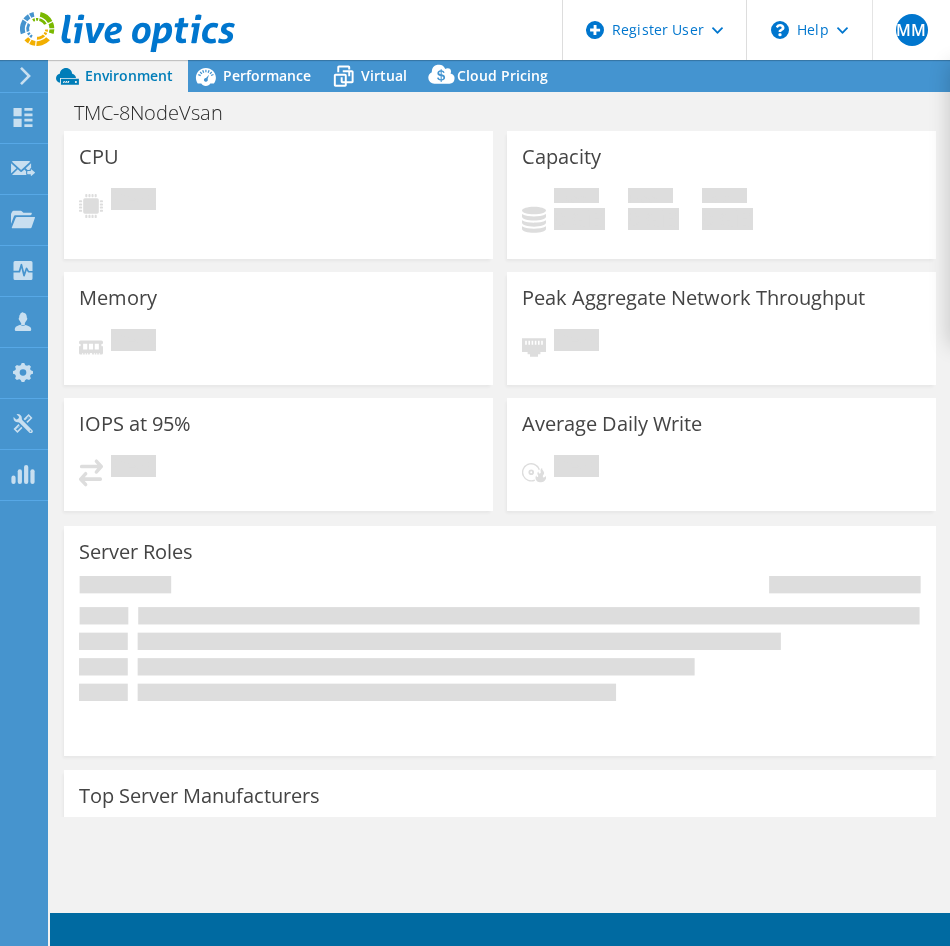 select on "USD" 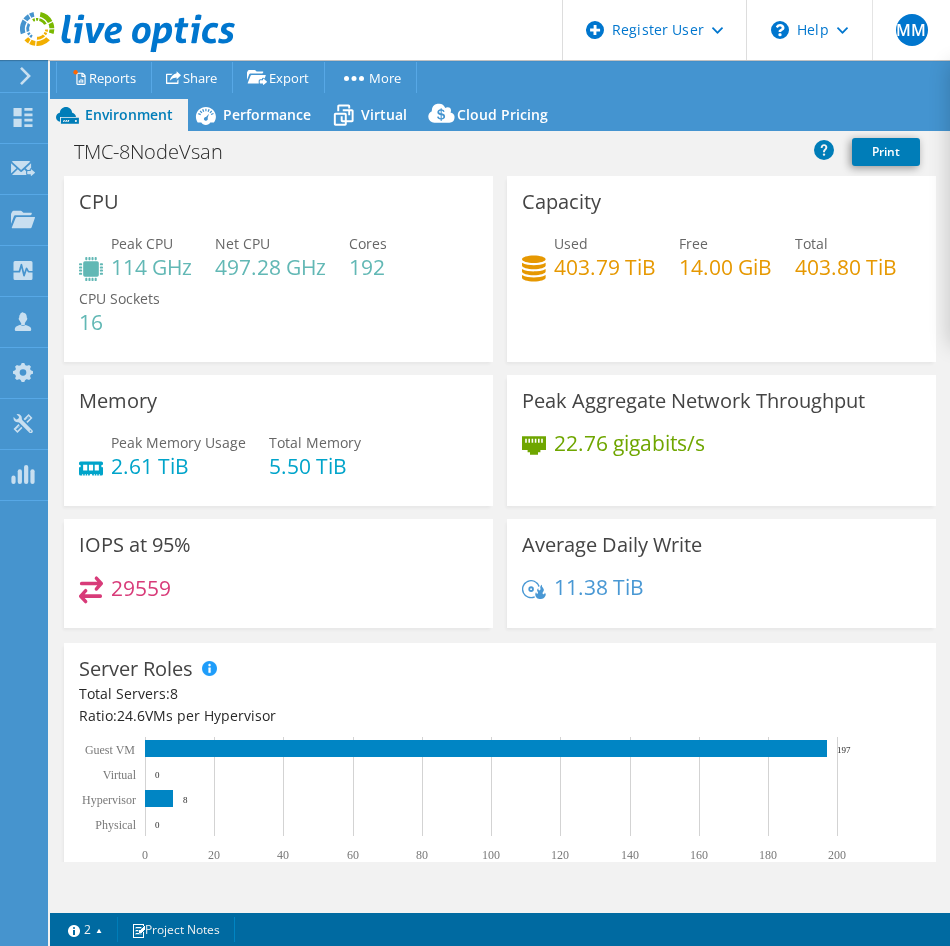 click on "114 GHz" at bounding box center (151, 267) 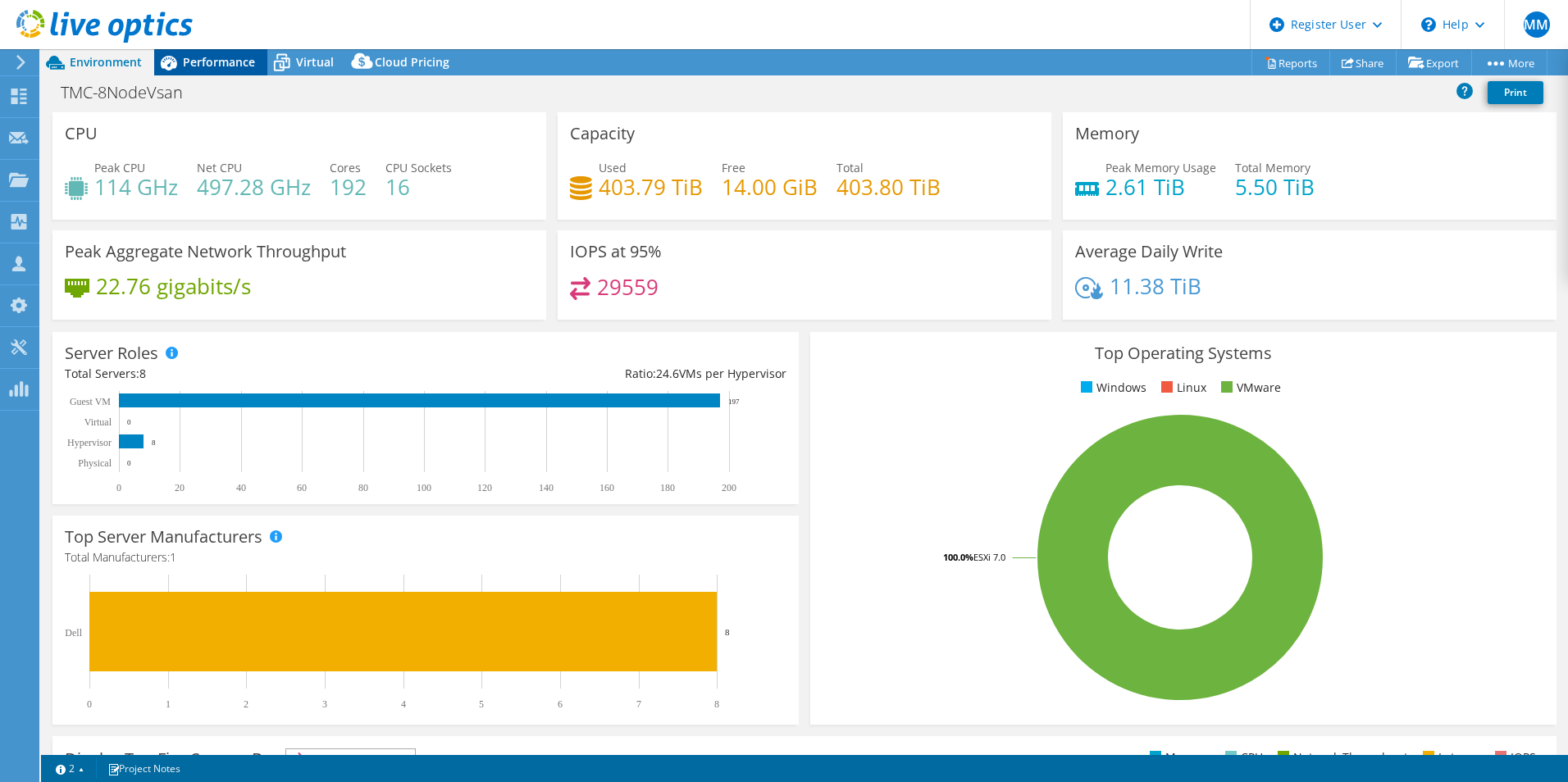 click on "Performance" at bounding box center [219, 61] 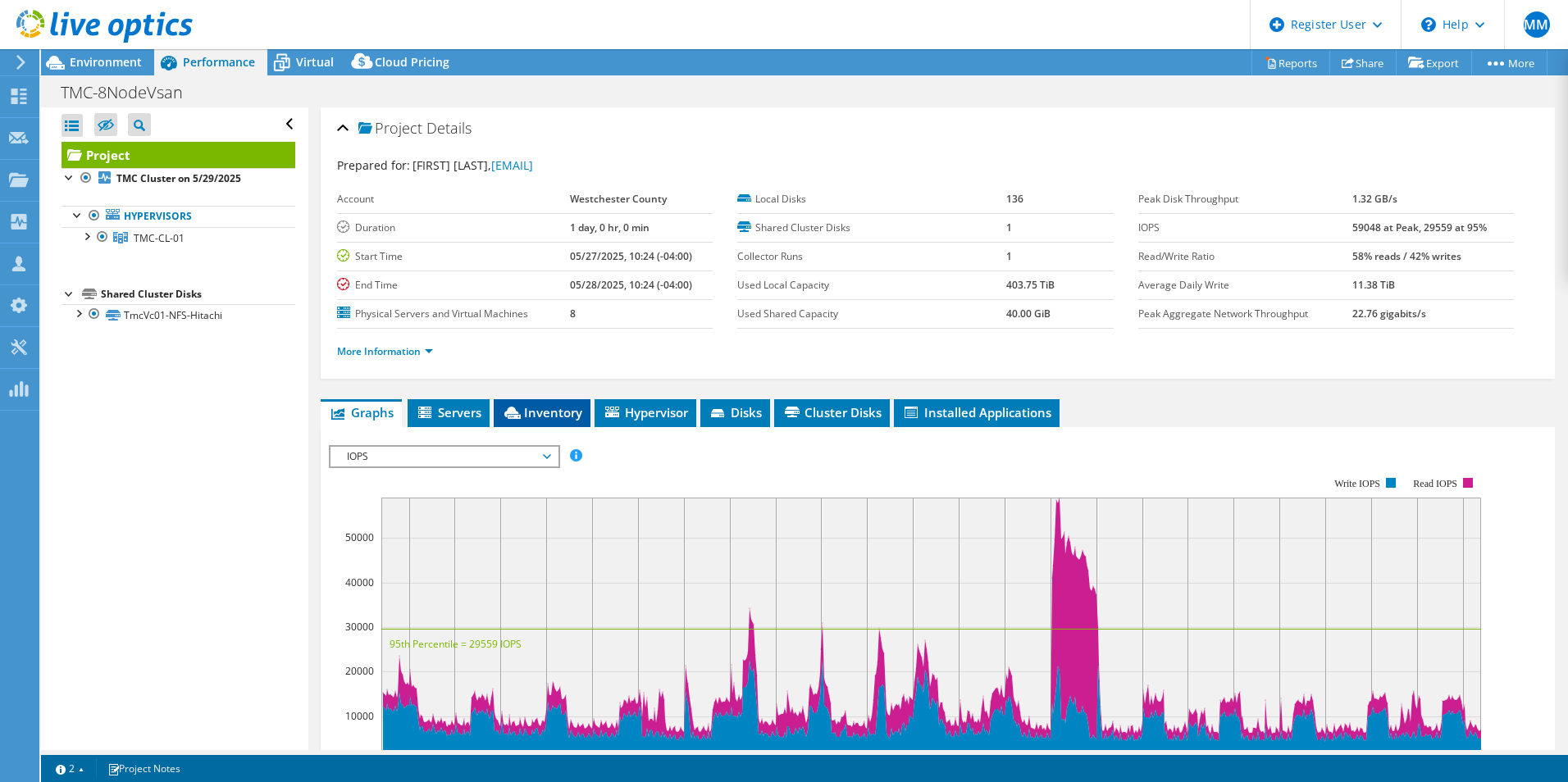click on "Inventory" at bounding box center (542, 412) 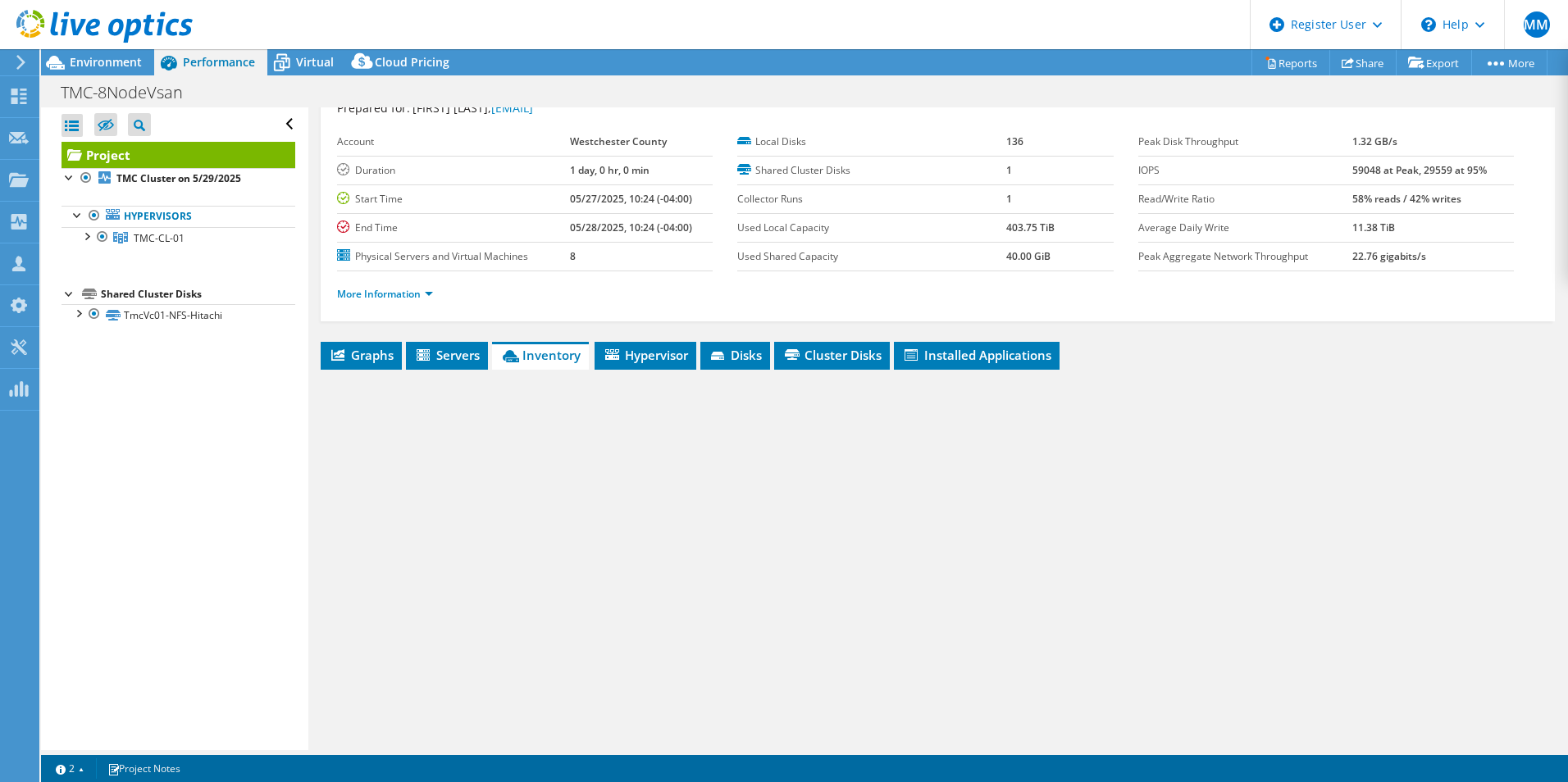 scroll, scrollTop: 88, scrollLeft: 0, axis: vertical 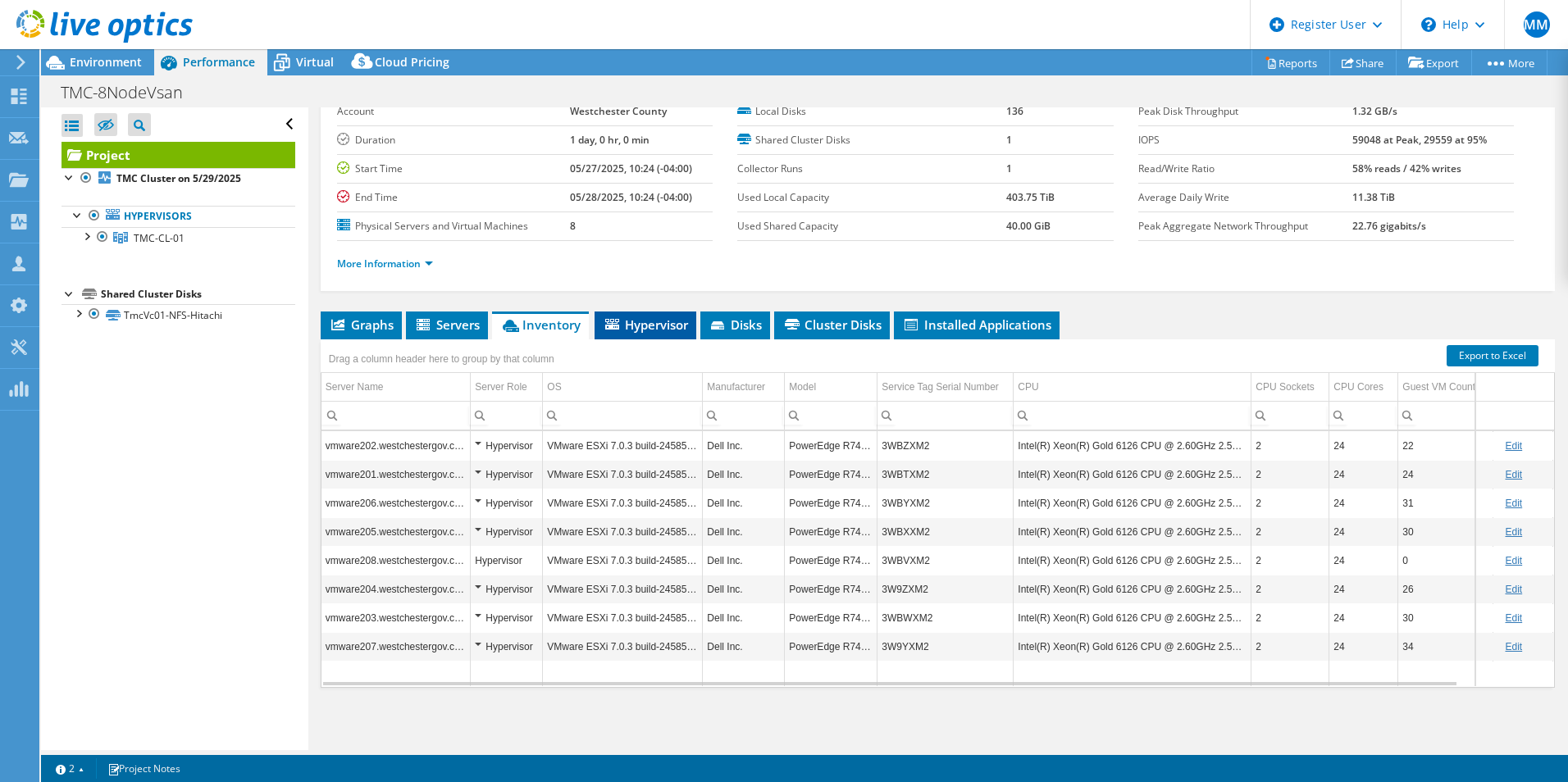 click on "Hypervisor" at bounding box center [645, 325] 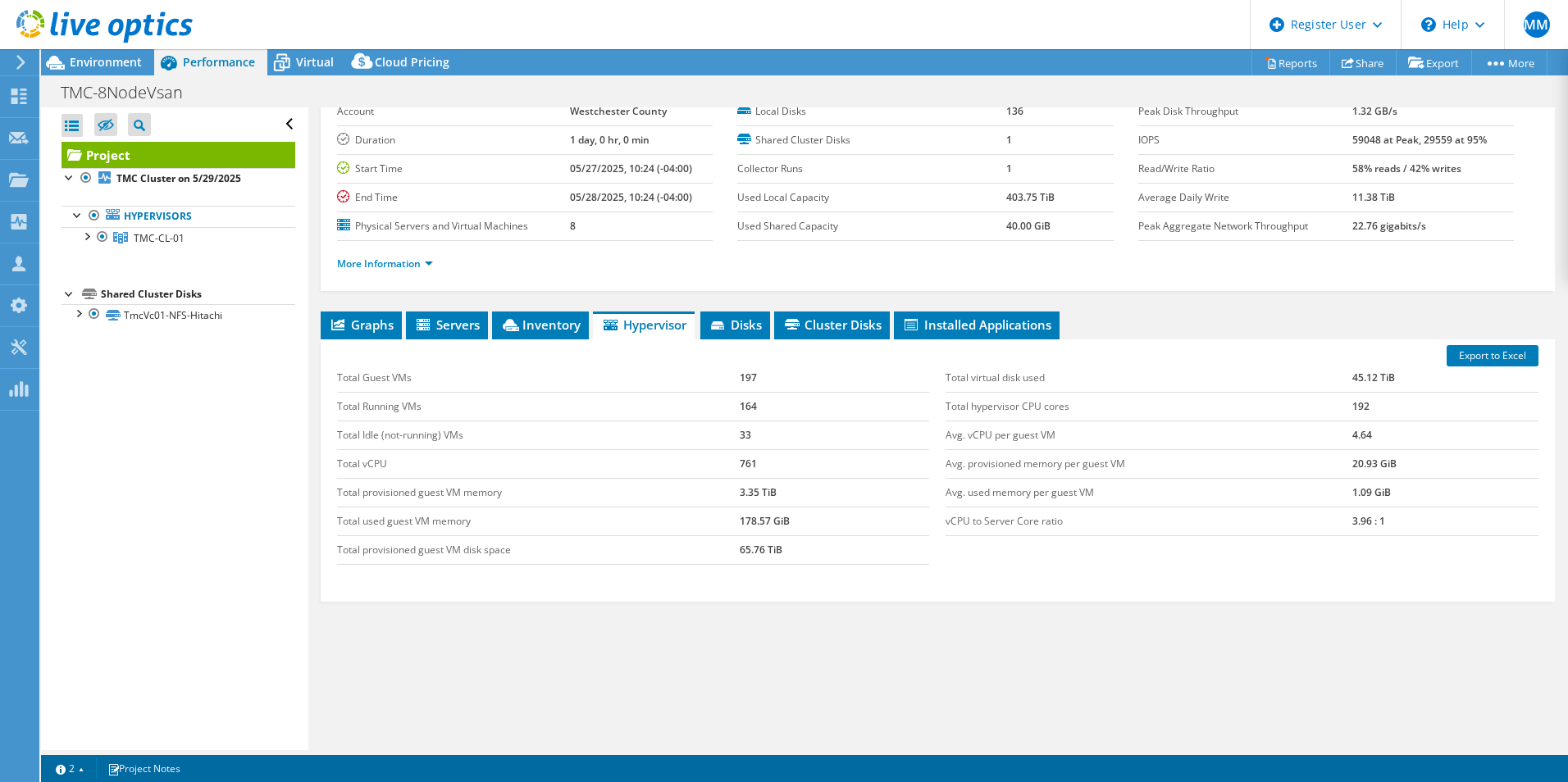 click on "8" at bounding box center (641, 225) 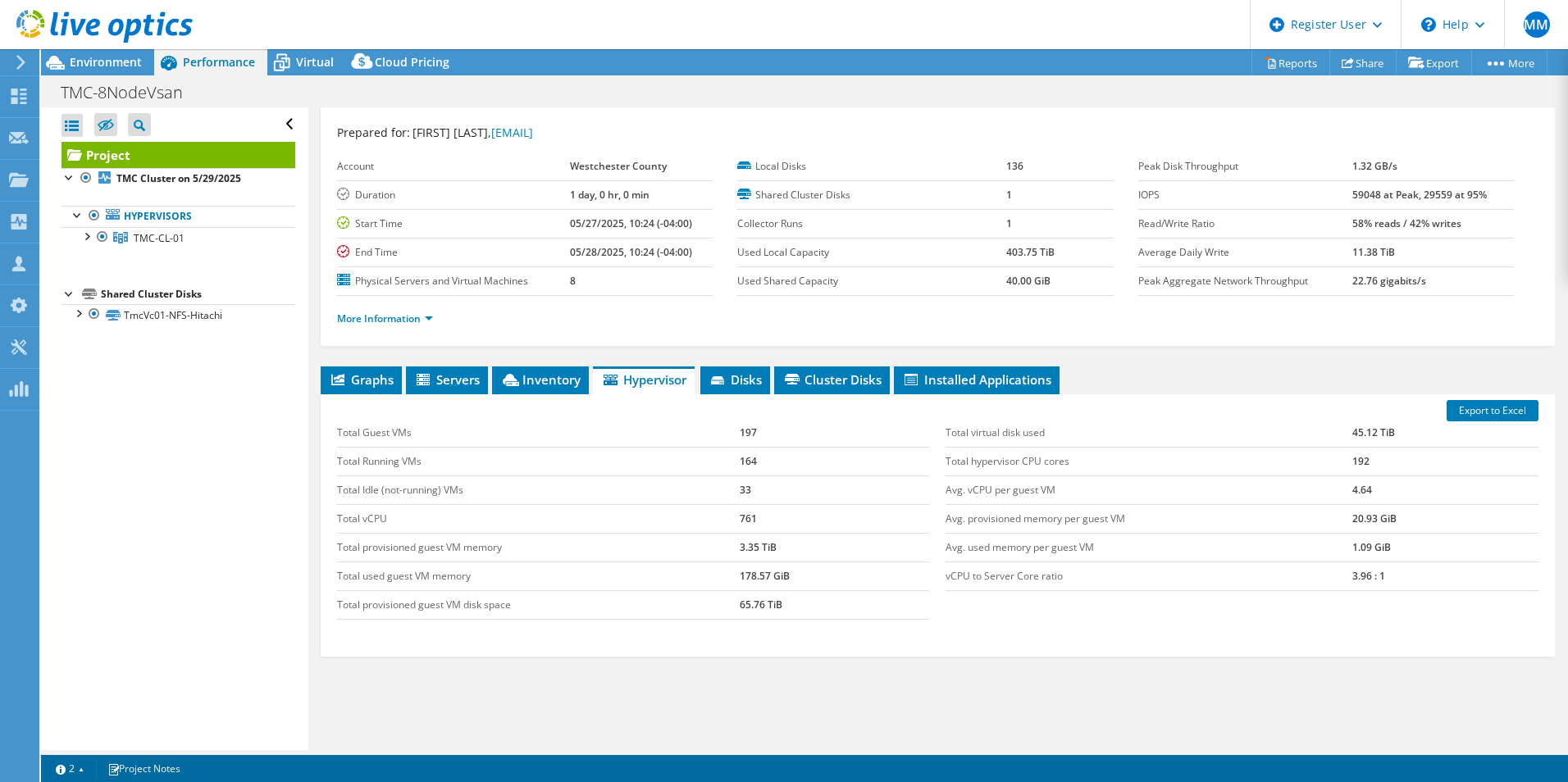 scroll, scrollTop: 0, scrollLeft: 0, axis: both 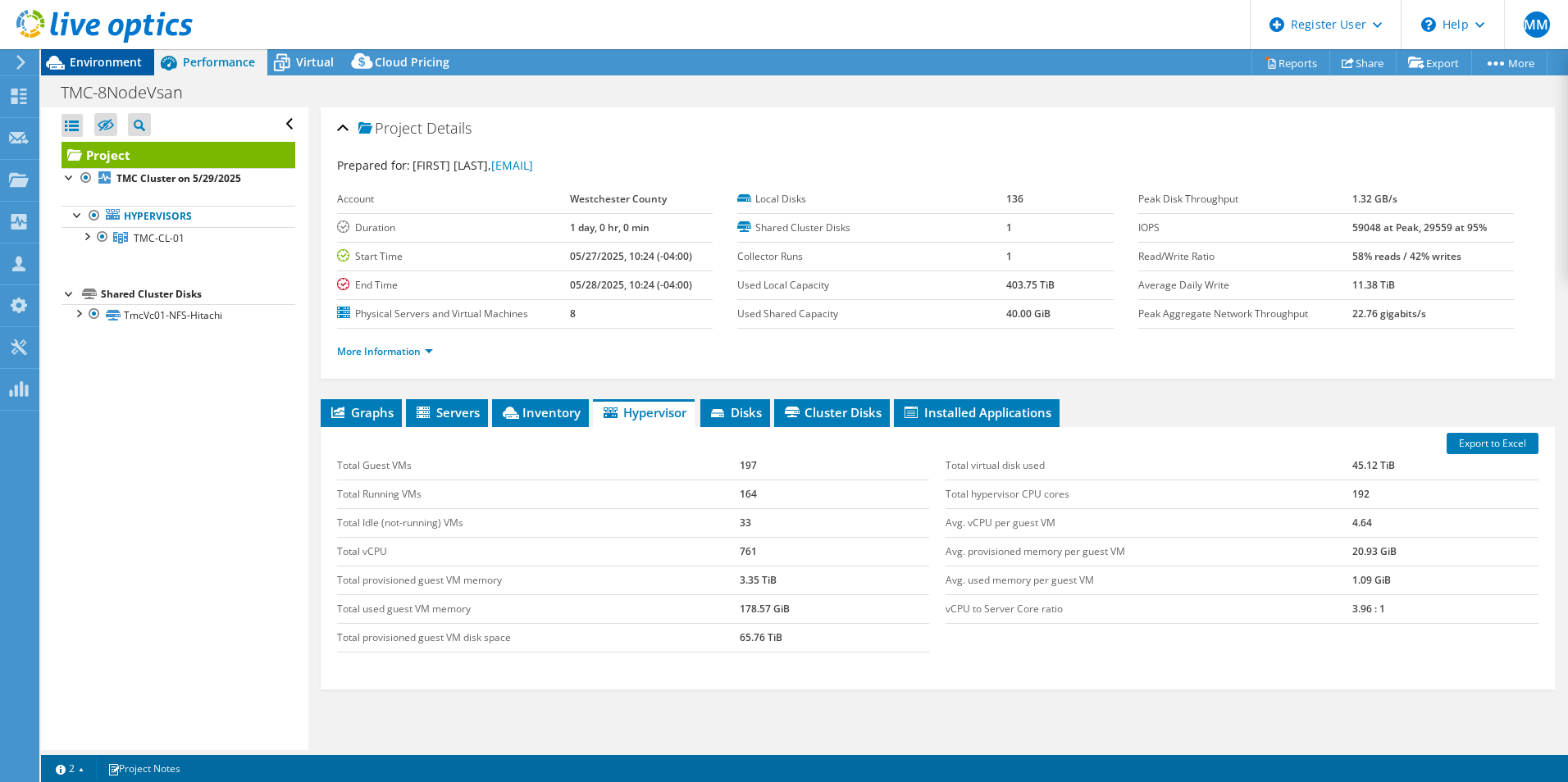 click on "Environment" at bounding box center (106, 61) 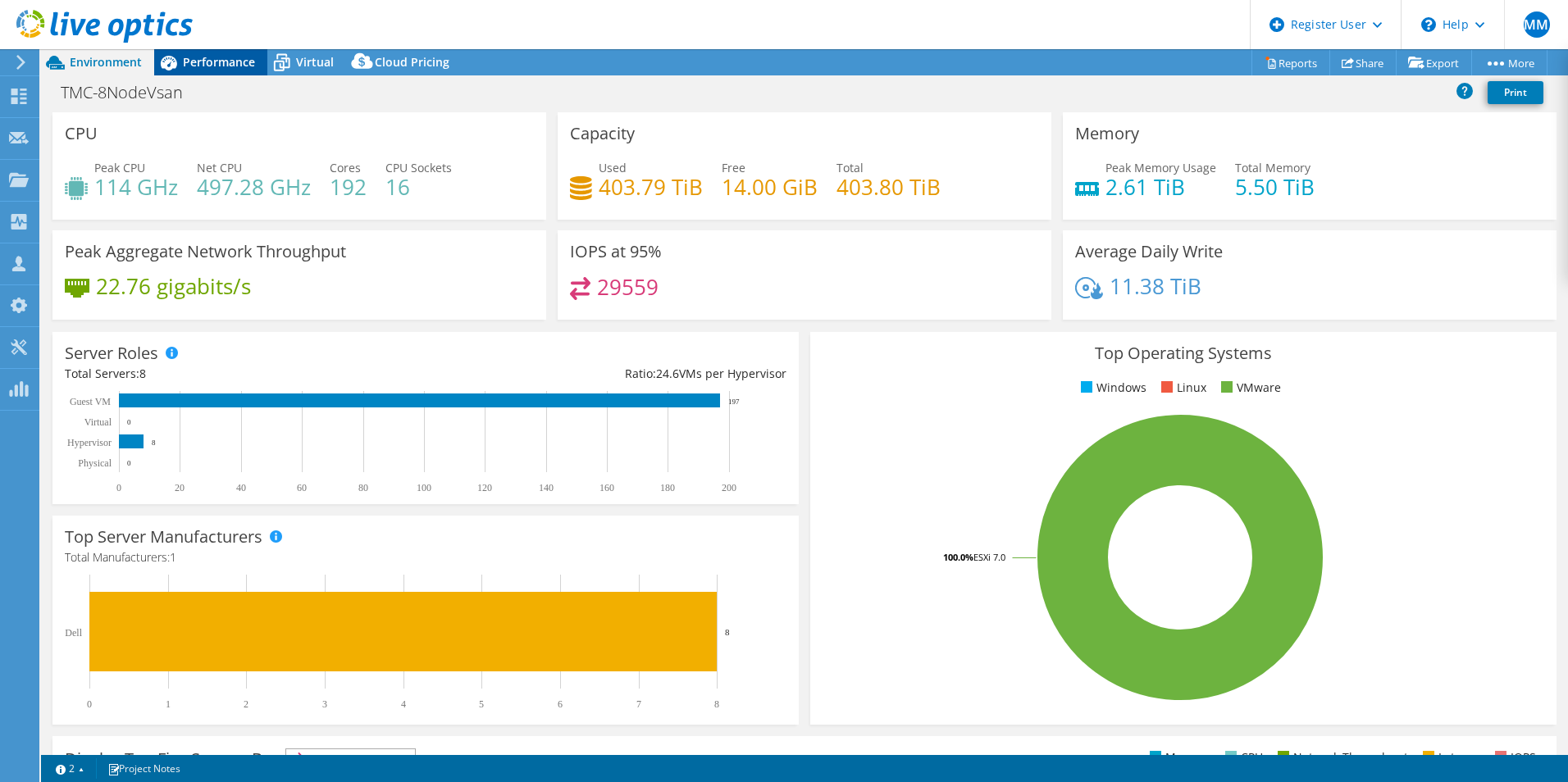 click on "Performance" at bounding box center (219, 61) 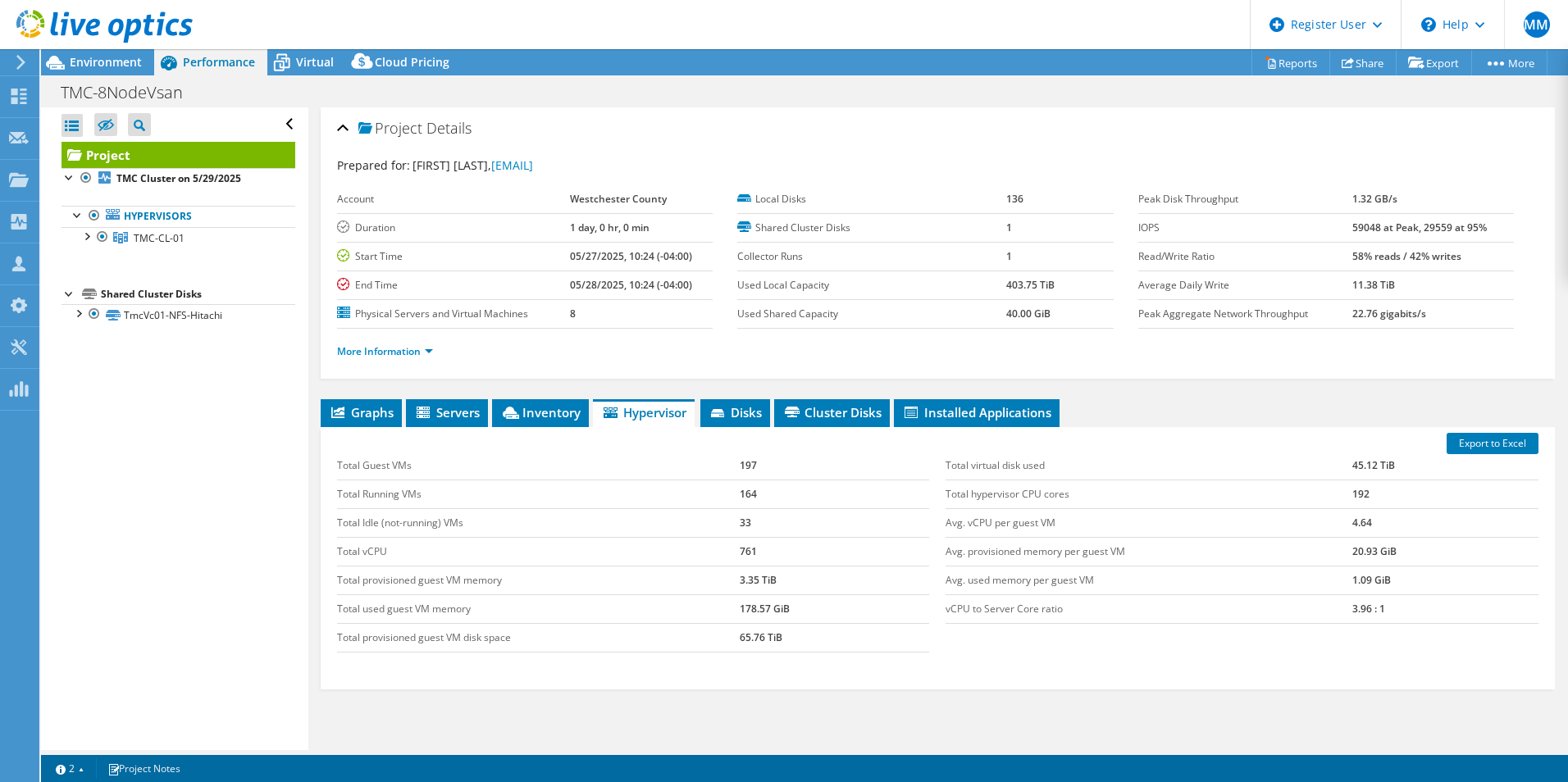 click on "Graphs
Servers
Inventory
Hypervisor
Disks
Cluster Disks
Installed Applications IOPS All" at bounding box center (937, 604) 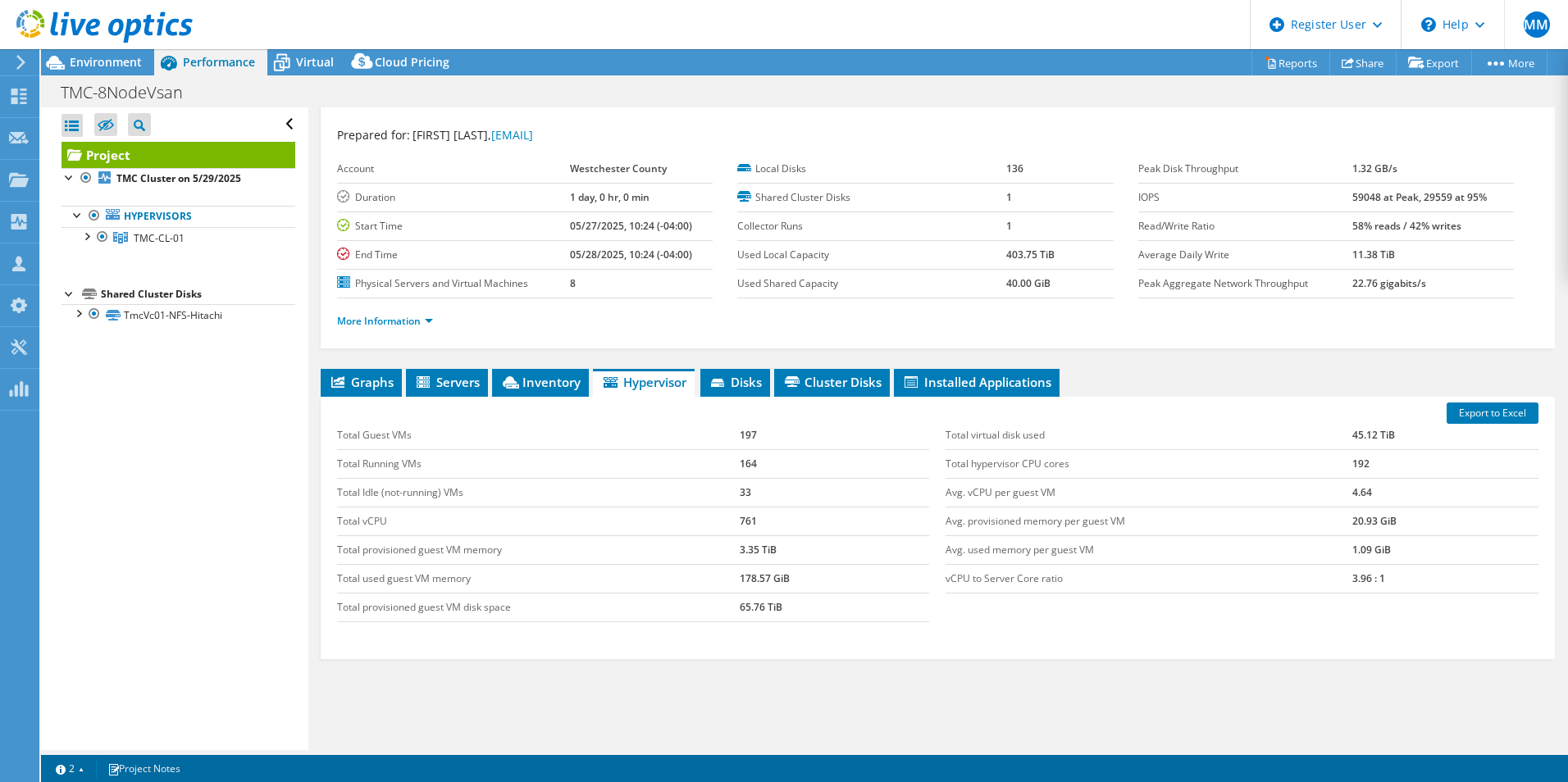 scroll, scrollTop: 0, scrollLeft: 0, axis: both 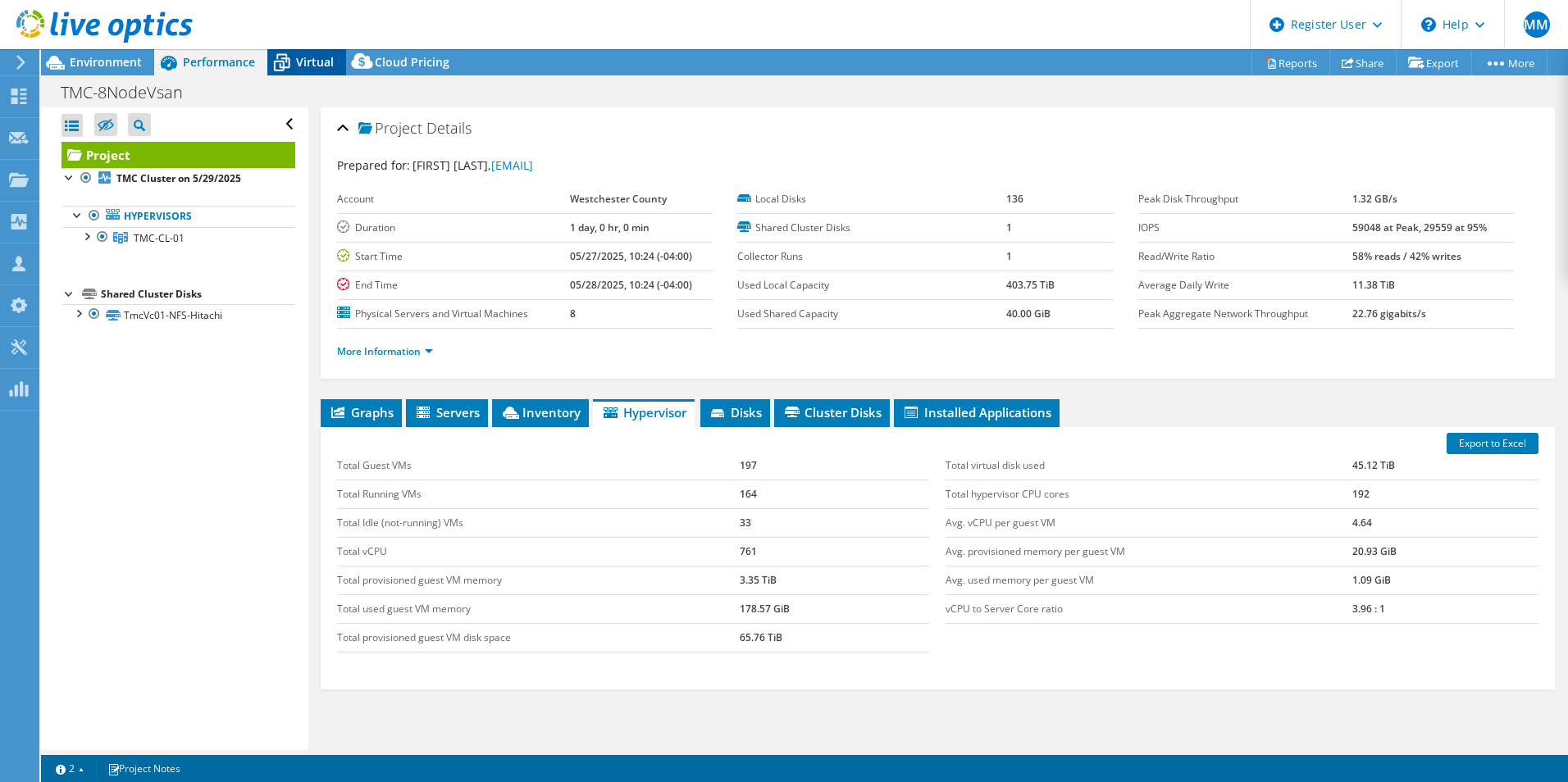 click 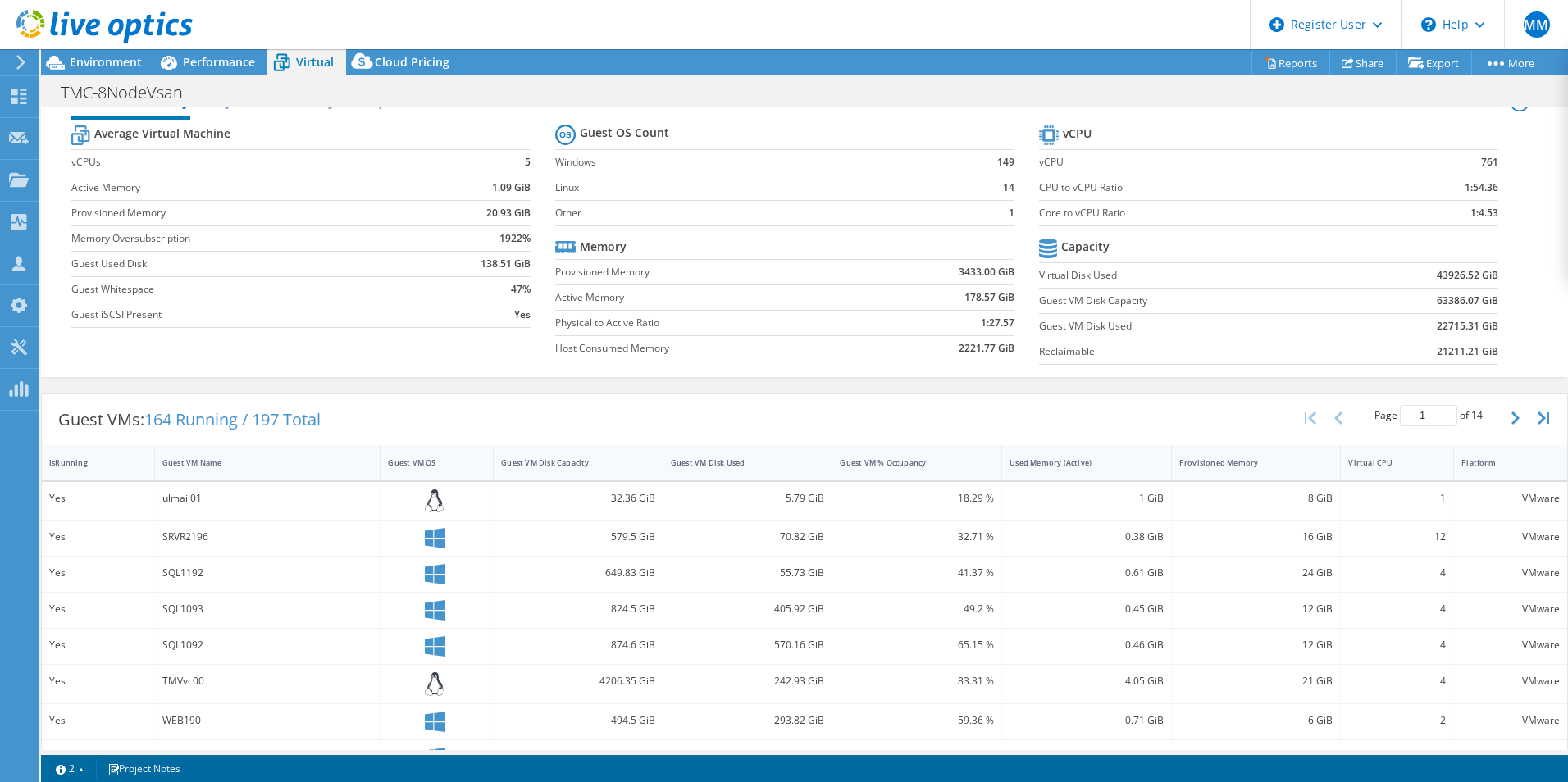 scroll, scrollTop: 0, scrollLeft: 0, axis: both 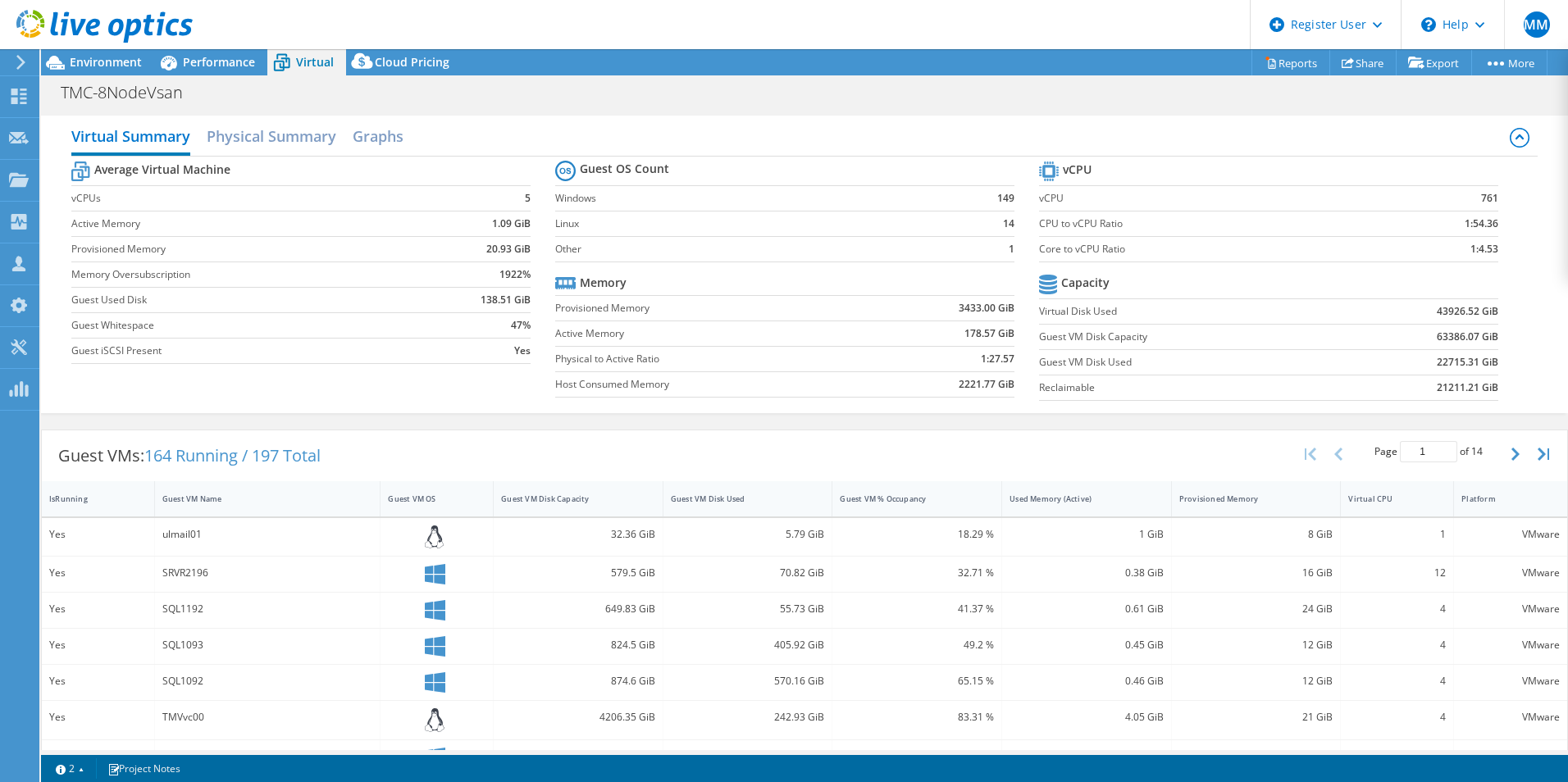 click on "Virtual Summary Physical Summary Graphs Average Virtual Machine vCPUs 5 Active Memory 1.09 GiB Provisioned Memory 20.93 GiB Memory Oversubscription 1922% Guest Used Disk 138.51 GiB Guest Whitespace 47% Guest iSCSI Present Yes Guest OS Count Windows 149 Linux 14 Other 1 Memory Provisioned Memory 3433.00 GiB Active Memory 178.57 GiB Physical to Active Ratio 1:27.57 Host Consumed Memory 2221.77 GiB vCPU vCPU 761 CPU to vCPU Ratio 1:54.36 Core to vCPU Ratio 1:4.53 Capacity Virtual Disk Used 43926.52 GiB Guest VM Disk Capacity 63386.07 GiB Guest VM Disk Used 22715.31 GiB Reclaimable 21211.21 GiB" at bounding box center (805, 264) 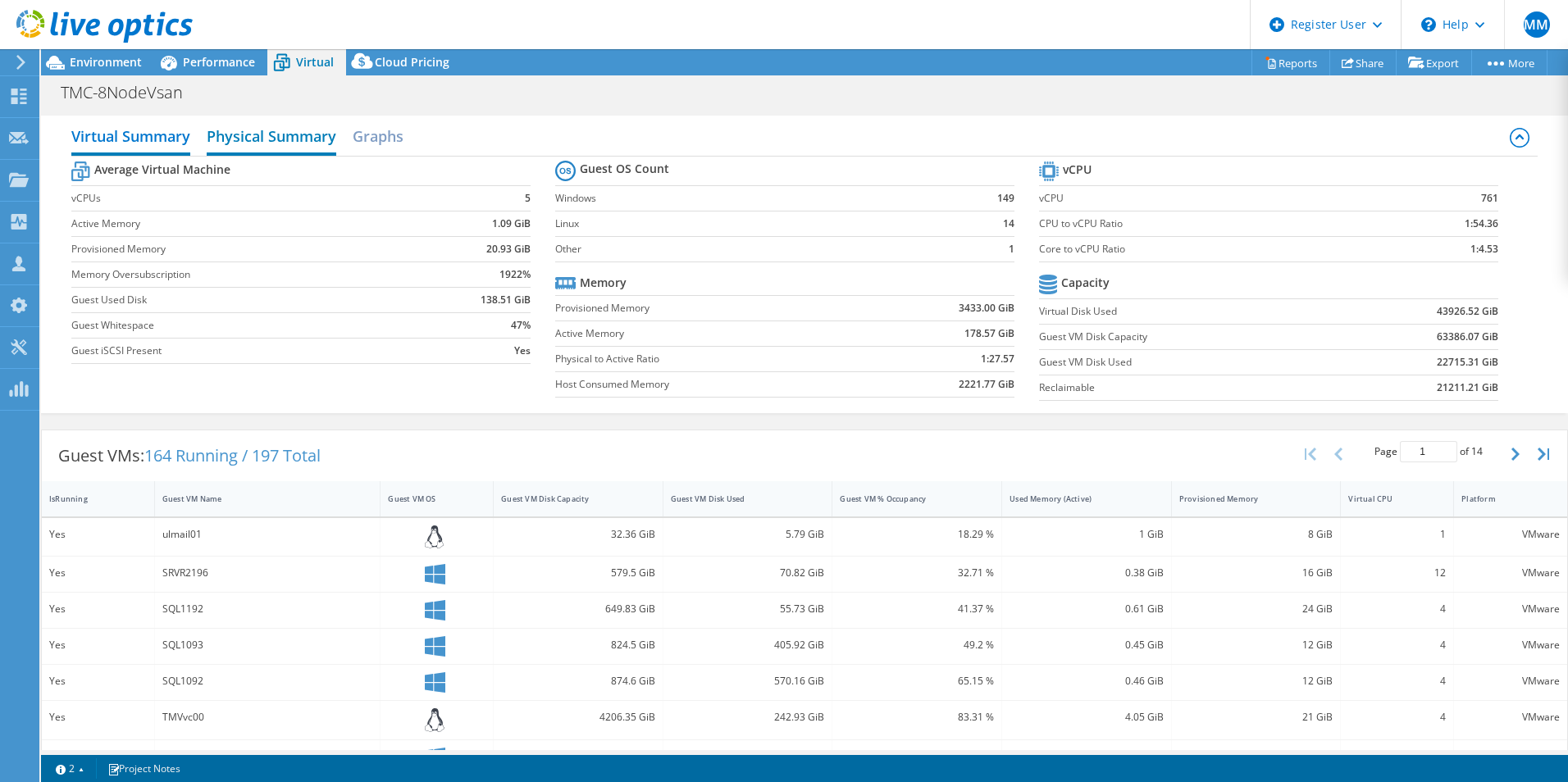 click on "Physical Summary" at bounding box center (271, 138) 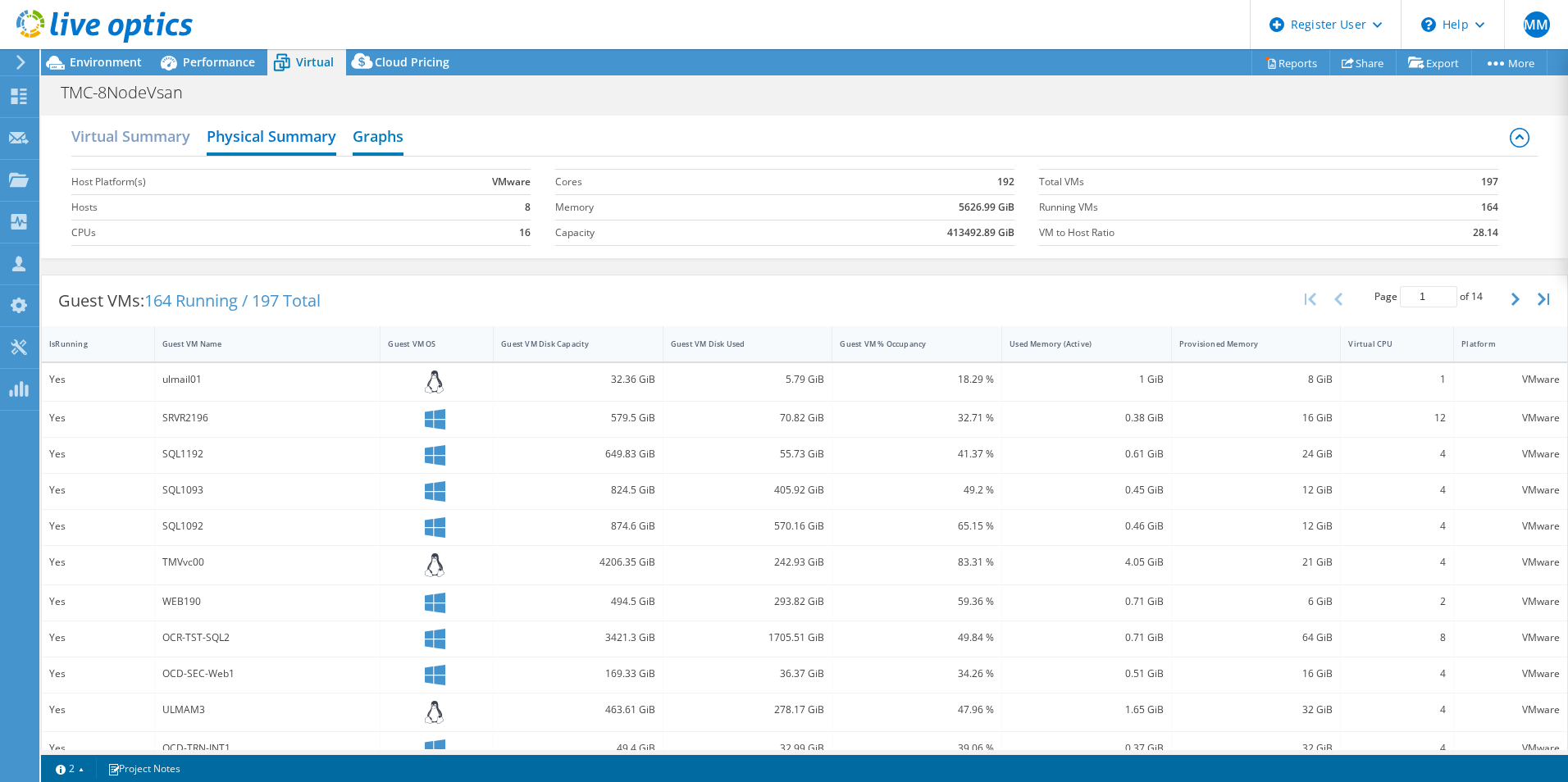 click on "Graphs" at bounding box center [378, 138] 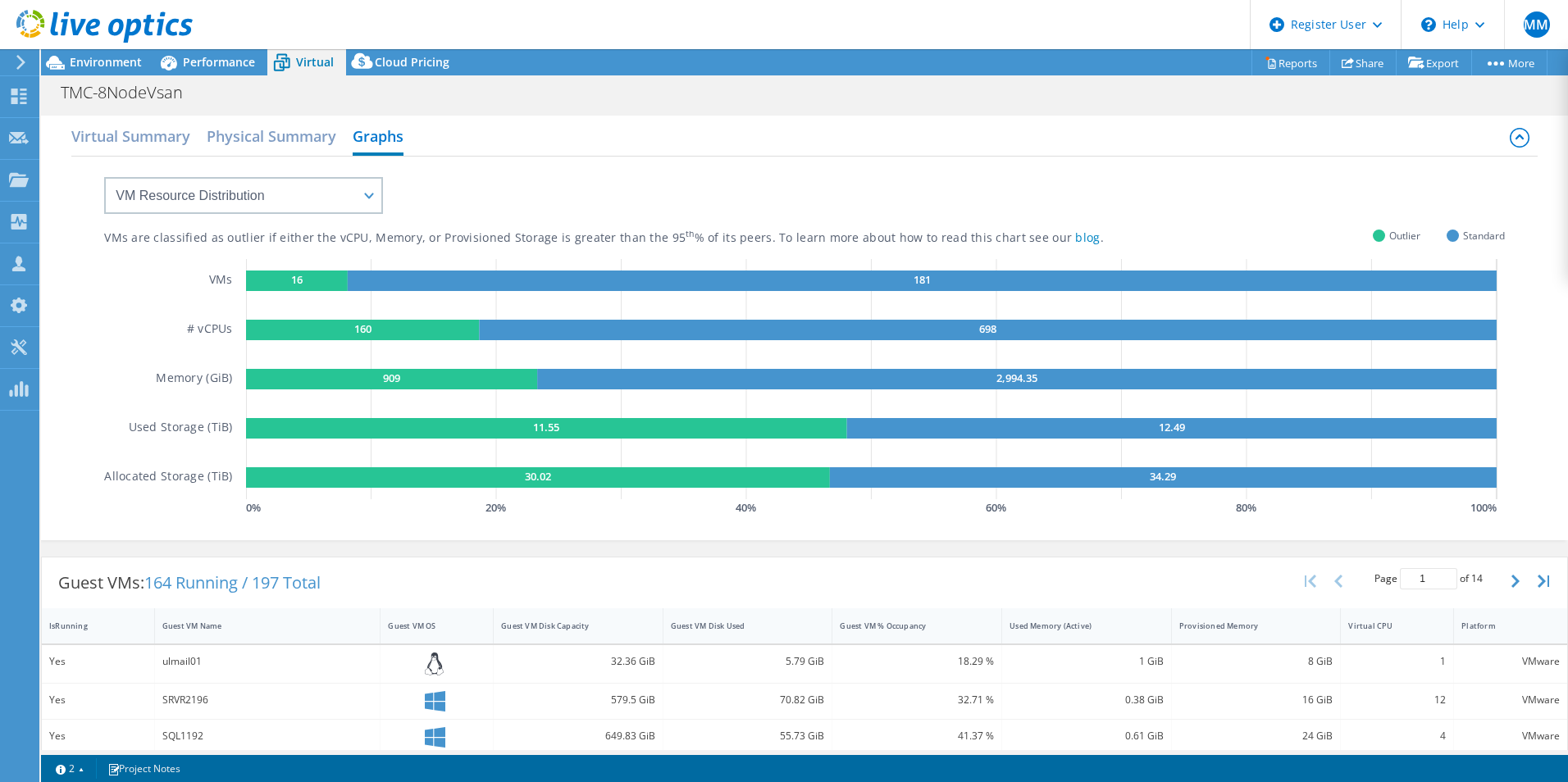 click on "VM Resource Distribution Provisioning Contrast Over Provisioning" at bounding box center (227, 185) 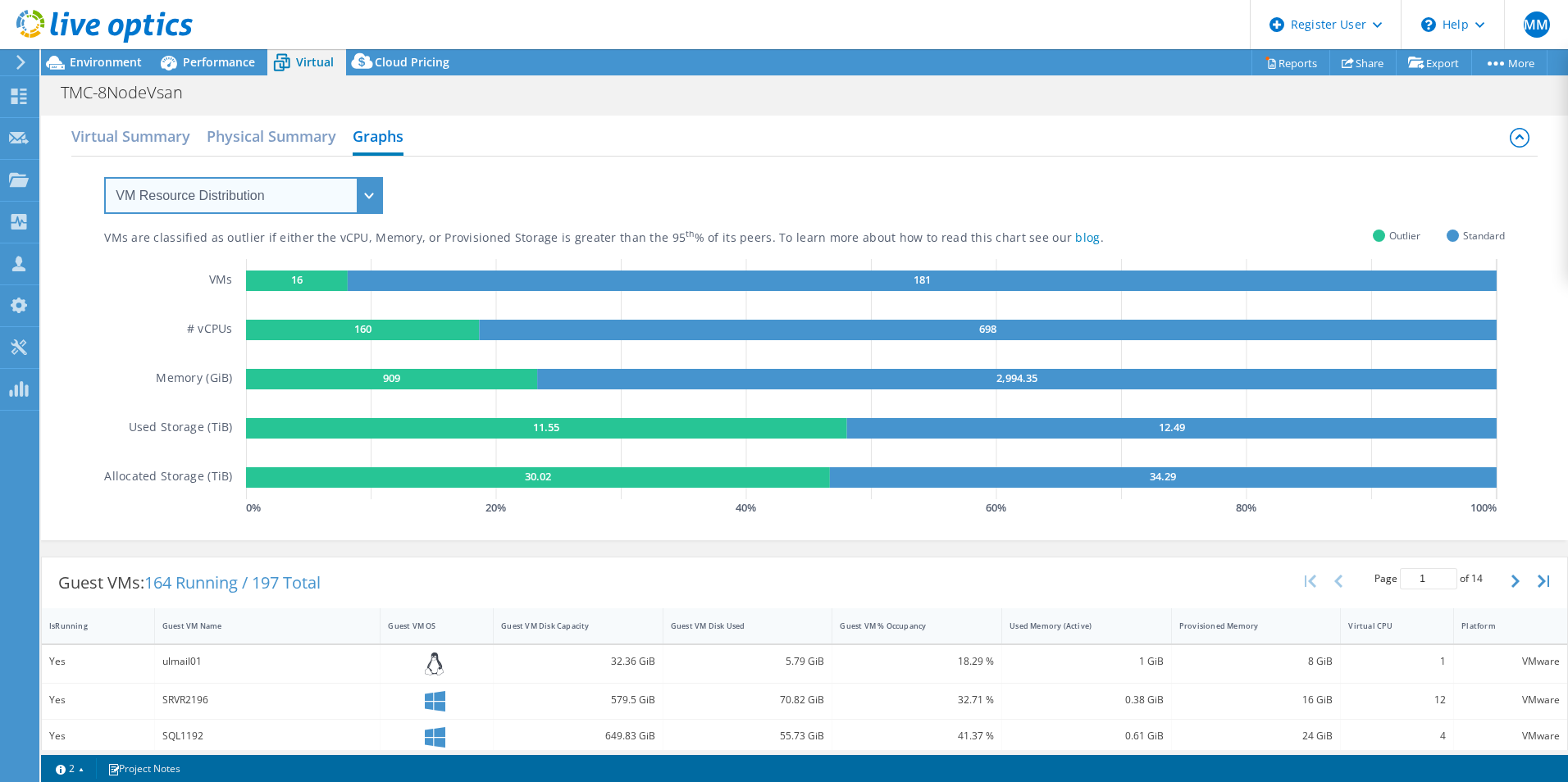 click on "VM Resource Distribution Provisioning Contrast Over Provisioning" at bounding box center [244, 195] 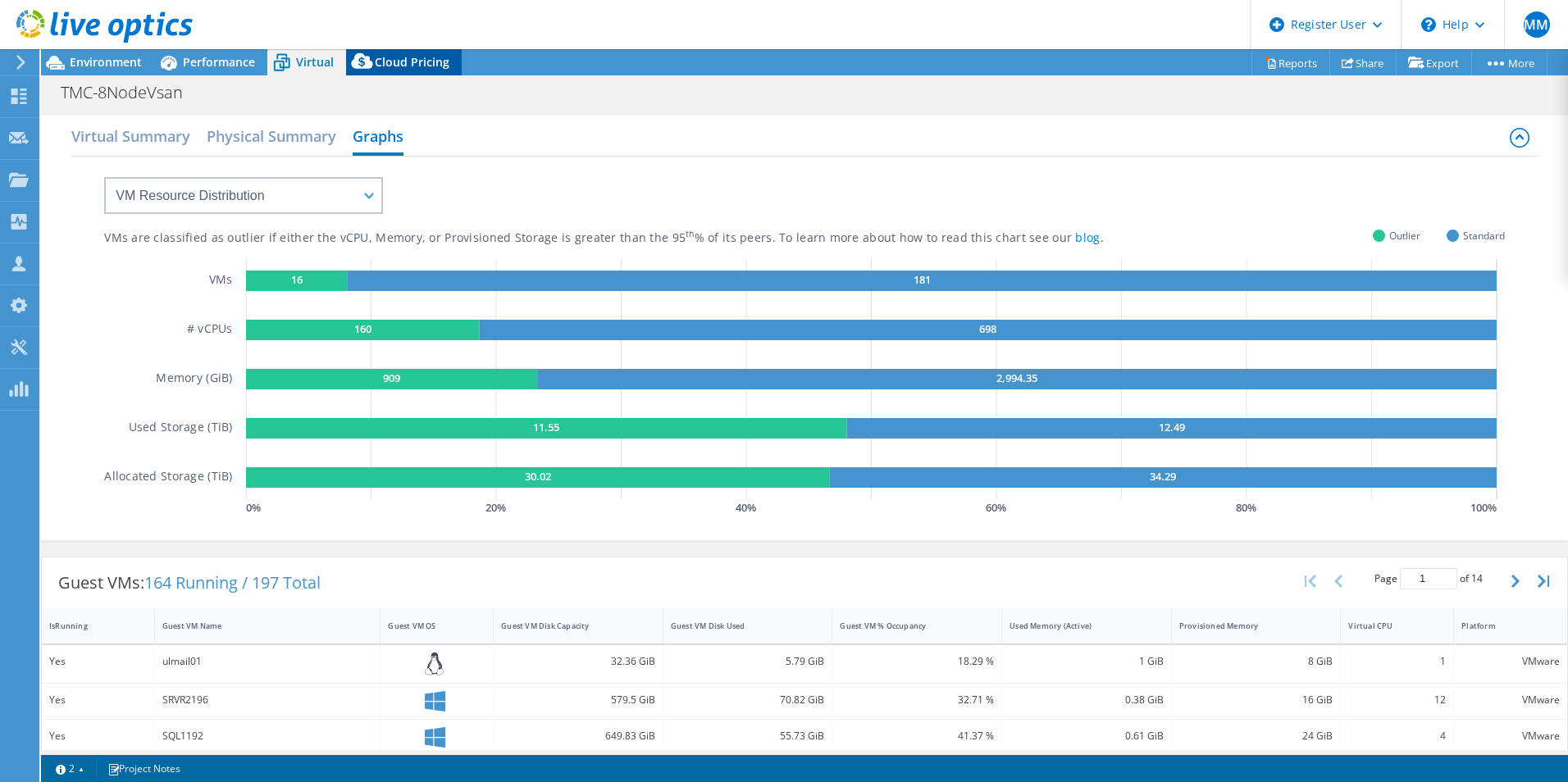 click 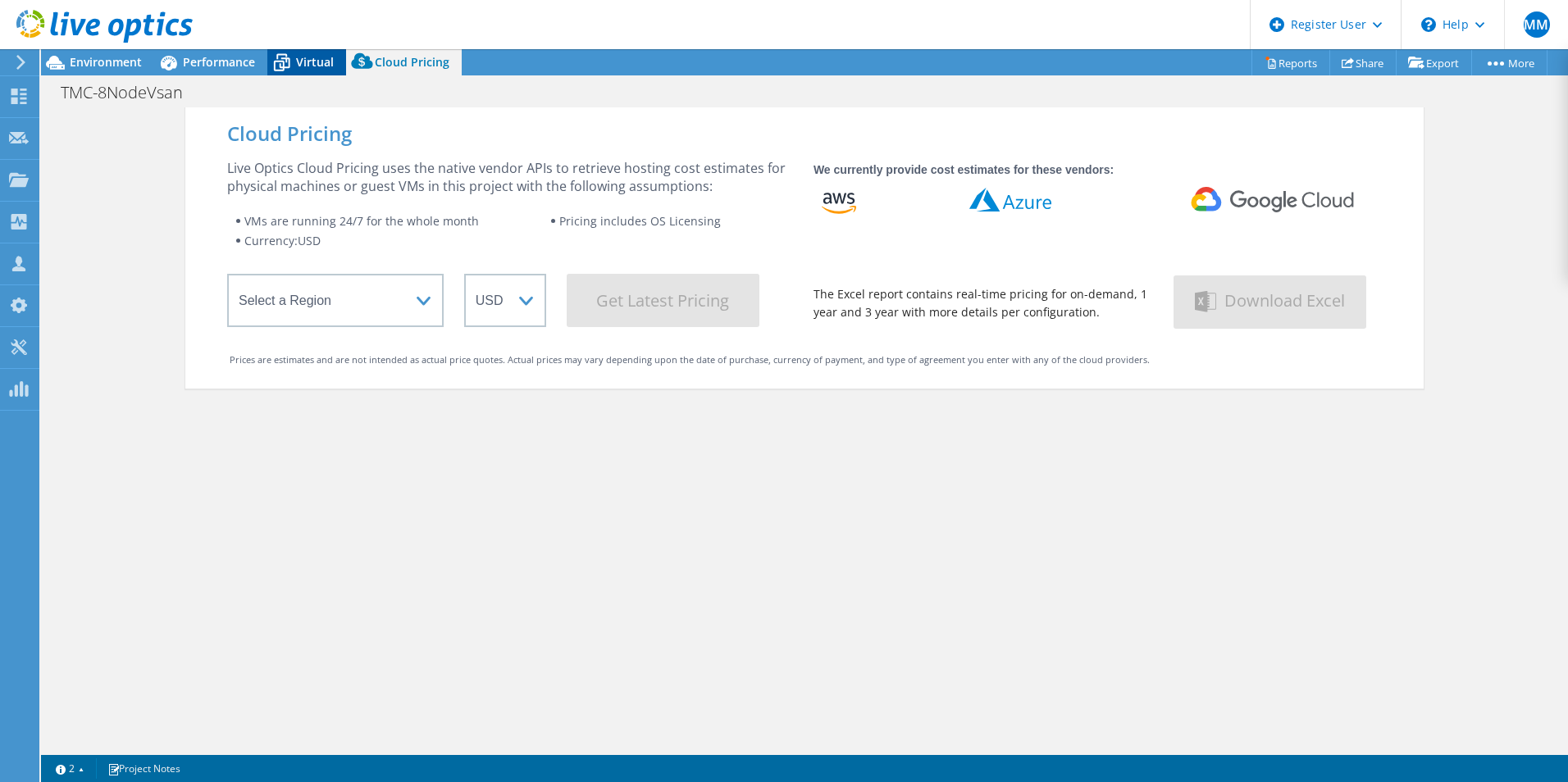 click on "Virtual" at bounding box center [307, 62] 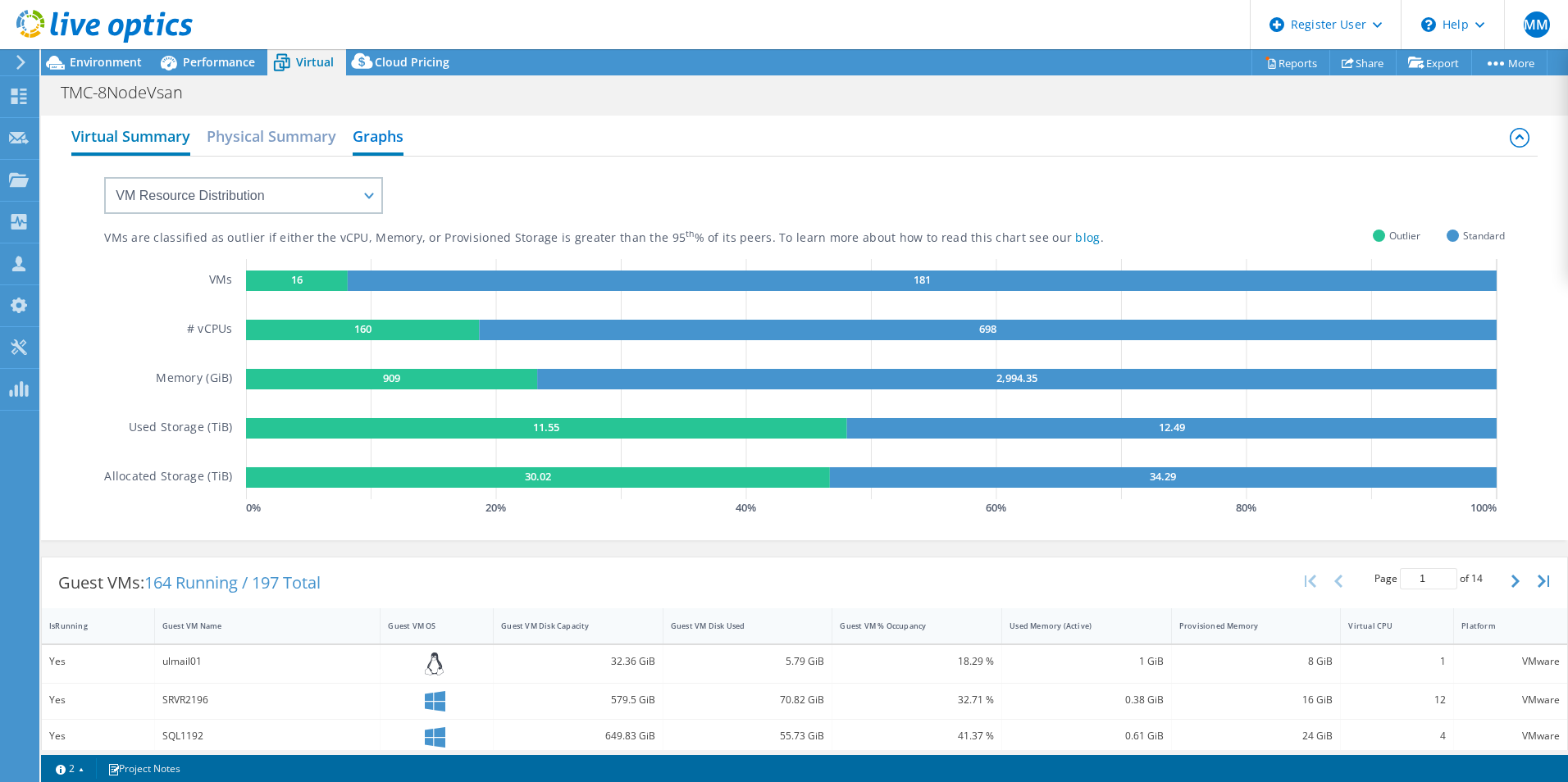 click on "Virtual Summary" at bounding box center (130, 138) 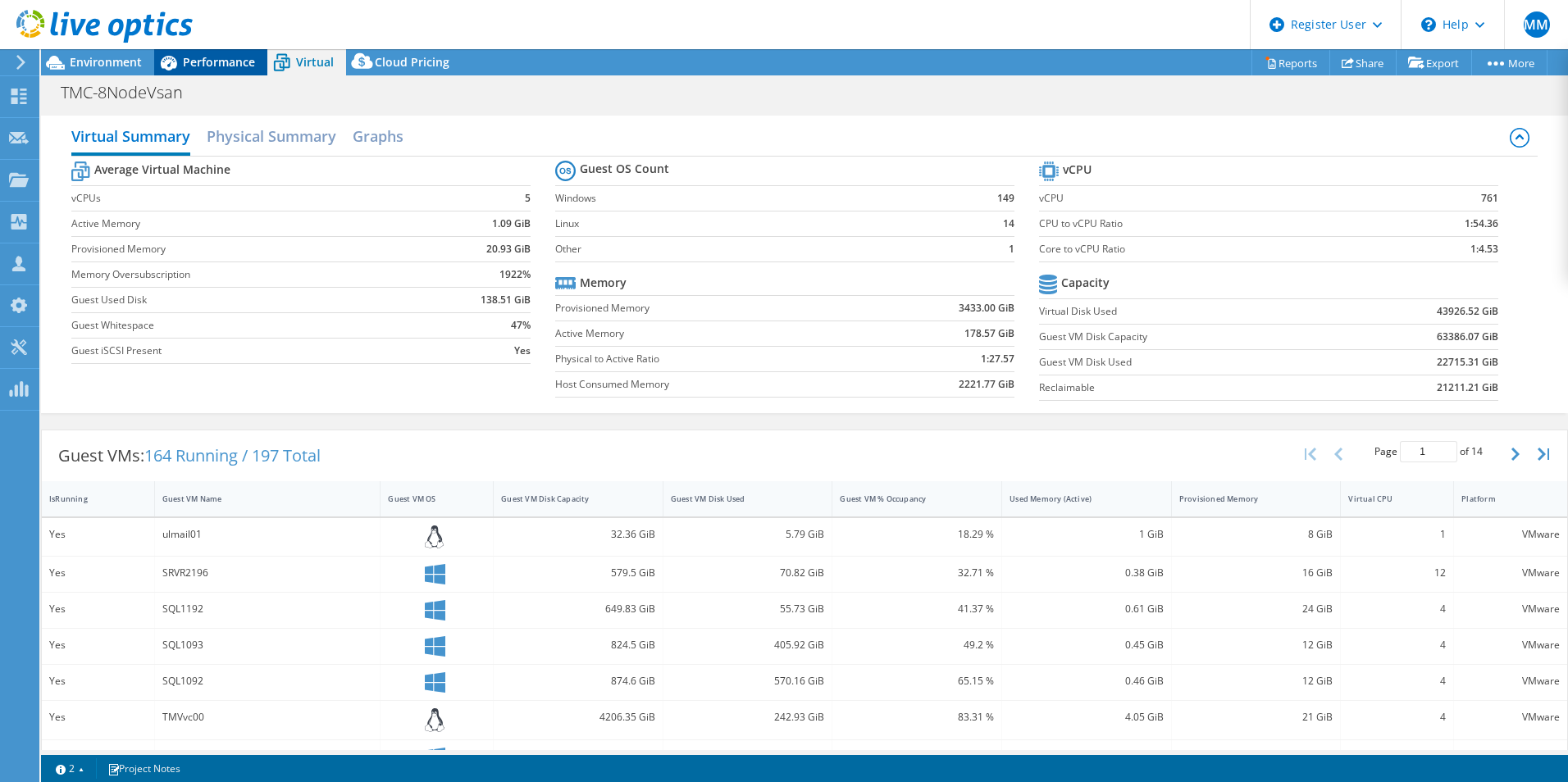 click on "Performance" at bounding box center (219, 61) 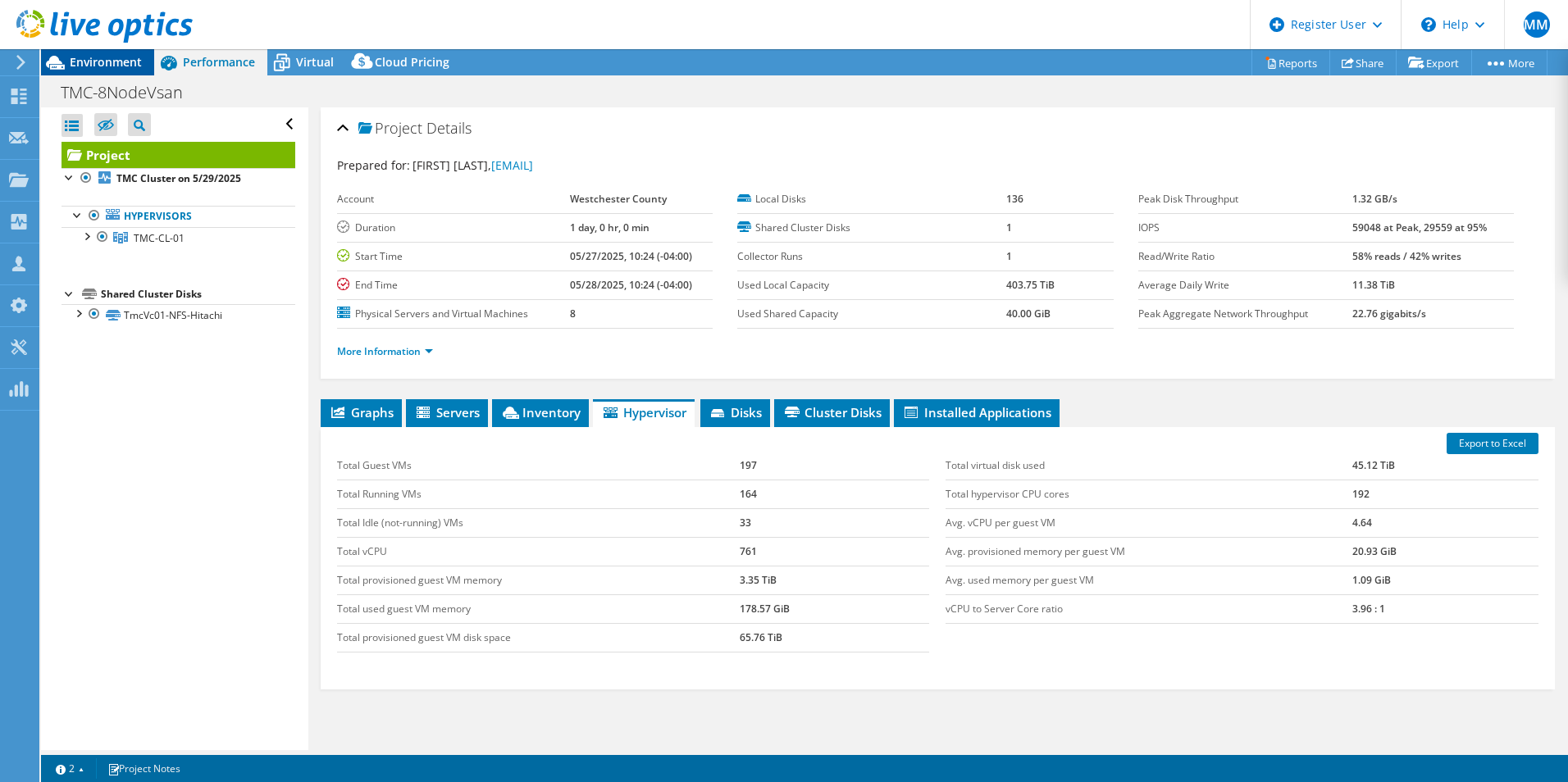 click on "Environment" at bounding box center [106, 61] 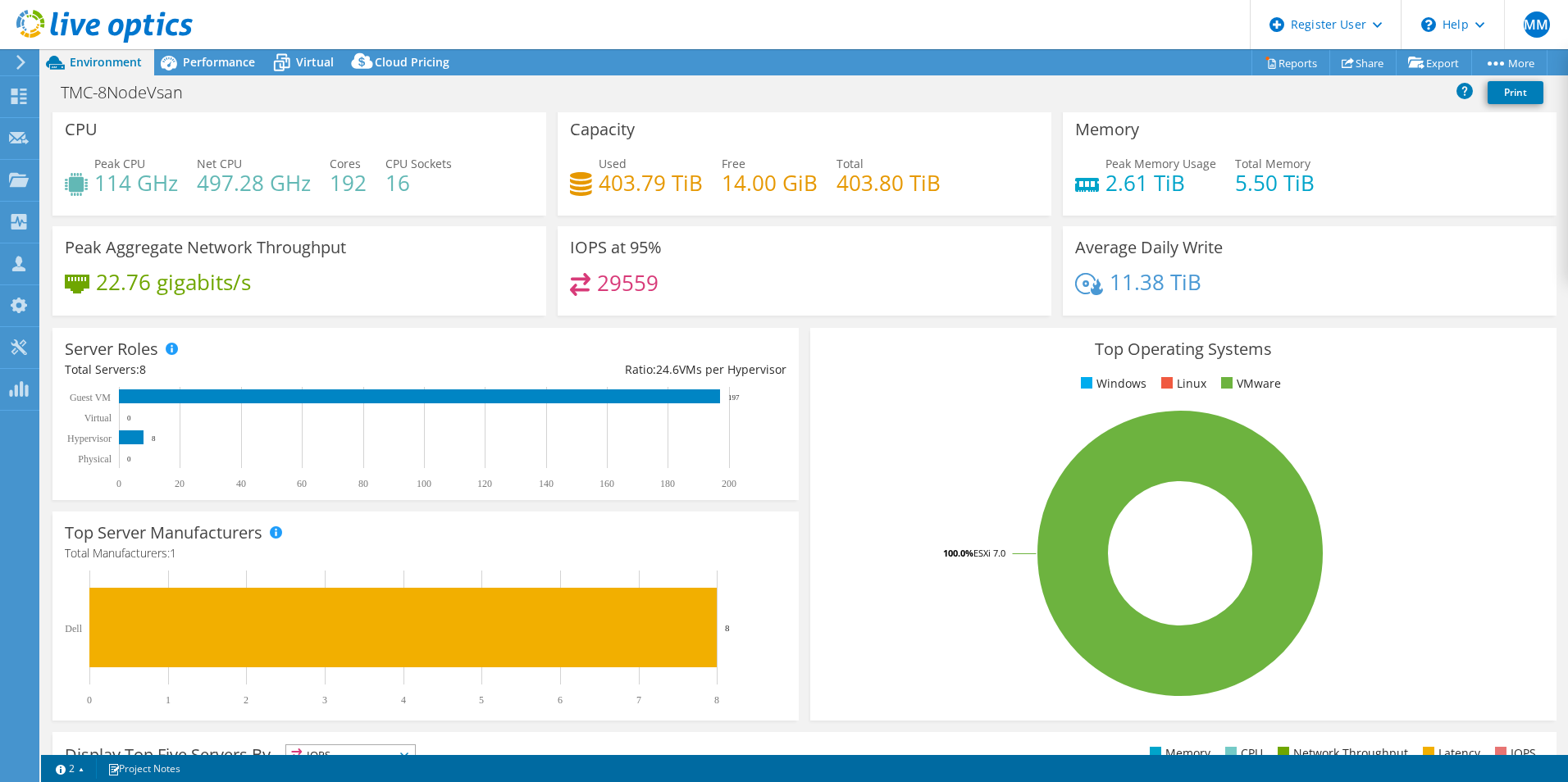 scroll, scrollTop: 0, scrollLeft: 0, axis: both 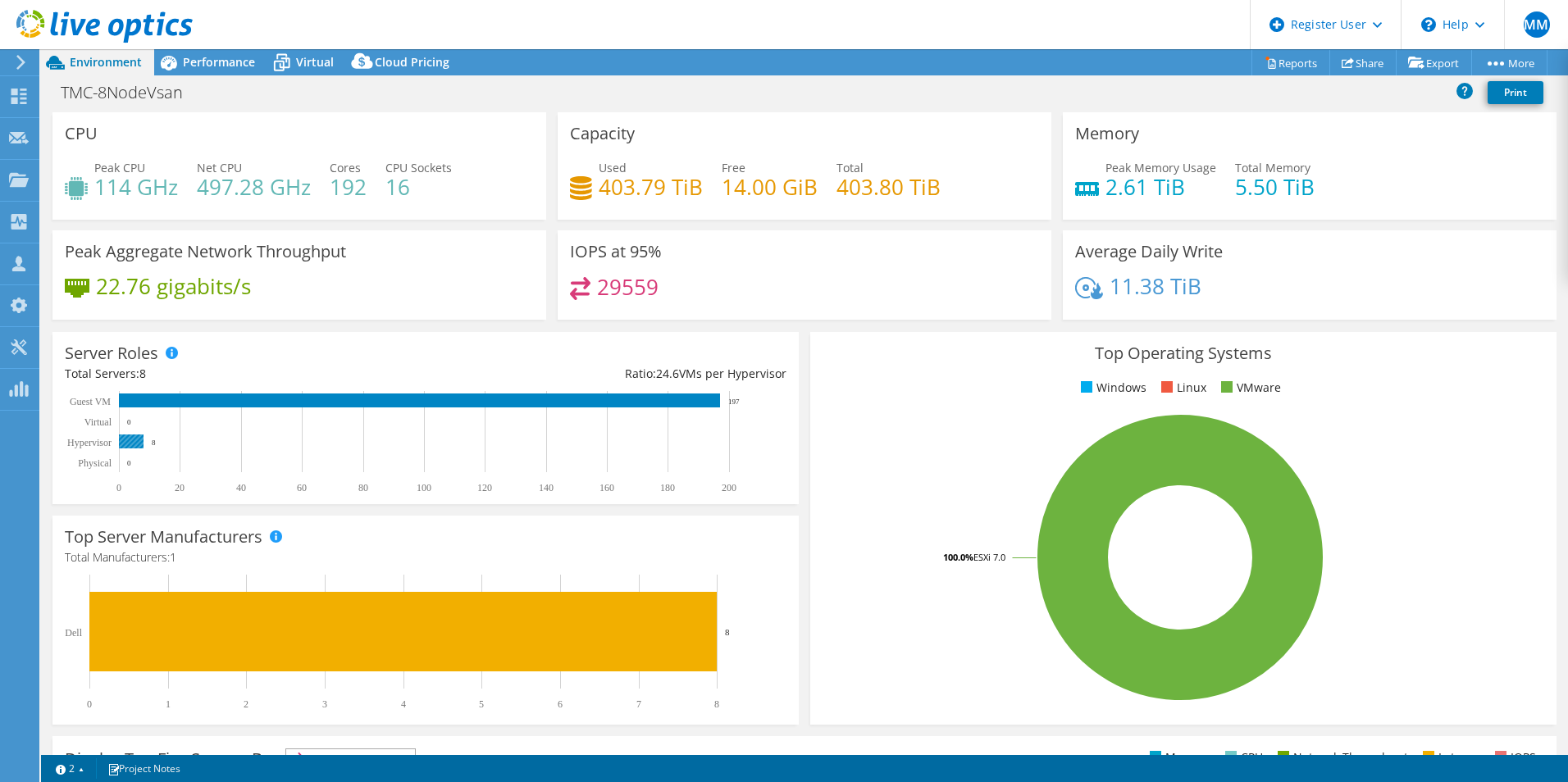 click 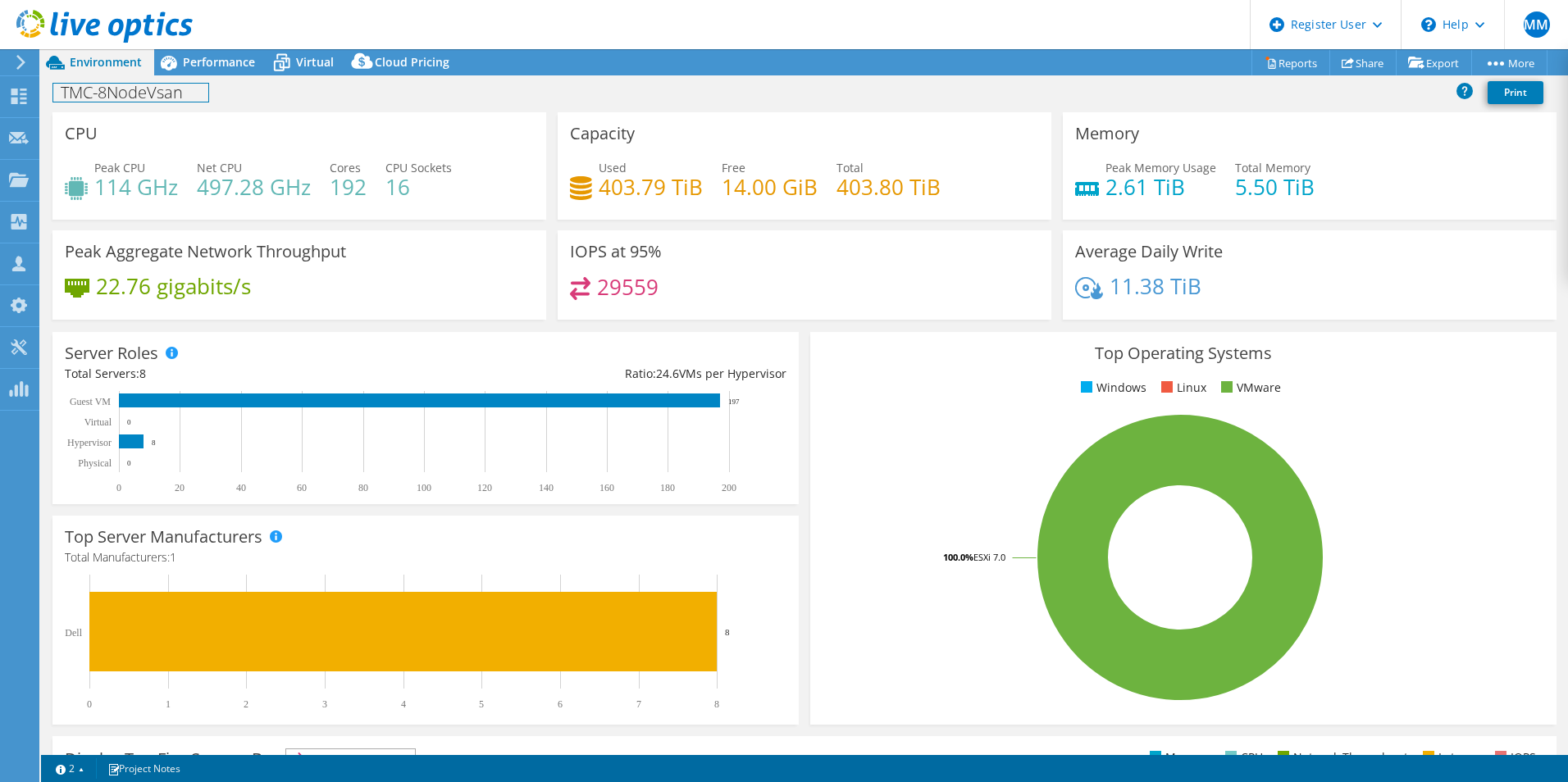 click on "TMC-8NodeVsan
Print" at bounding box center [805, 92] 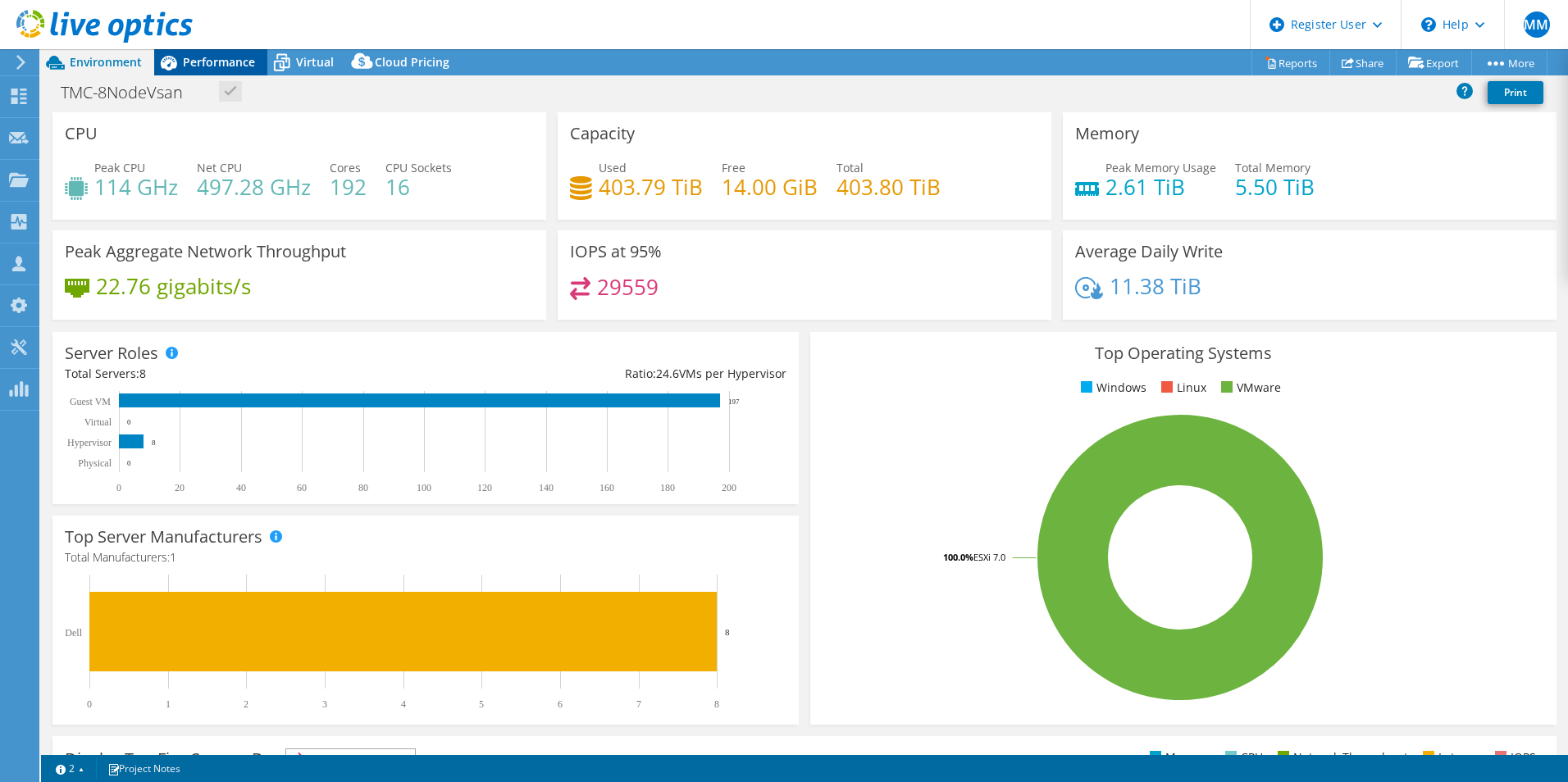 click on "Performance" at bounding box center (219, 61) 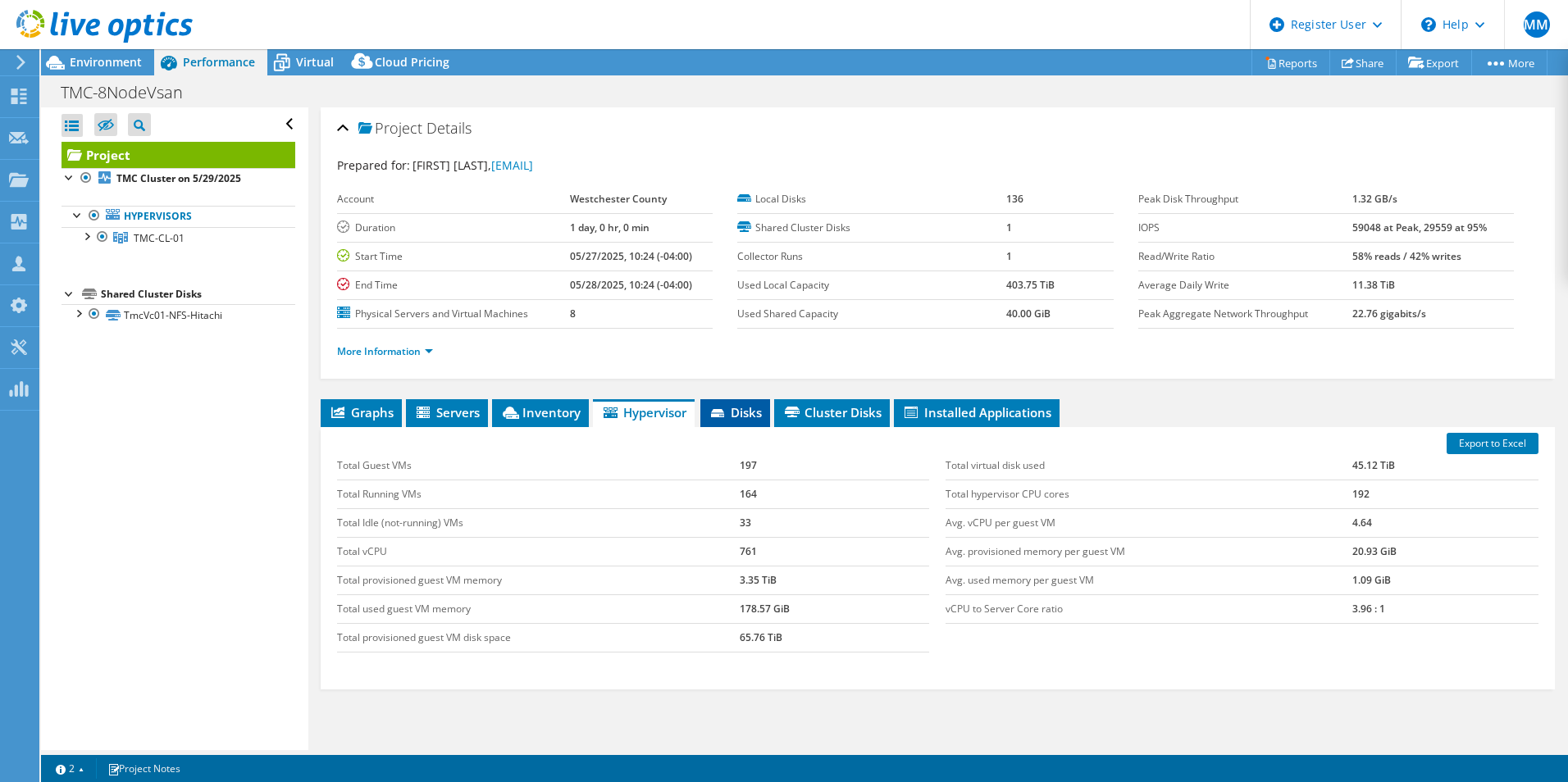 click on "Disks" at bounding box center [735, 412] 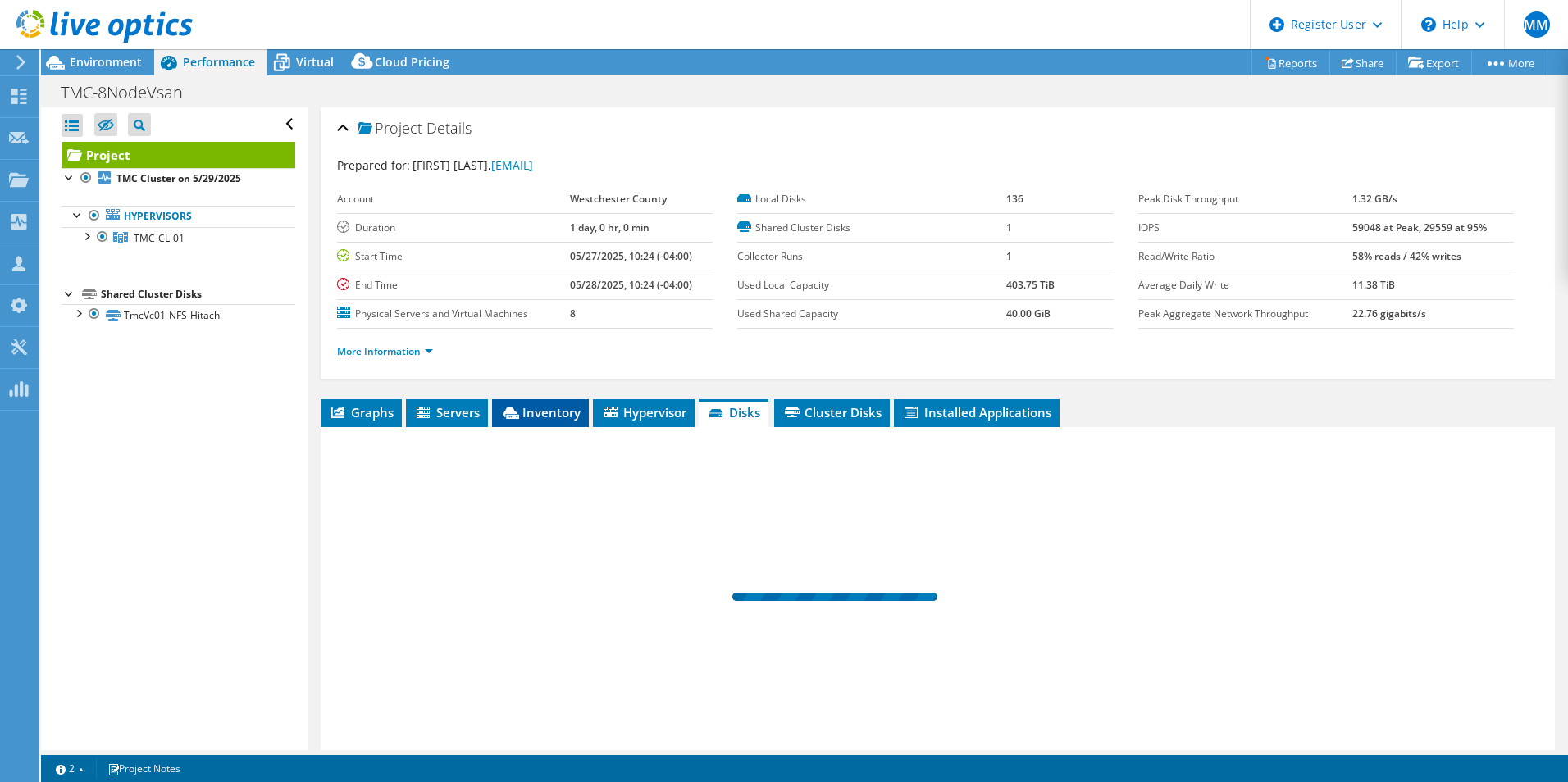 click on "Inventory" at bounding box center (540, 412) 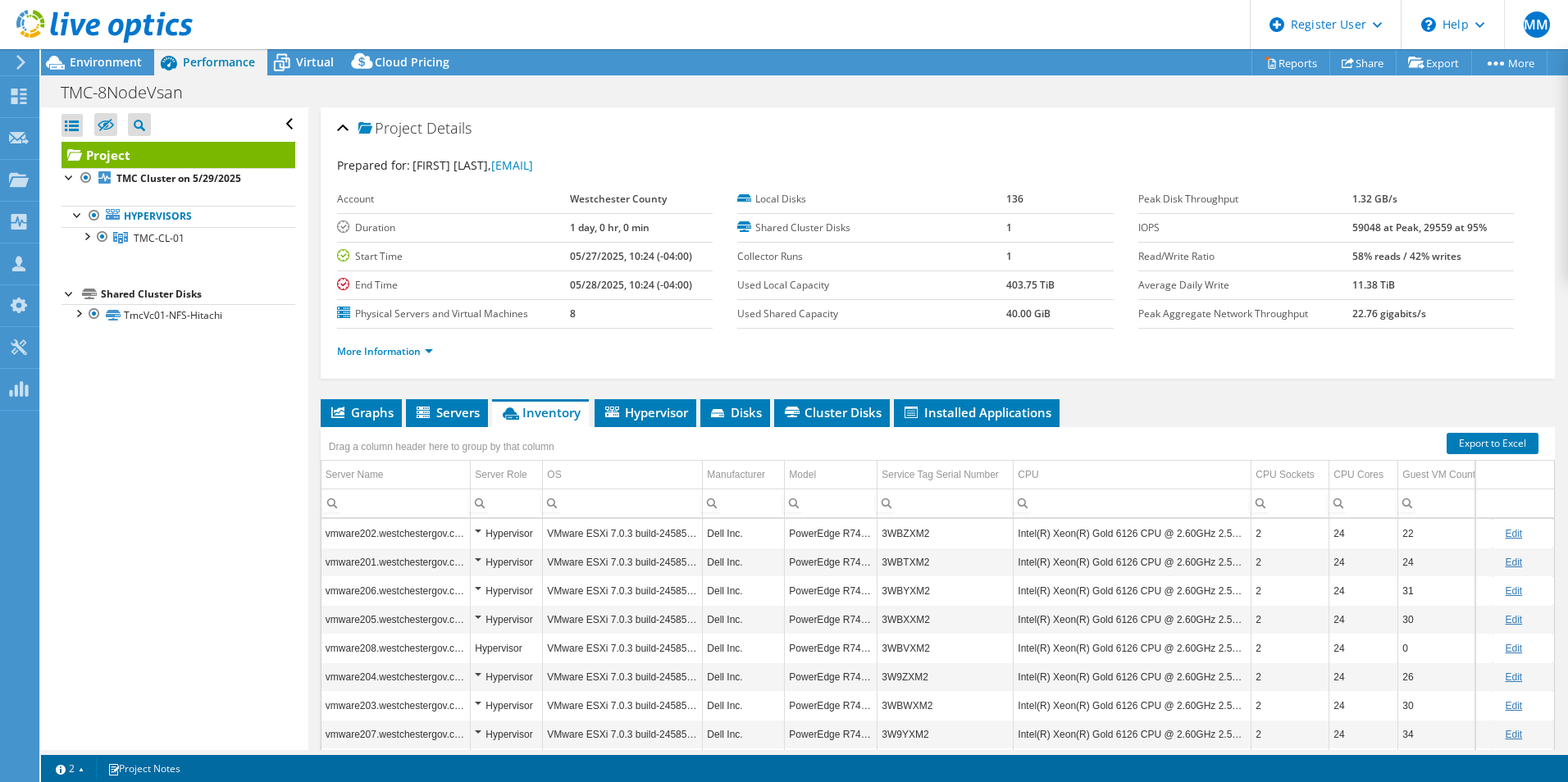 scroll, scrollTop: 7, scrollLeft: 0, axis: vertical 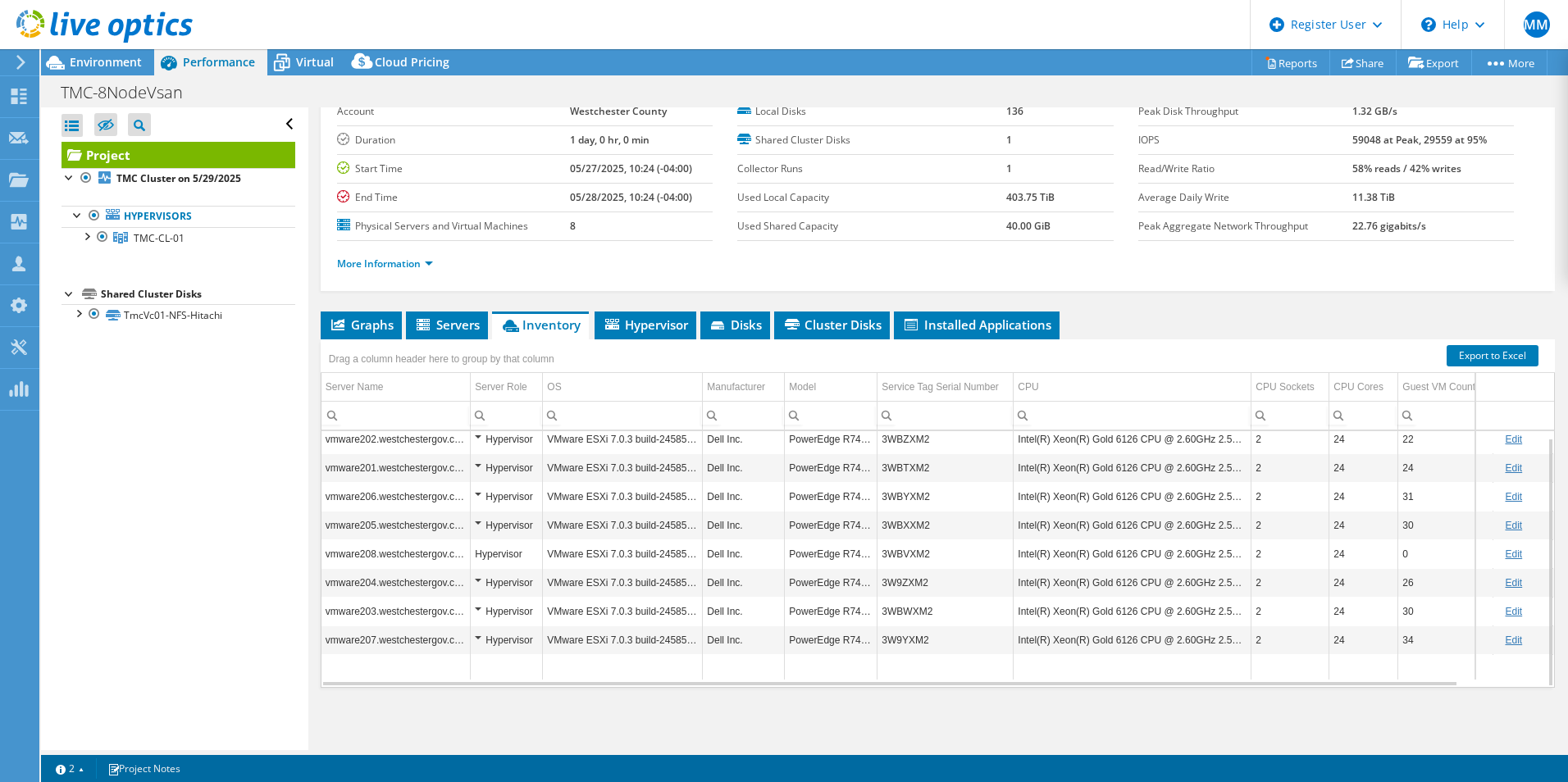 drag, startPoint x: 530, startPoint y: 717, endPoint x: 539, endPoint y: 718, distance: 9.055385 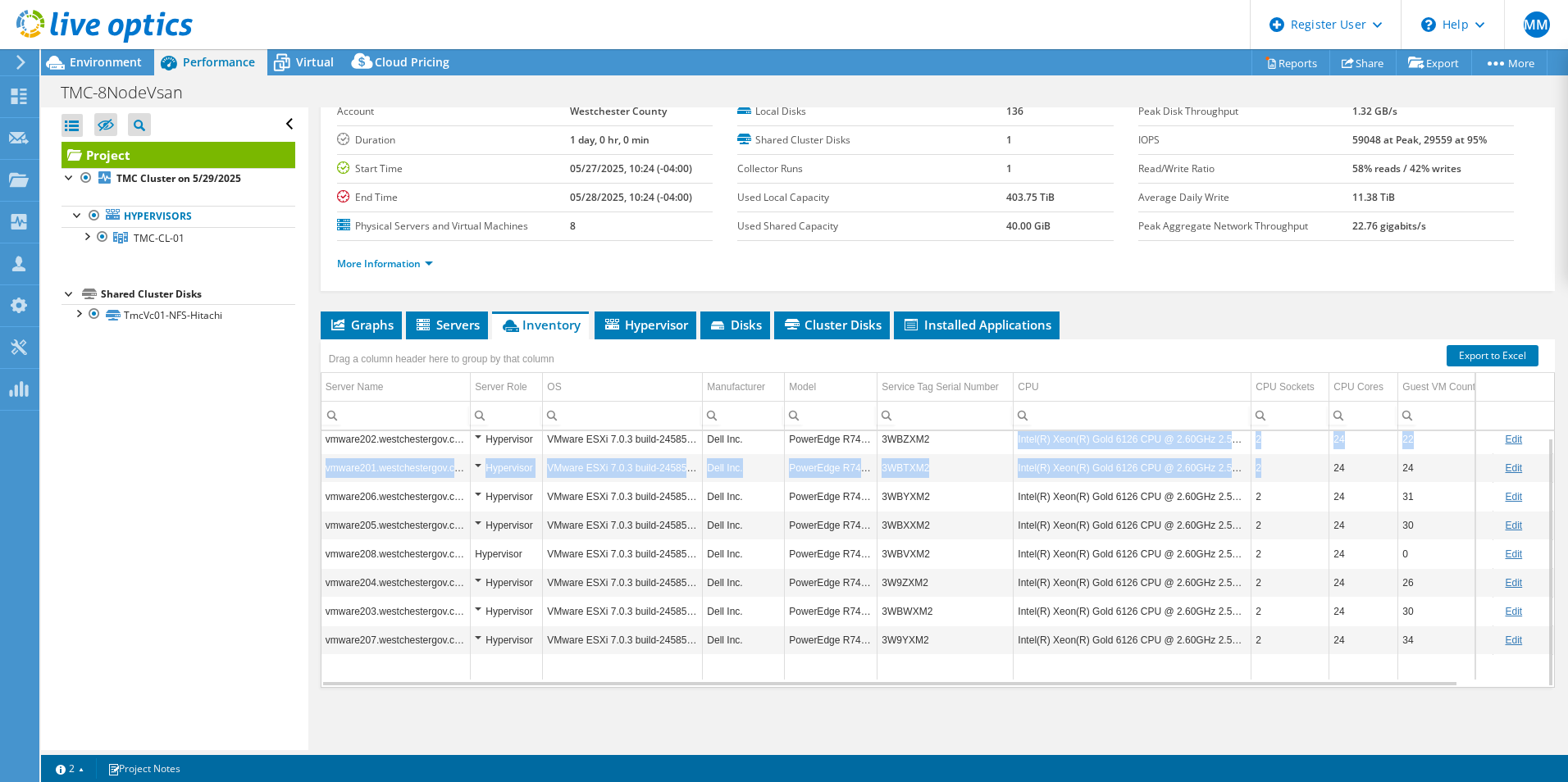 drag, startPoint x: 1015, startPoint y: 439, endPoint x: 1288, endPoint y: 480, distance: 276.0616 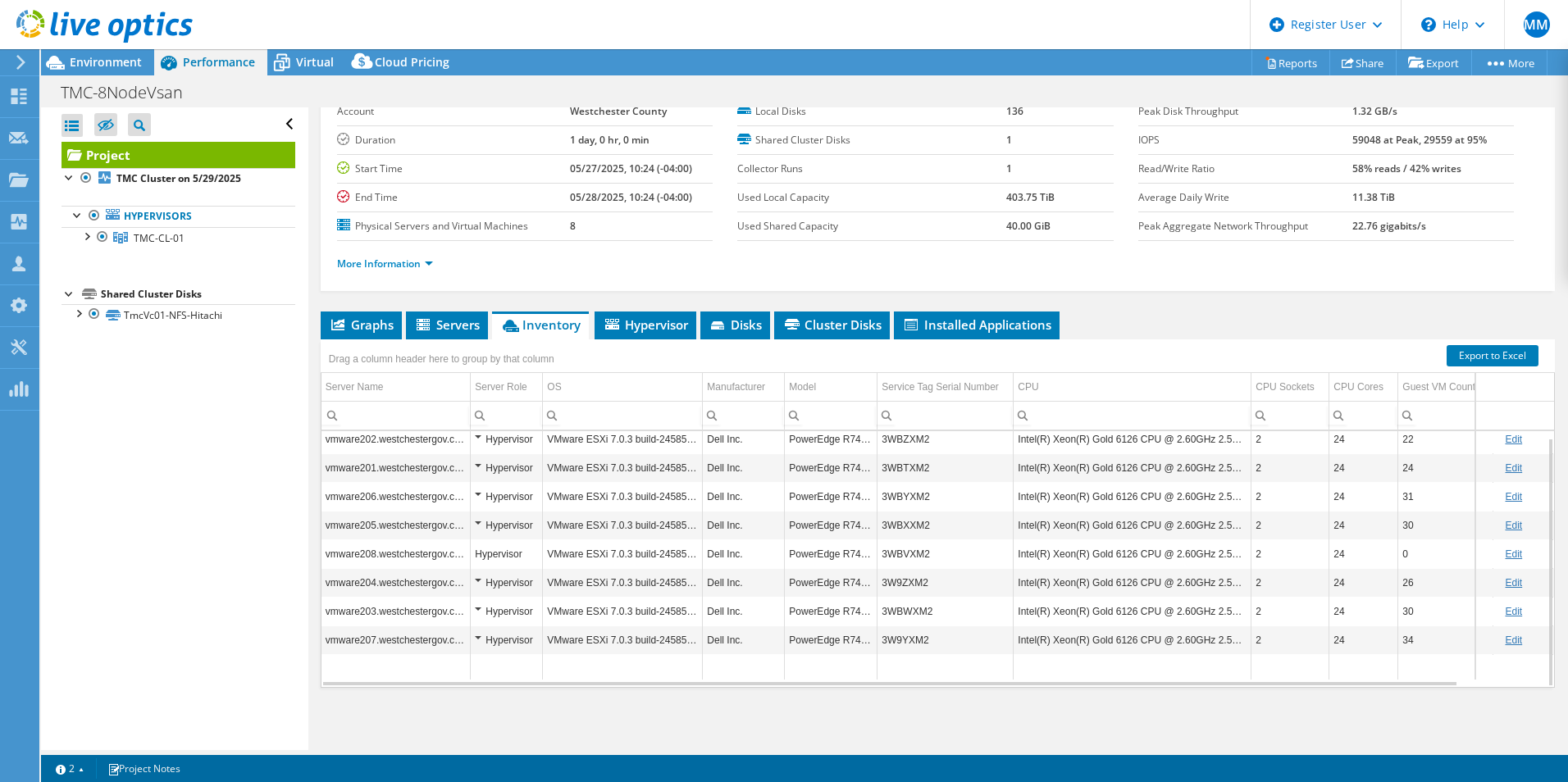 drag, startPoint x: 1288, startPoint y: 480, endPoint x: 1251, endPoint y: 524, distance: 57.489129 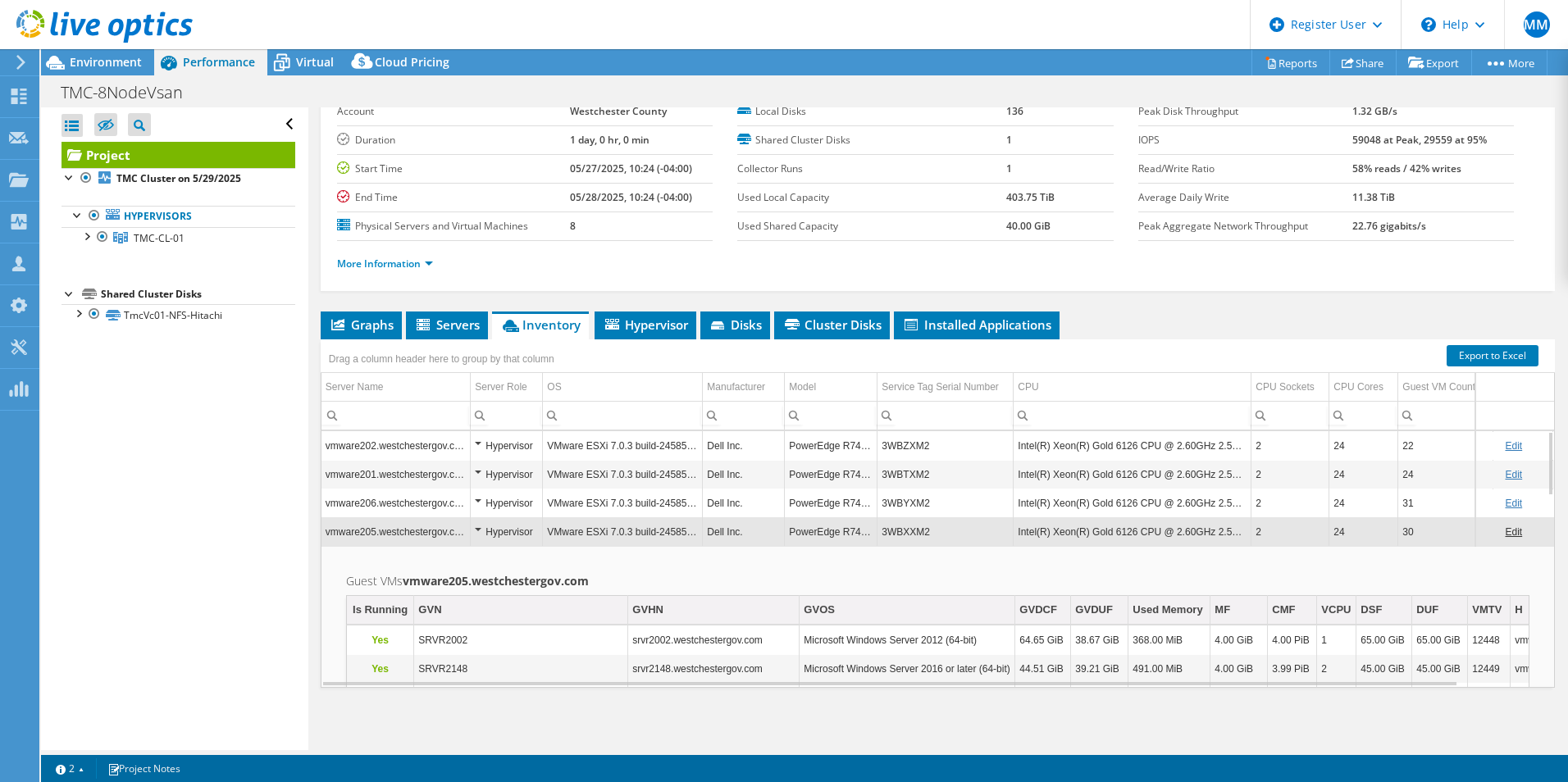 click on "Intel(R) Xeon(R) Gold 6126 CPU @ 2.60GHz 2.59 GHz" at bounding box center (1133, 531) 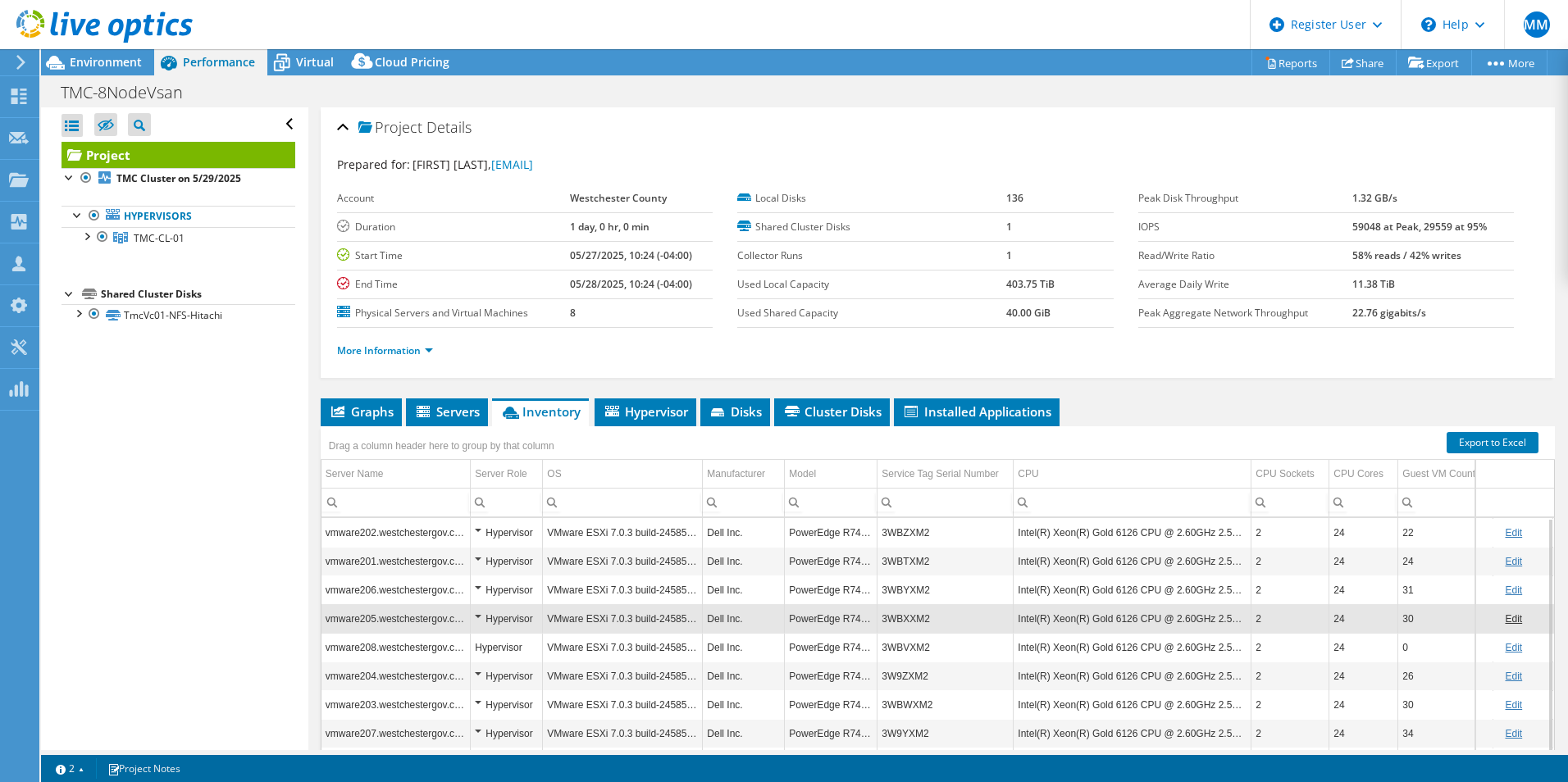 scroll, scrollTop: 0, scrollLeft: 0, axis: both 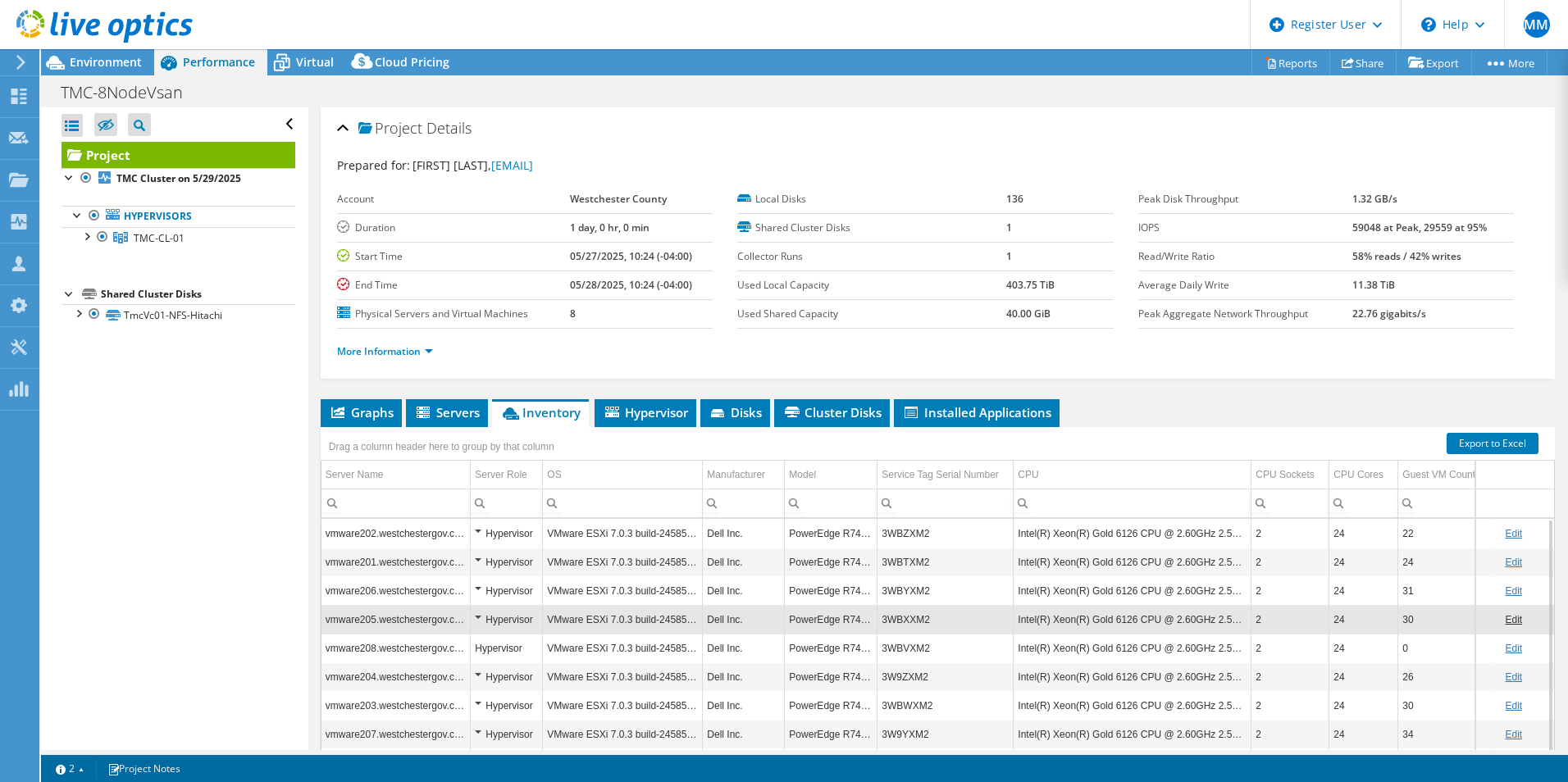 click on "Intel(R) Xeon(R) Gold 6126 CPU @ 2.60GHz 2.59 GHz" at bounding box center (1133, 533) 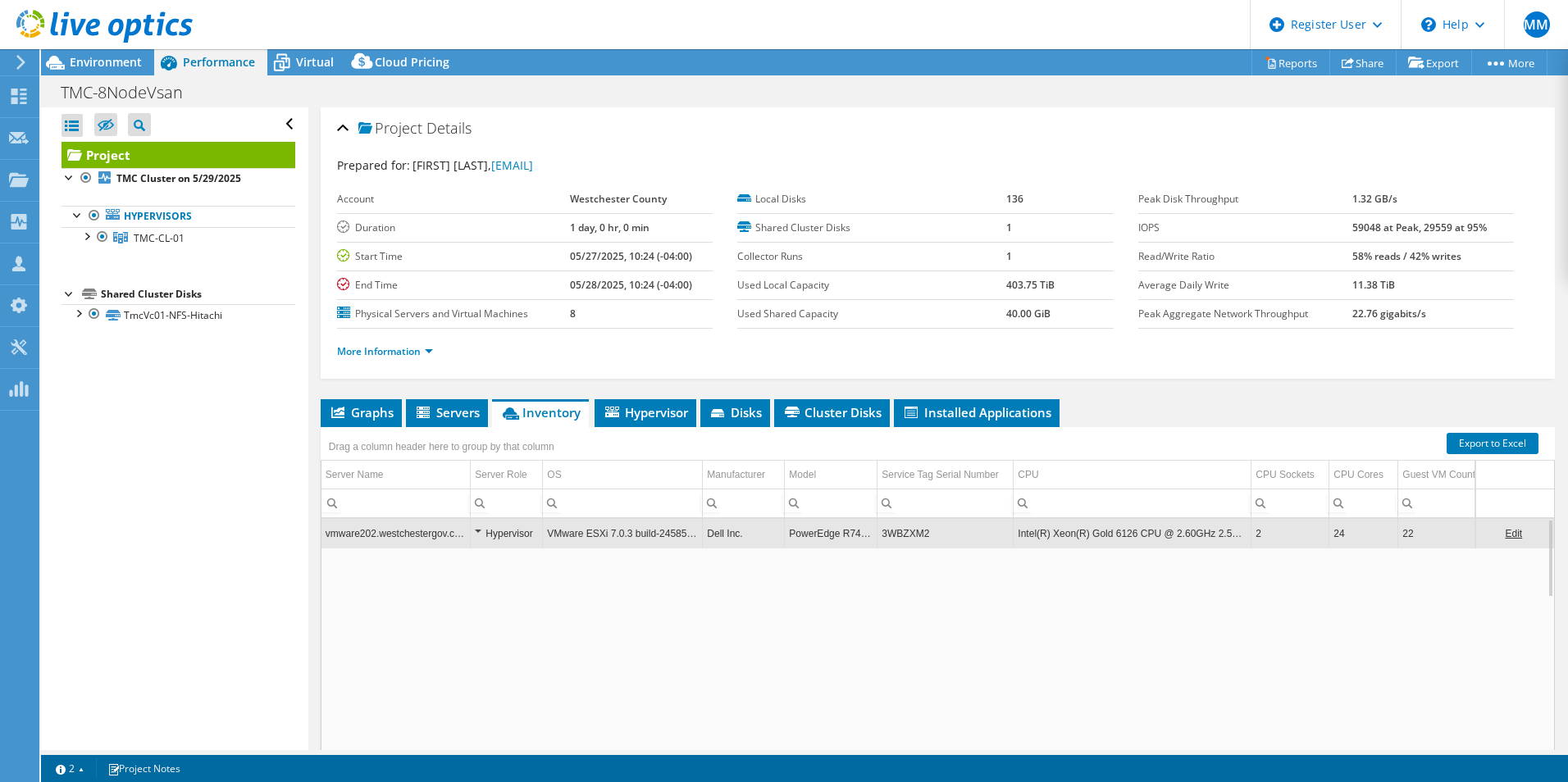 click on "Intel(R) Xeon(R) Gold 6126 CPU @ 2.60GHz 2.59 GHz" at bounding box center (1133, 533) 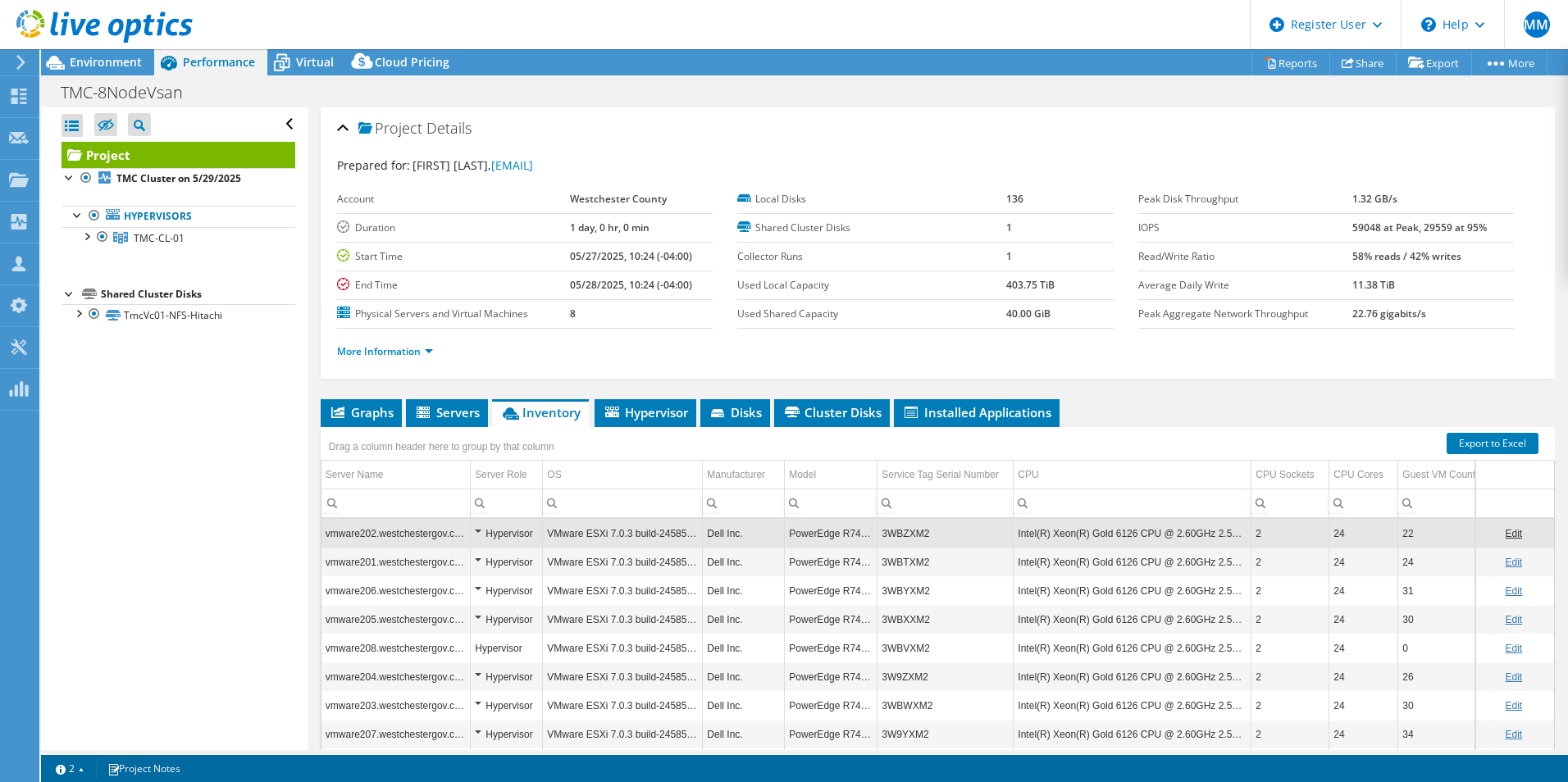 scroll, scrollTop: 7, scrollLeft: 0, axis: vertical 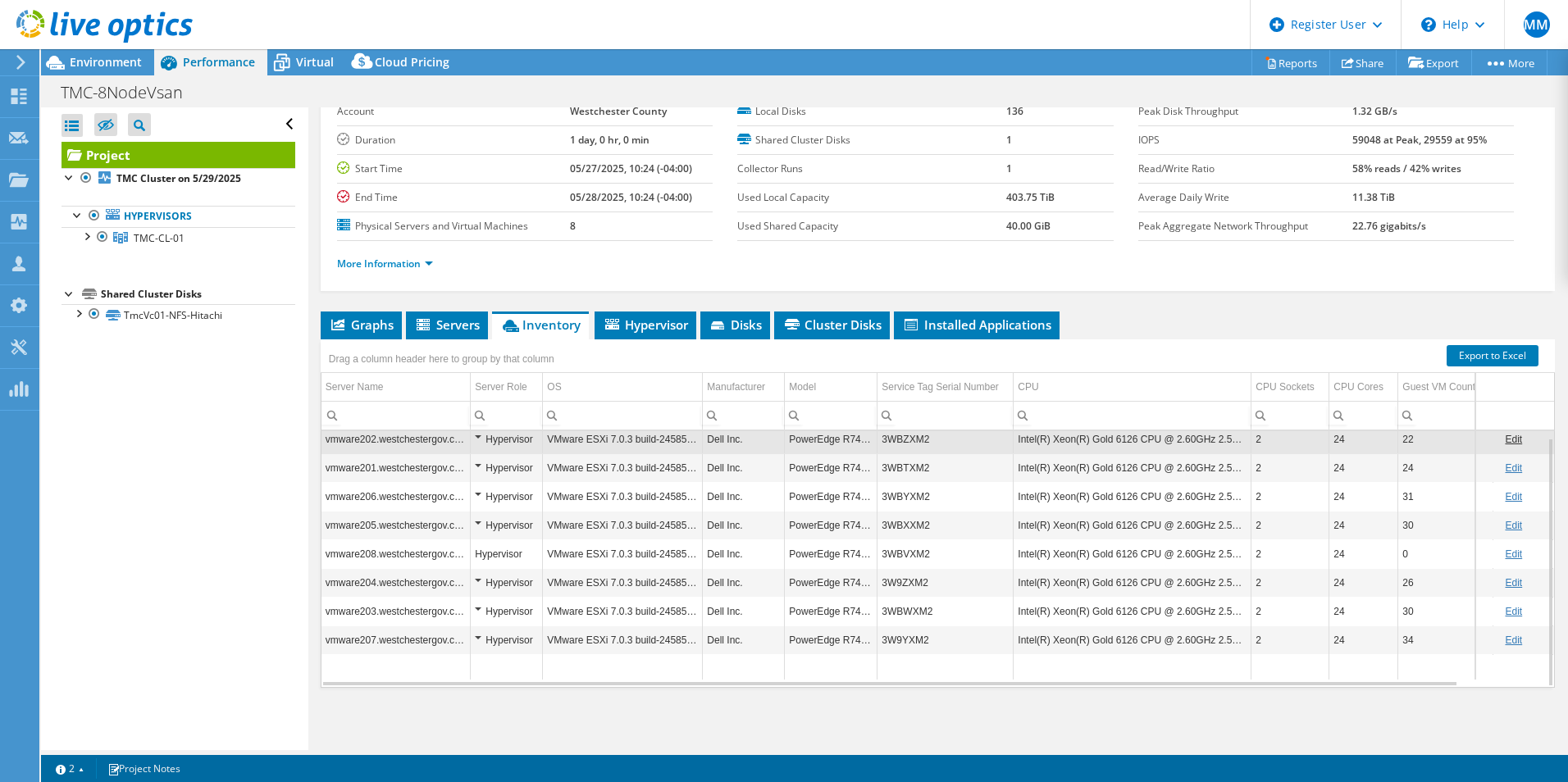 click on "3WBTXM2" at bounding box center (946, 467) 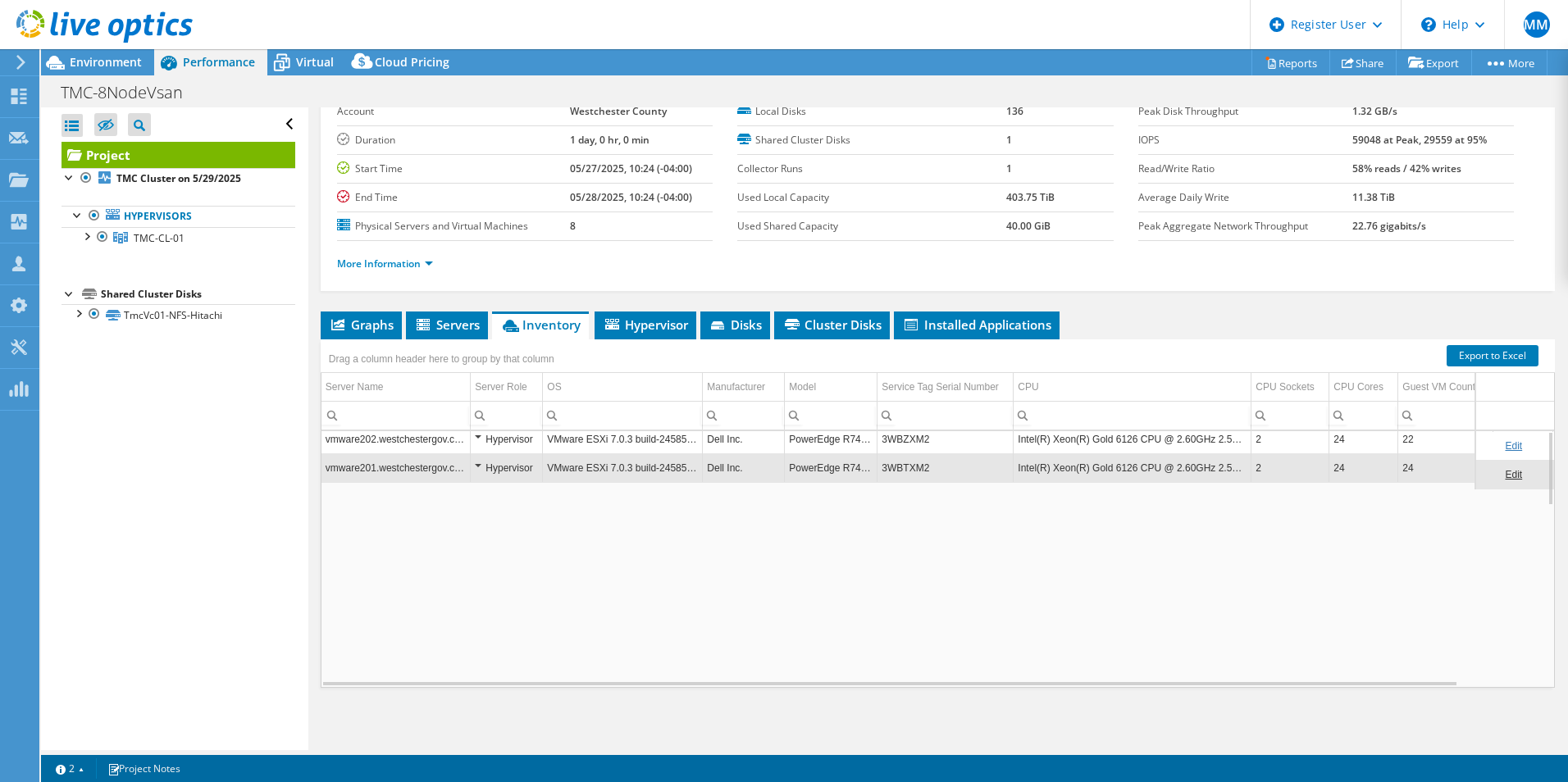 scroll, scrollTop: 0, scrollLeft: 0, axis: both 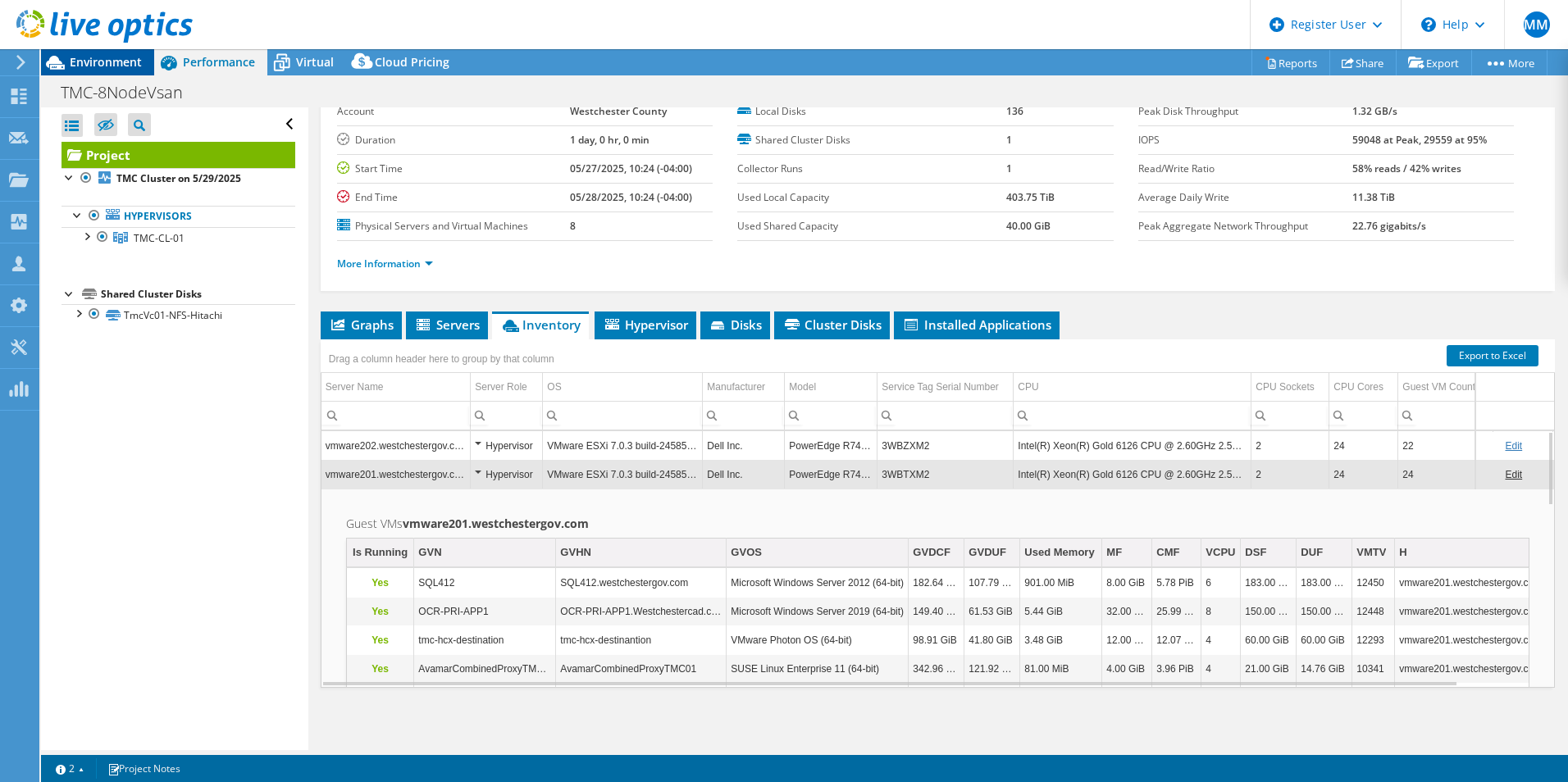 click on "Environment" at bounding box center [106, 61] 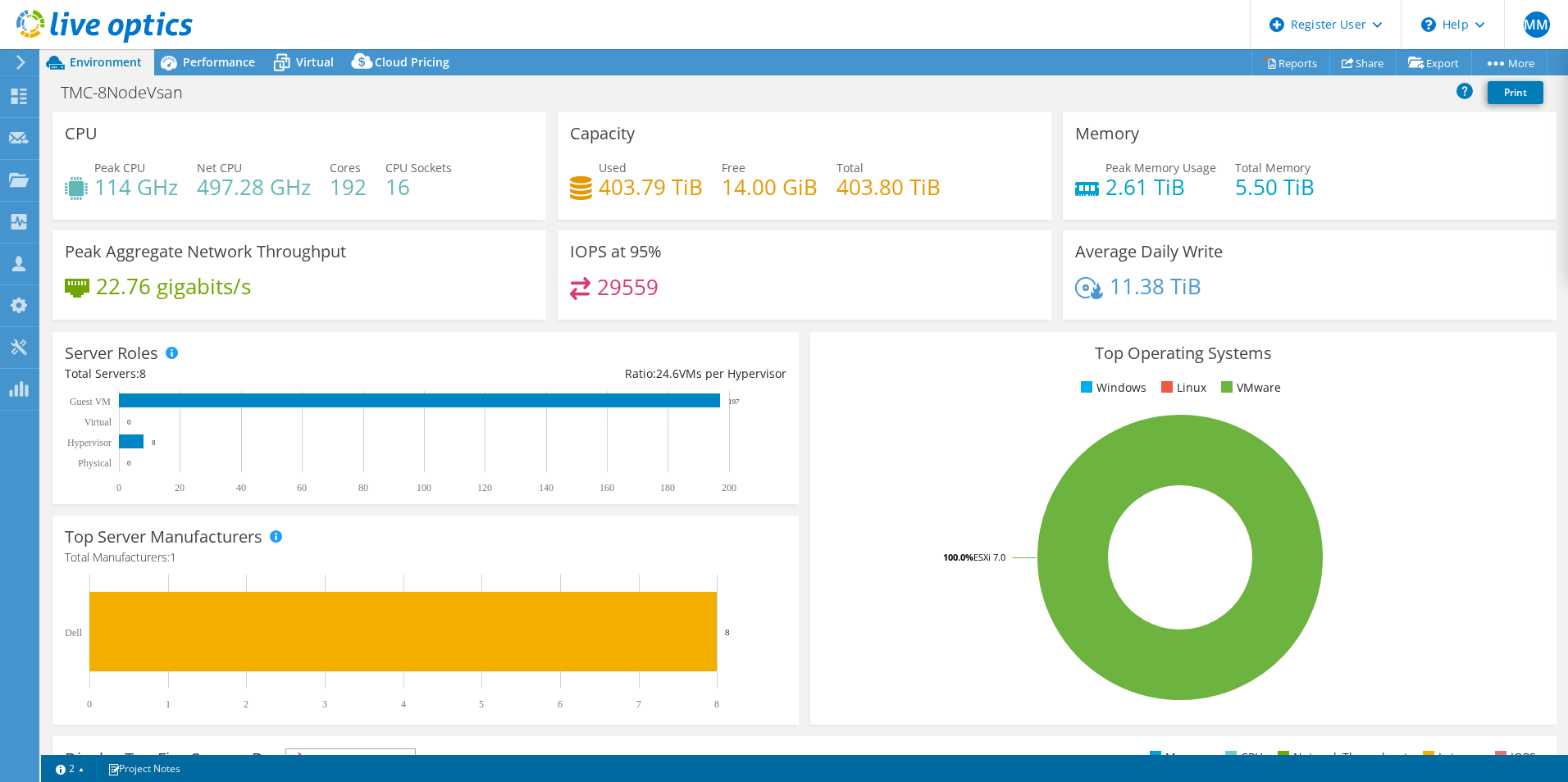 click 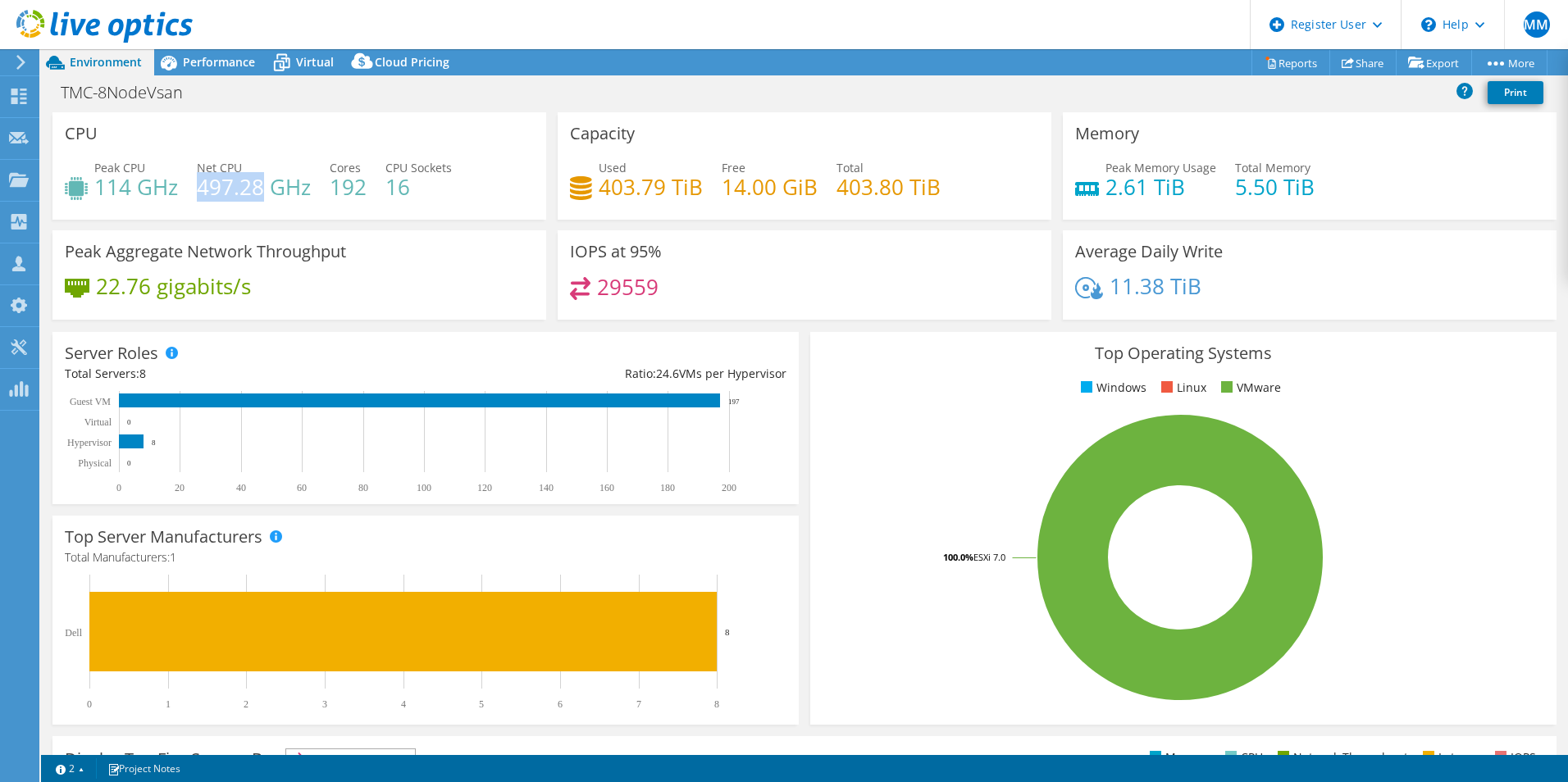 drag, startPoint x: 260, startPoint y: 183, endPoint x: 200, endPoint y: 185, distance: 60.033324 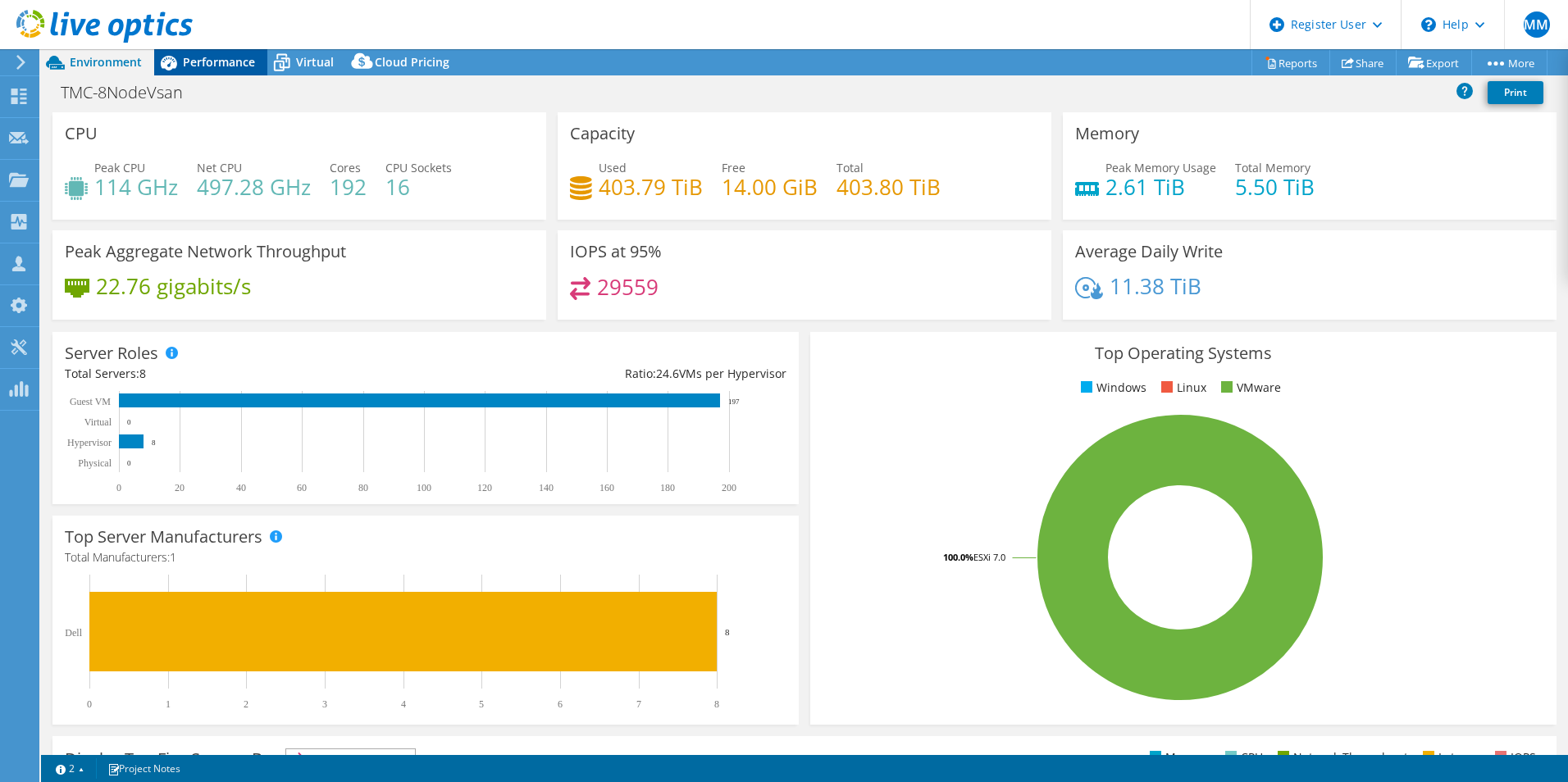 click on "Performance" at bounding box center (219, 61) 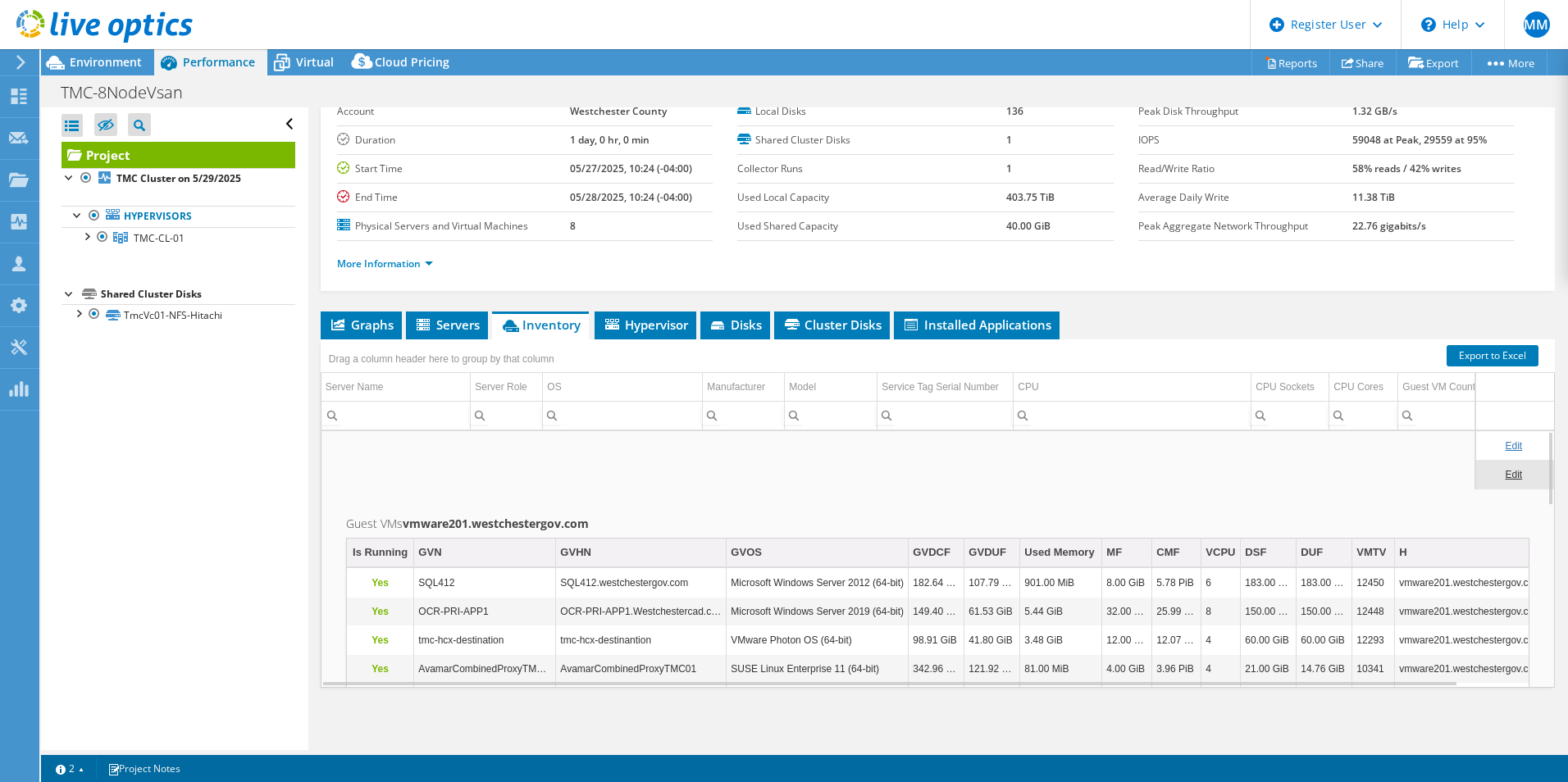 scroll, scrollTop: 0, scrollLeft: 0, axis: both 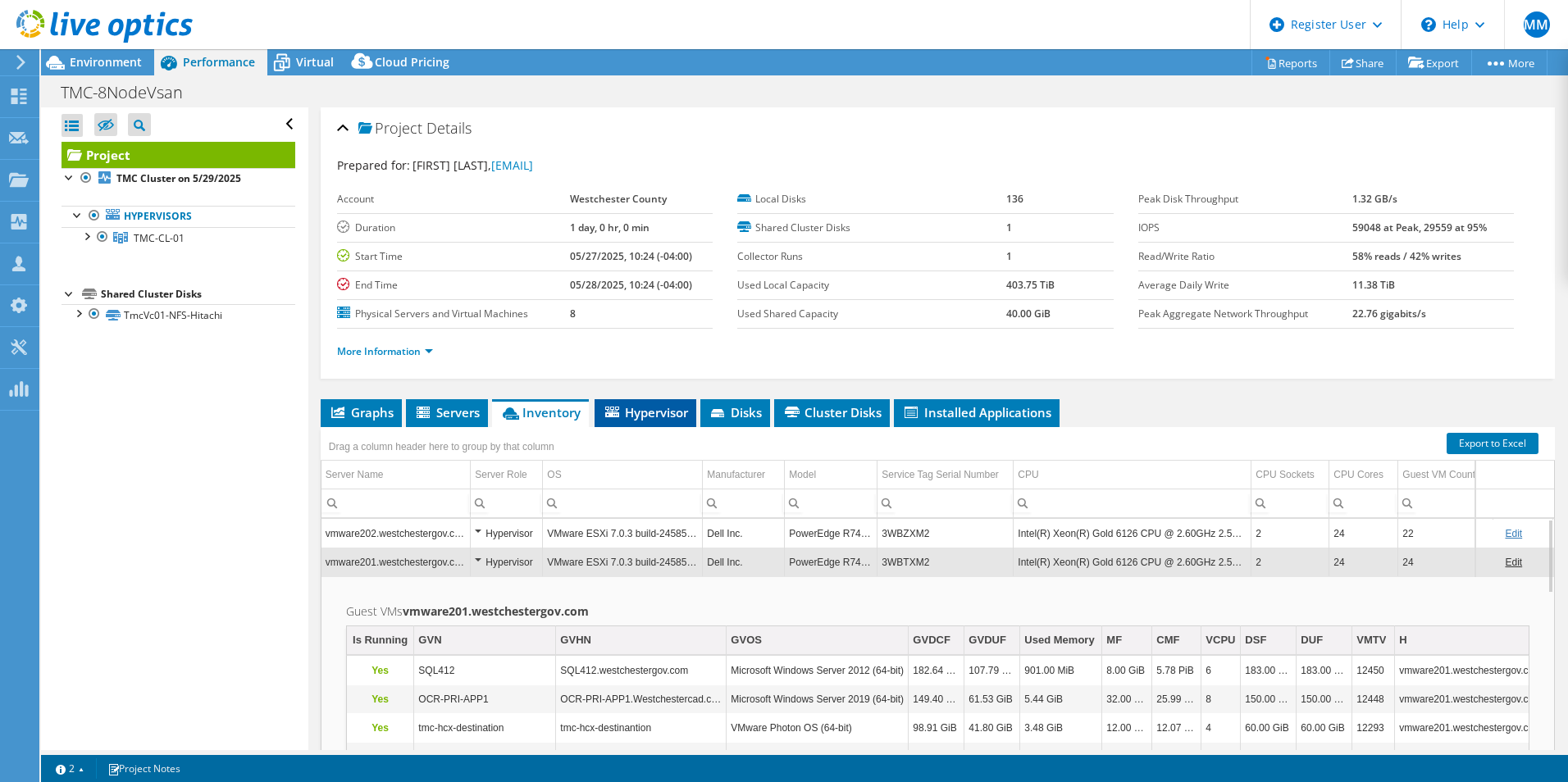 click on "Hypervisor" at bounding box center (645, 412) 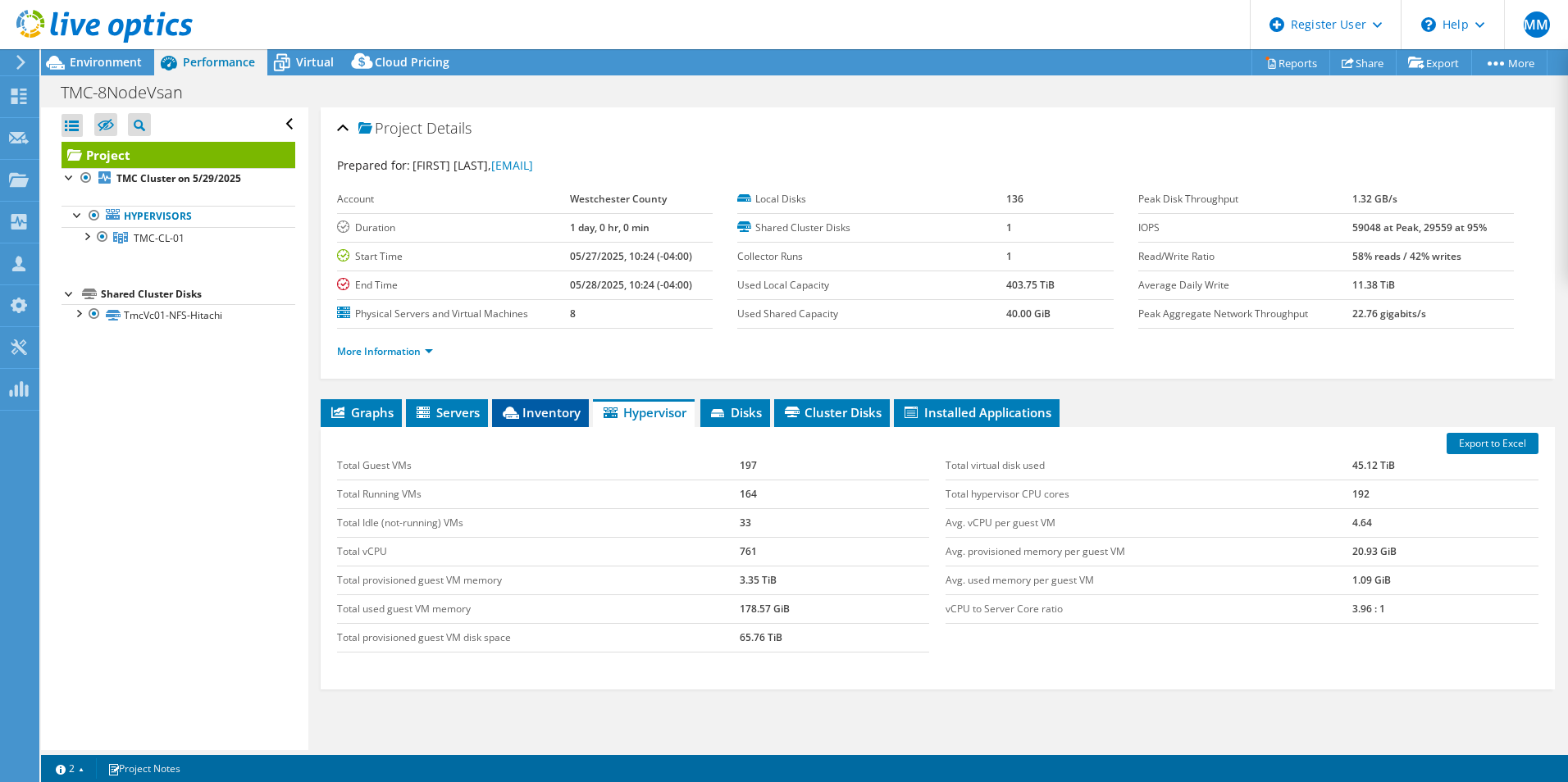 click on "Inventory" at bounding box center (540, 412) 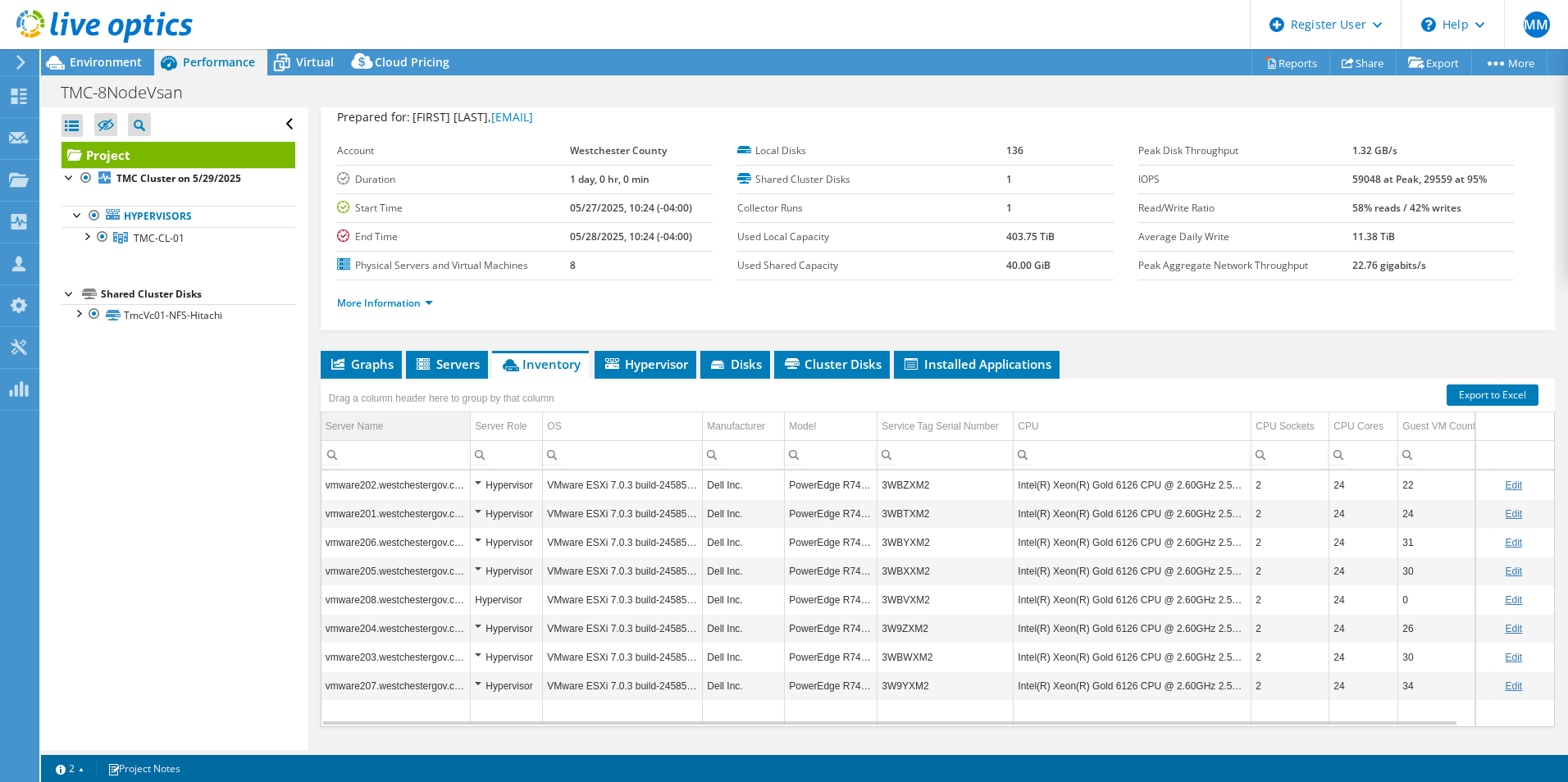 scroll, scrollTop: 88, scrollLeft: 0, axis: vertical 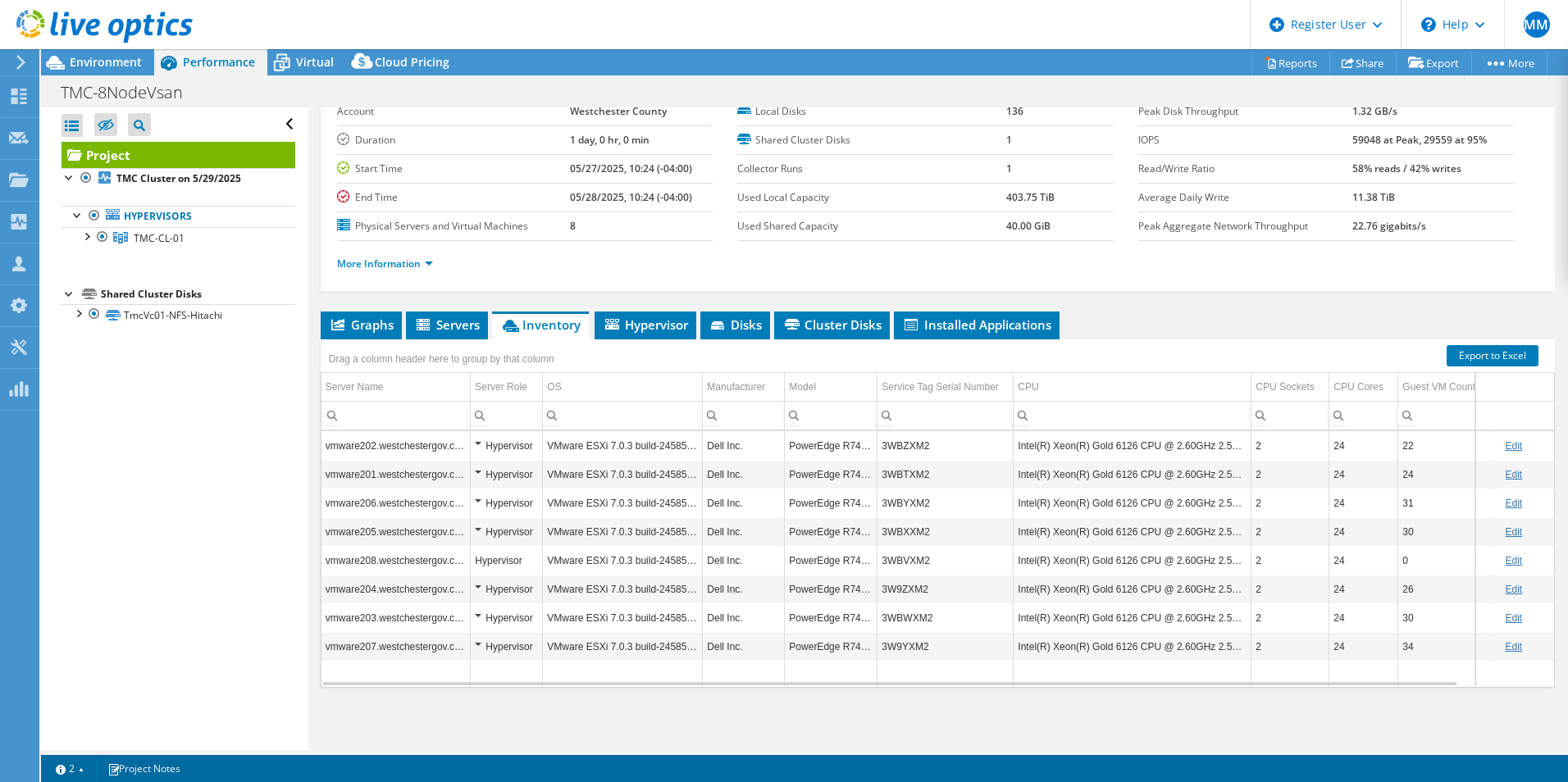 click on "Project
Details
Prepared for:
Anthony Nardelli,  aan2@westchestercountyny.gov
Account
Westchester County
Duration
1 day, 0 hr, 0 min
Start Time
05/27/2025, 10:24 (-04:00)
End Time
05/28/2025, 10:24 (-04:00)
8" at bounding box center [937, 384] 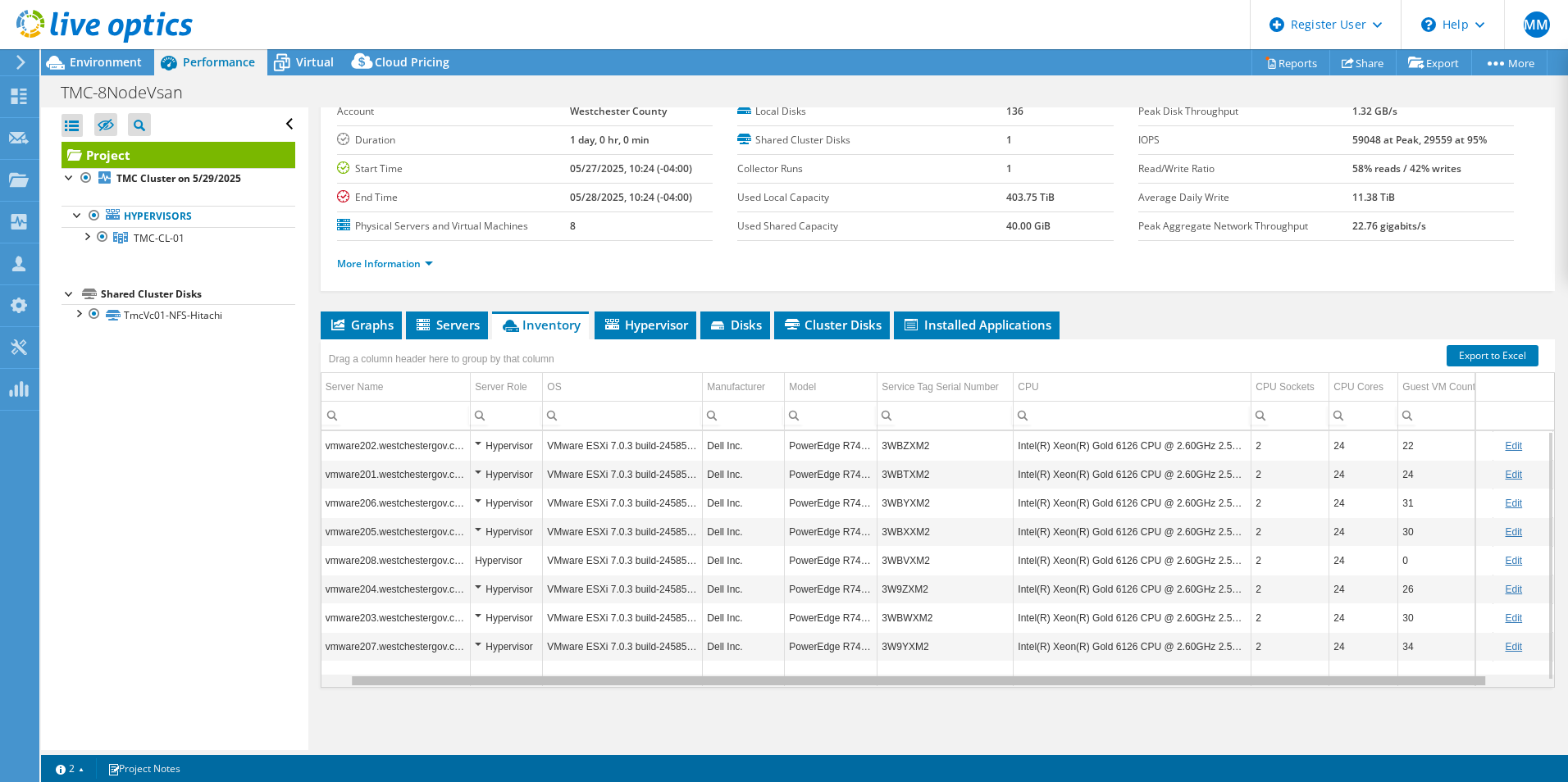 scroll, scrollTop: 0, scrollLeft: 38, axis: horizontal 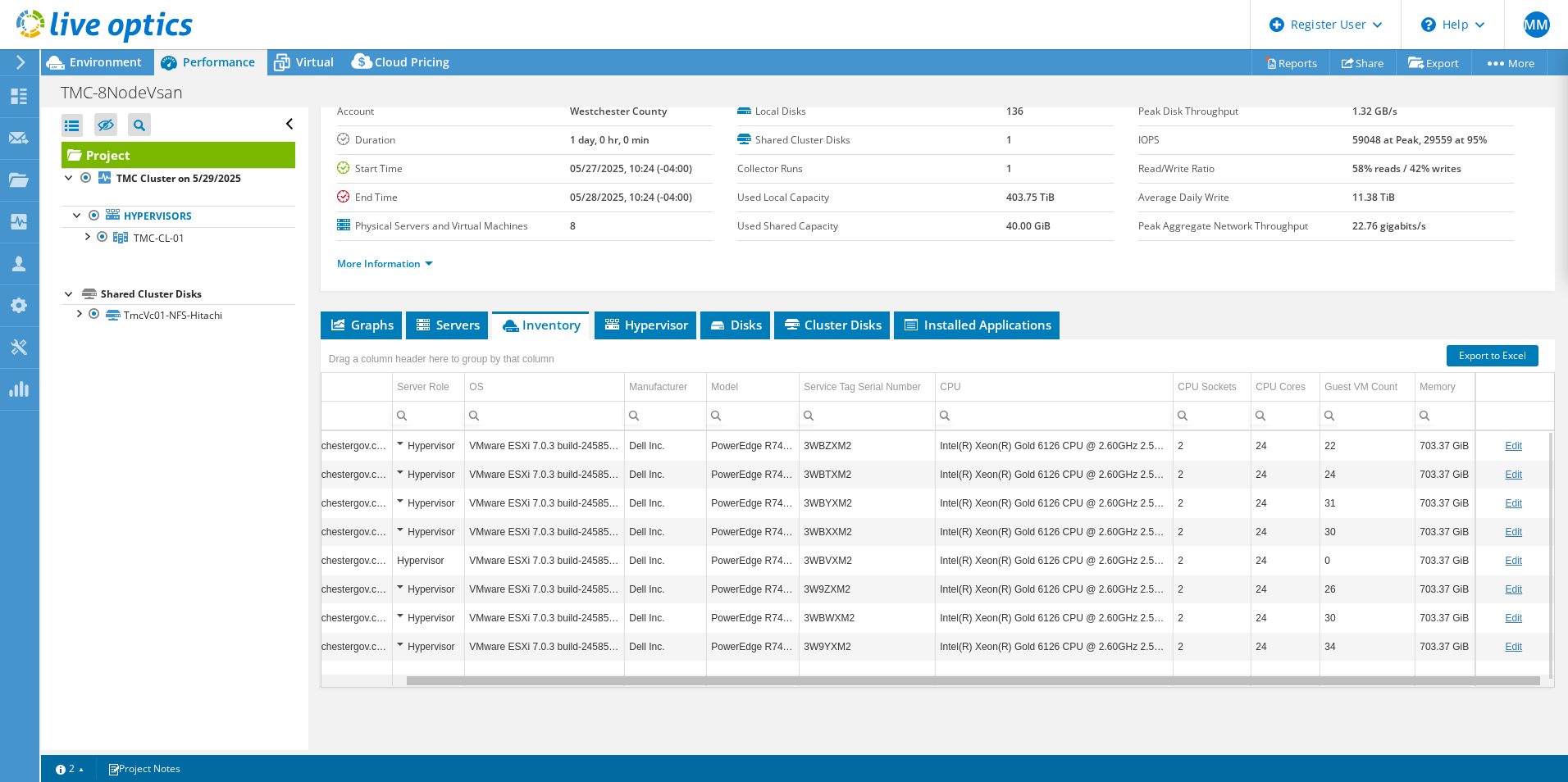 drag, startPoint x: 928, startPoint y: 683, endPoint x: 1083, endPoint y: 680, distance: 155.029 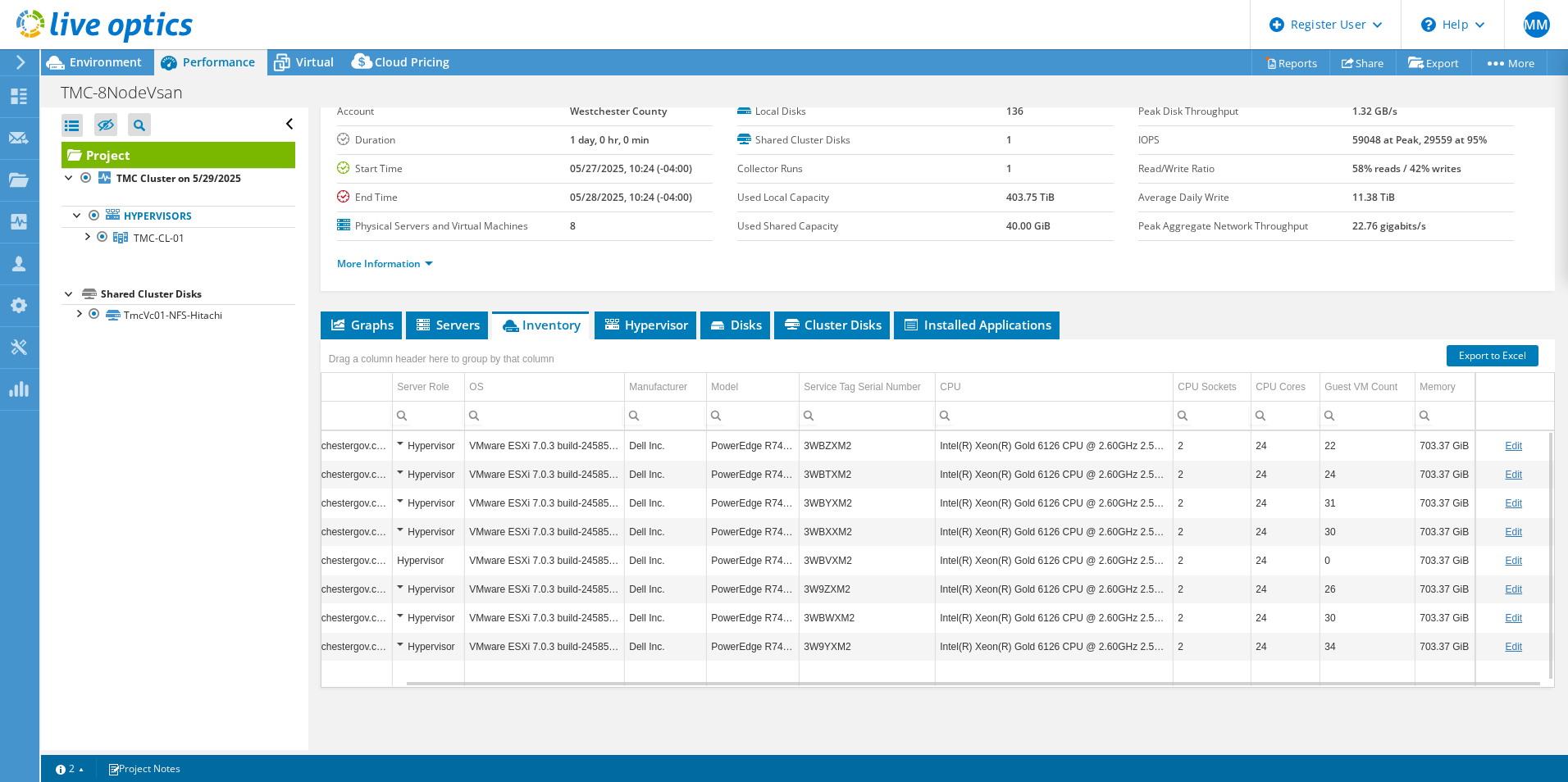 click on "Project
Details
Prepared for:
Anthony Nardelli,  aan2@westchestercountyny.gov
Account
Westchester County
Duration
1 day, 0 hr, 0 min
Start Time
05/27/2025, 10:24 (-04:00)
End Time
05/28/2025, 10:24 (-04:00)
8" at bounding box center (937, 384) 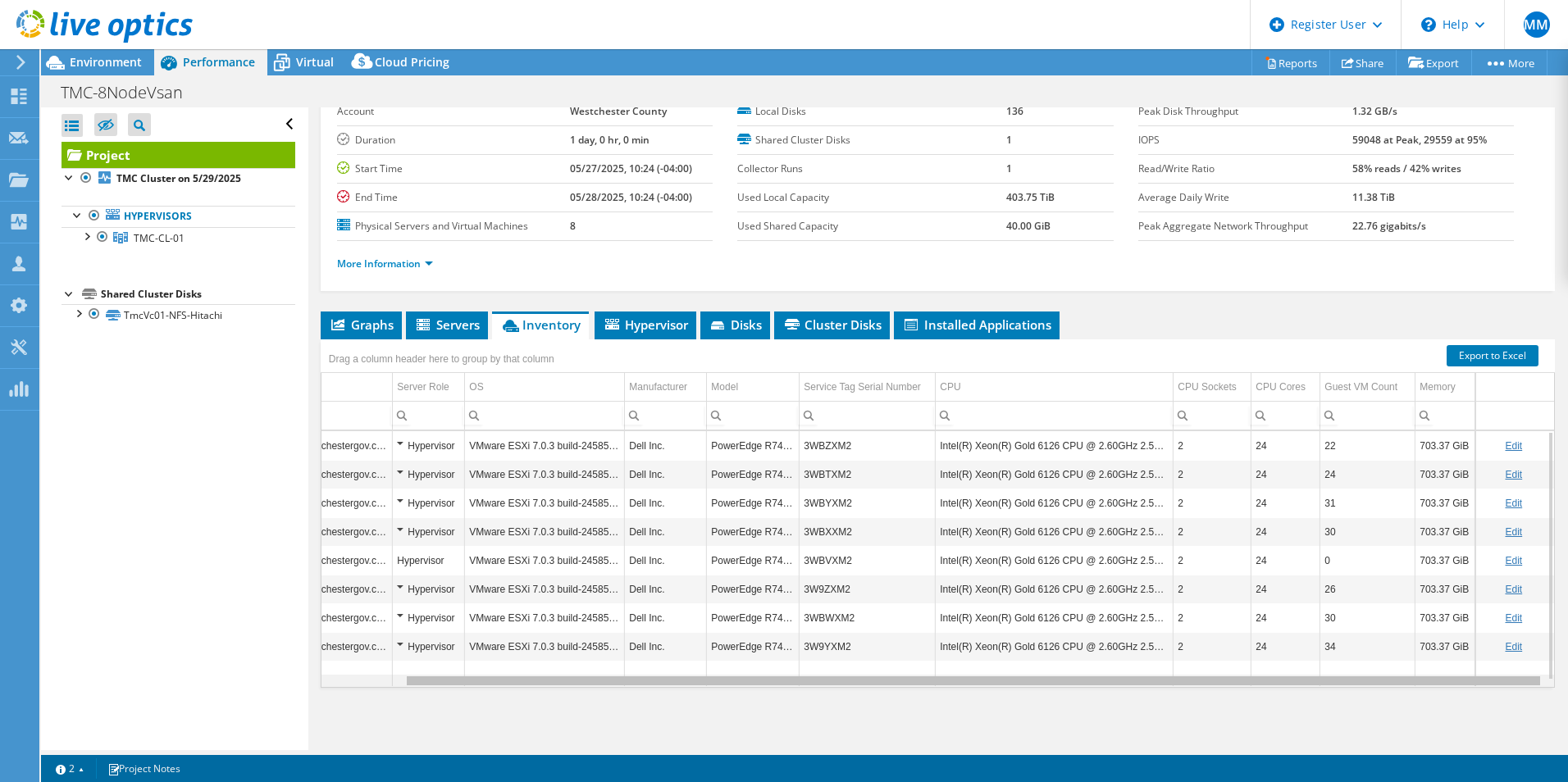 scroll, scrollTop: 0, scrollLeft: 86, axis: horizontal 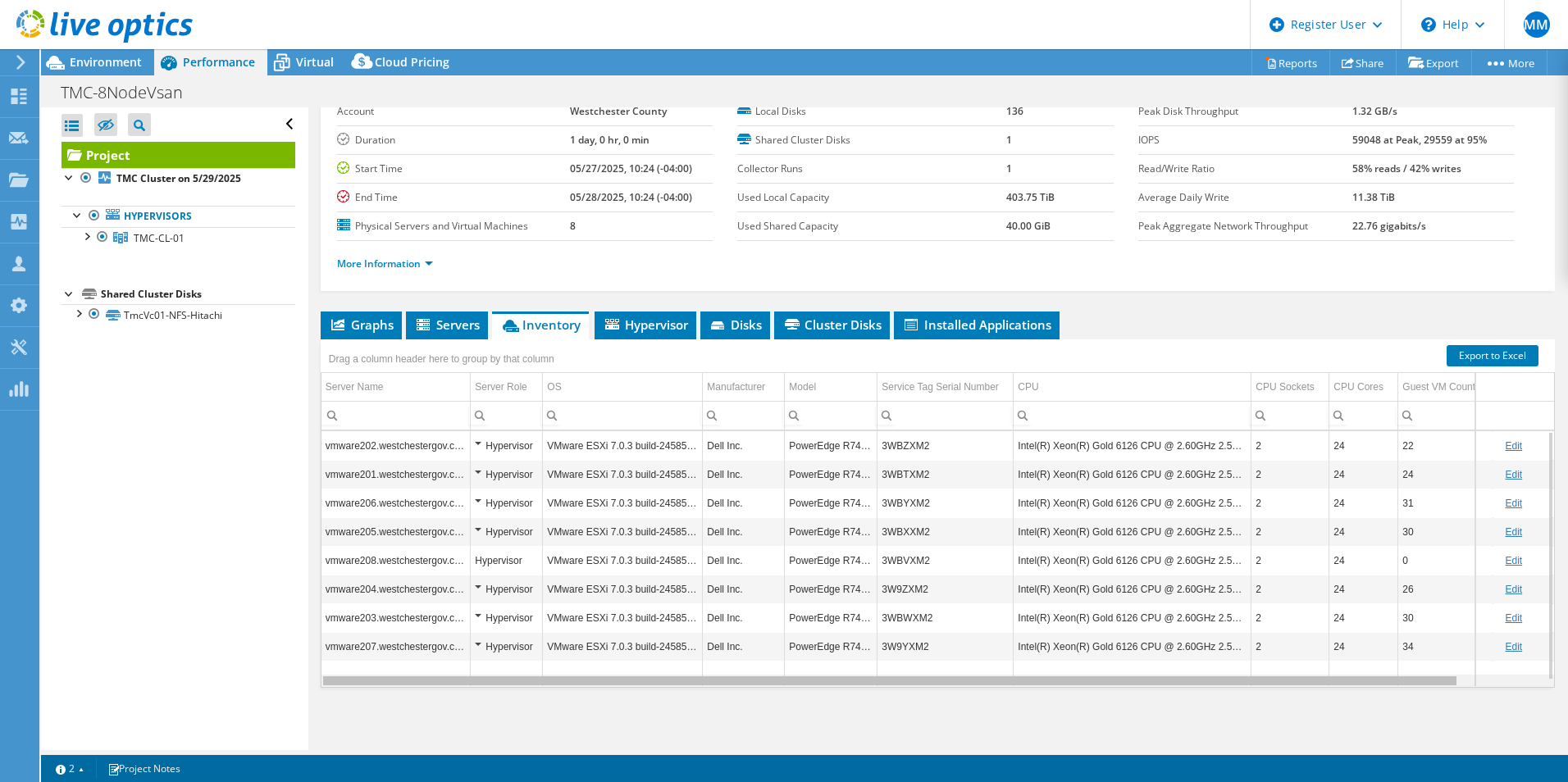 drag, startPoint x: 650, startPoint y: 683, endPoint x: 504, endPoint y: 680, distance: 146.03082 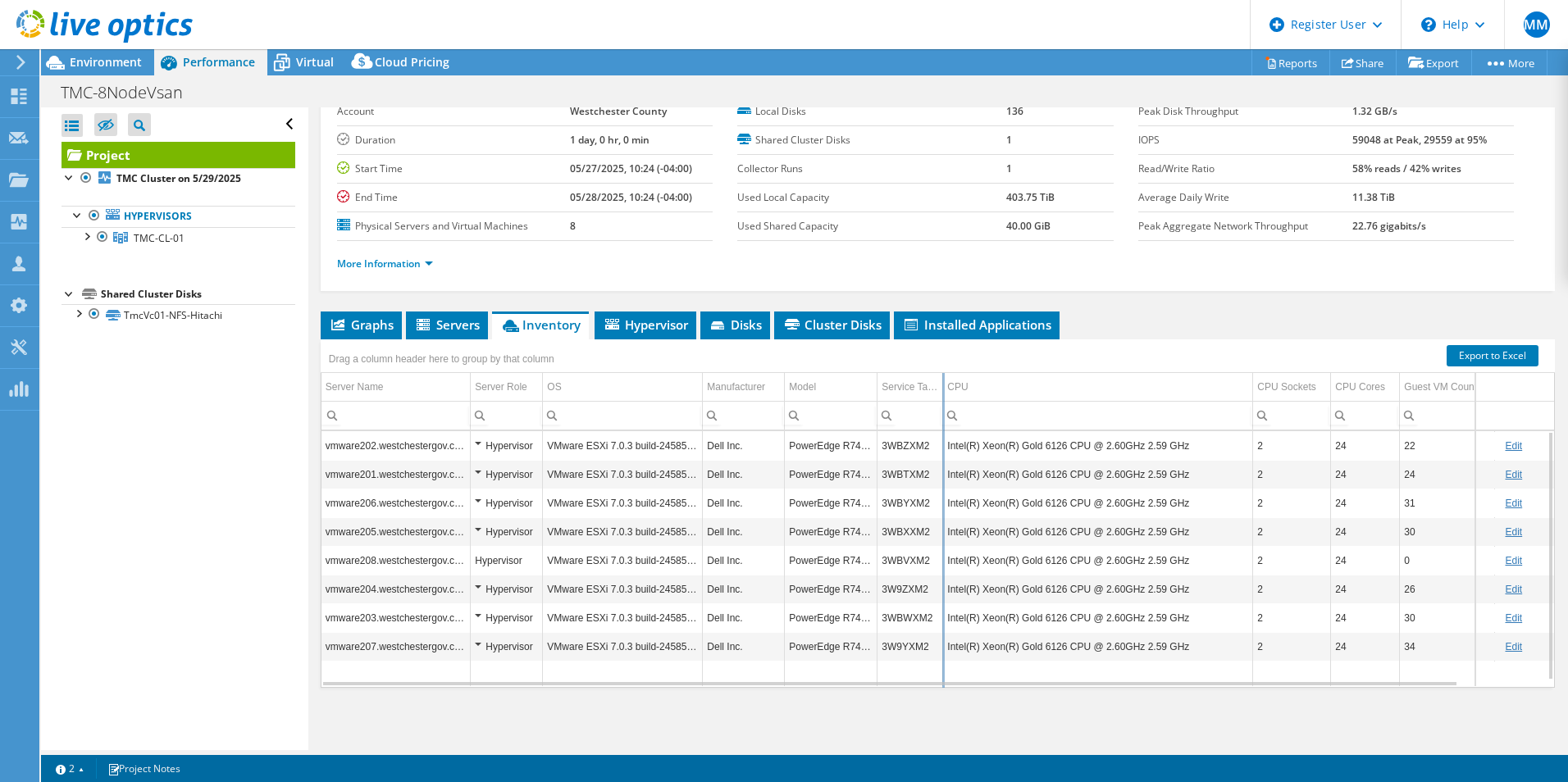 drag, startPoint x: 1014, startPoint y: 382, endPoint x: 943, endPoint y: 380, distance: 71.02816 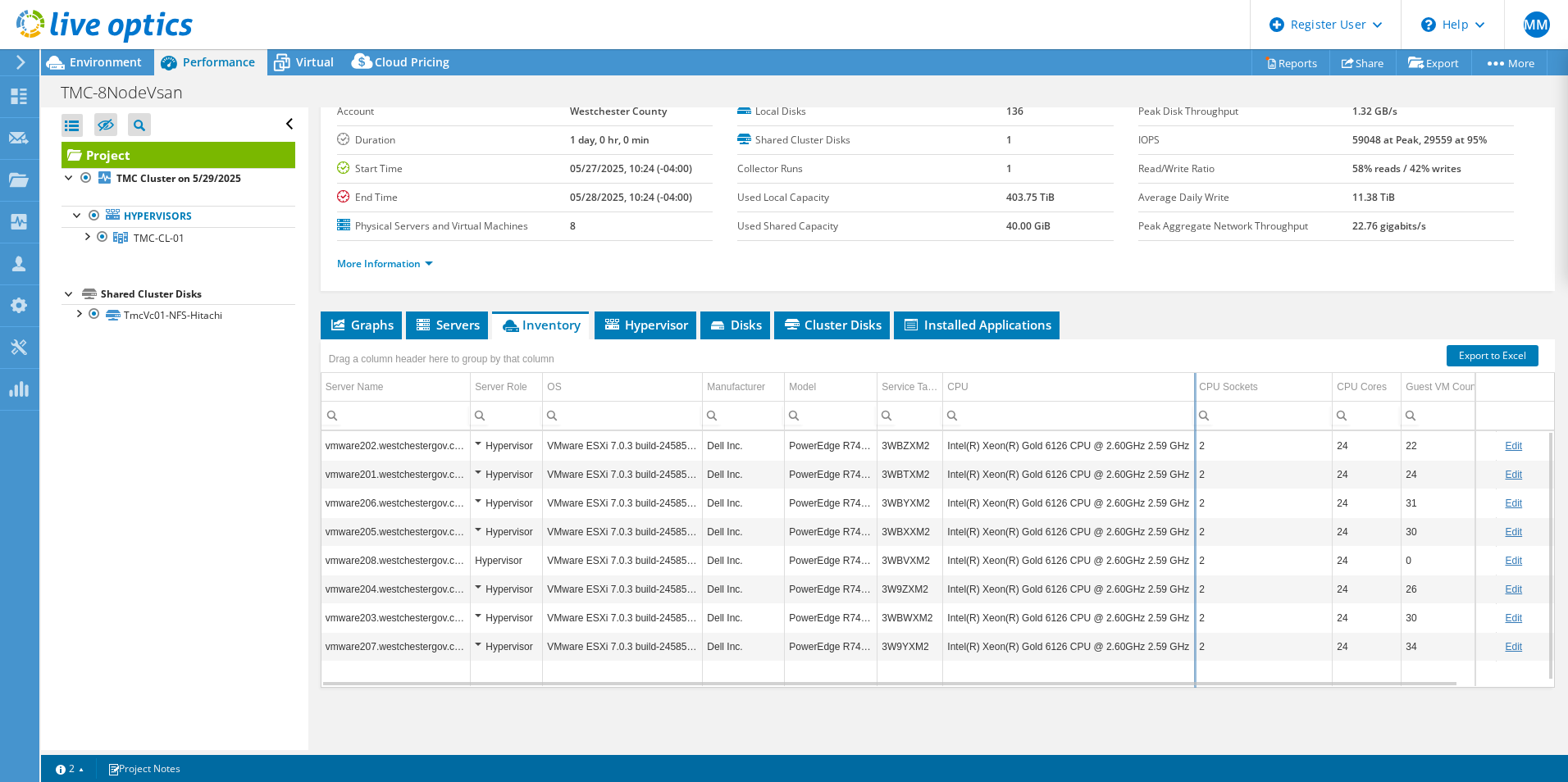 drag, startPoint x: 1251, startPoint y: 380, endPoint x: 1192, endPoint y: 383, distance: 59.07622 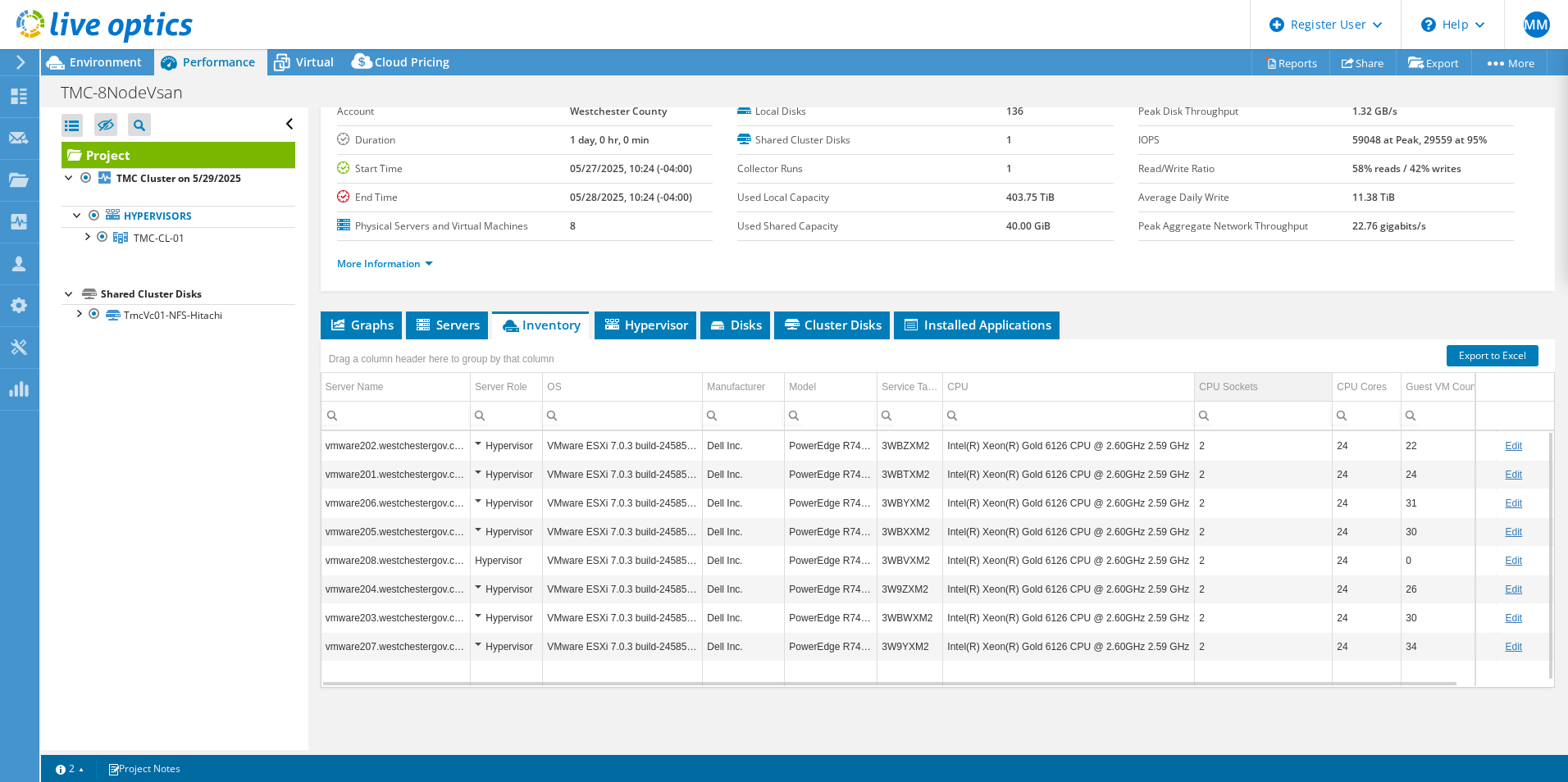 click on "CPU Sockets" at bounding box center [1264, 387] 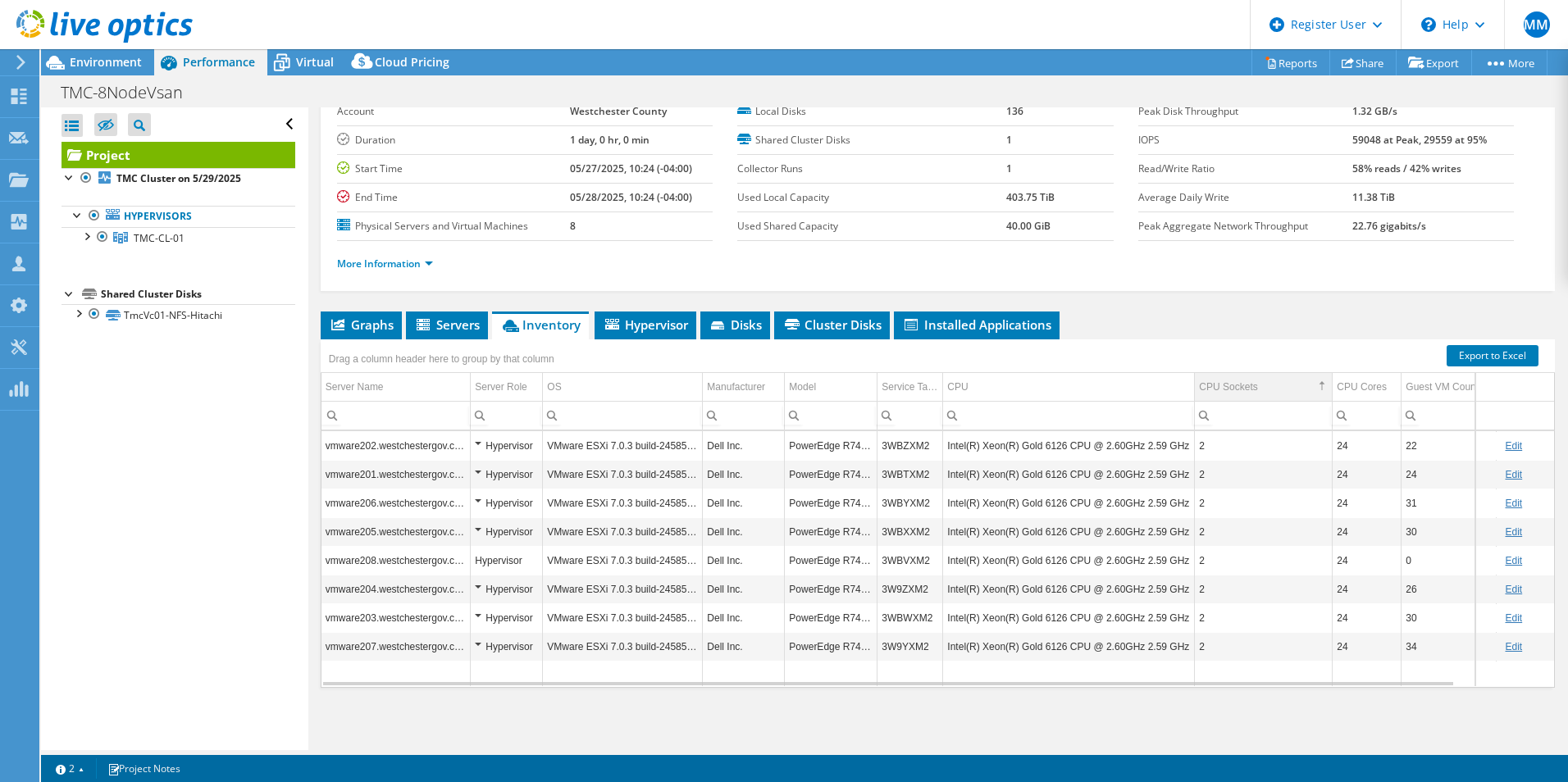 click on "CPU Sockets" at bounding box center (1264, 387) 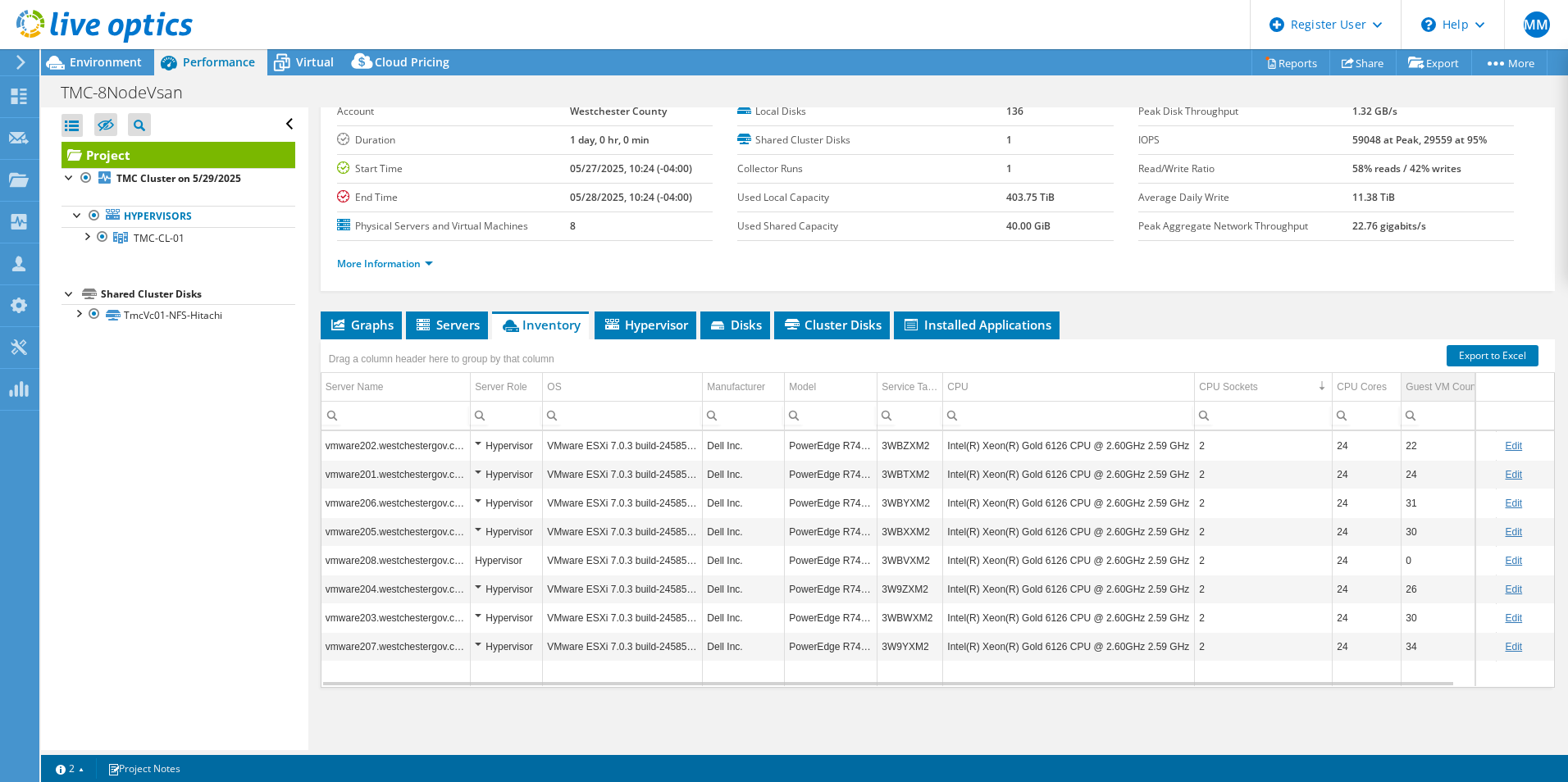 click on "Guest VM Count" at bounding box center (1442, 387) 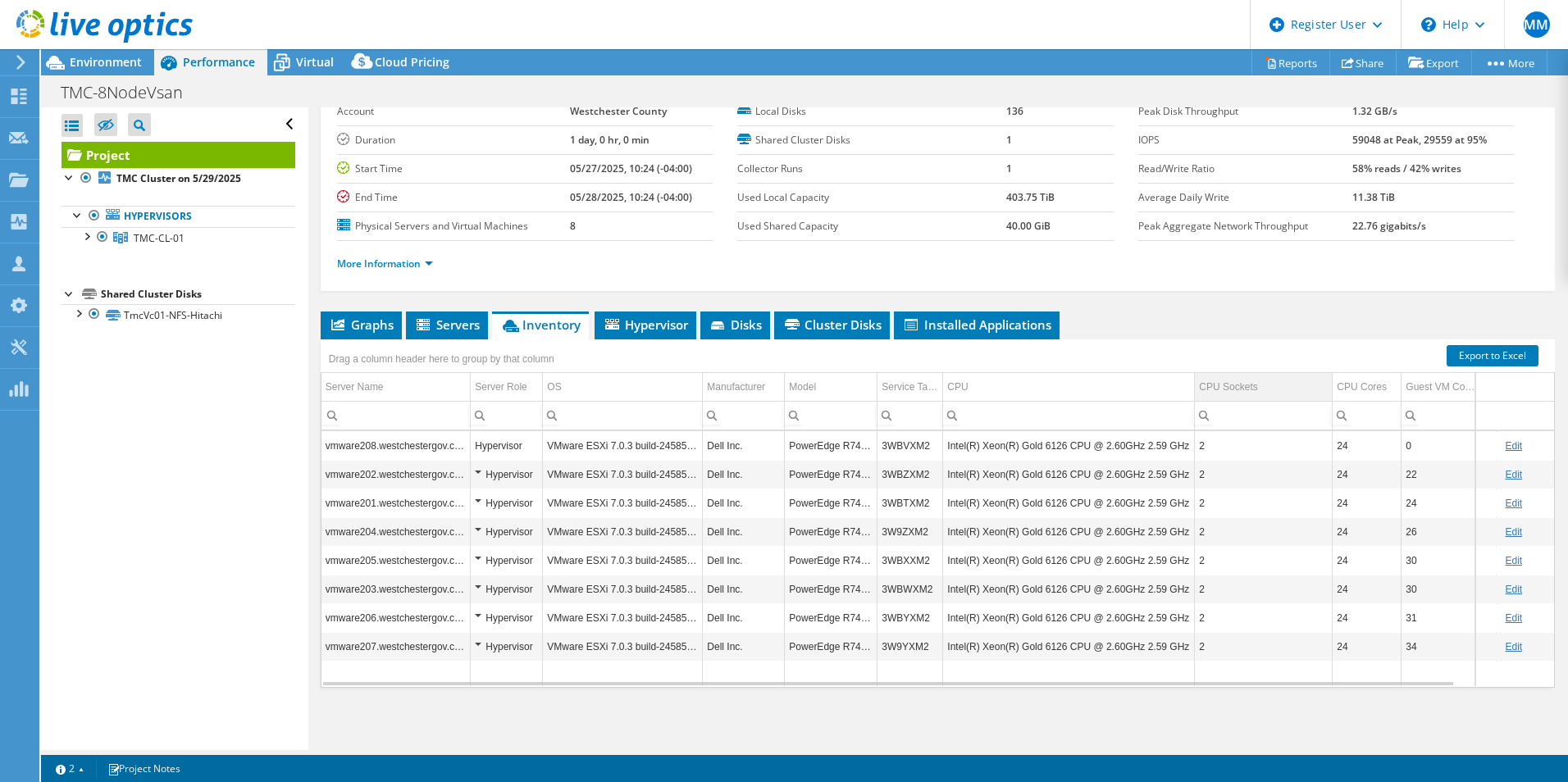 click on "CPU Sockets" at bounding box center (1264, 387) 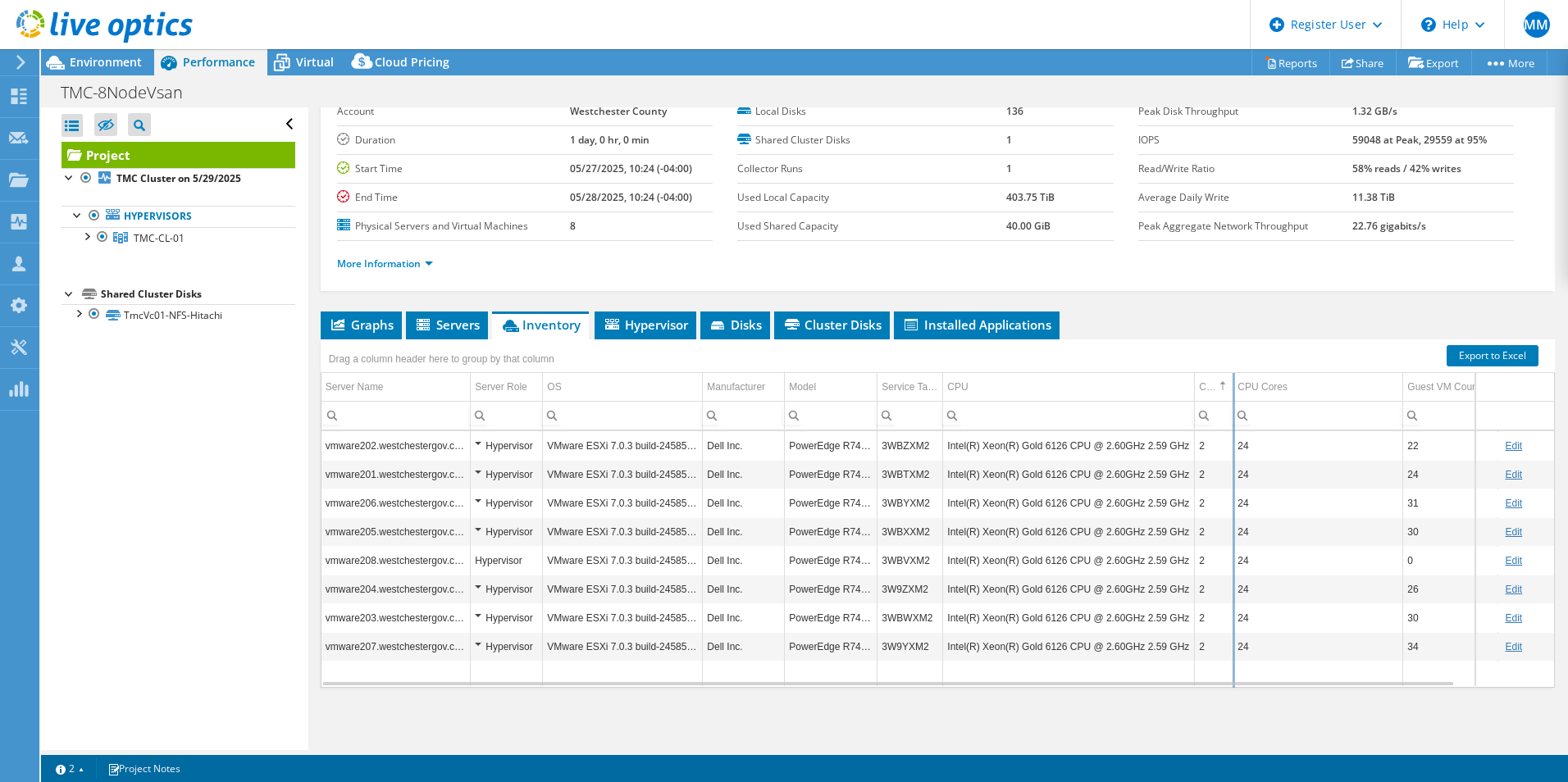 drag, startPoint x: 1333, startPoint y: 389, endPoint x: 1233, endPoint y: 384, distance: 100.12492 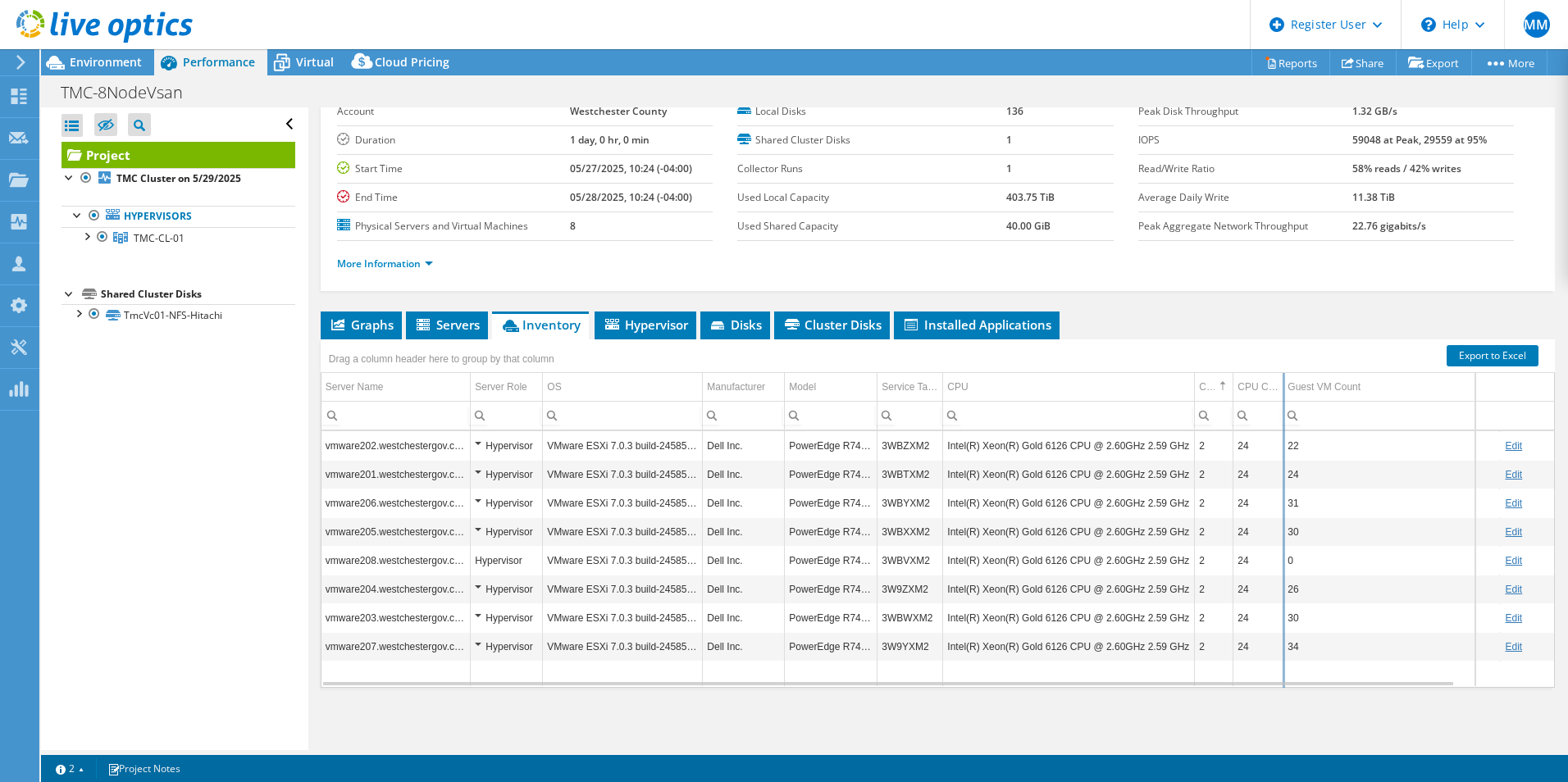 drag, startPoint x: 1403, startPoint y: 387, endPoint x: 1278, endPoint y: 389, distance: 125.016 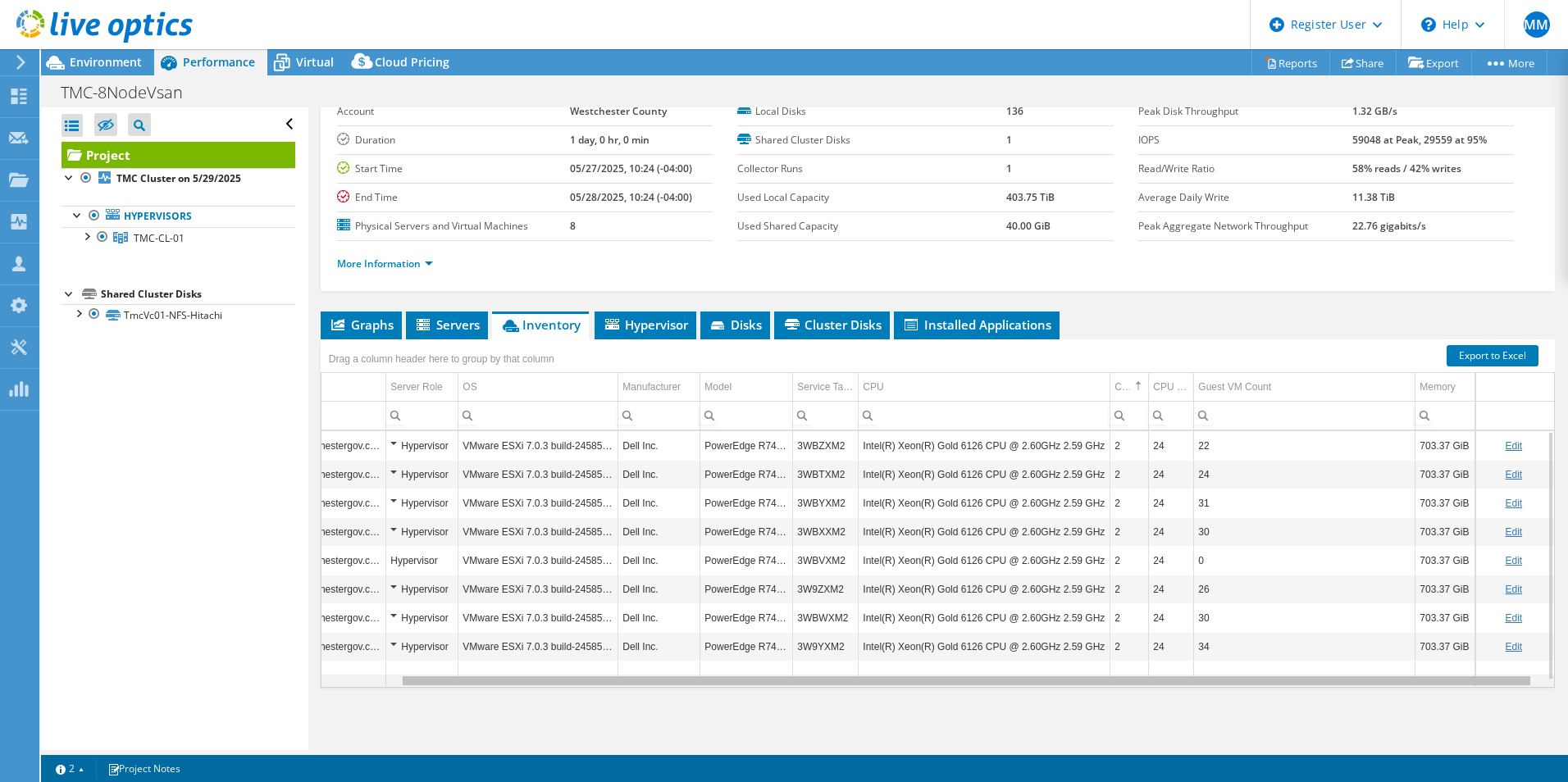 drag, startPoint x: 1315, startPoint y: 684, endPoint x: 1452, endPoint y: 648, distance: 141.65098 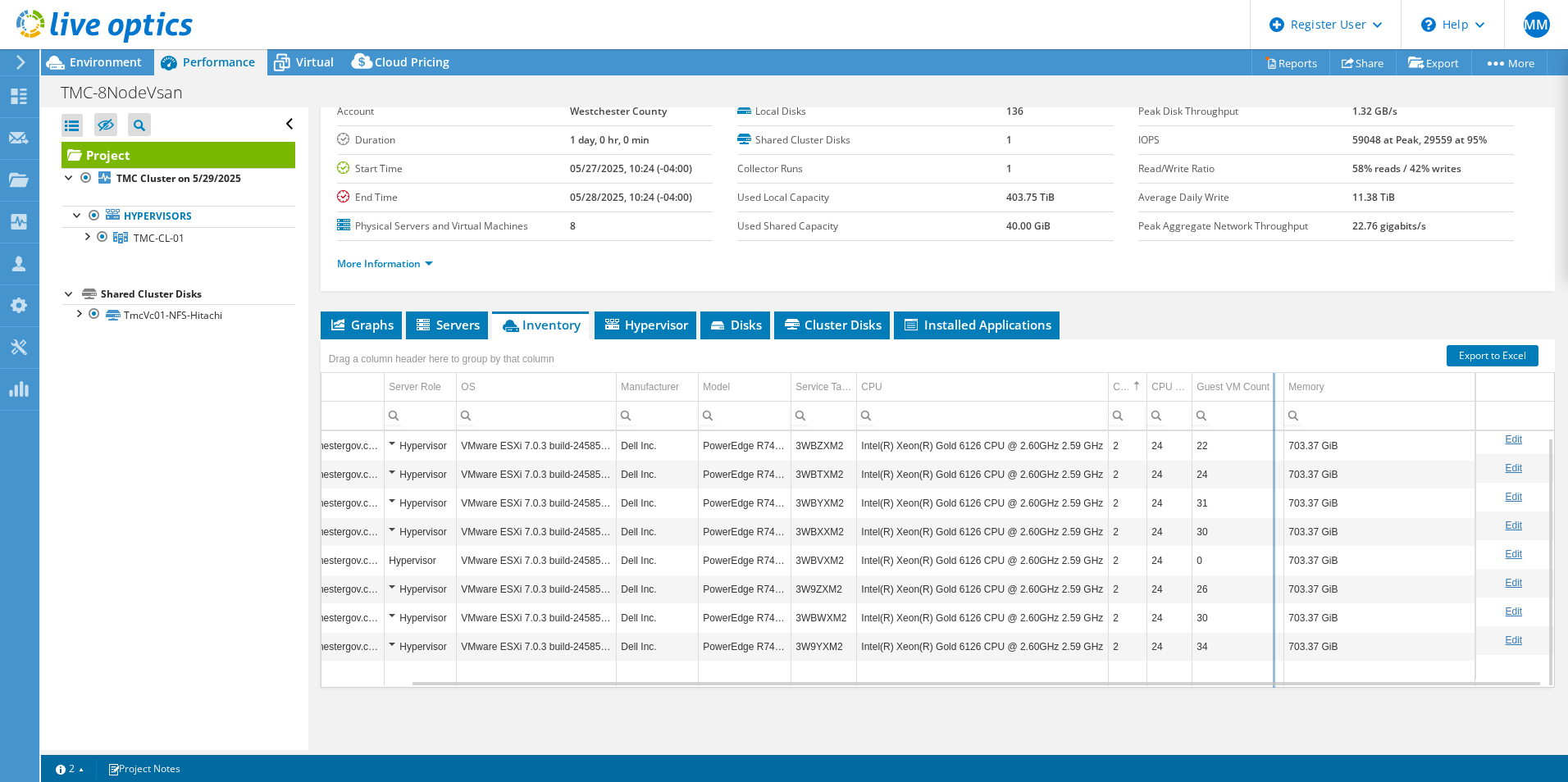 drag, startPoint x: 1402, startPoint y: 389, endPoint x: 1272, endPoint y: 387, distance: 130.0154 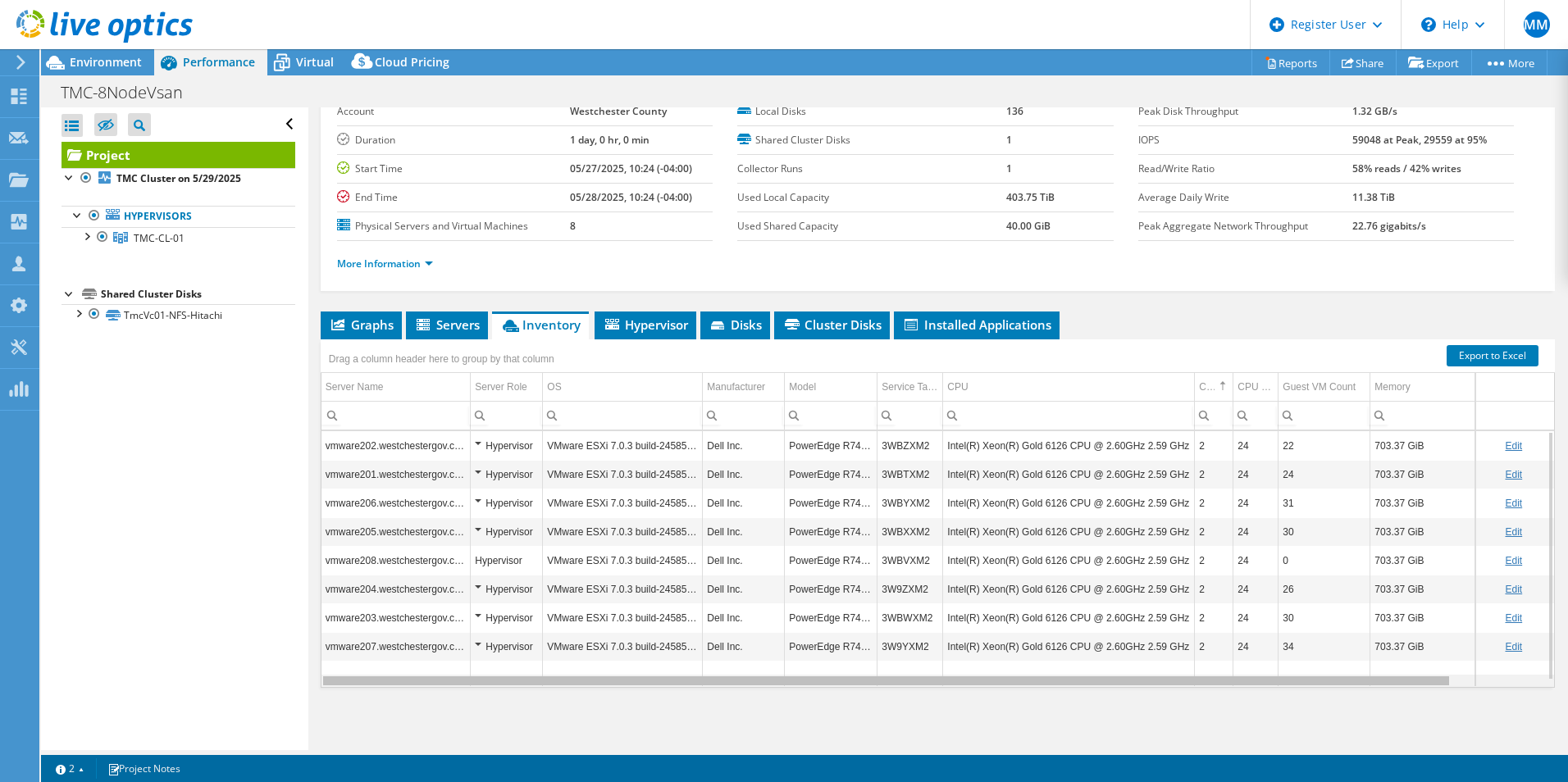 drag, startPoint x: 1307, startPoint y: 680, endPoint x: 1036, endPoint y: 682, distance: 271.00738 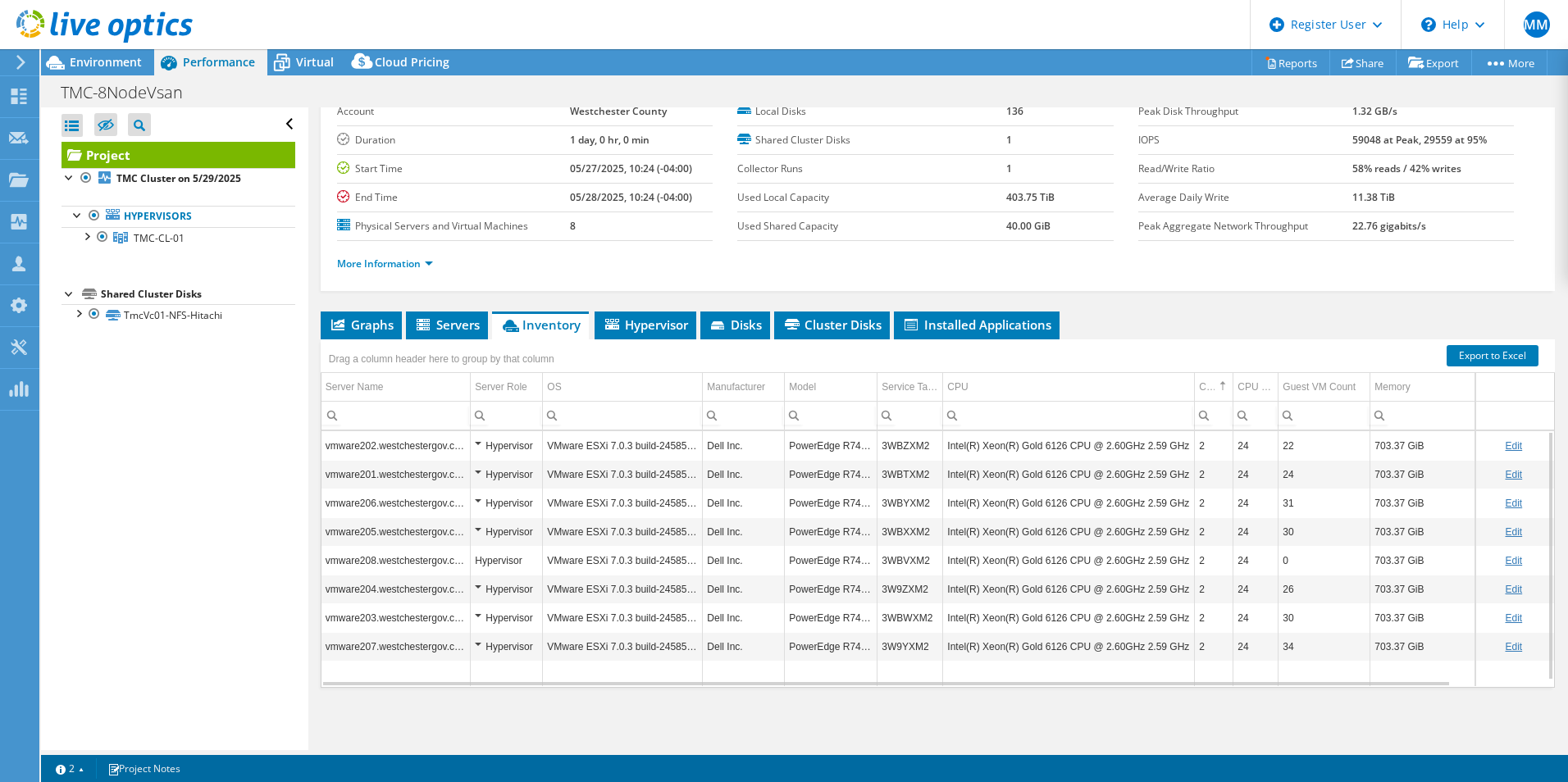 click on "Project
Details
Prepared for:
Anthony Nardelli,  aan2@westchestercountyny.gov
Account
Westchester County
Duration
1 day, 0 hr, 0 min
Start Time
05/27/2025, 10:24 (-04:00)
End Time
05/28/2025, 10:24 (-04:00)
8" at bounding box center [937, 384] 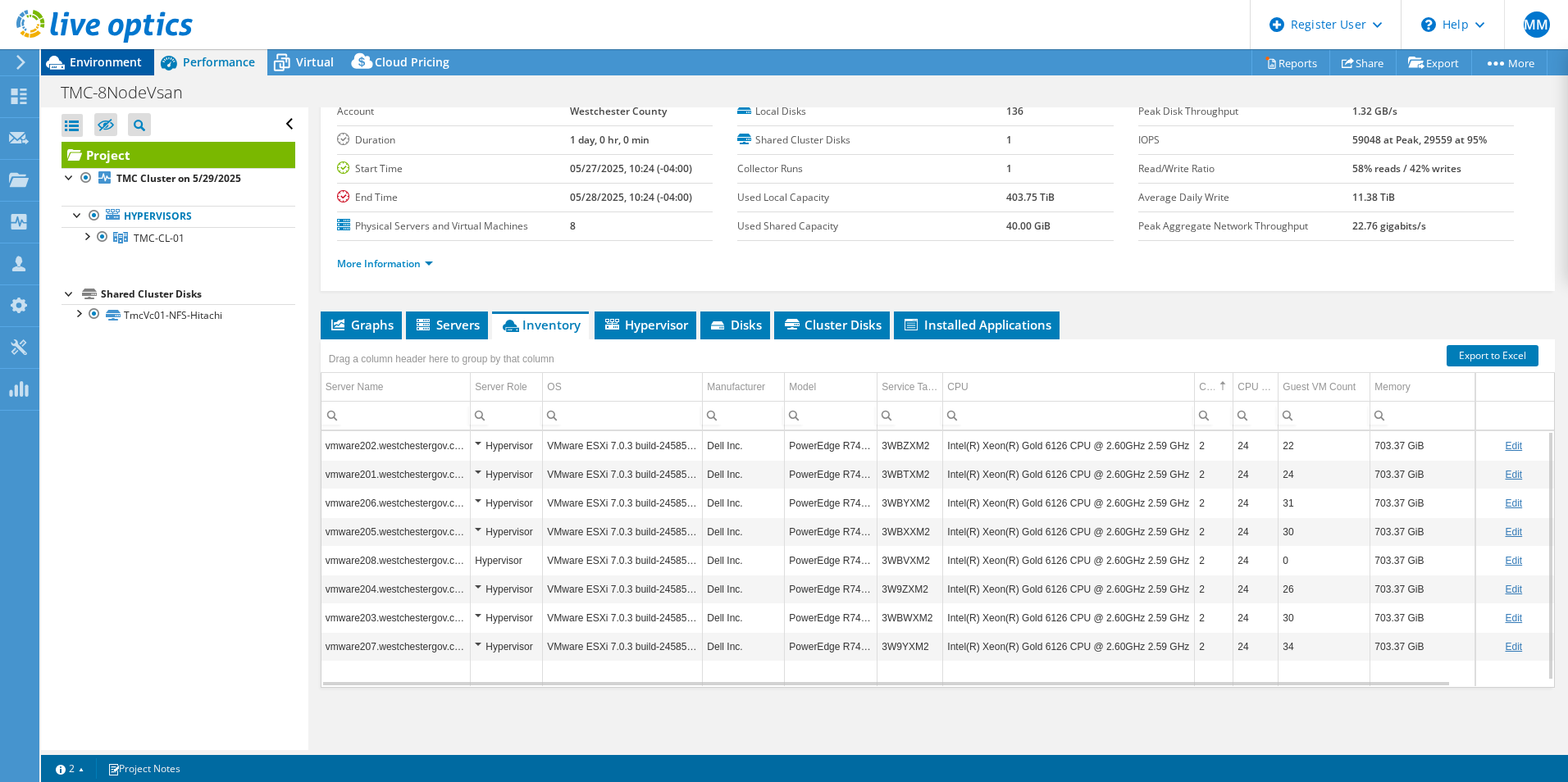 click on "Environment" at bounding box center (106, 61) 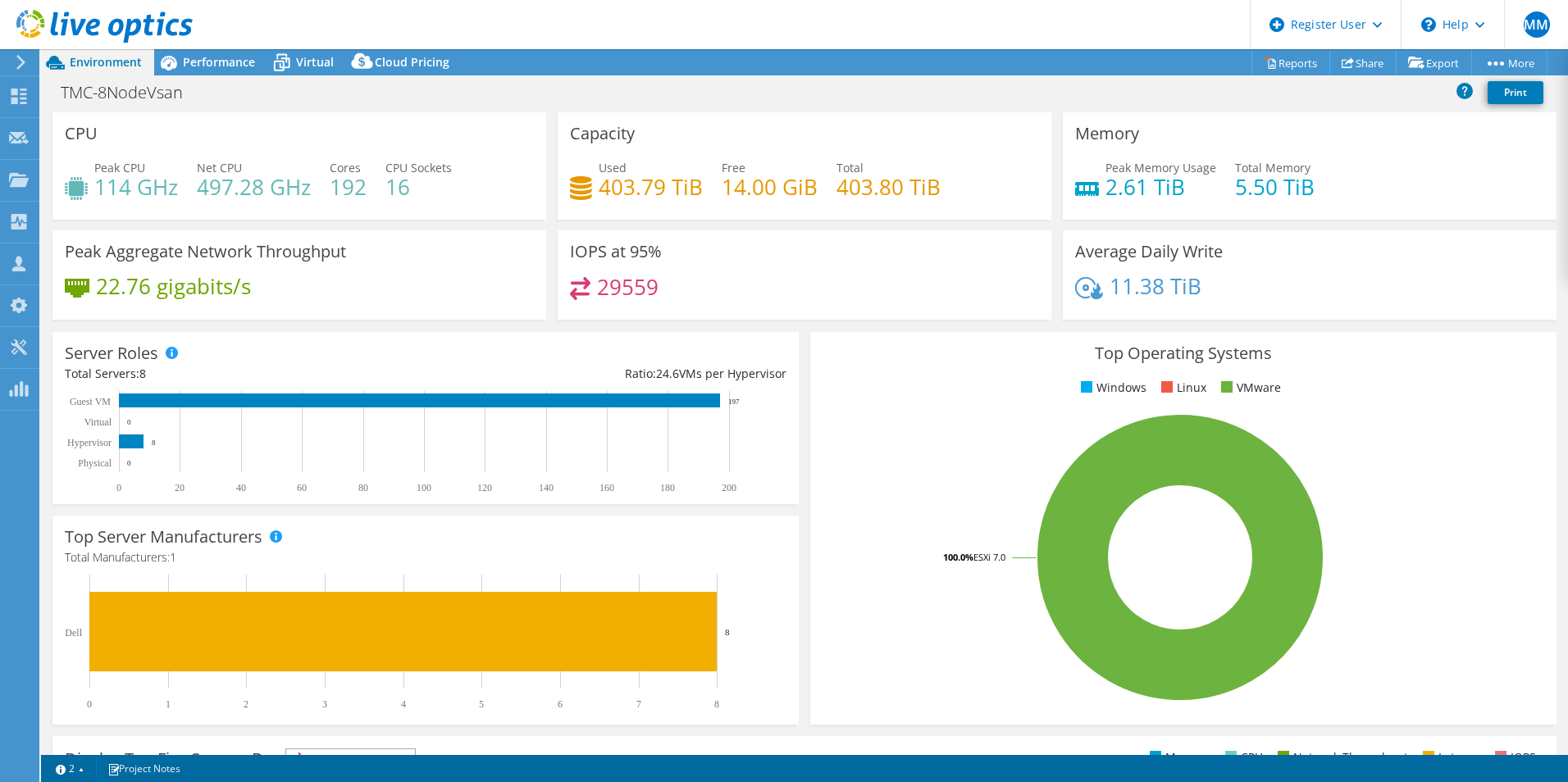 click on "Top Operating Systems
Windows
Linux
VMware
100.0%  ESXi 7.0" at bounding box center [1183, 528] 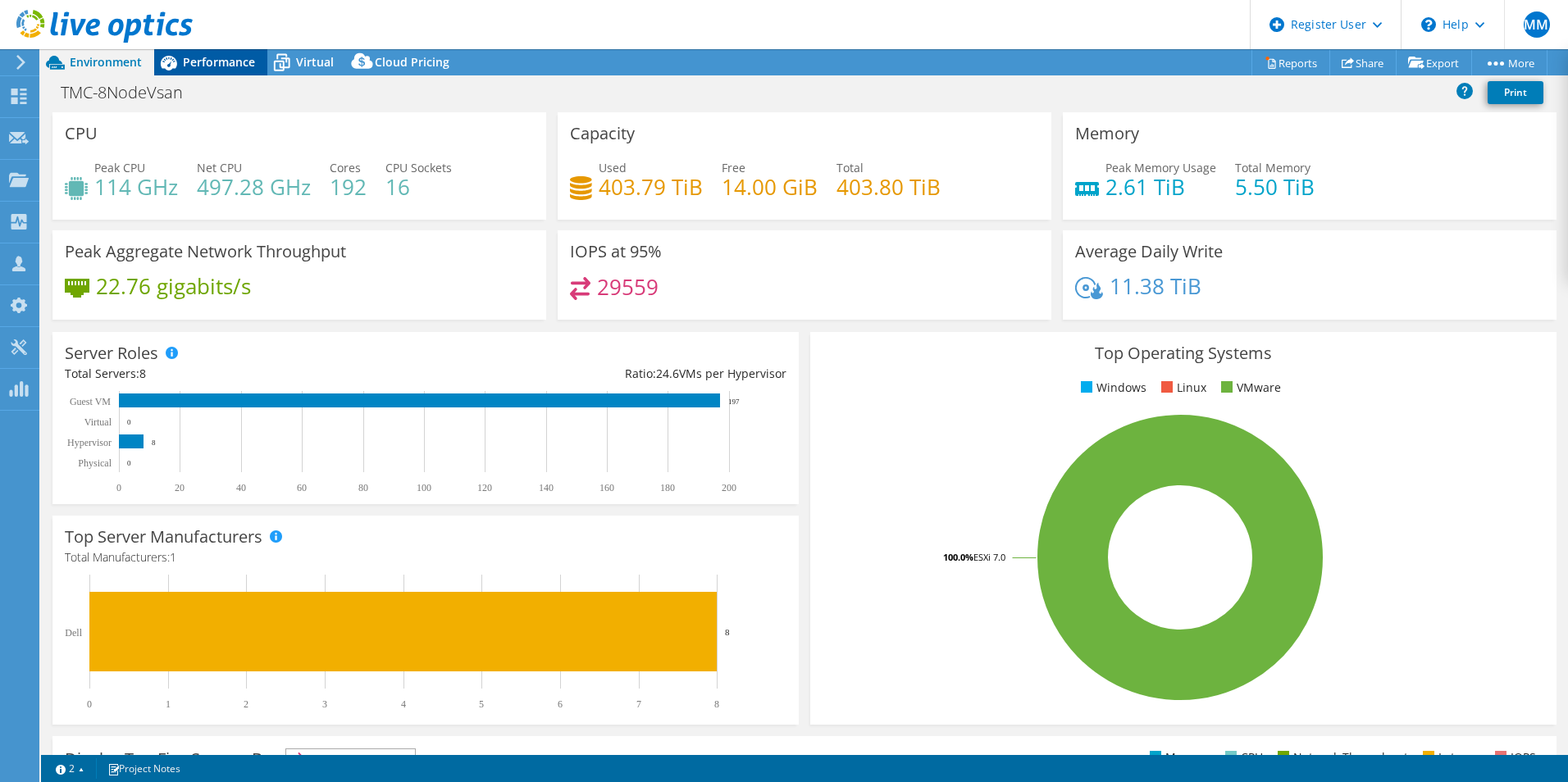 click on "Performance" at bounding box center (219, 61) 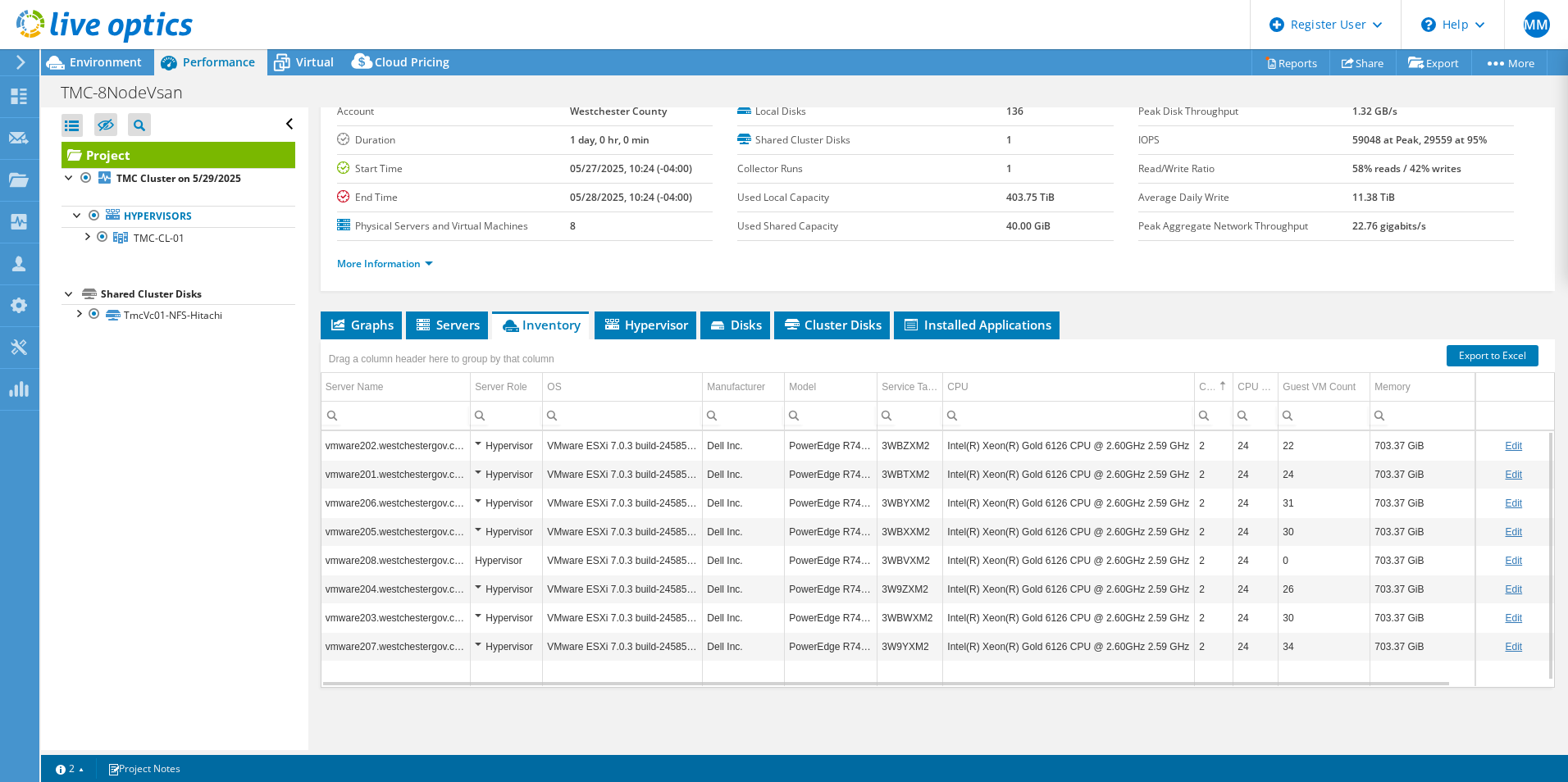click on "3WBZXM2" at bounding box center (910, 445) 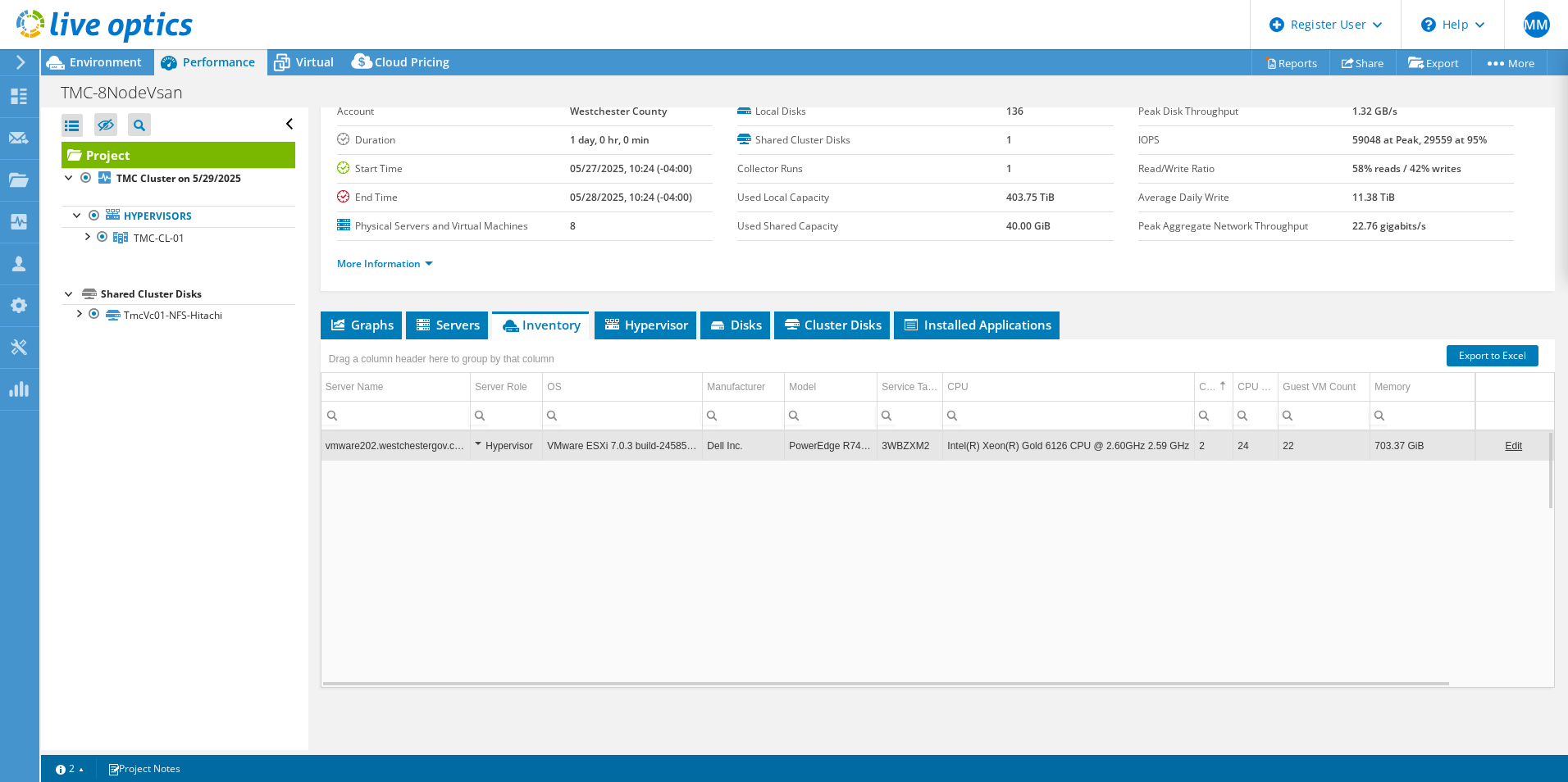 click on "3WBZXM2" at bounding box center (910, 445) 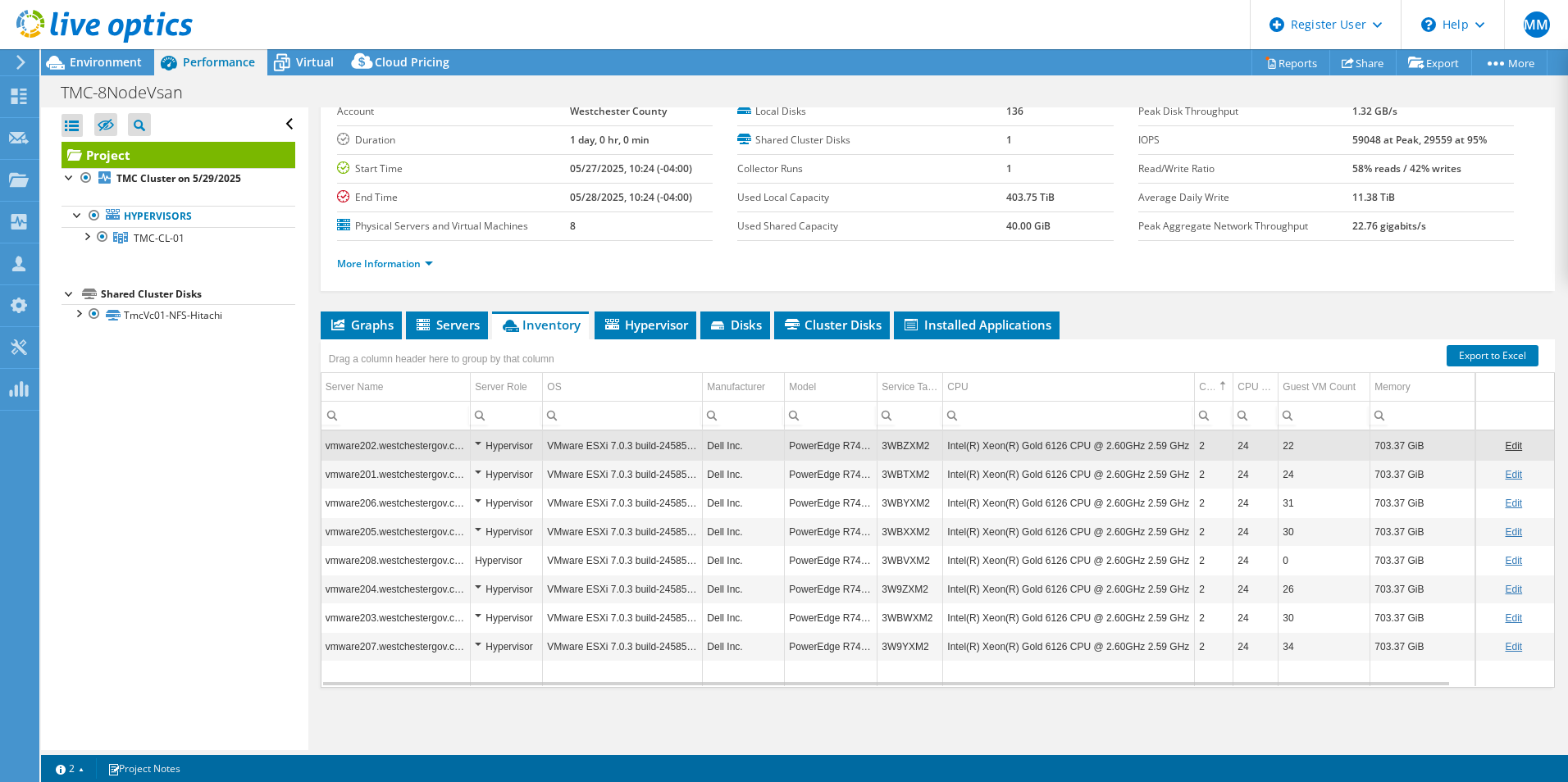click on "vmware202.westchestergov.com" at bounding box center [396, 445] 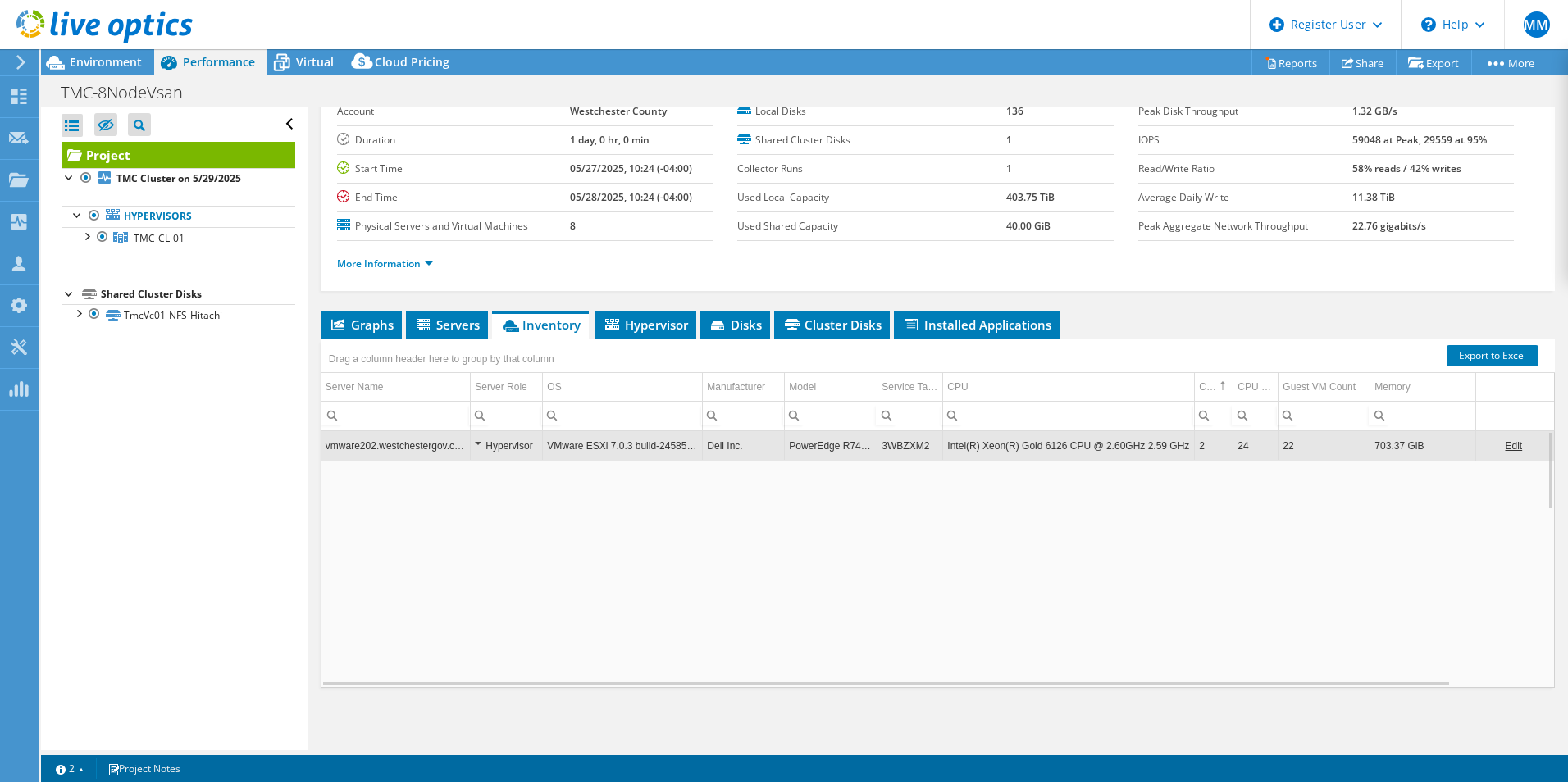 click on "VMware ESXi 7.0.3 build-24585291" at bounding box center (622, 445) 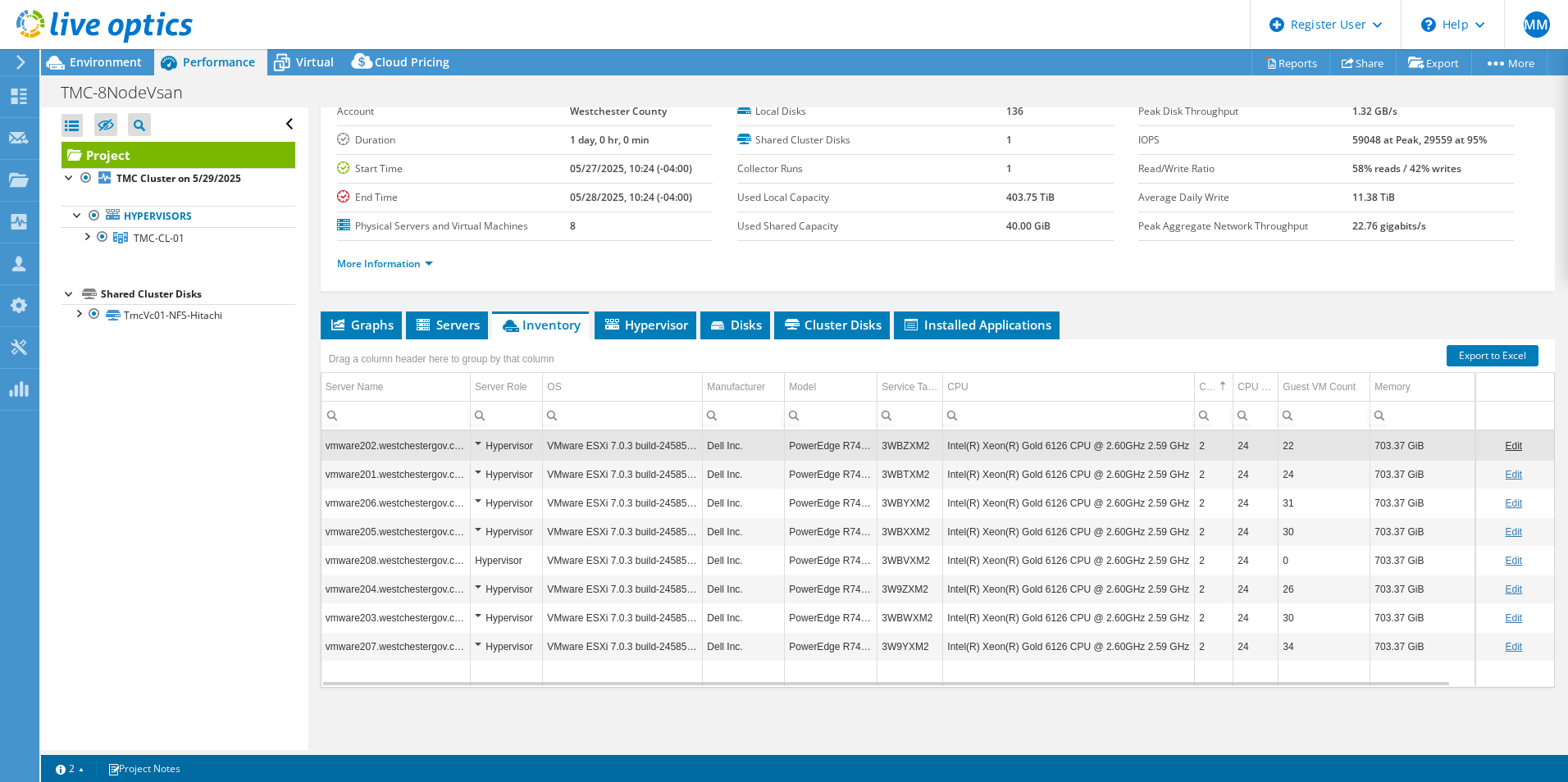 drag, startPoint x: 645, startPoint y: 448, endPoint x: 593, endPoint y: 443, distance: 52.2398 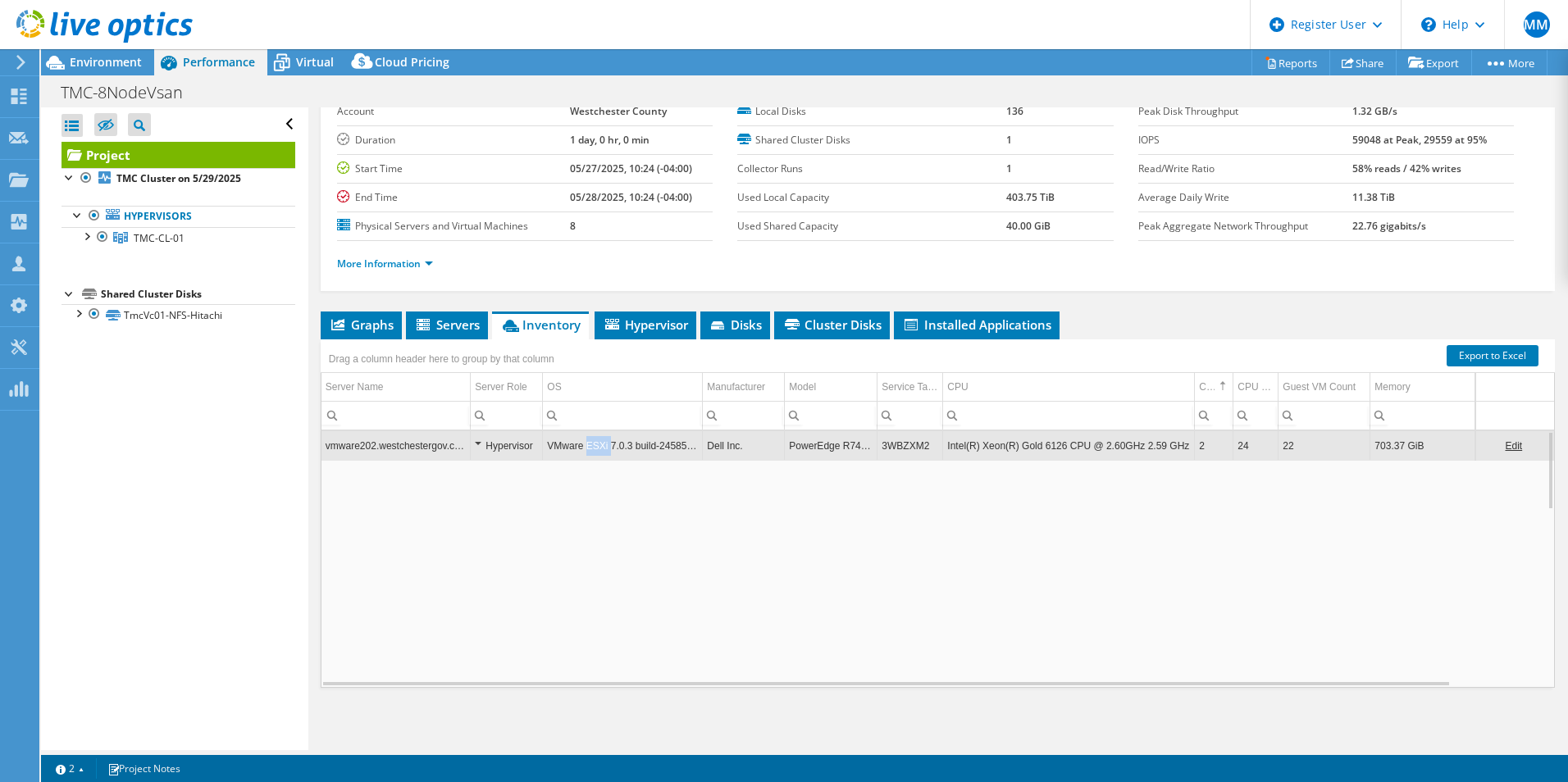 click on "VMware ESXi 7.0.3 build-24585291" at bounding box center (622, 445) 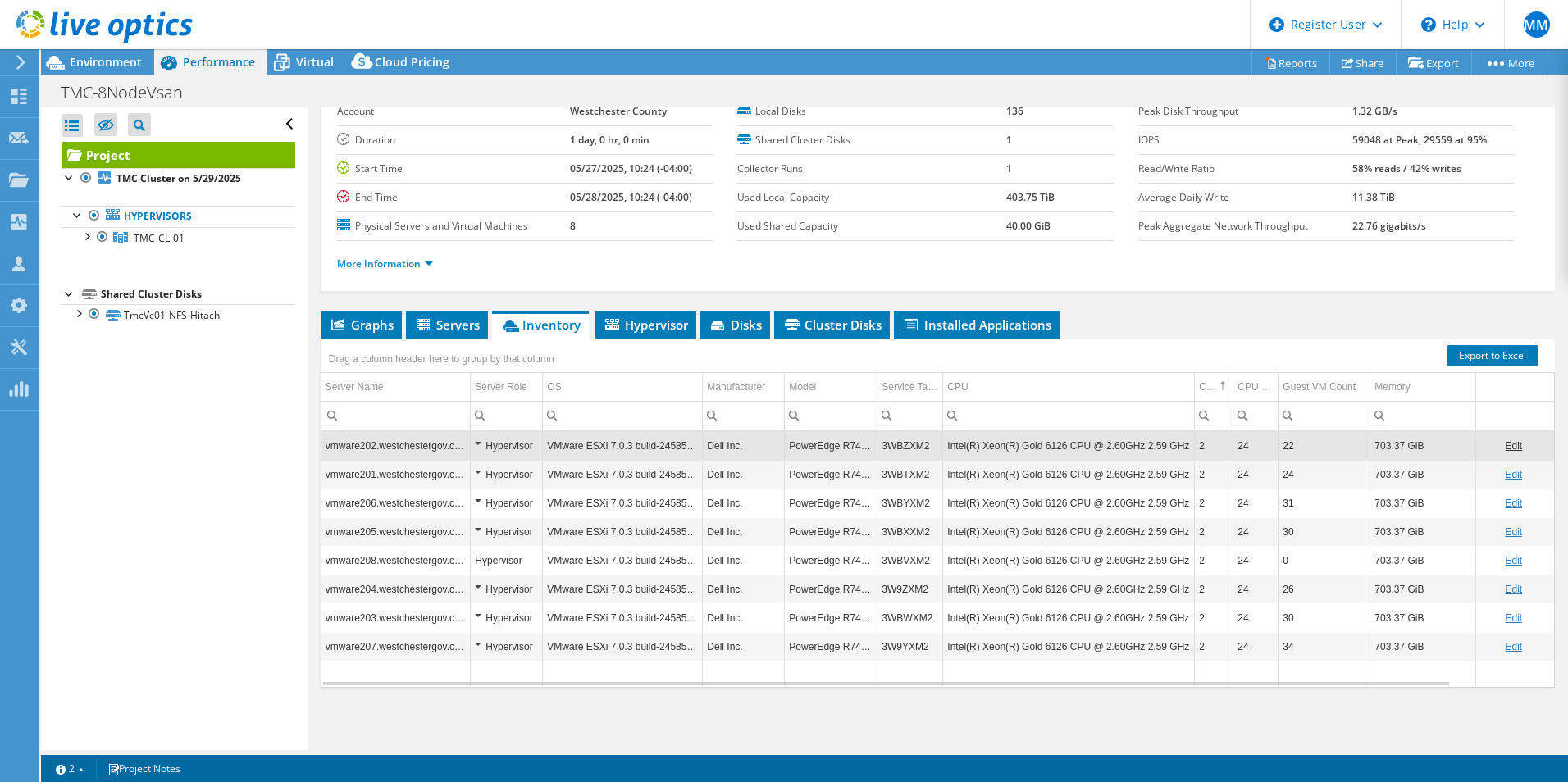 click on "Drag a column header here to group by that column" at bounding box center [937, 356] 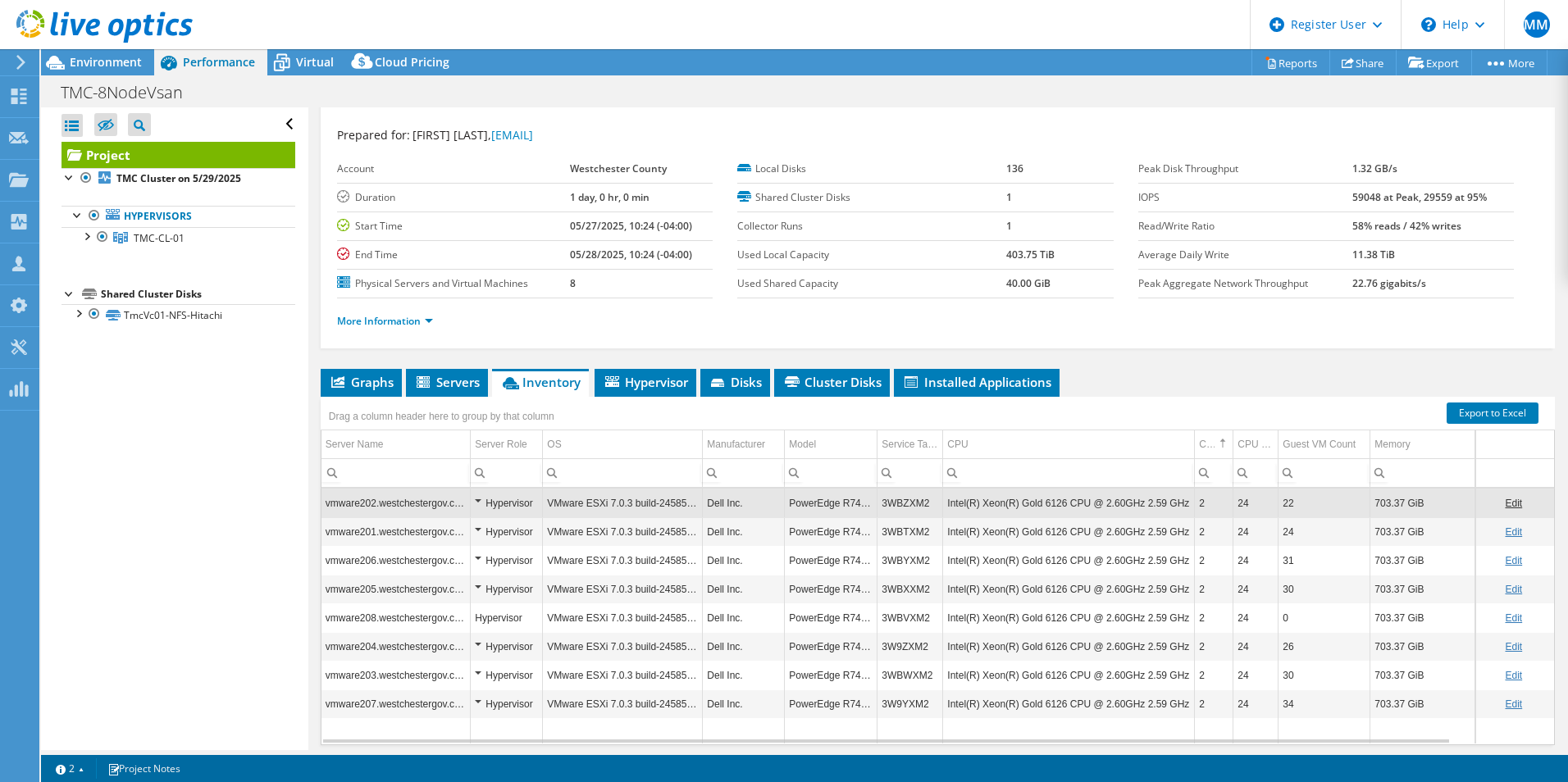scroll, scrollTop: 0, scrollLeft: 0, axis: both 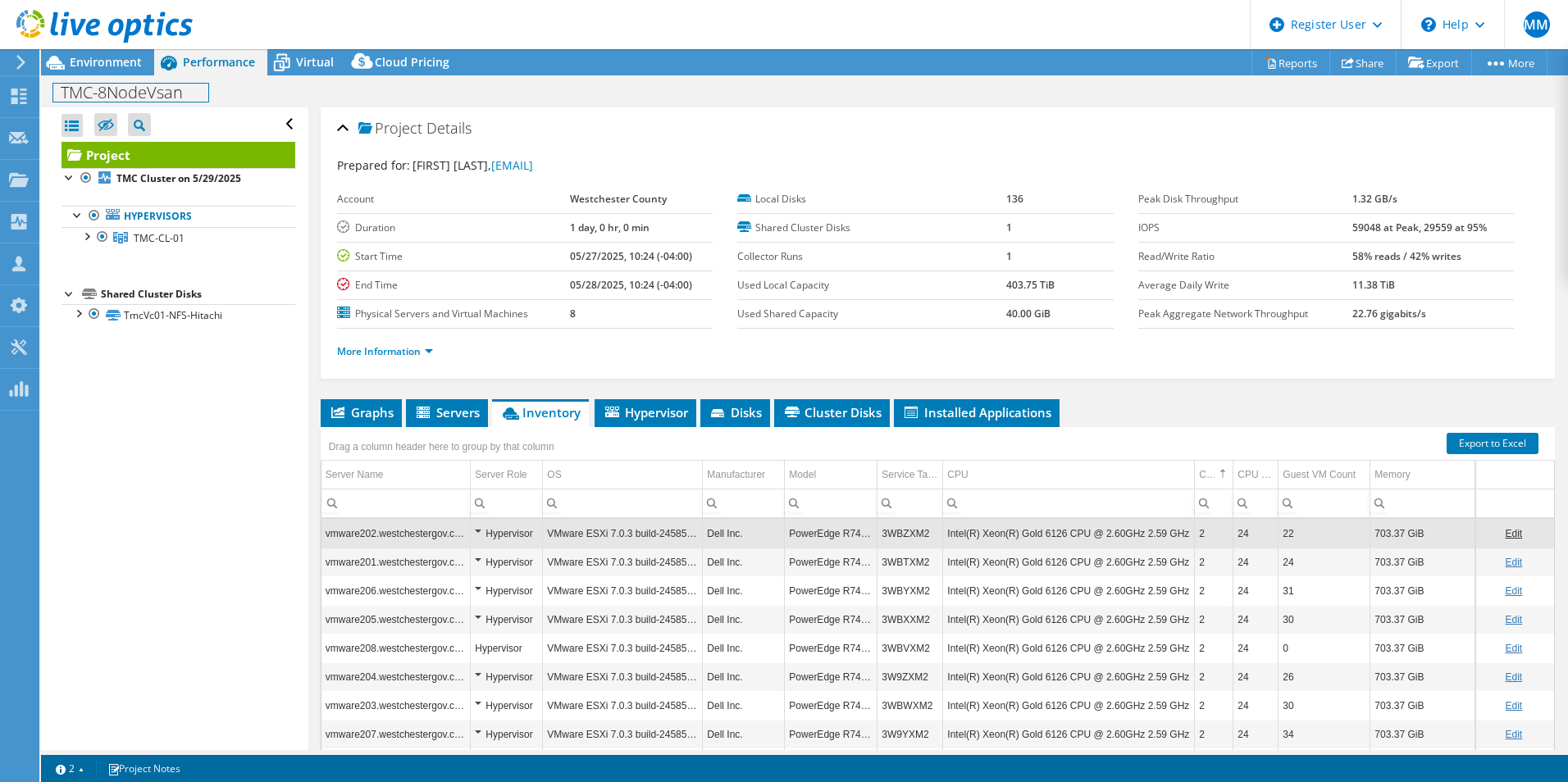 click on "TMC-8NodeVsan
Print" at bounding box center (805, 92) 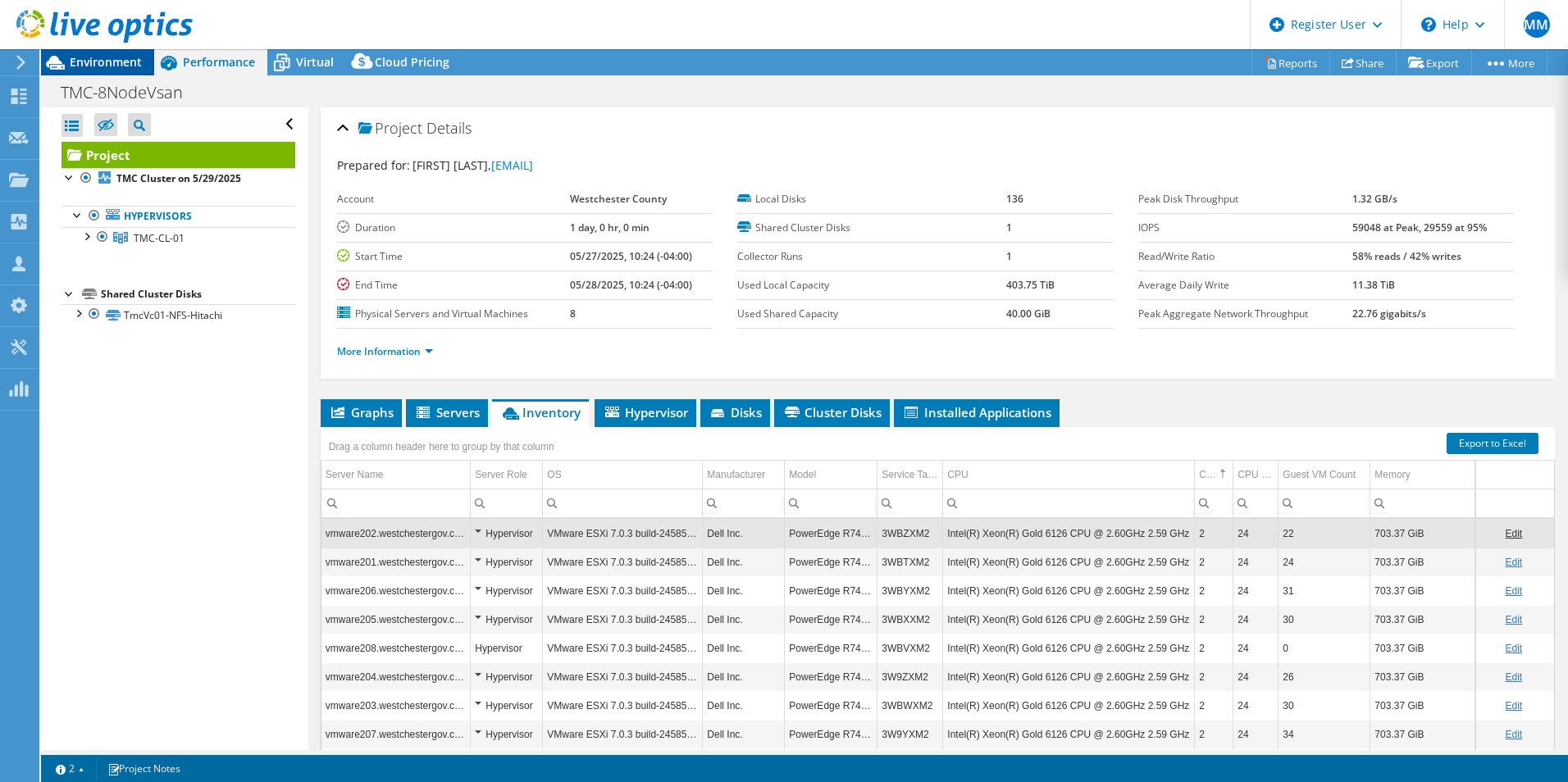 click on "Environment" at bounding box center [106, 61] 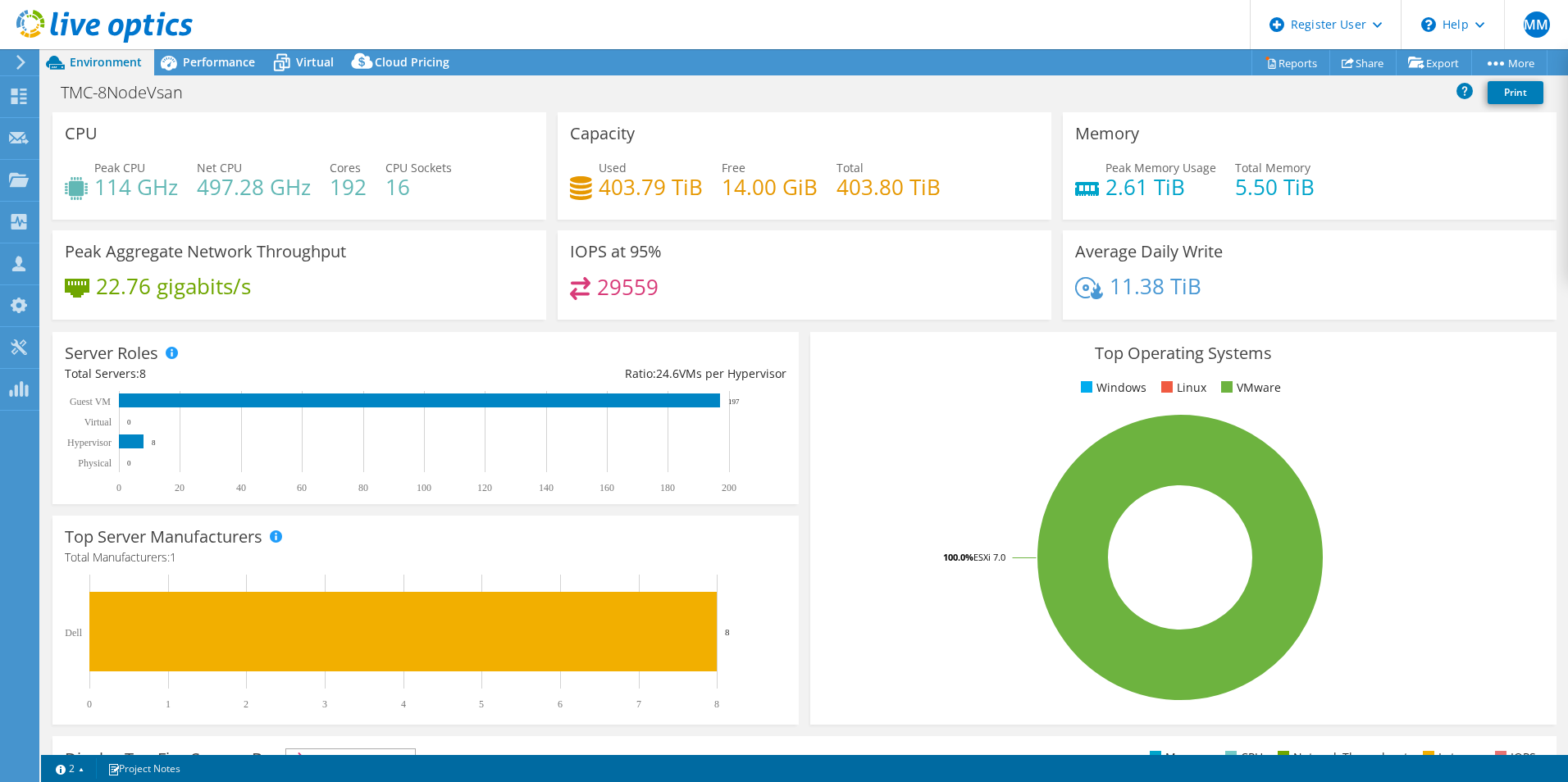 click 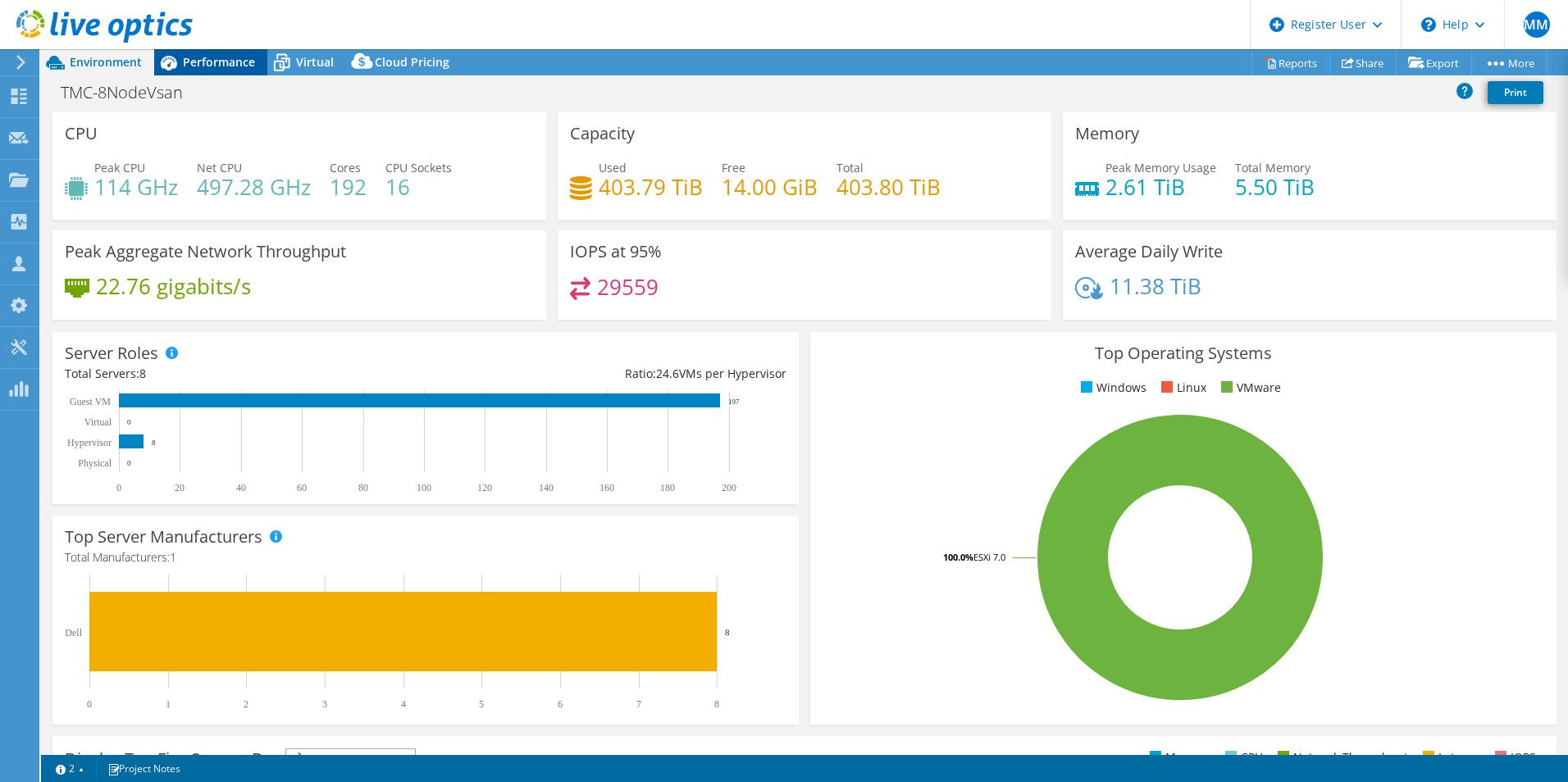 click on "Performance" at bounding box center (219, 61) 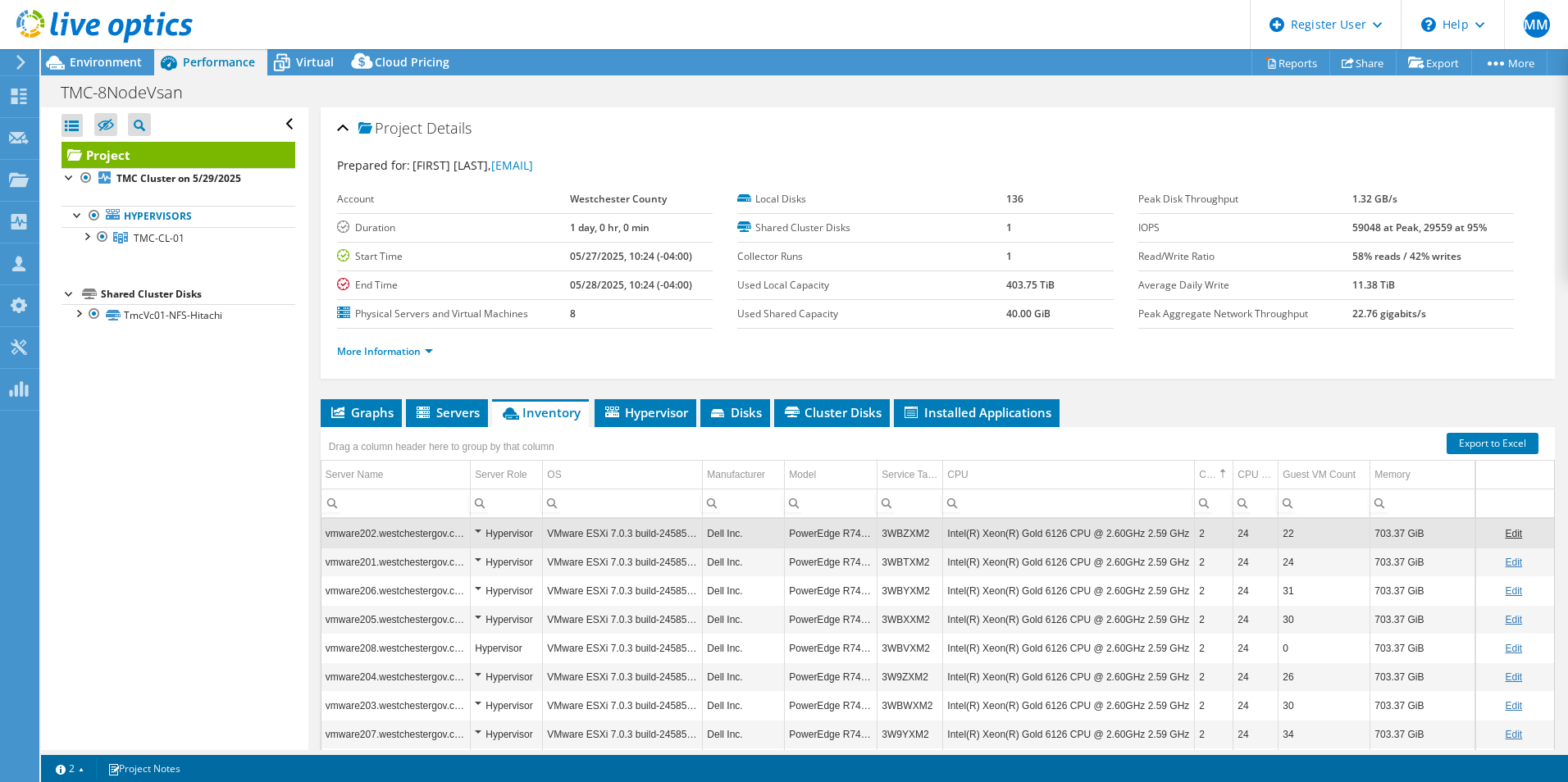 scroll, scrollTop: 7, scrollLeft: 0, axis: vertical 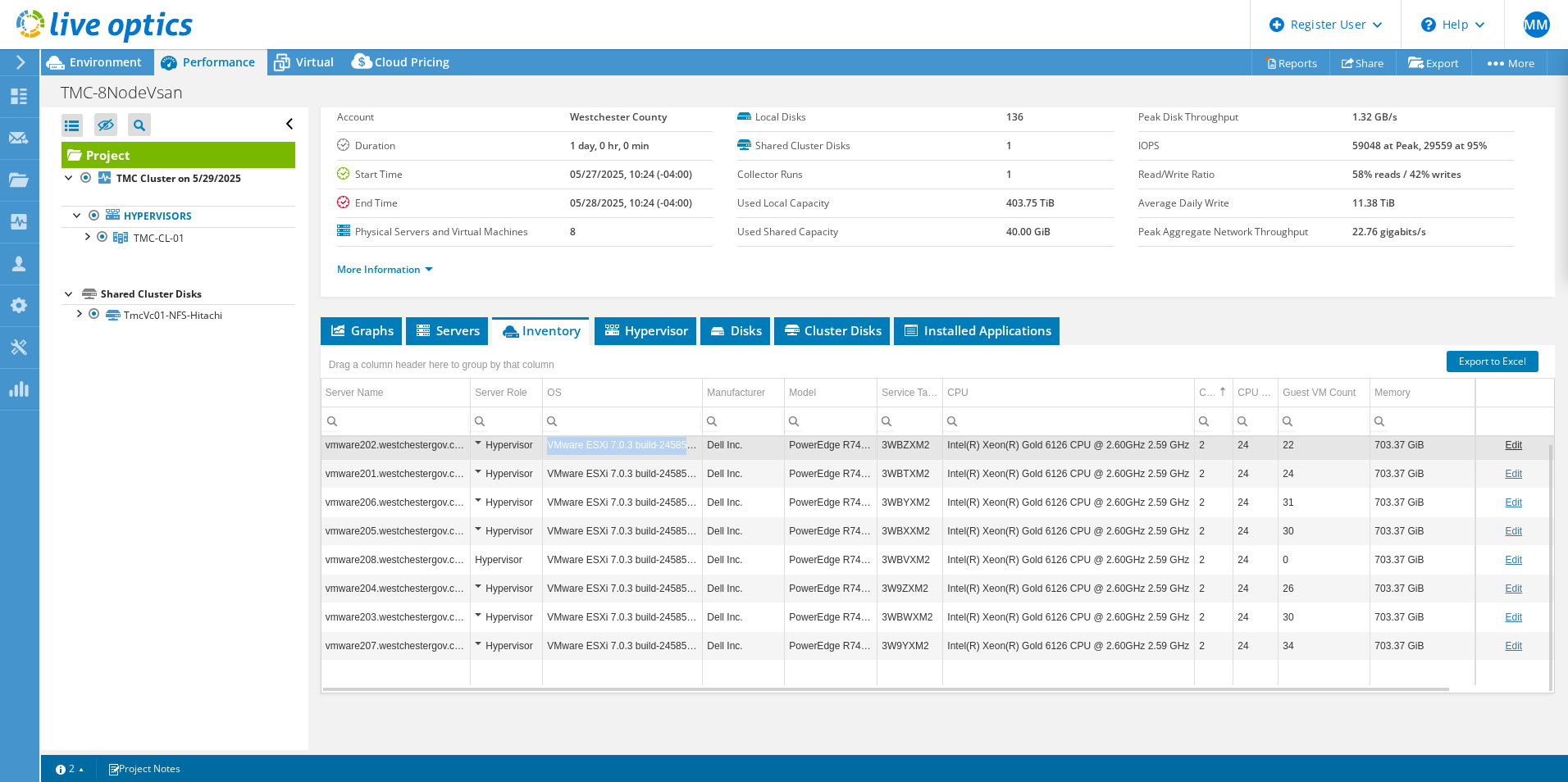 drag, startPoint x: 547, startPoint y: 446, endPoint x: 699, endPoint y: 451, distance: 152.08221 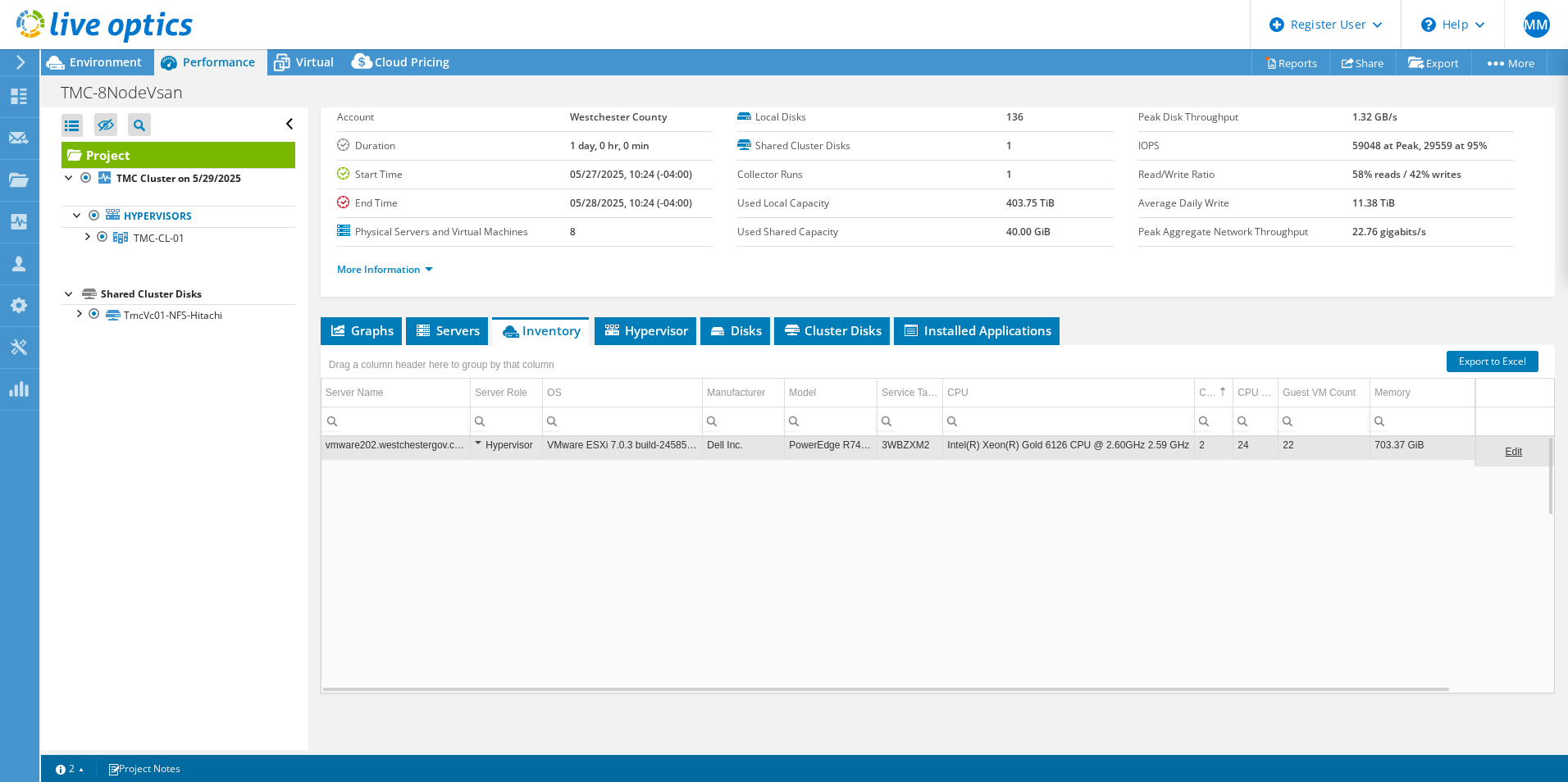 scroll, scrollTop: 0, scrollLeft: 0, axis: both 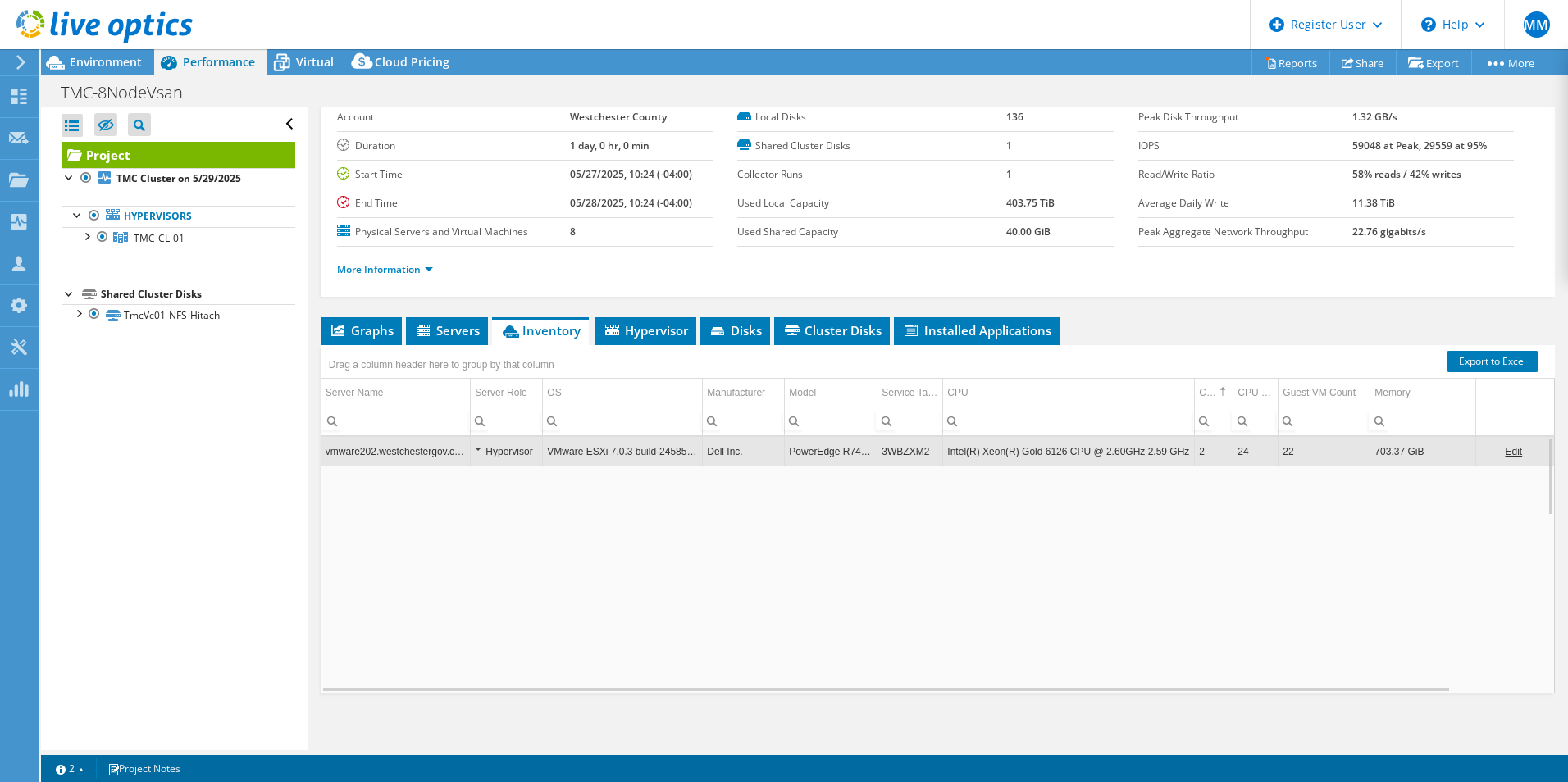 click on "VMware ESXi 7.0.3 build-24585291" at bounding box center (622, 451) 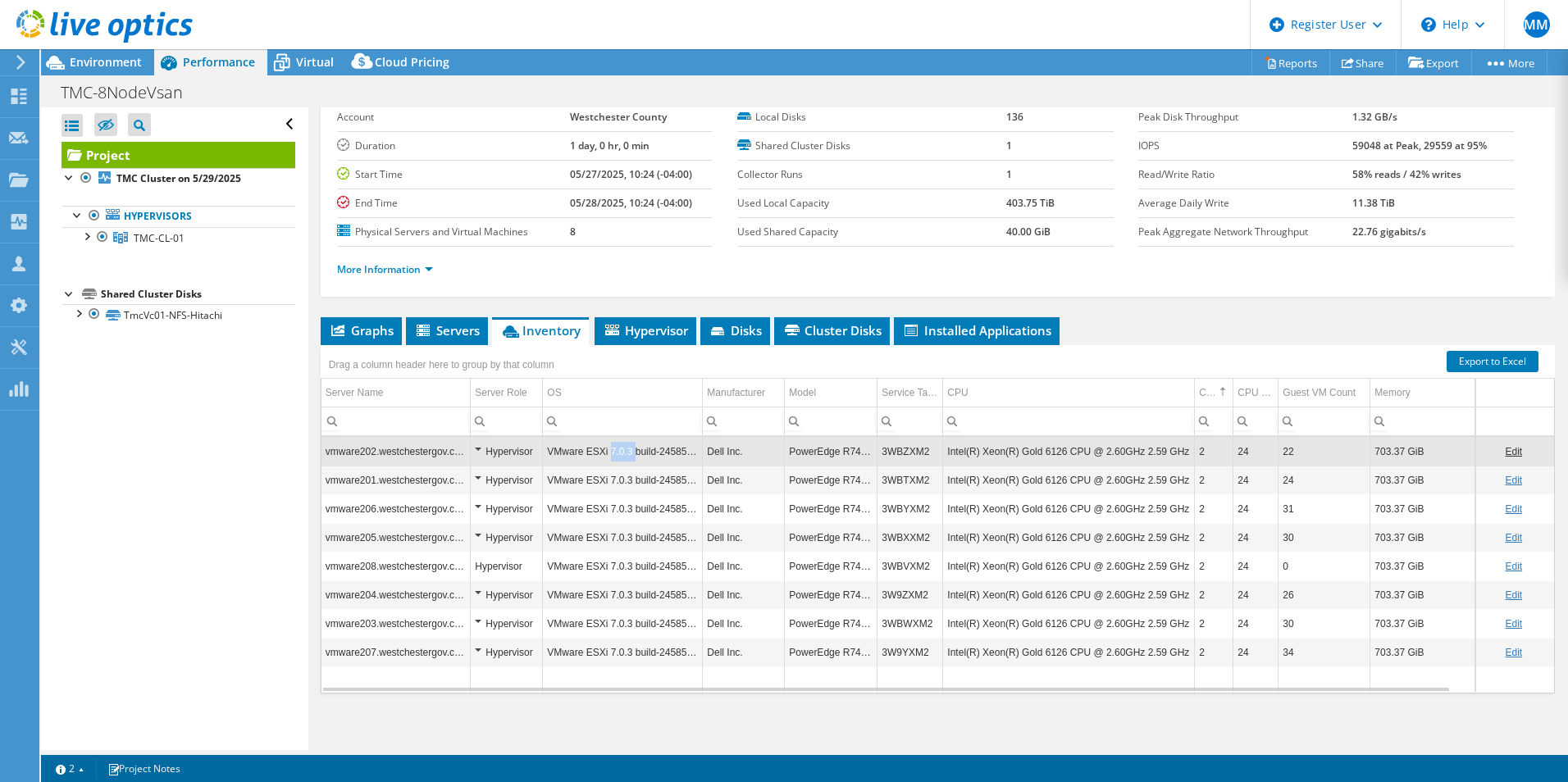 click on "VMware ESXi 7.0.3 build-24585291" at bounding box center (622, 451) 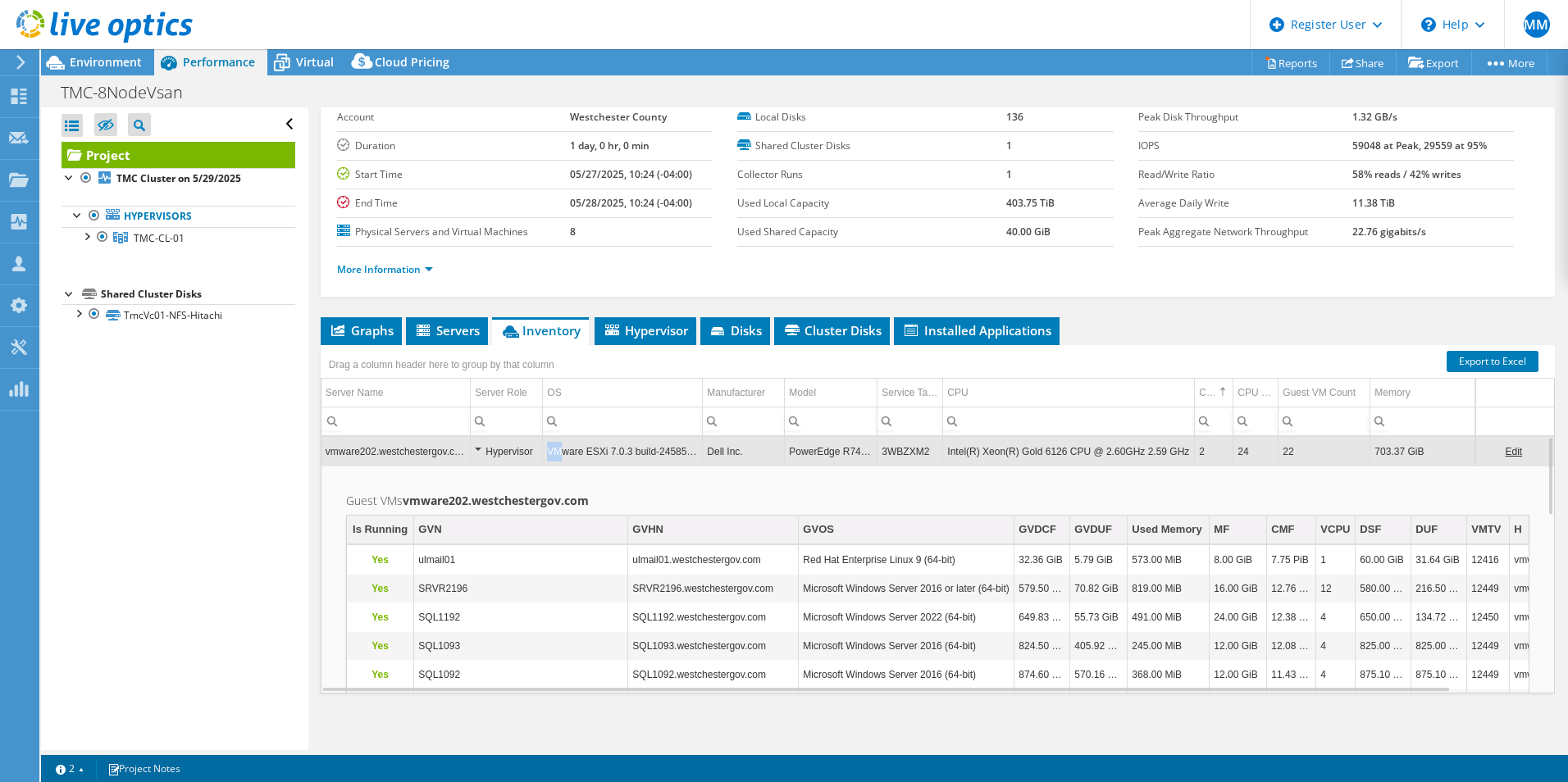 drag, startPoint x: 545, startPoint y: 453, endPoint x: 563, endPoint y: 454, distance: 18.027756 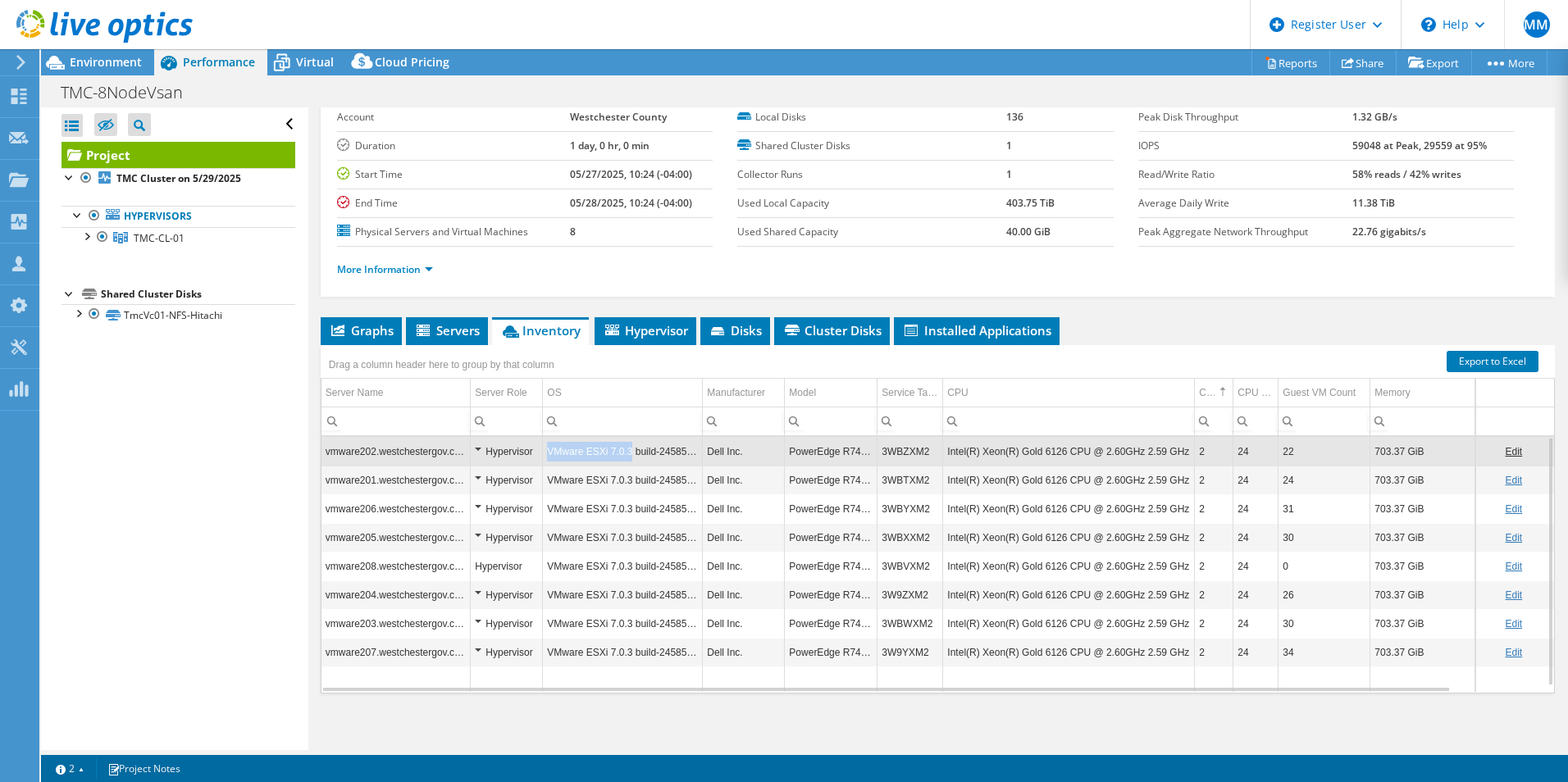 copy on "VMware ESXi 7.0.3" 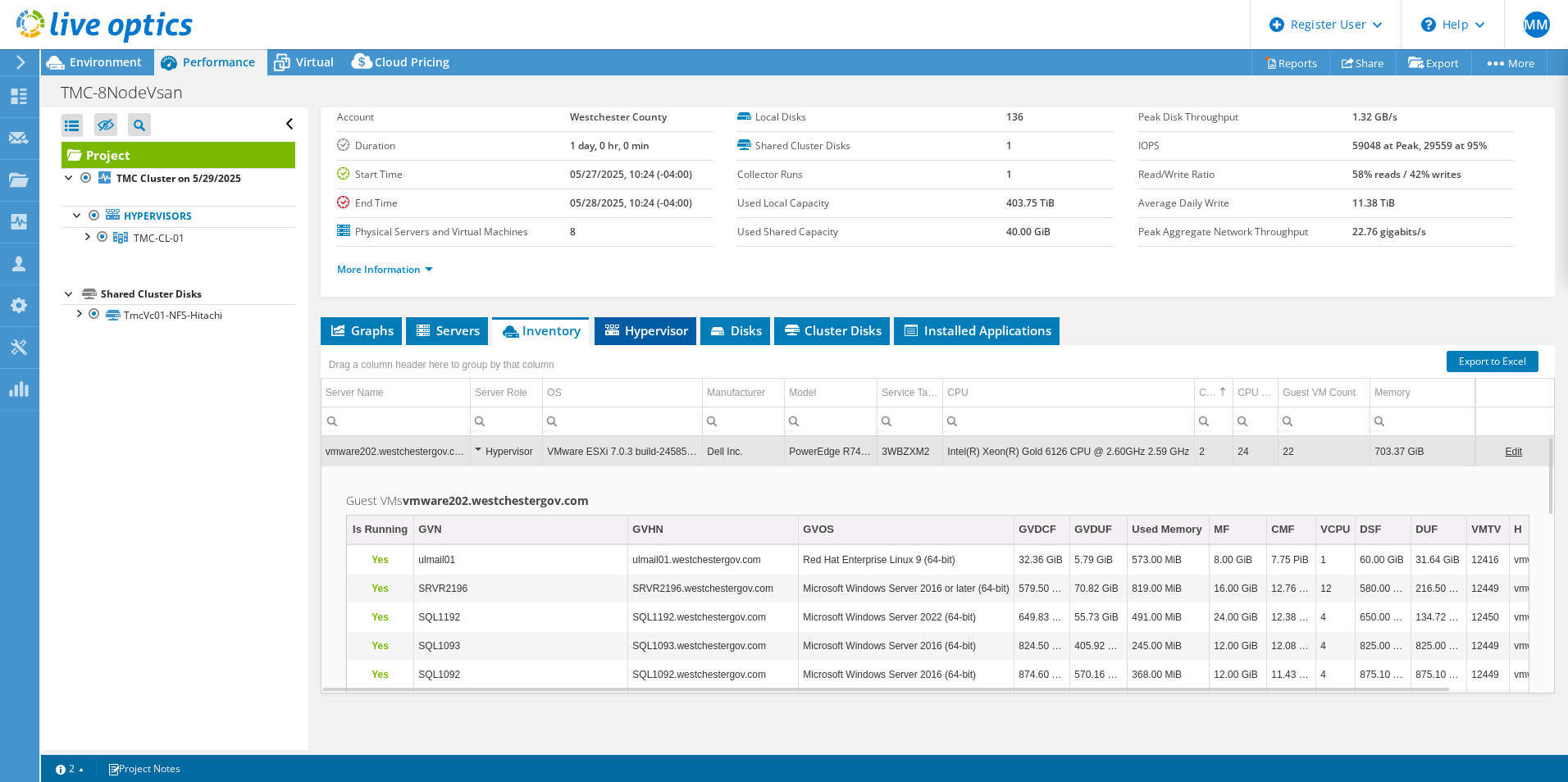 click on "Hypervisor" at bounding box center (645, 330) 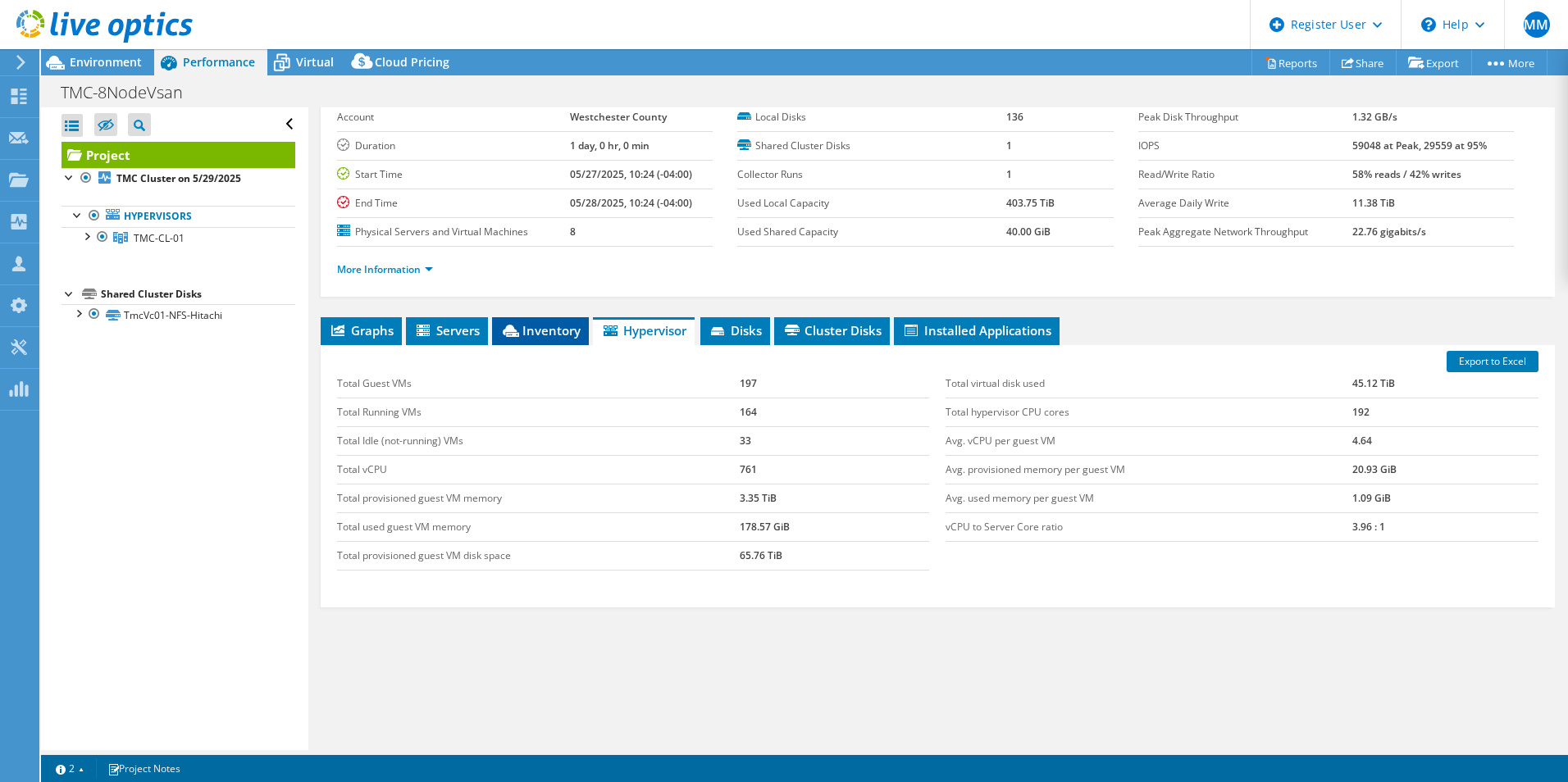 click on "Inventory" at bounding box center [540, 330] 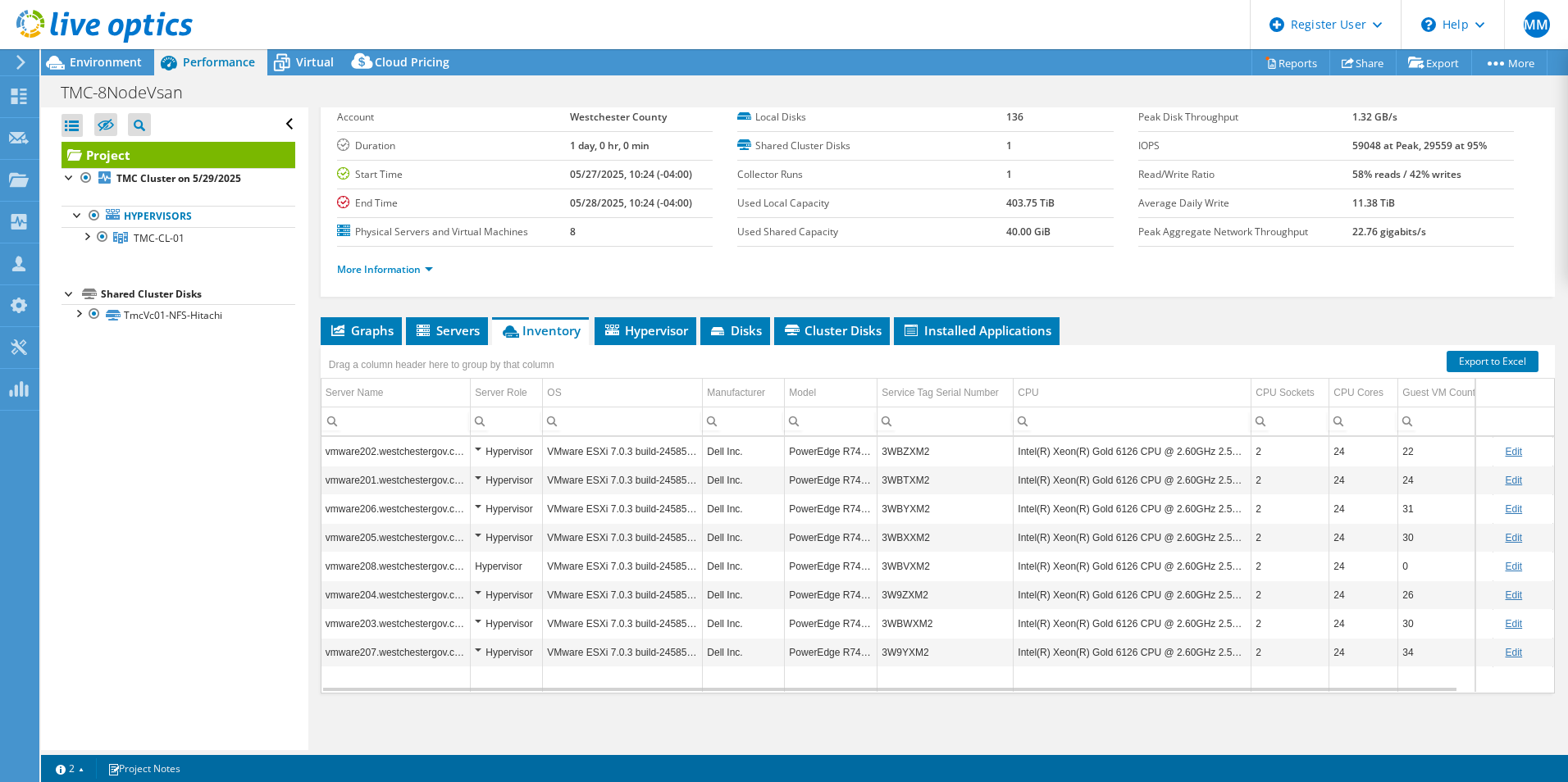 click on "Intel(R) Xeon(R) Gold 6126 CPU @ 2.60GHz 2.59 GHz" at bounding box center [1133, 451] 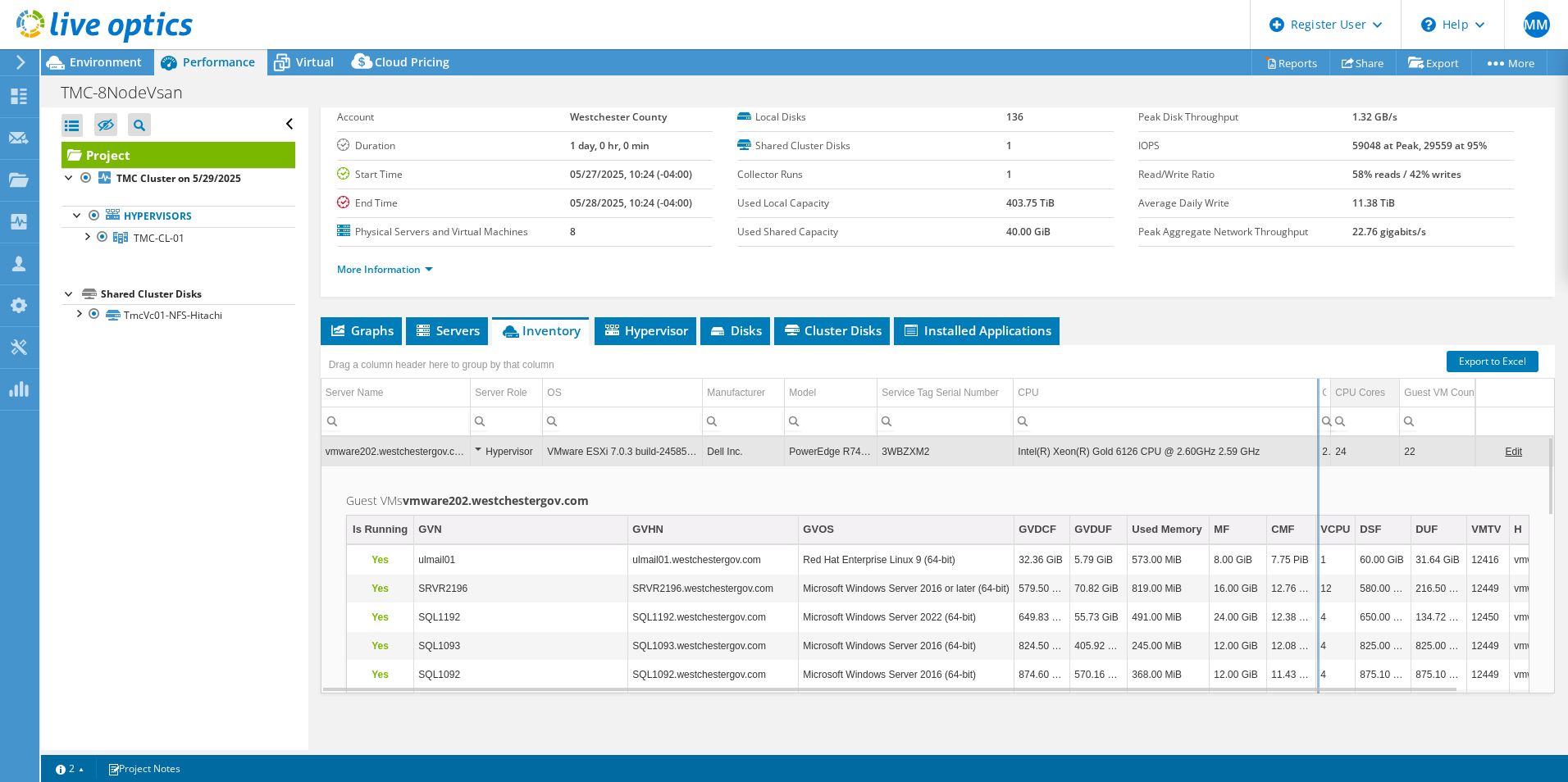 drag, startPoint x: 1251, startPoint y: 390, endPoint x: 1353, endPoint y: 384, distance: 102.1763 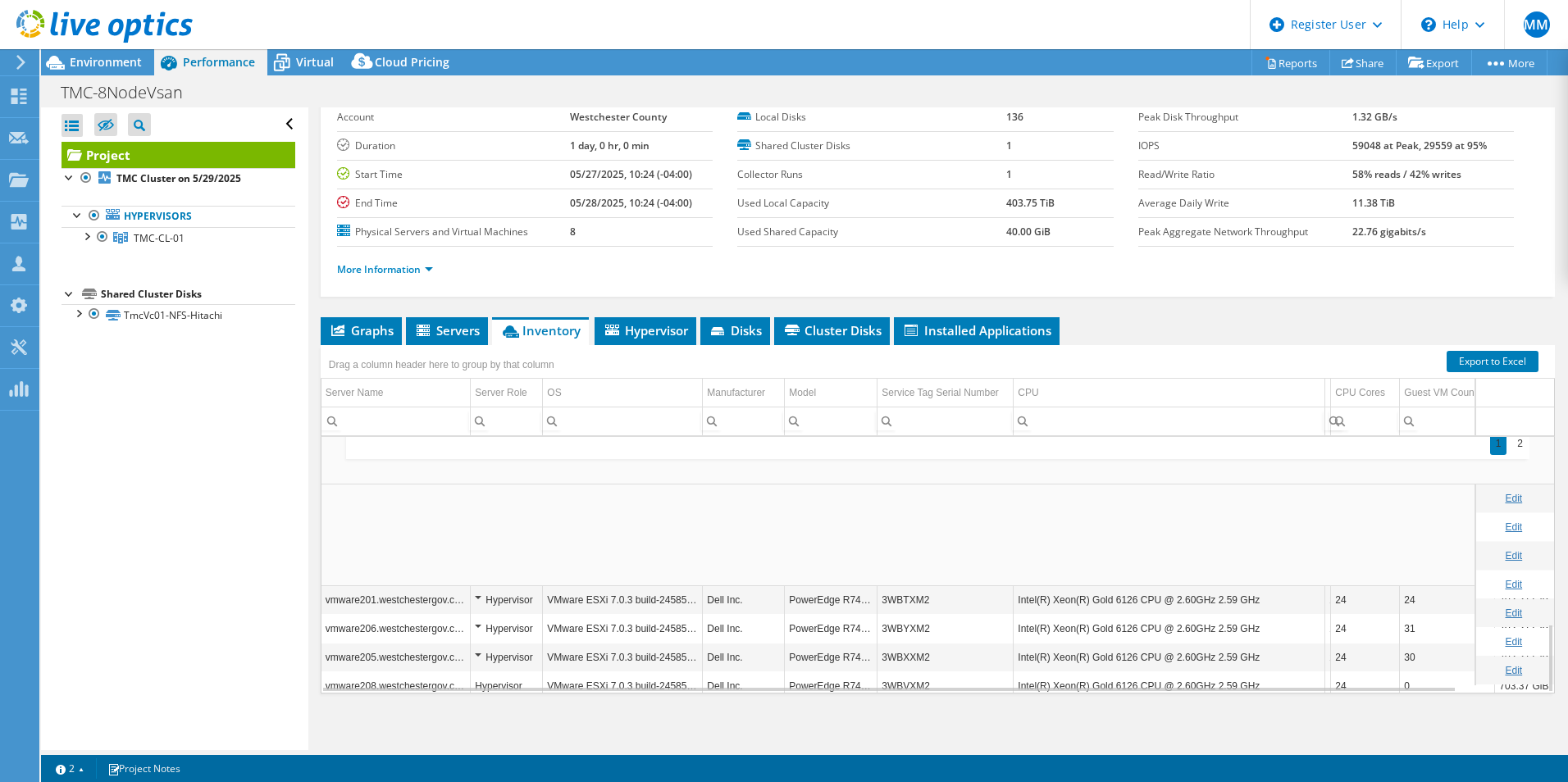 scroll, scrollTop: 692, scrollLeft: 0, axis: vertical 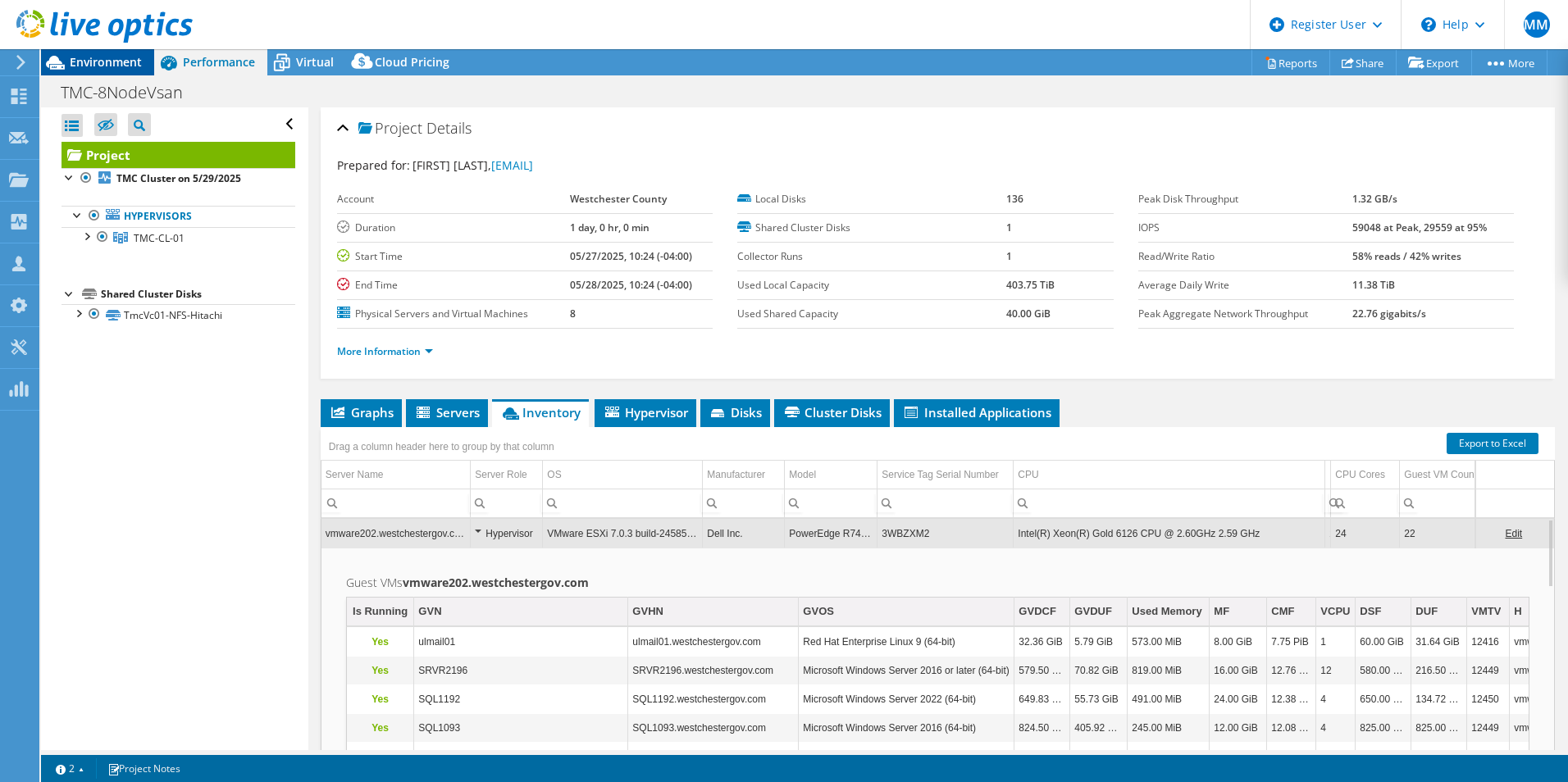 click on "Environment" at bounding box center (106, 61) 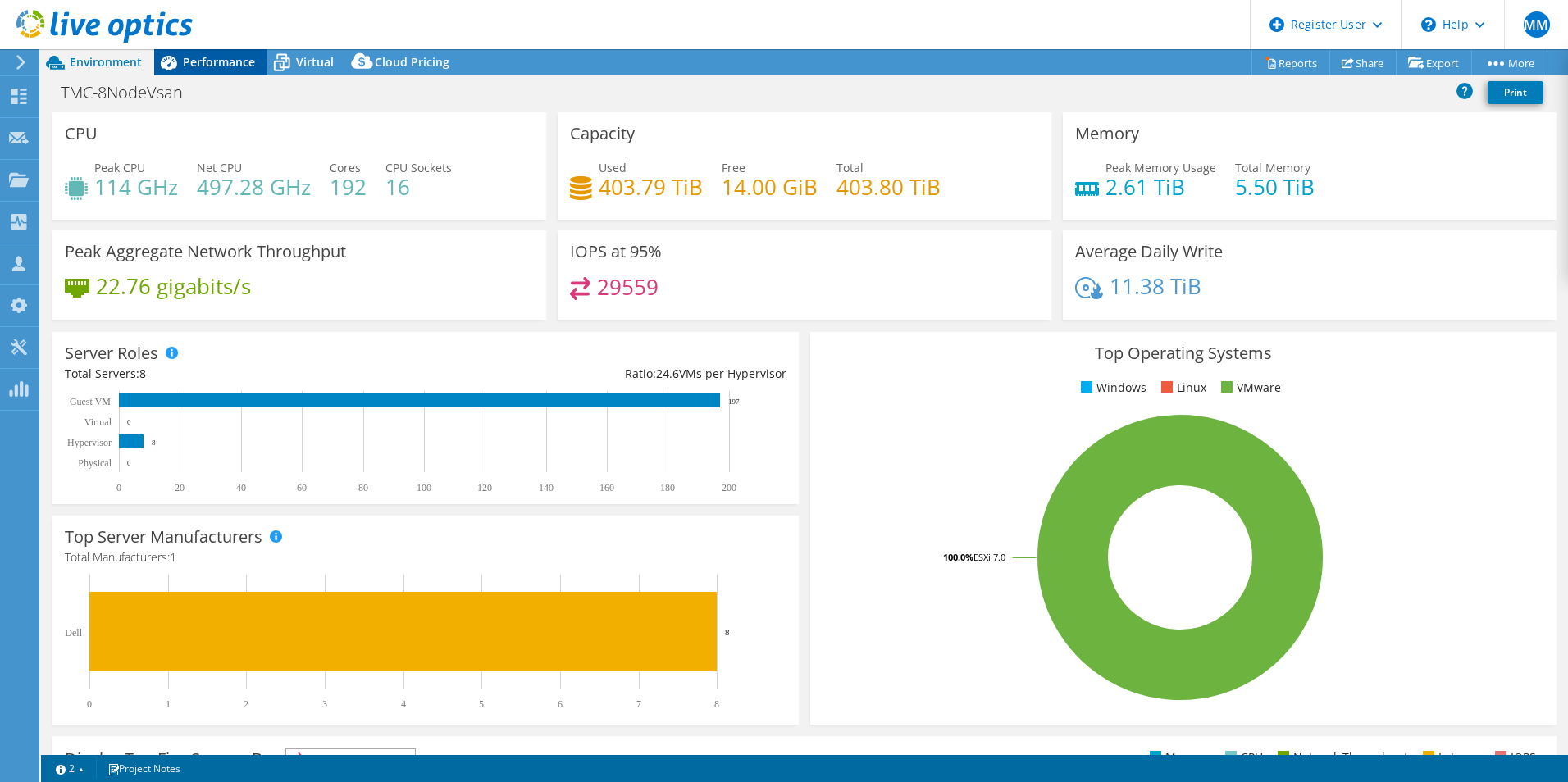 click on "Performance" at bounding box center [219, 61] 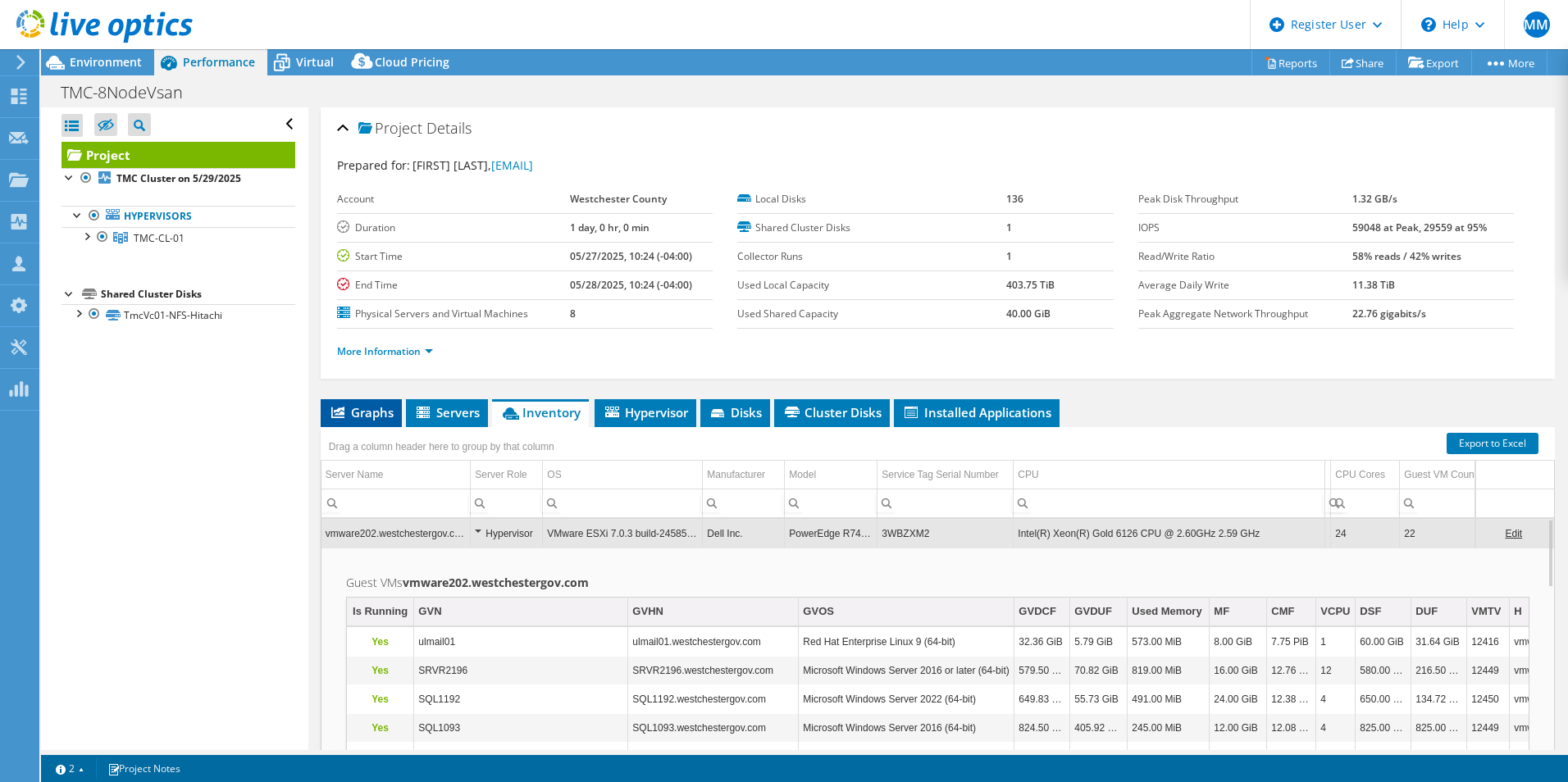 click on "Graphs" at bounding box center (361, 412) 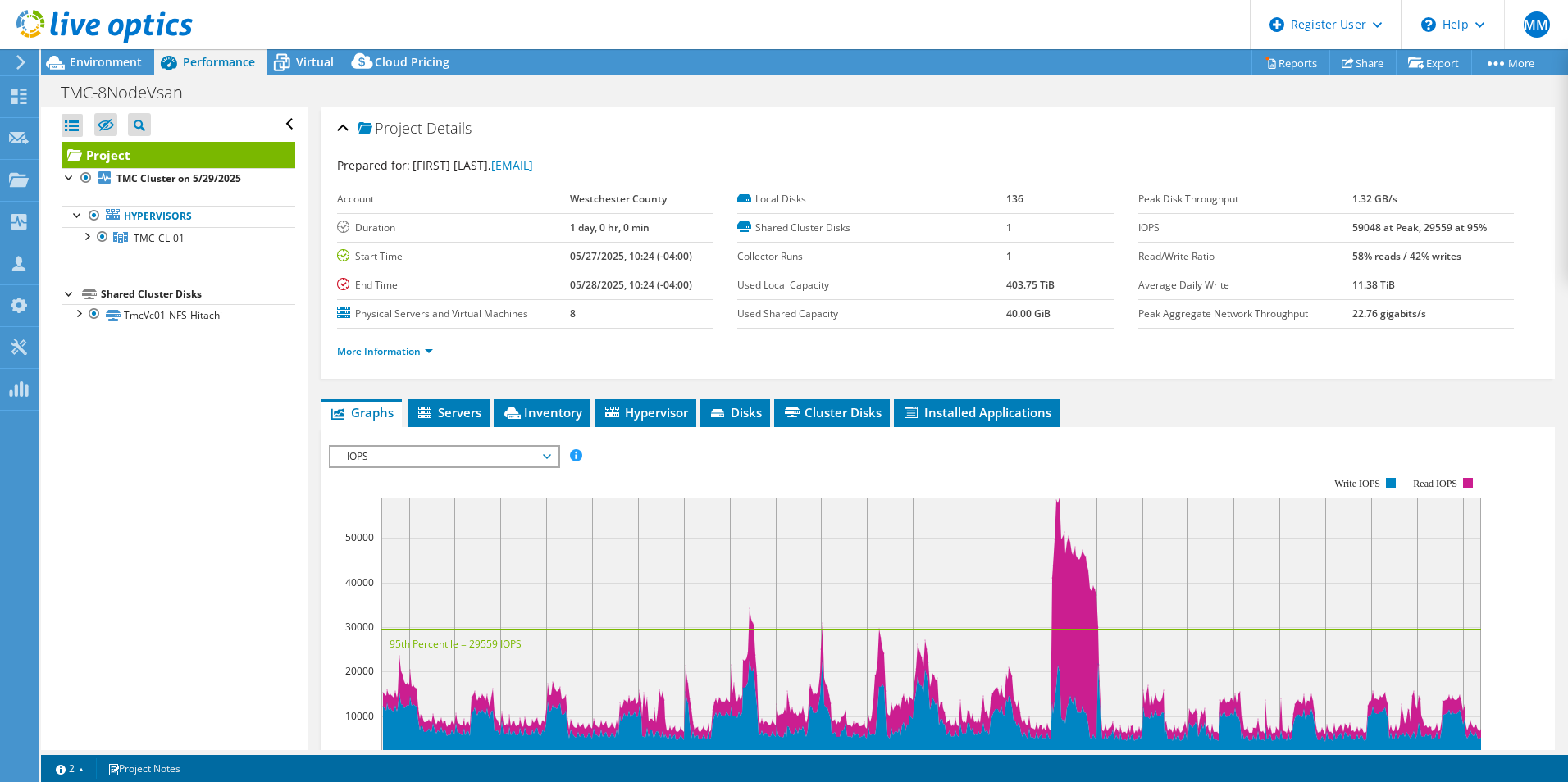 click on "IOPS" at bounding box center [444, 457] 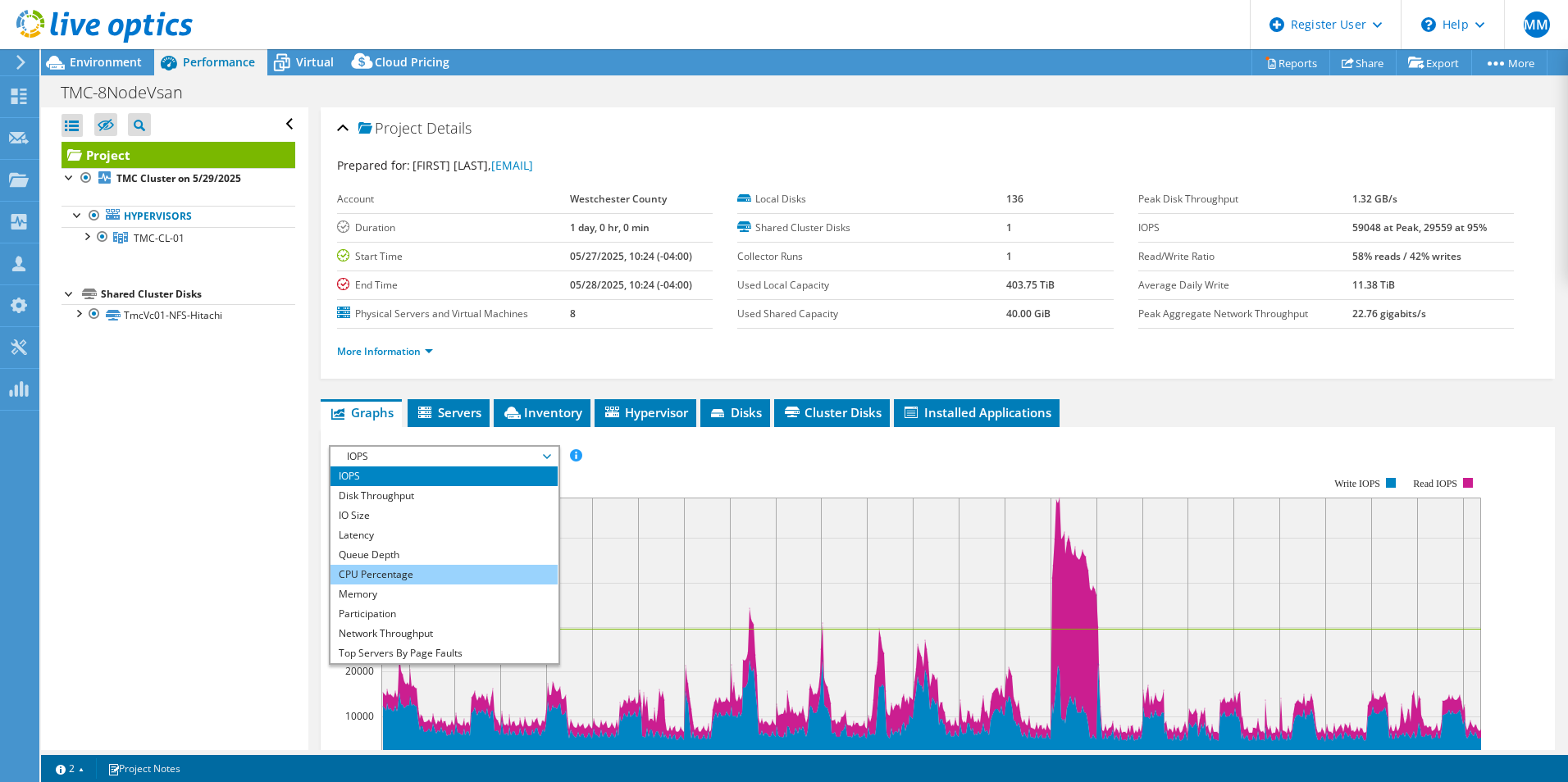 click on "CPU Percentage" at bounding box center (444, 575) 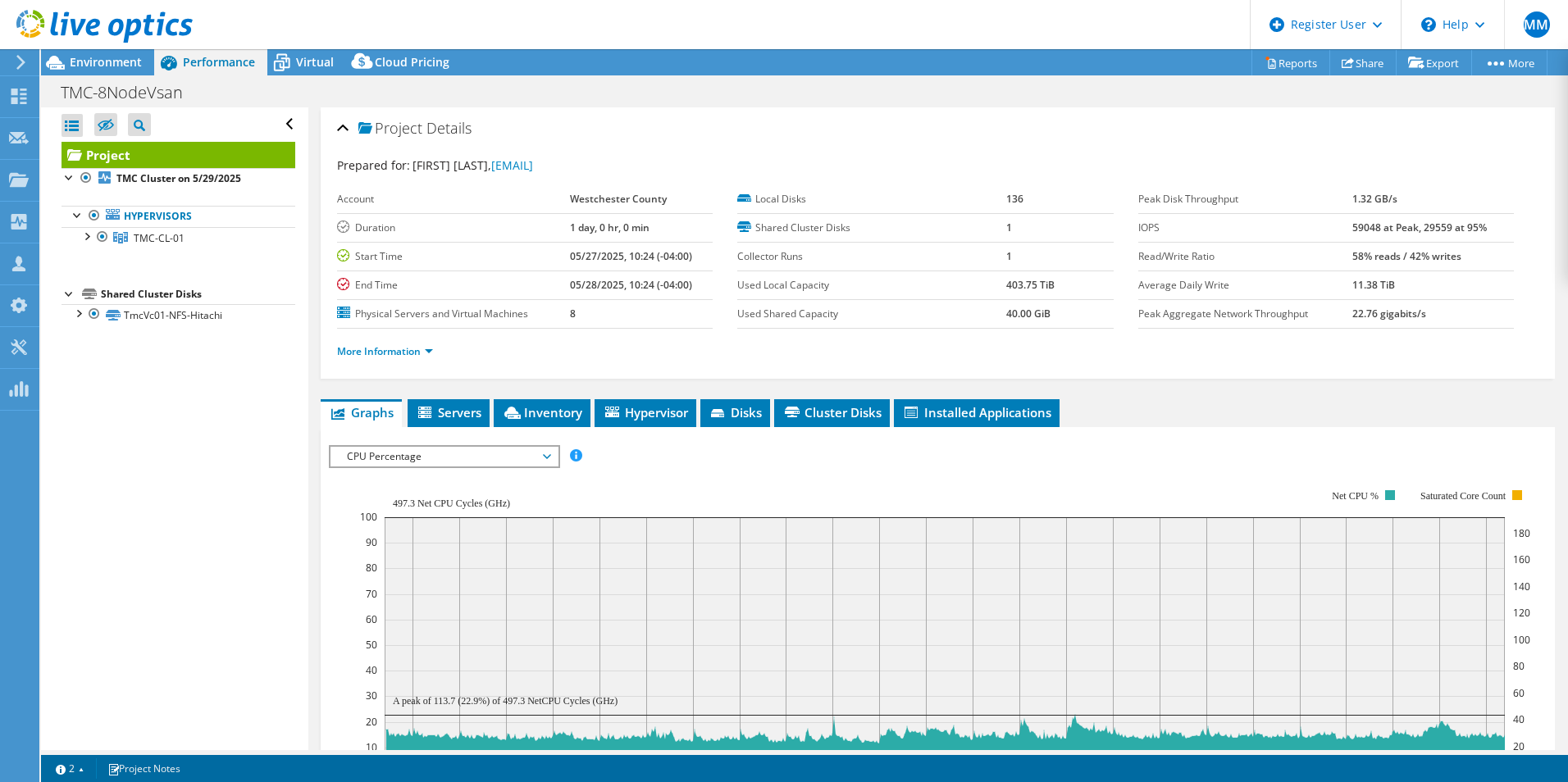 click on "CPU Percentage" at bounding box center [444, 457] 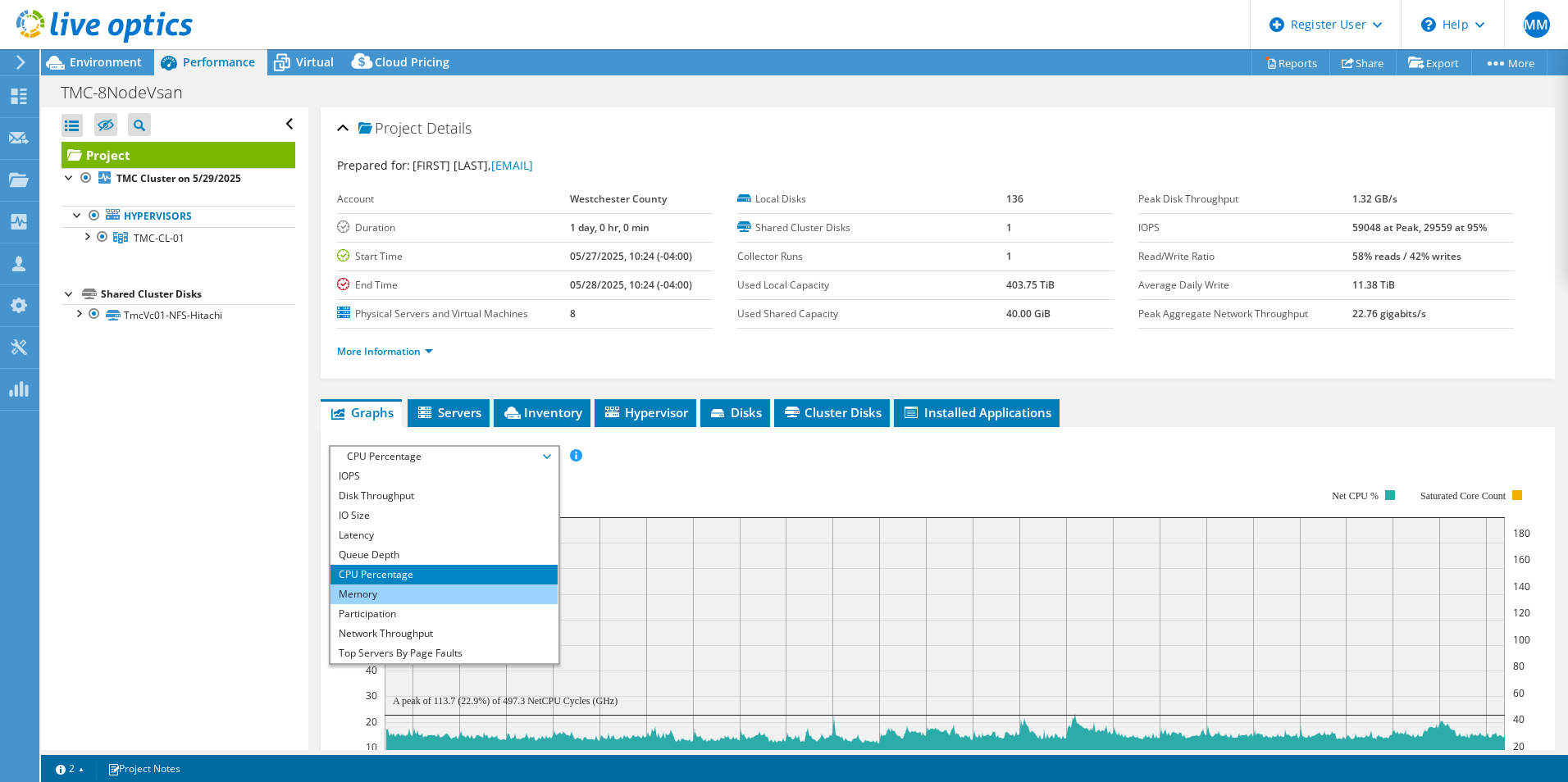 click on "Memory" at bounding box center (444, 594) 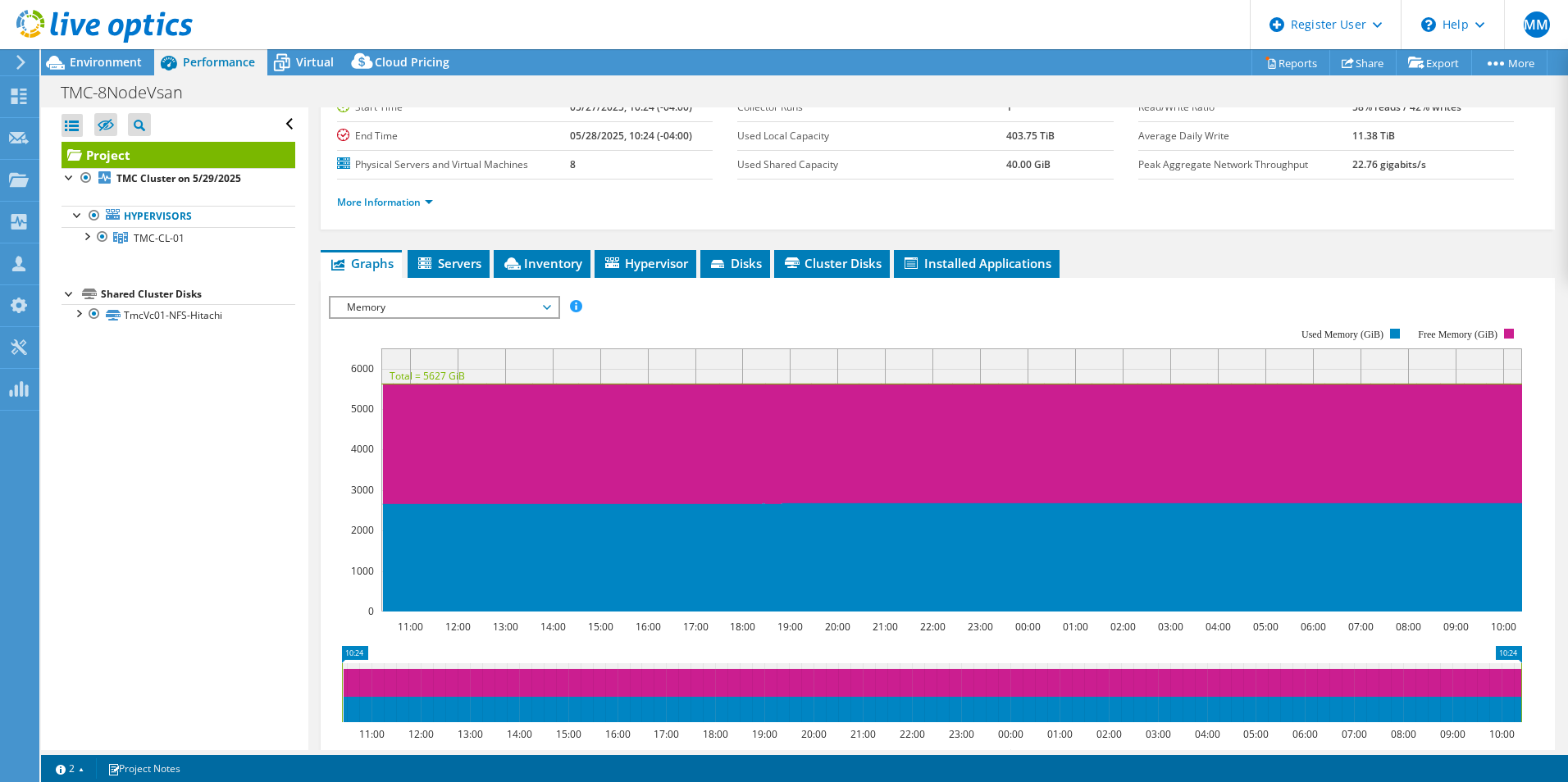 scroll, scrollTop: 246, scrollLeft: 0, axis: vertical 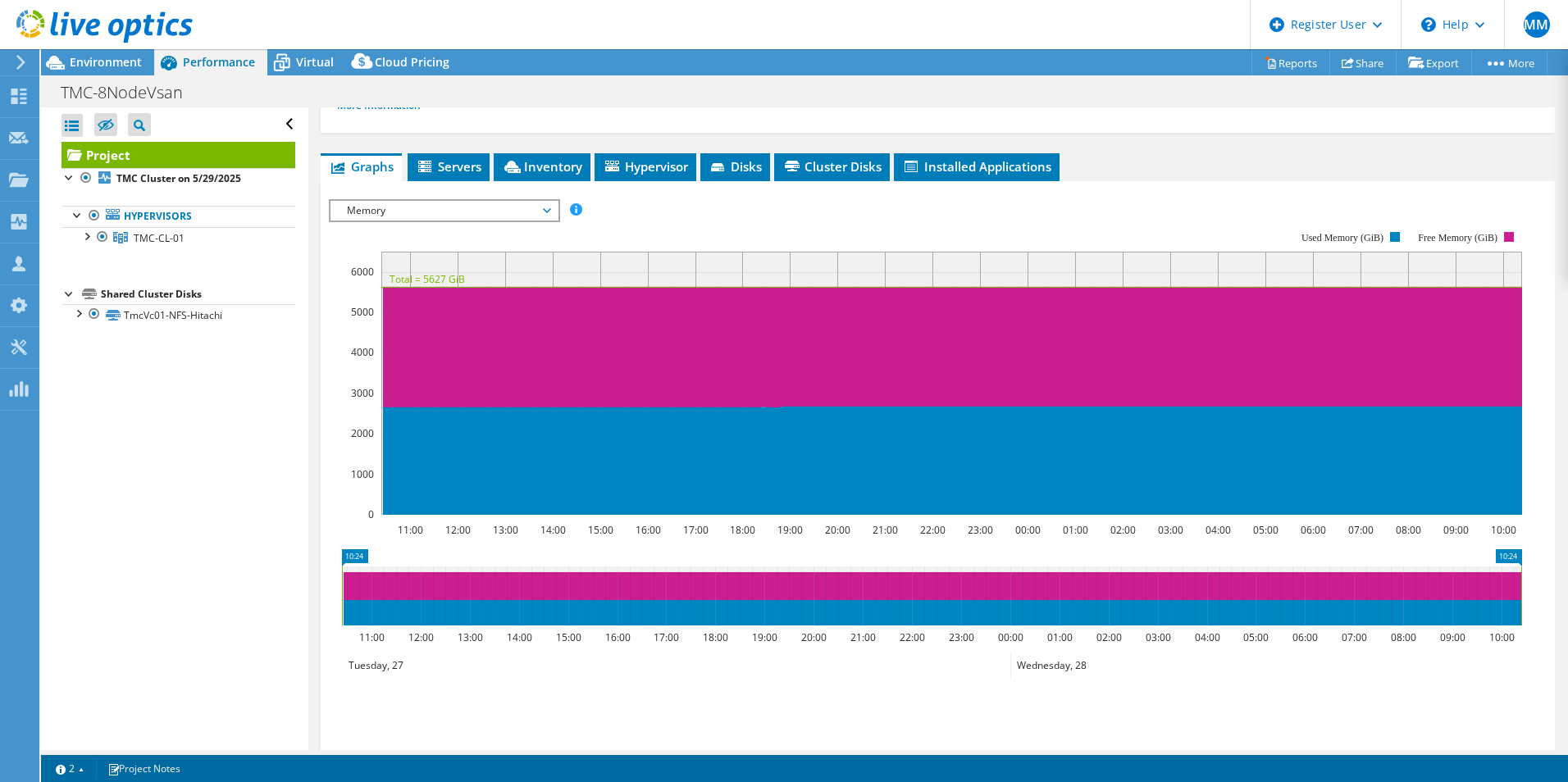 click on "Save Zoom" at bounding box center (933, 713) 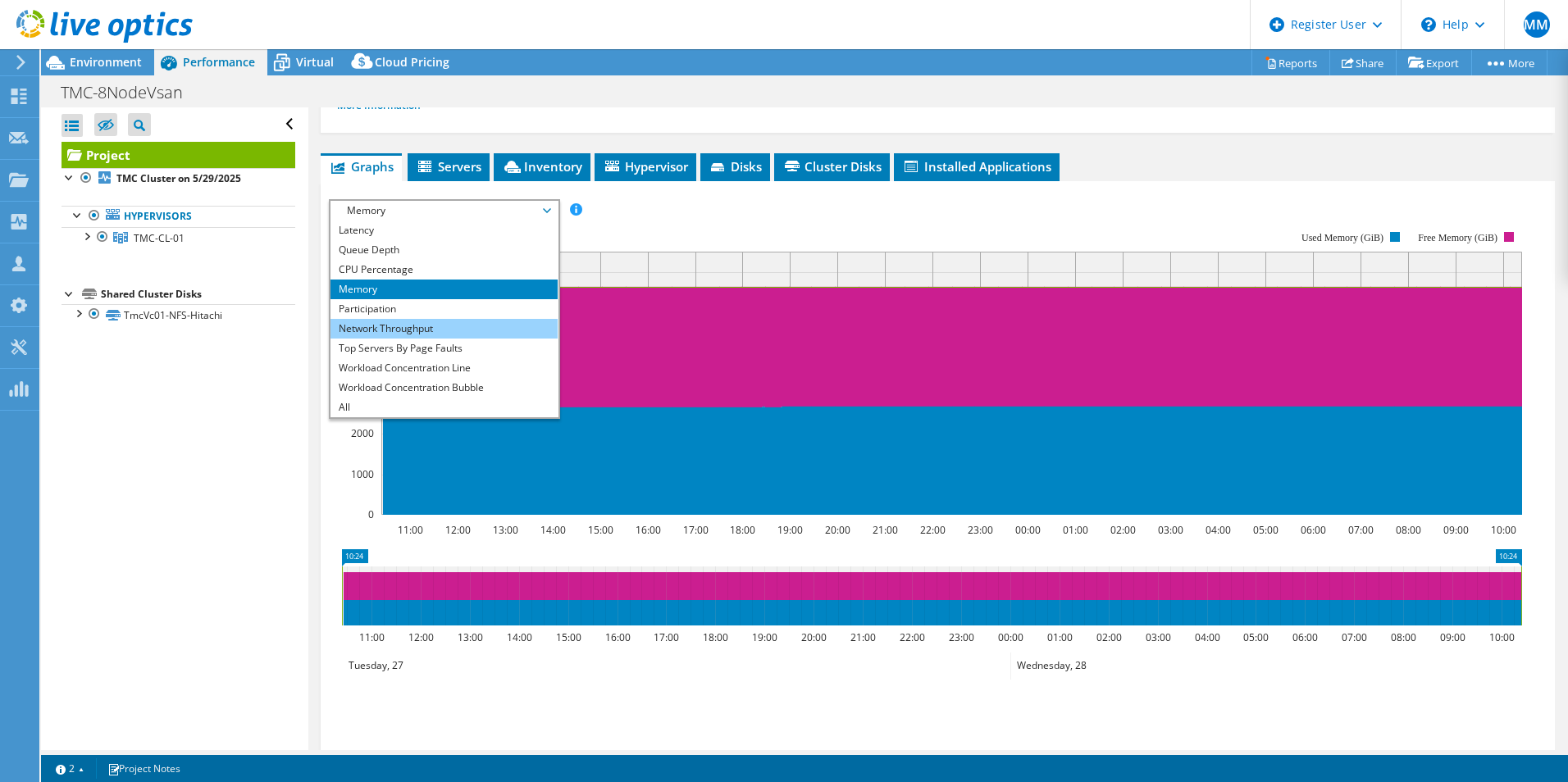 scroll, scrollTop: 0, scrollLeft: 0, axis: both 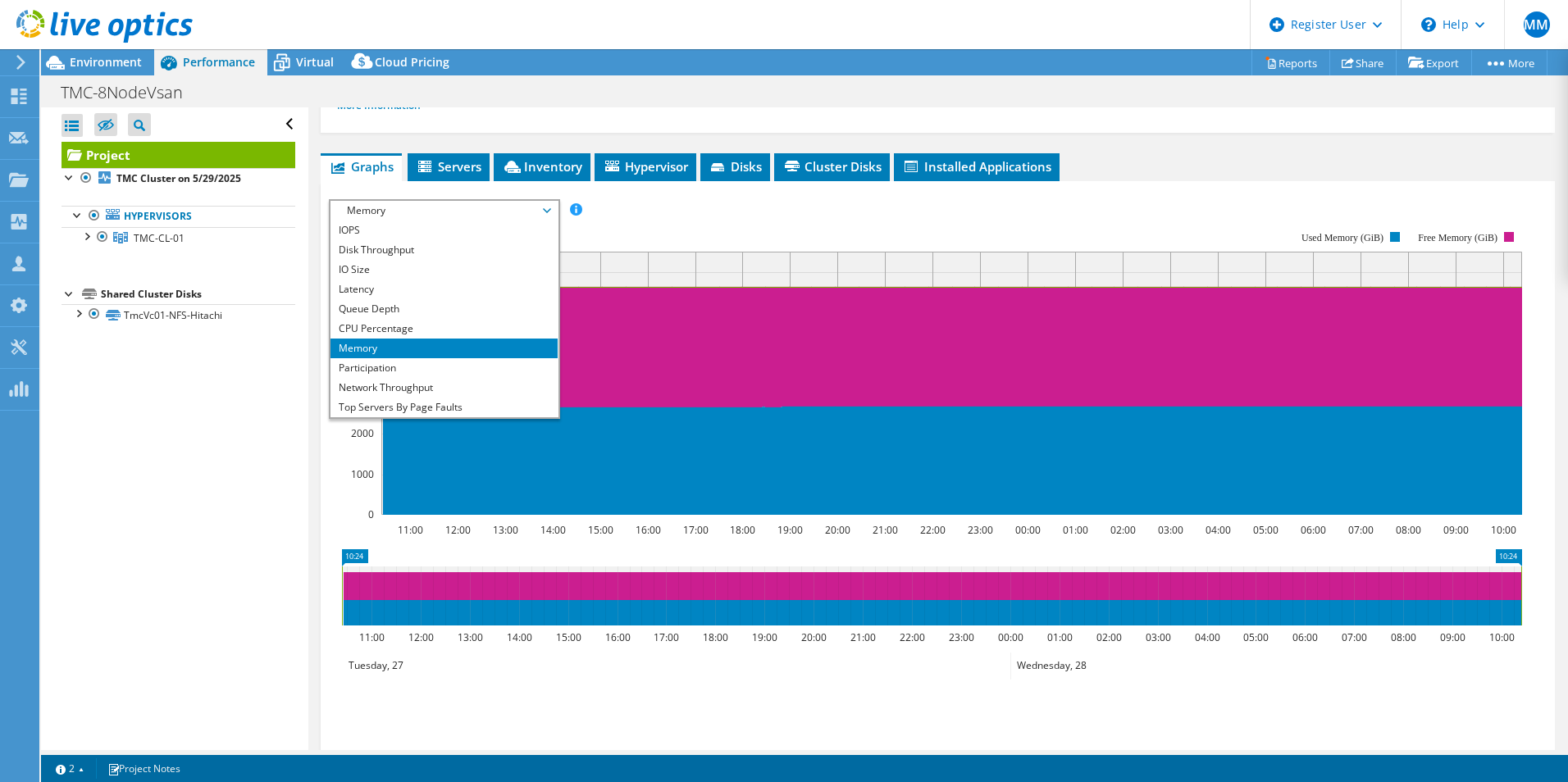 click 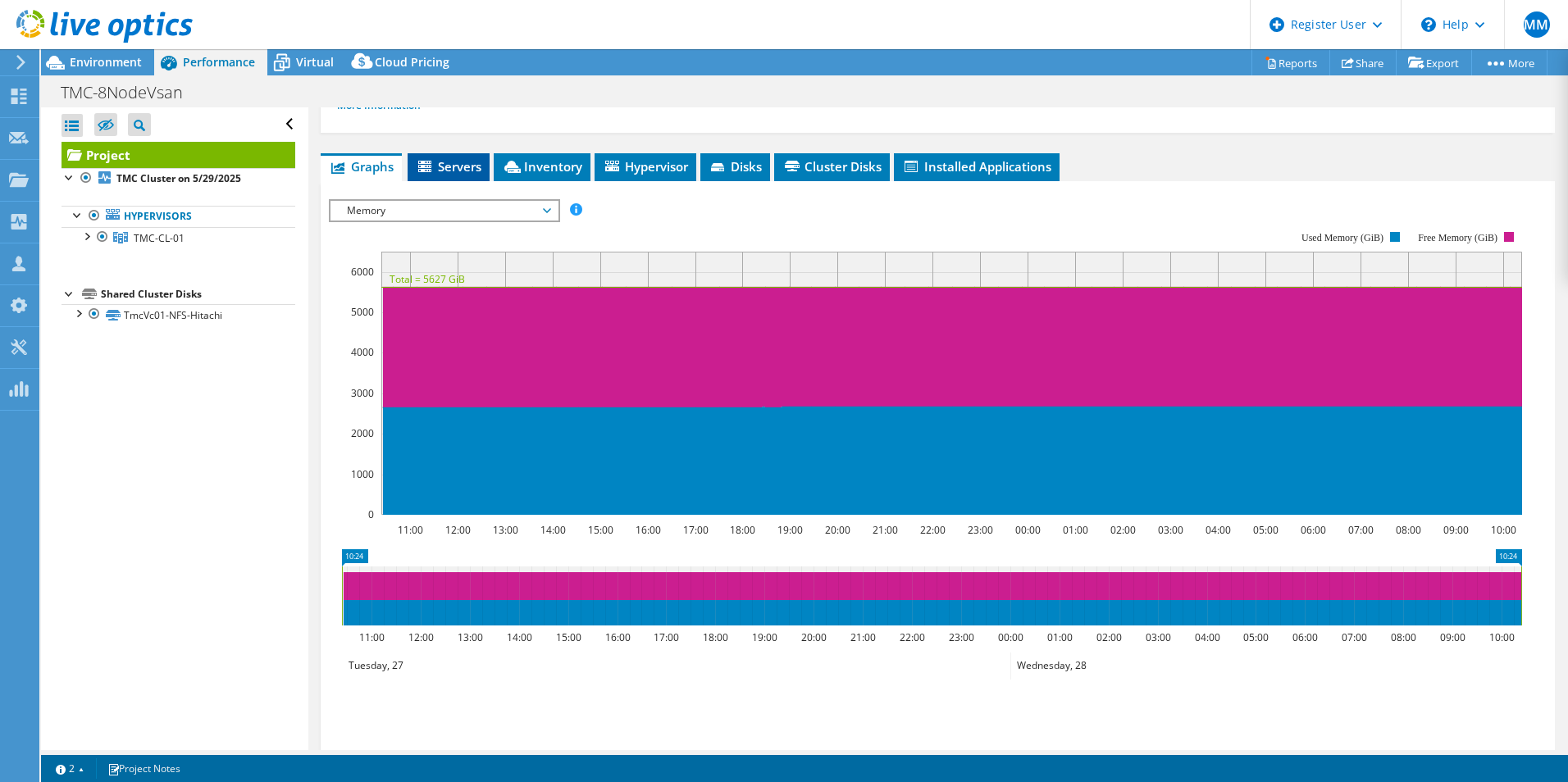 click on "Servers" at bounding box center [449, 166] 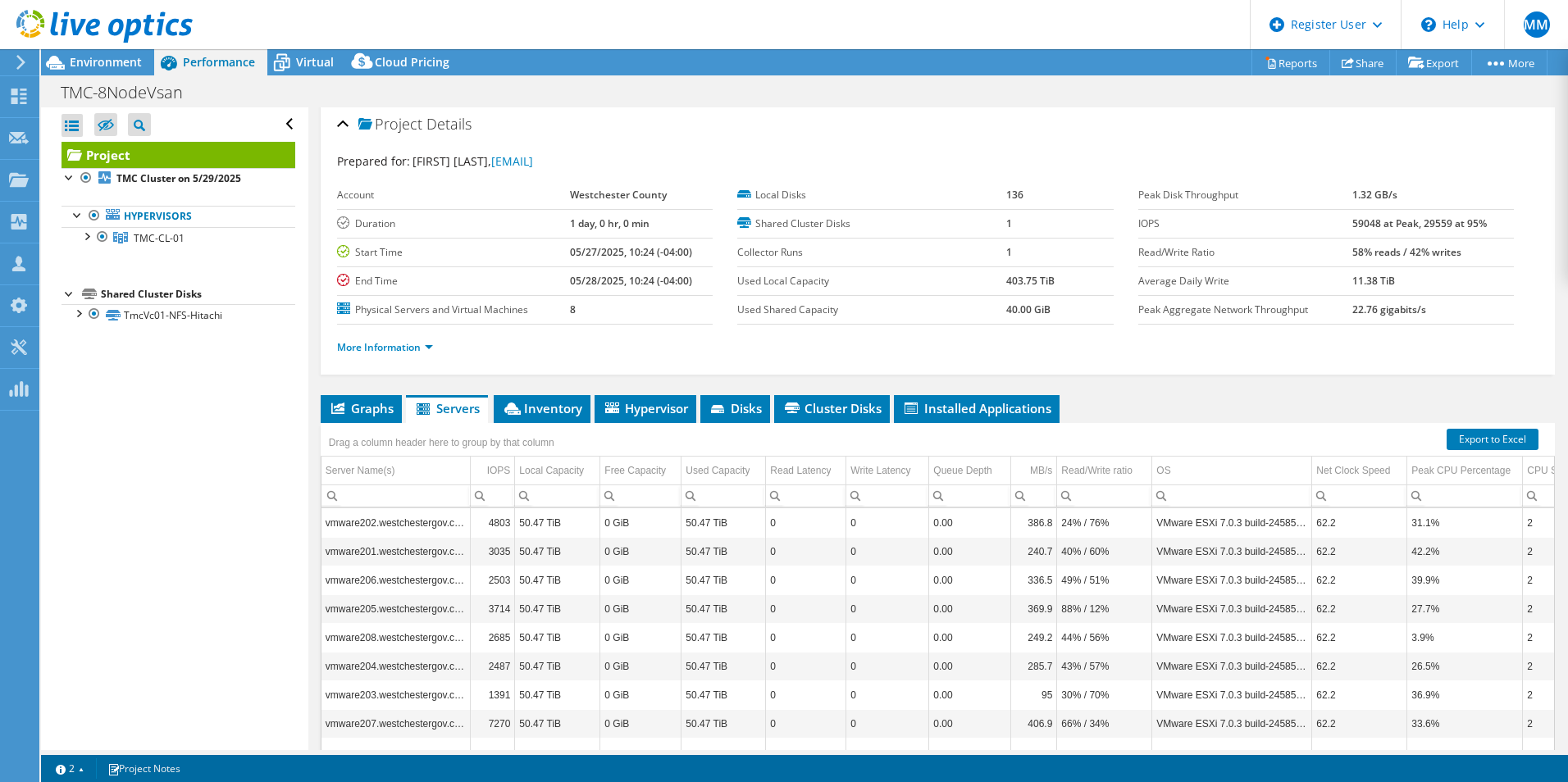 scroll, scrollTop: 0, scrollLeft: 0, axis: both 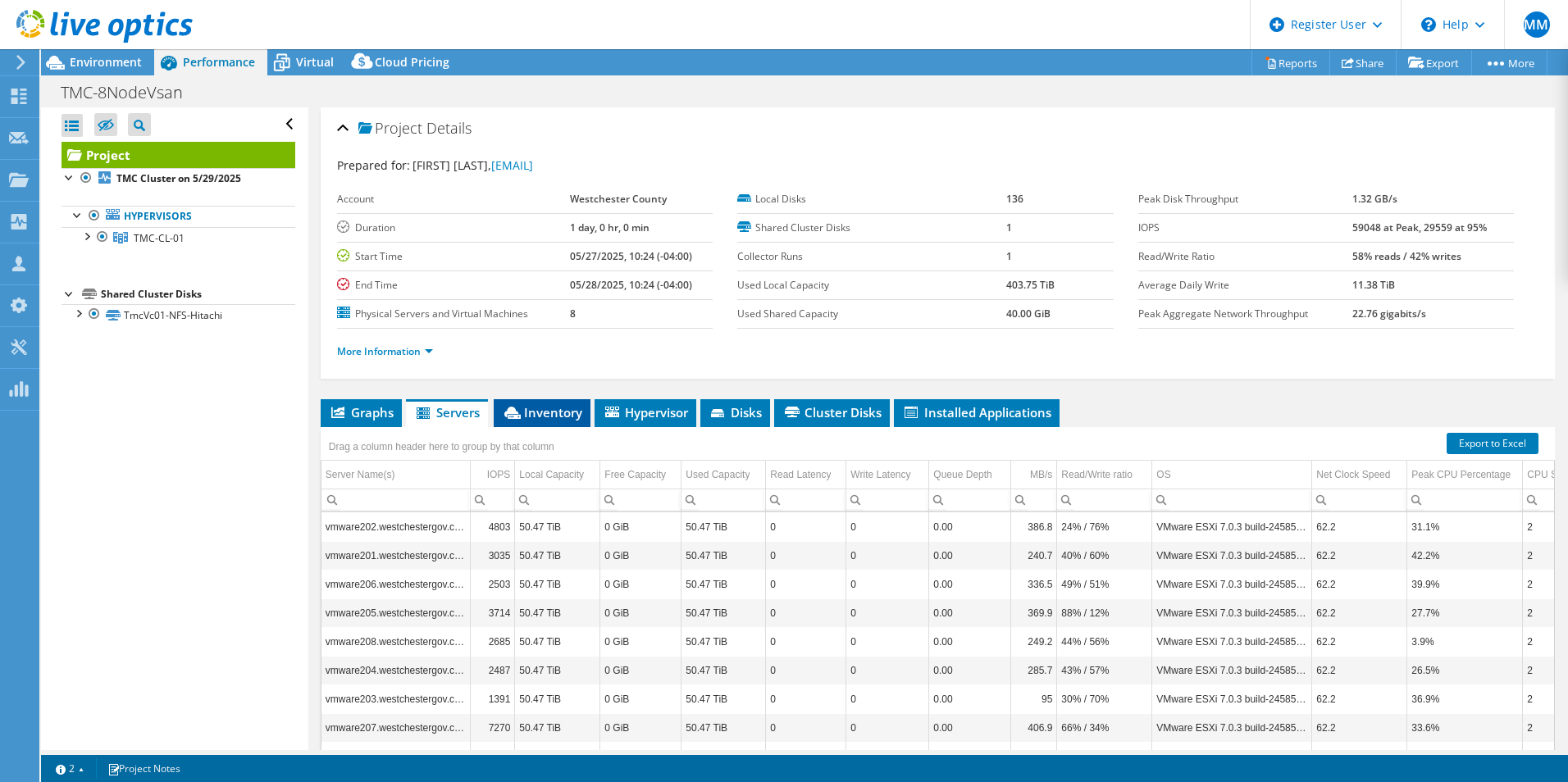 click on "Inventory" at bounding box center [542, 412] 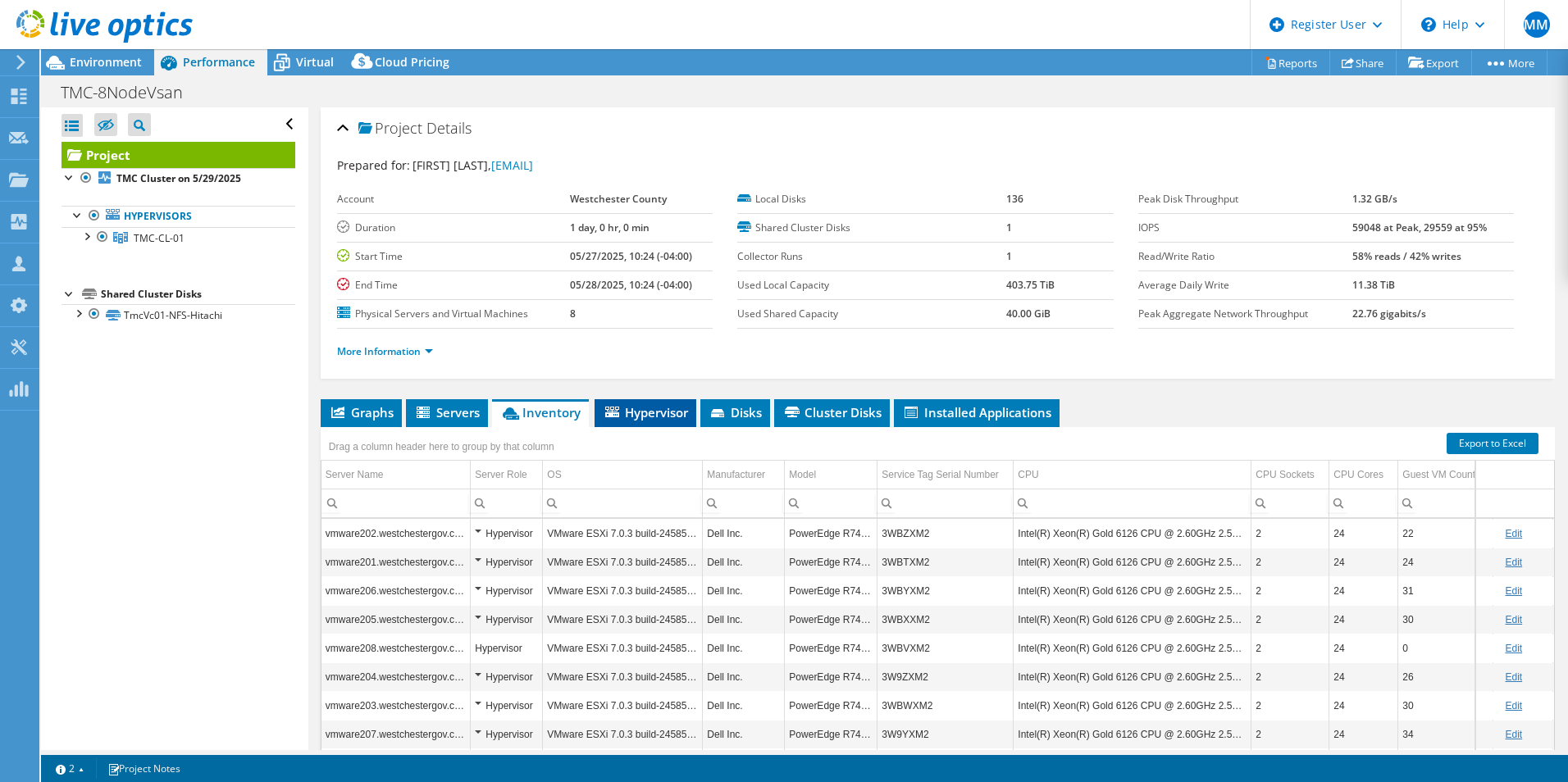 click on "Hypervisor" at bounding box center (645, 412) 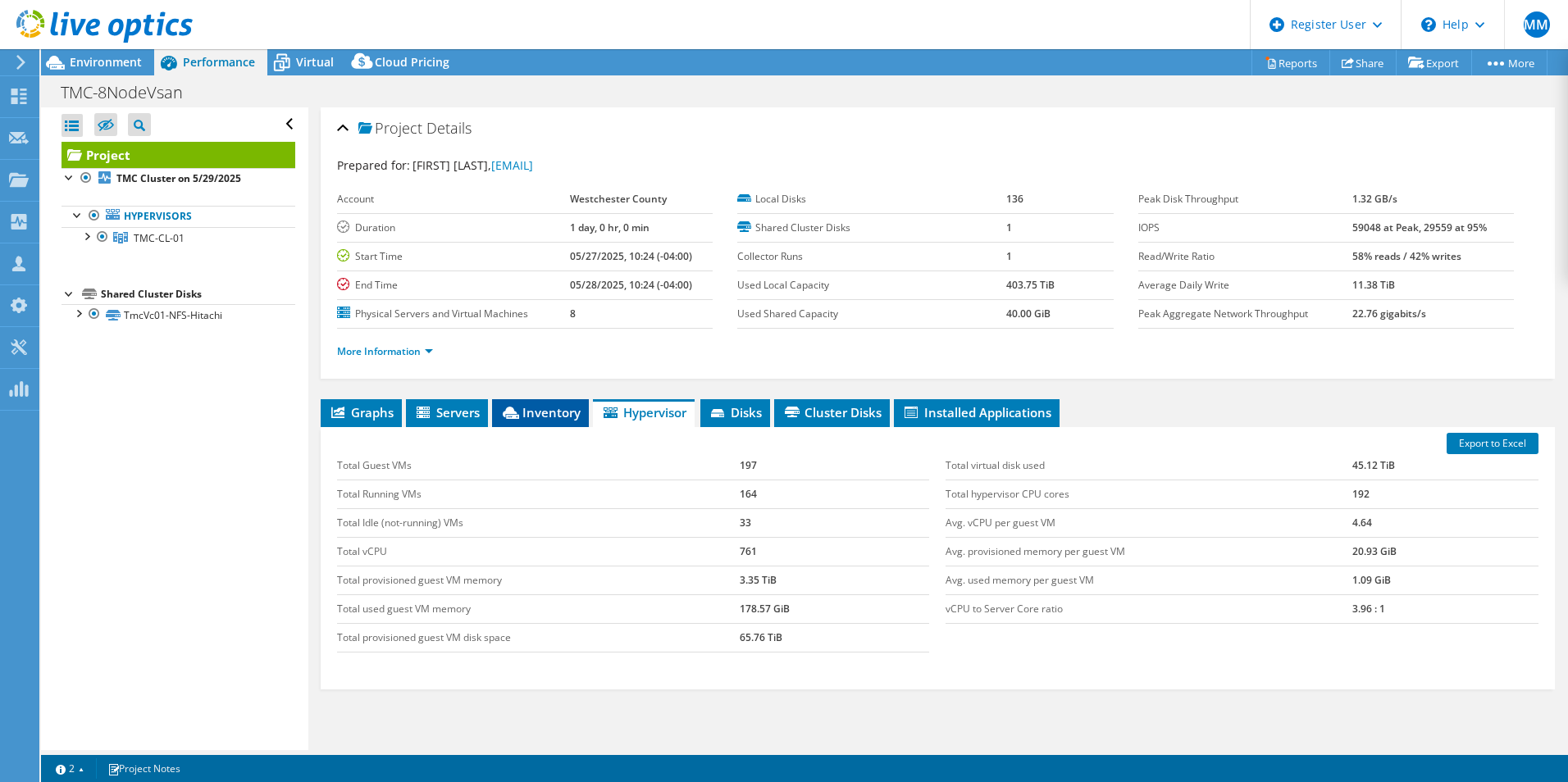 click on "Inventory" at bounding box center (540, 412) 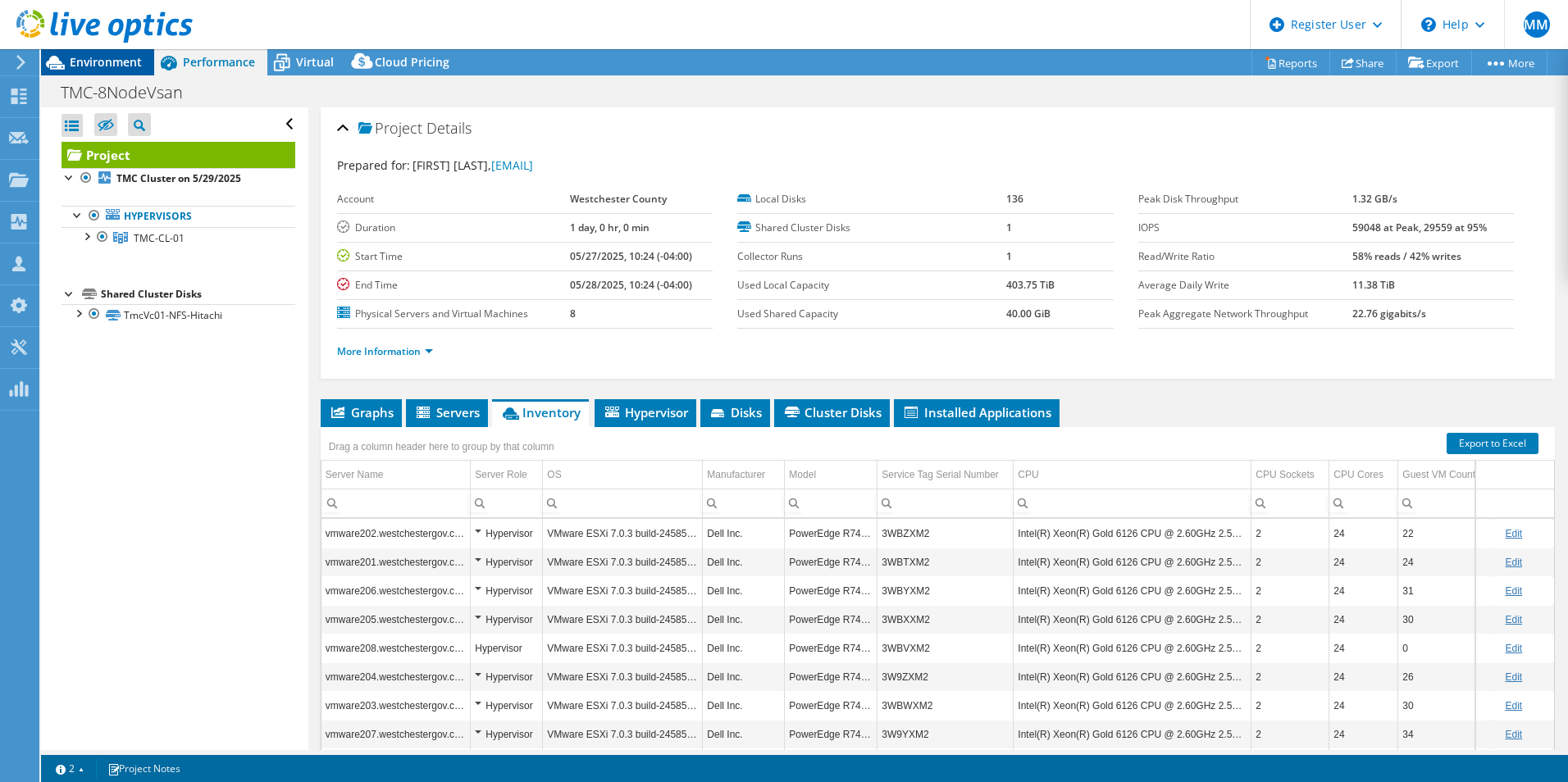 click on "Environment" at bounding box center (106, 61) 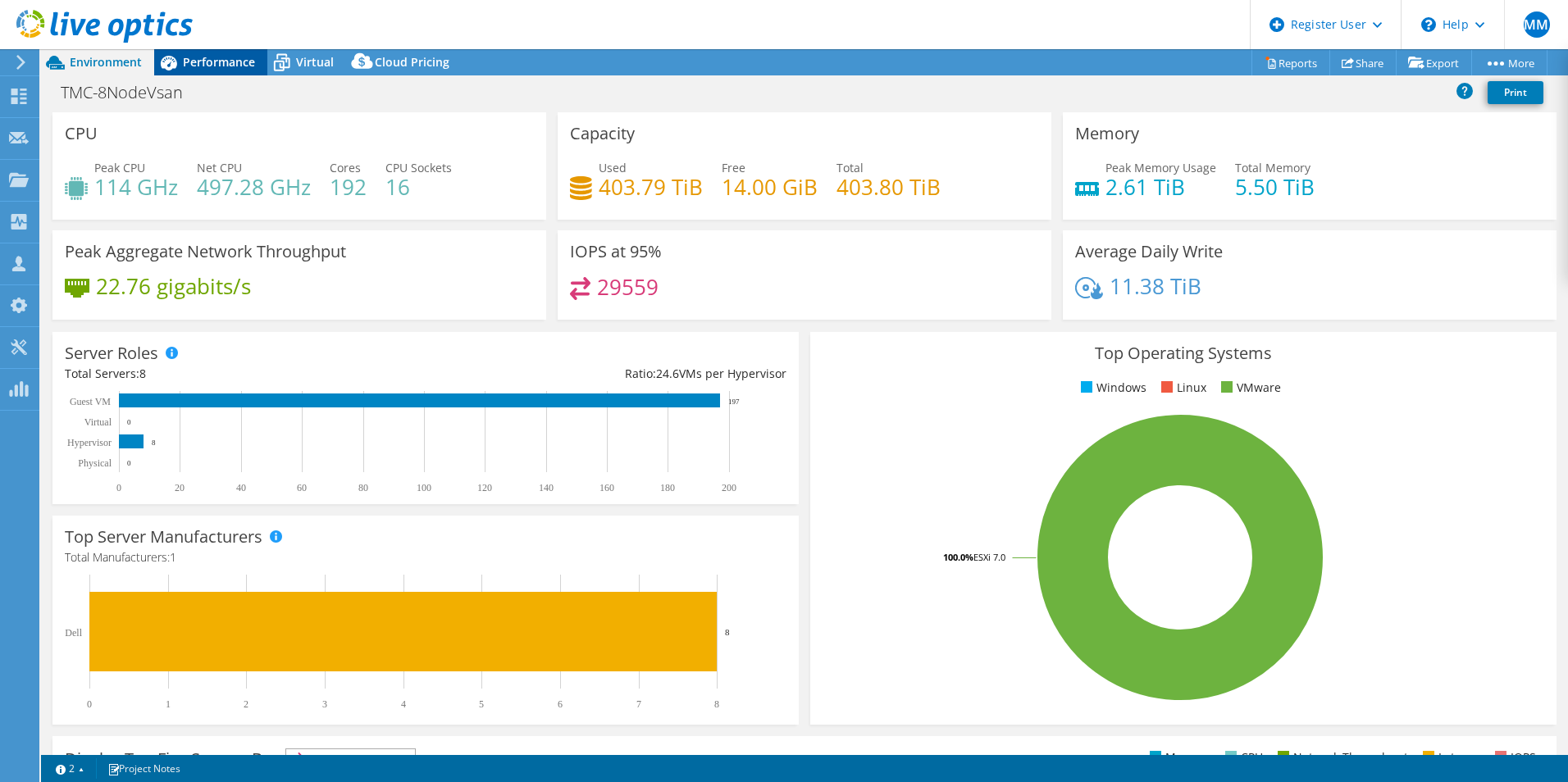 click on "Performance" at bounding box center [219, 61] 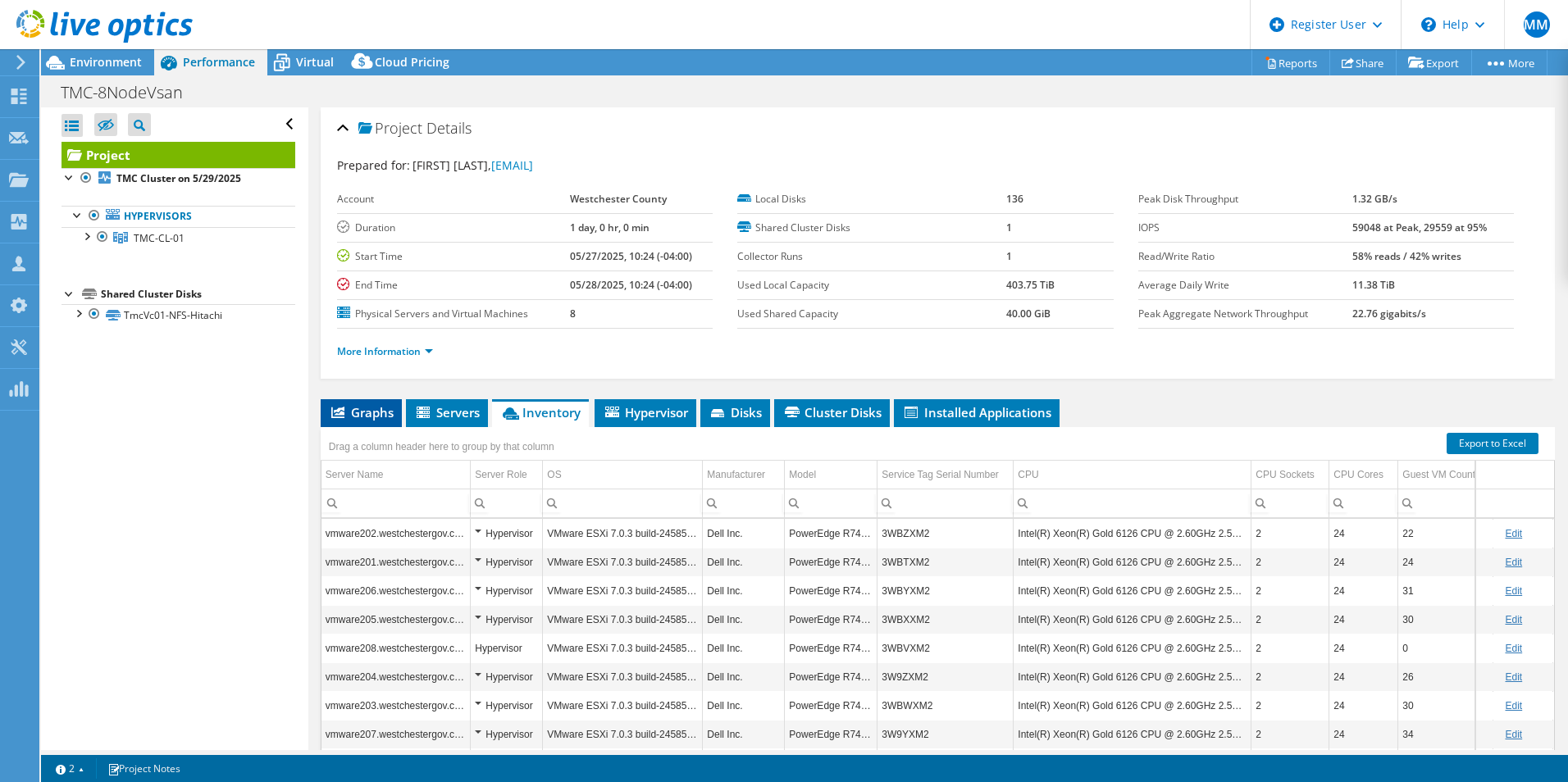 click on "Graphs" at bounding box center (361, 412) 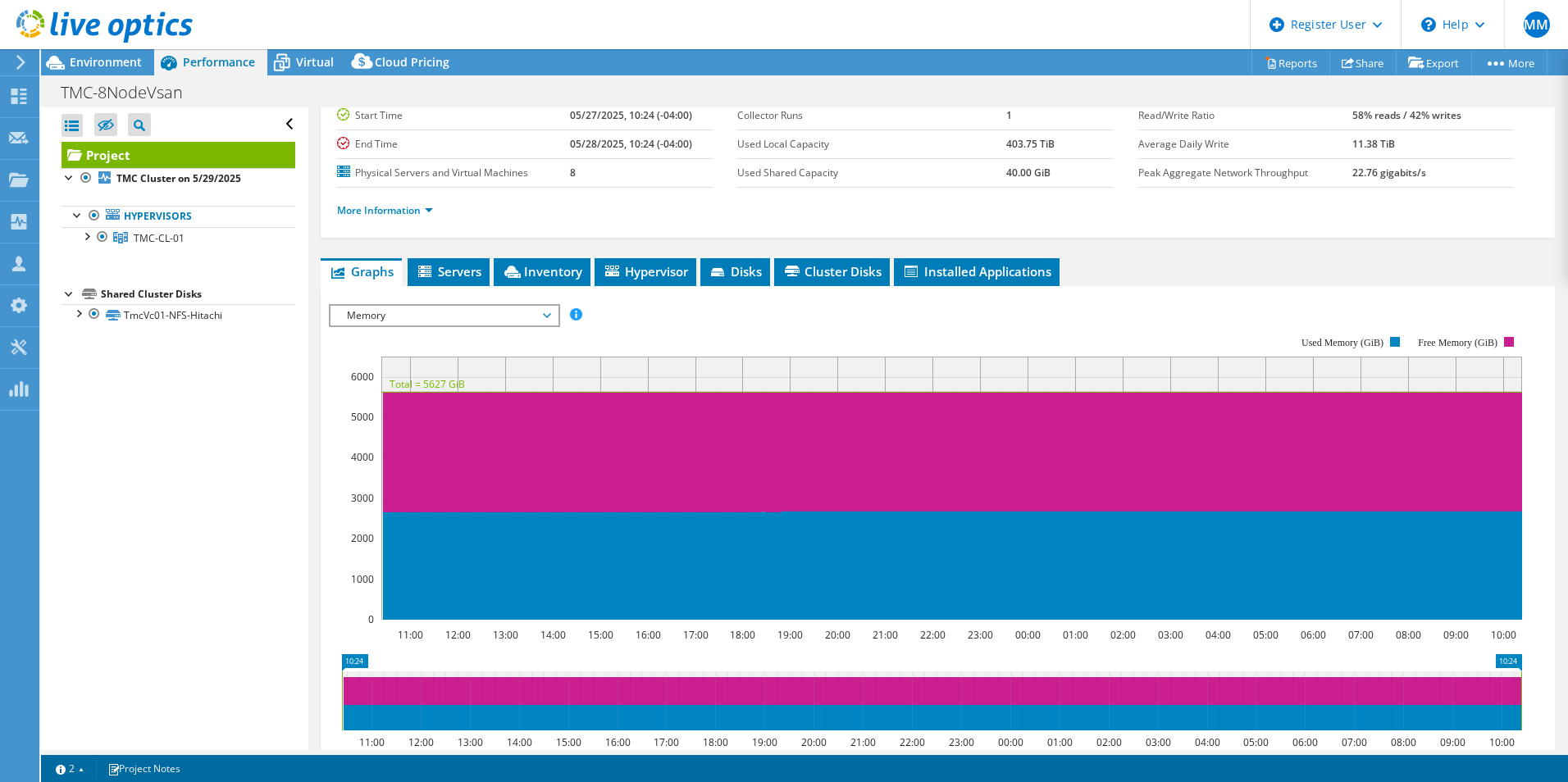scroll, scrollTop: 246, scrollLeft: 0, axis: vertical 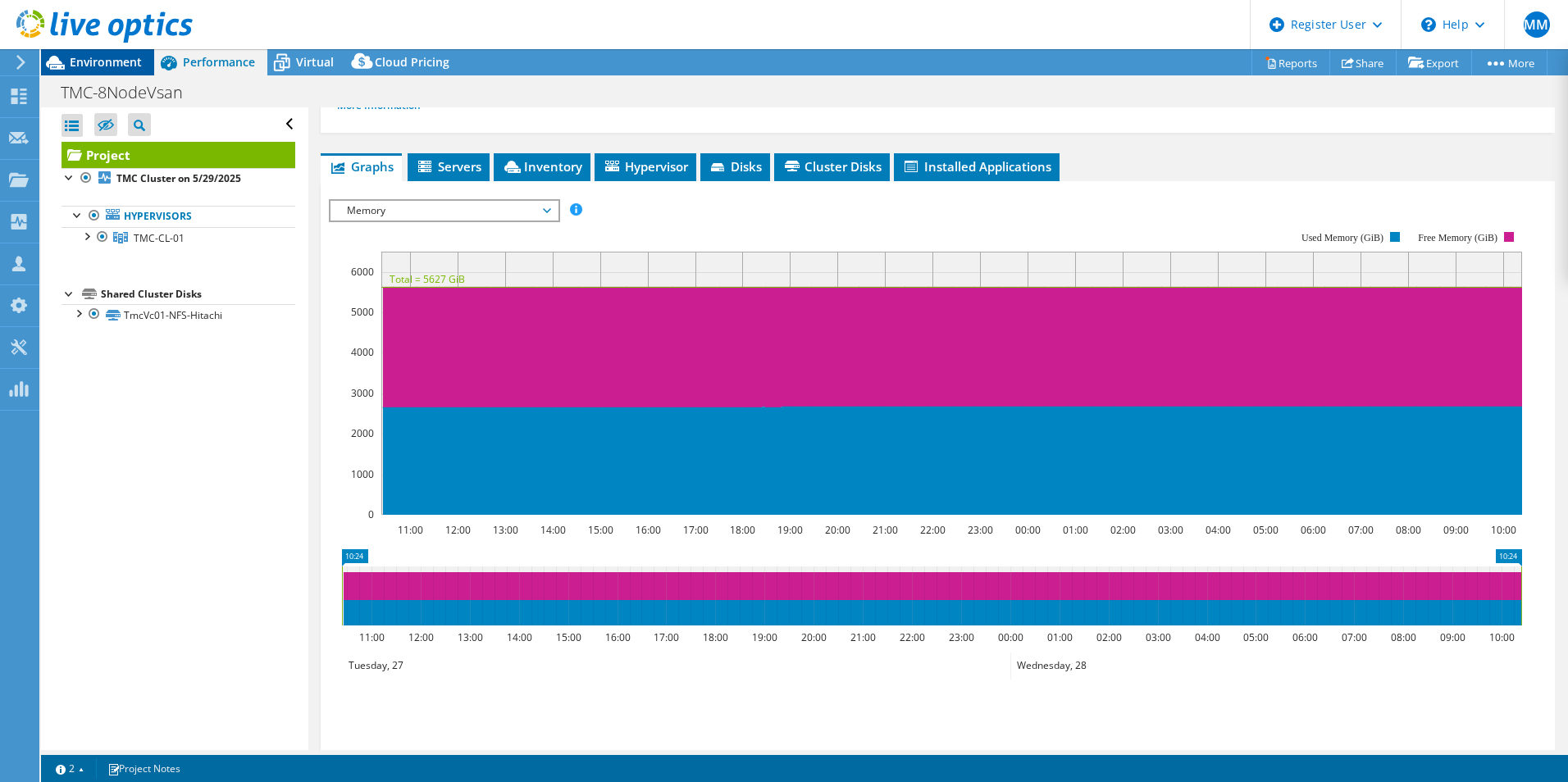 click on "Environment" at bounding box center [106, 61] 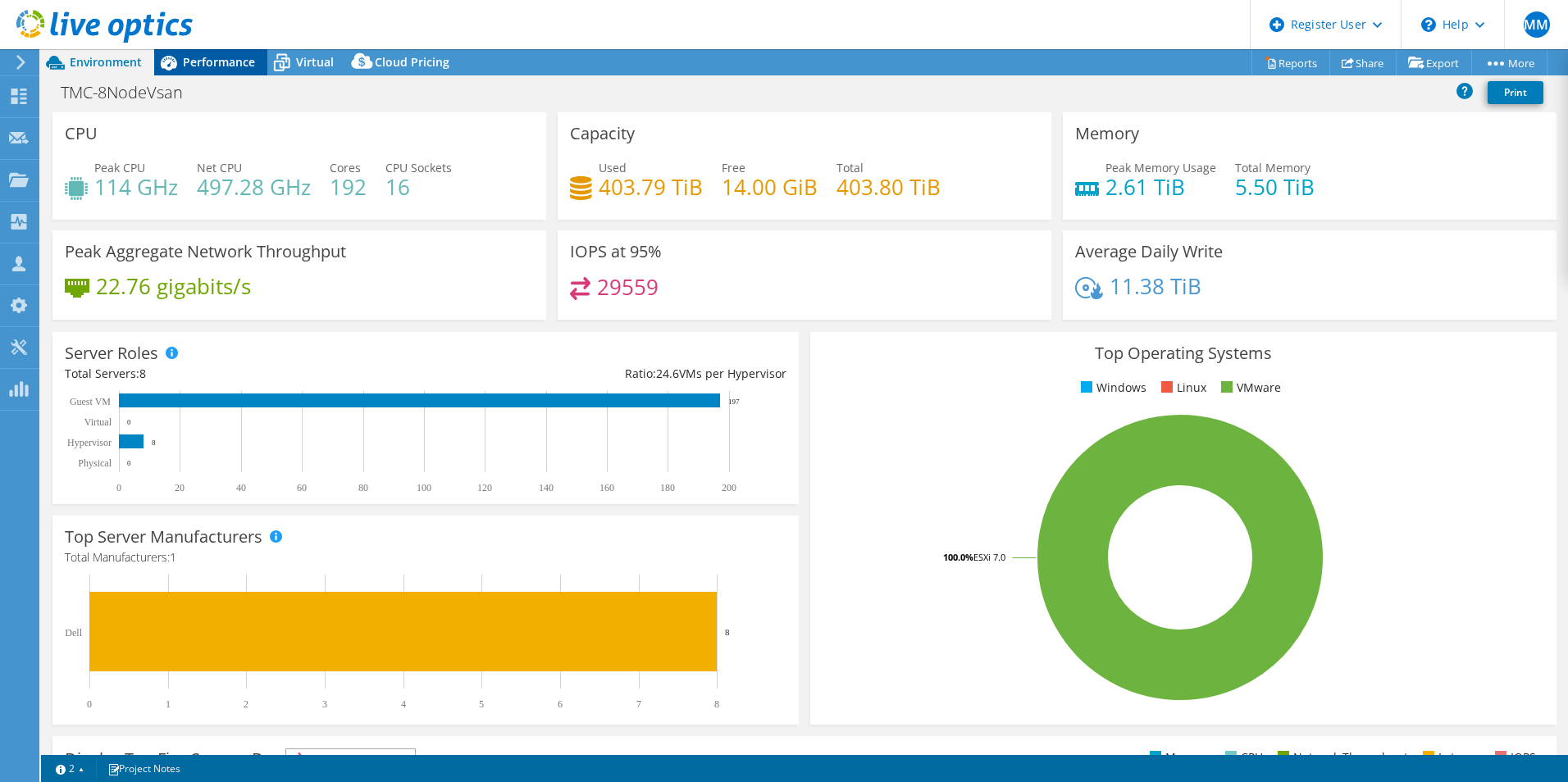 click on "Performance" at bounding box center (219, 61) 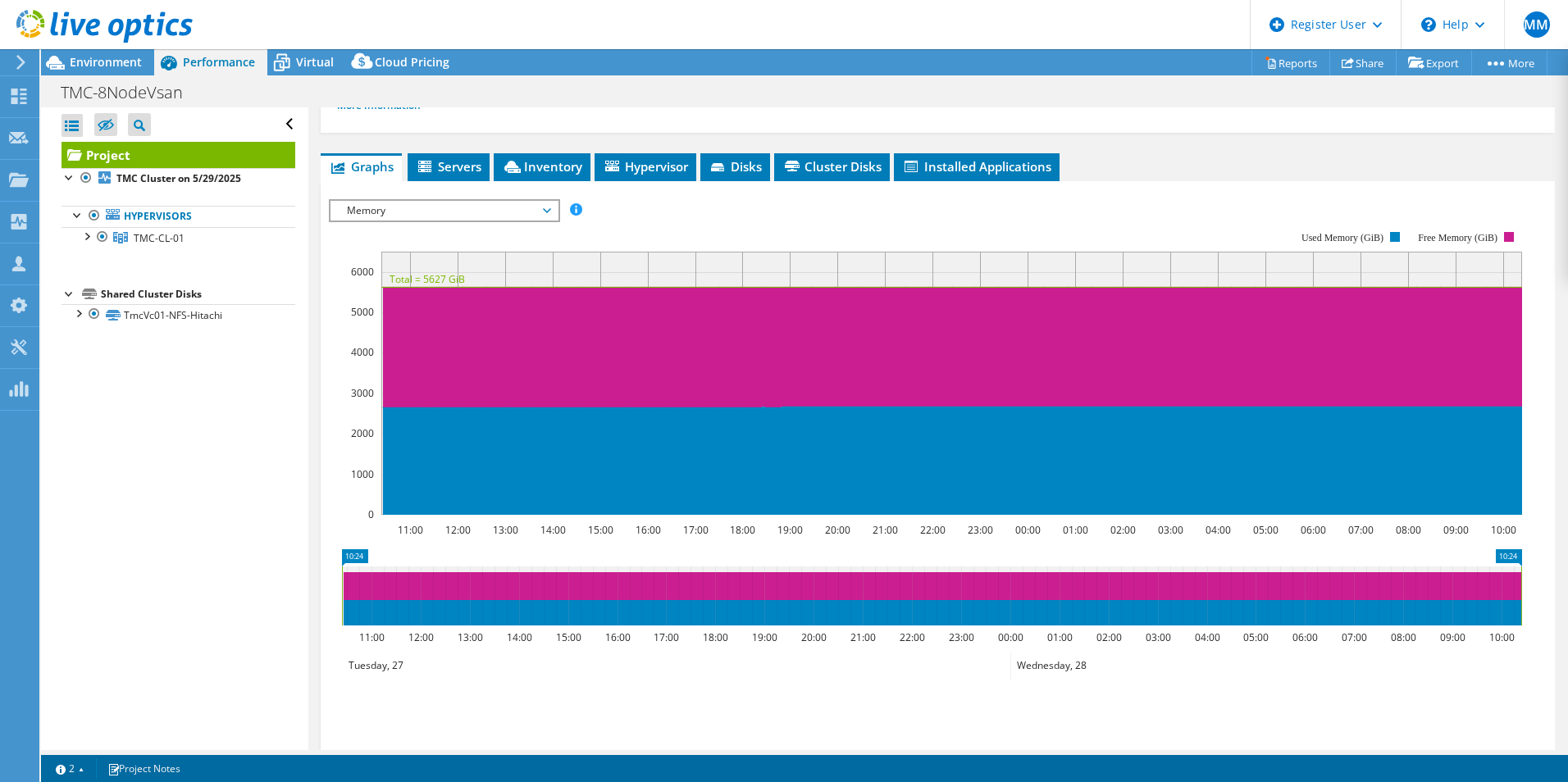 click on "Project Actions
Project Actions
Reports
Share
Export
vSAN ReadyNode Sizer" at bounding box center [805, 416] 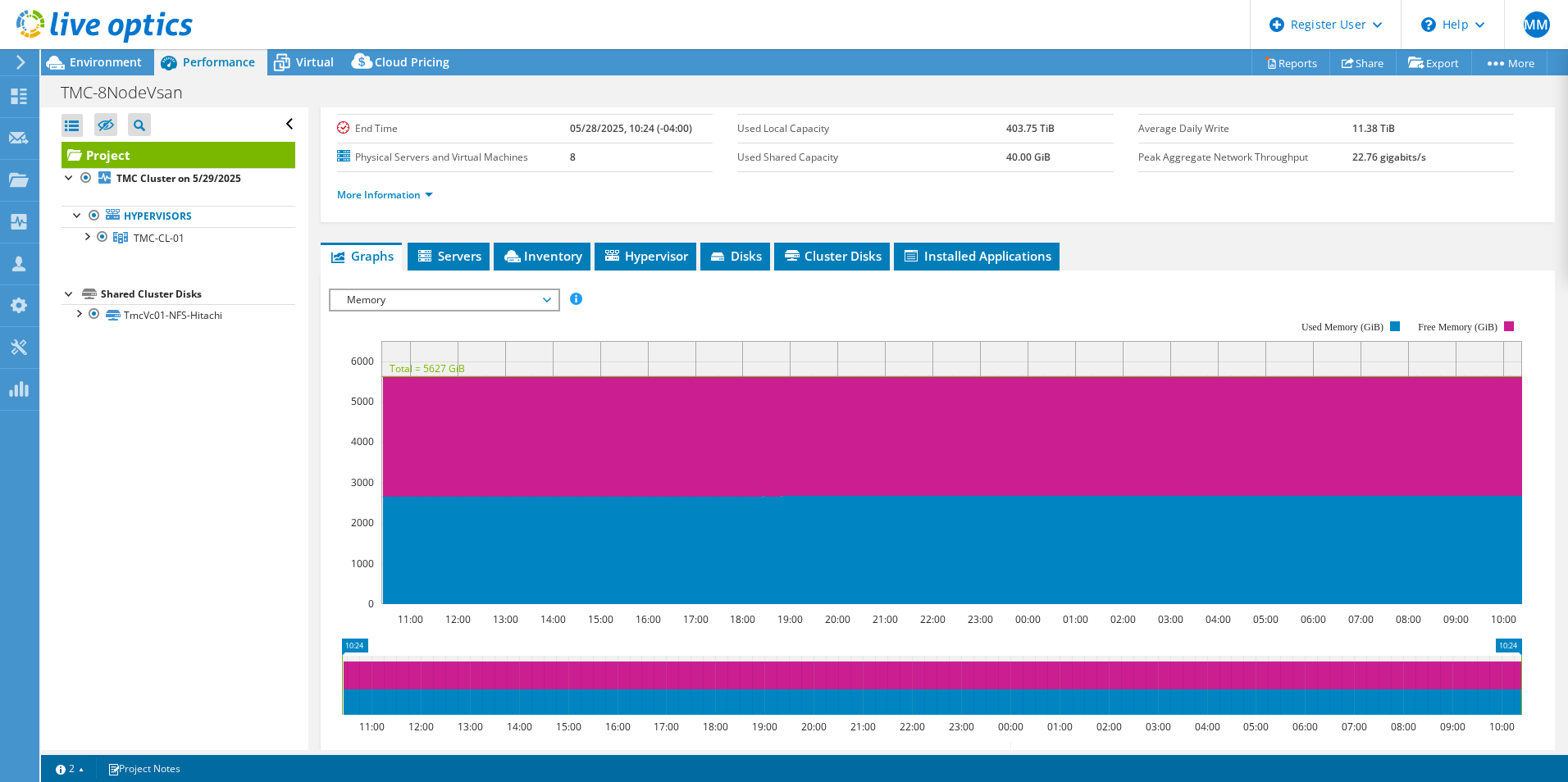 scroll, scrollTop: 82, scrollLeft: 0, axis: vertical 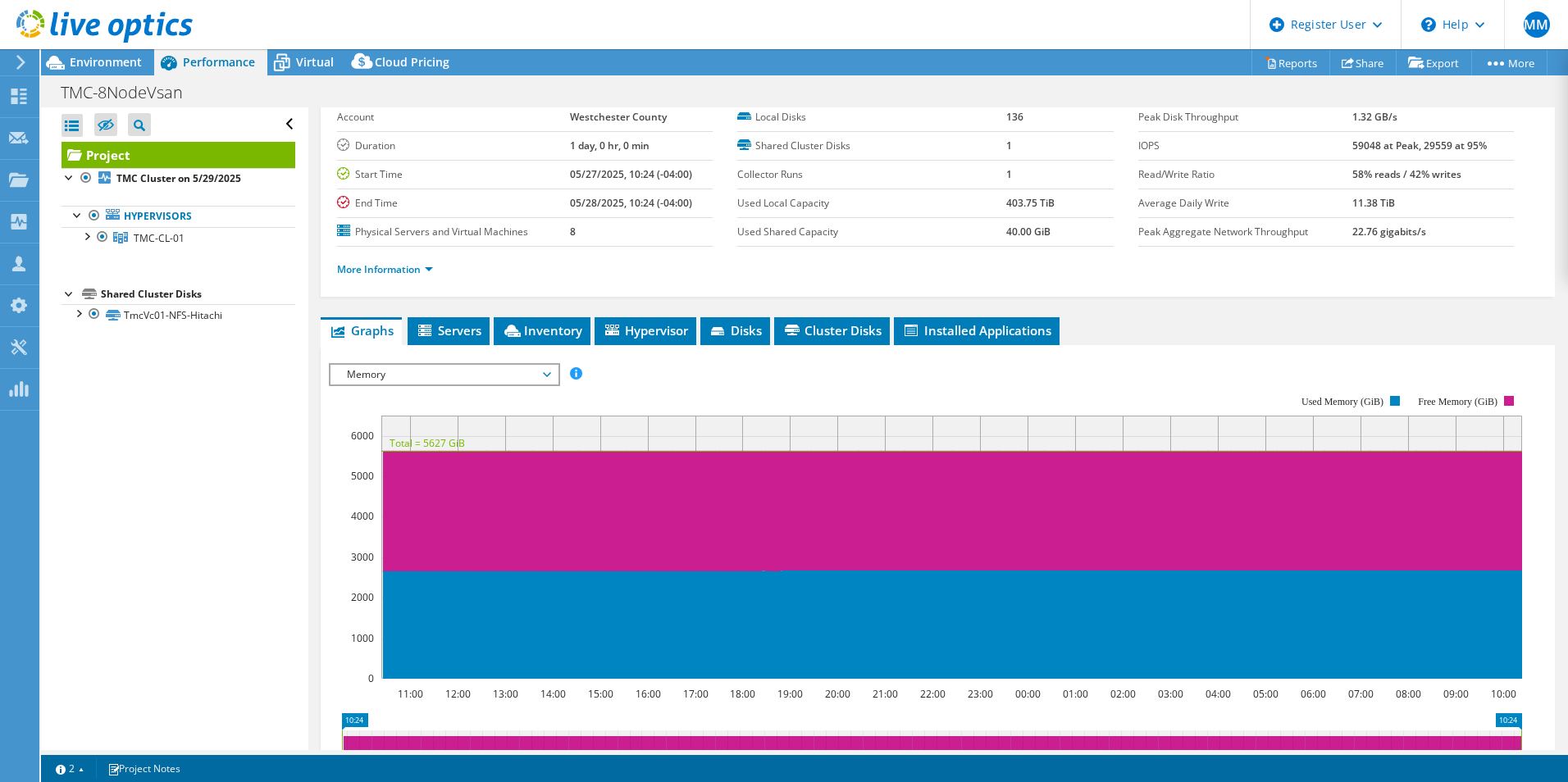 drag, startPoint x: 101, startPoint y: 491, endPoint x: 115, endPoint y: 484, distance: 15.652476 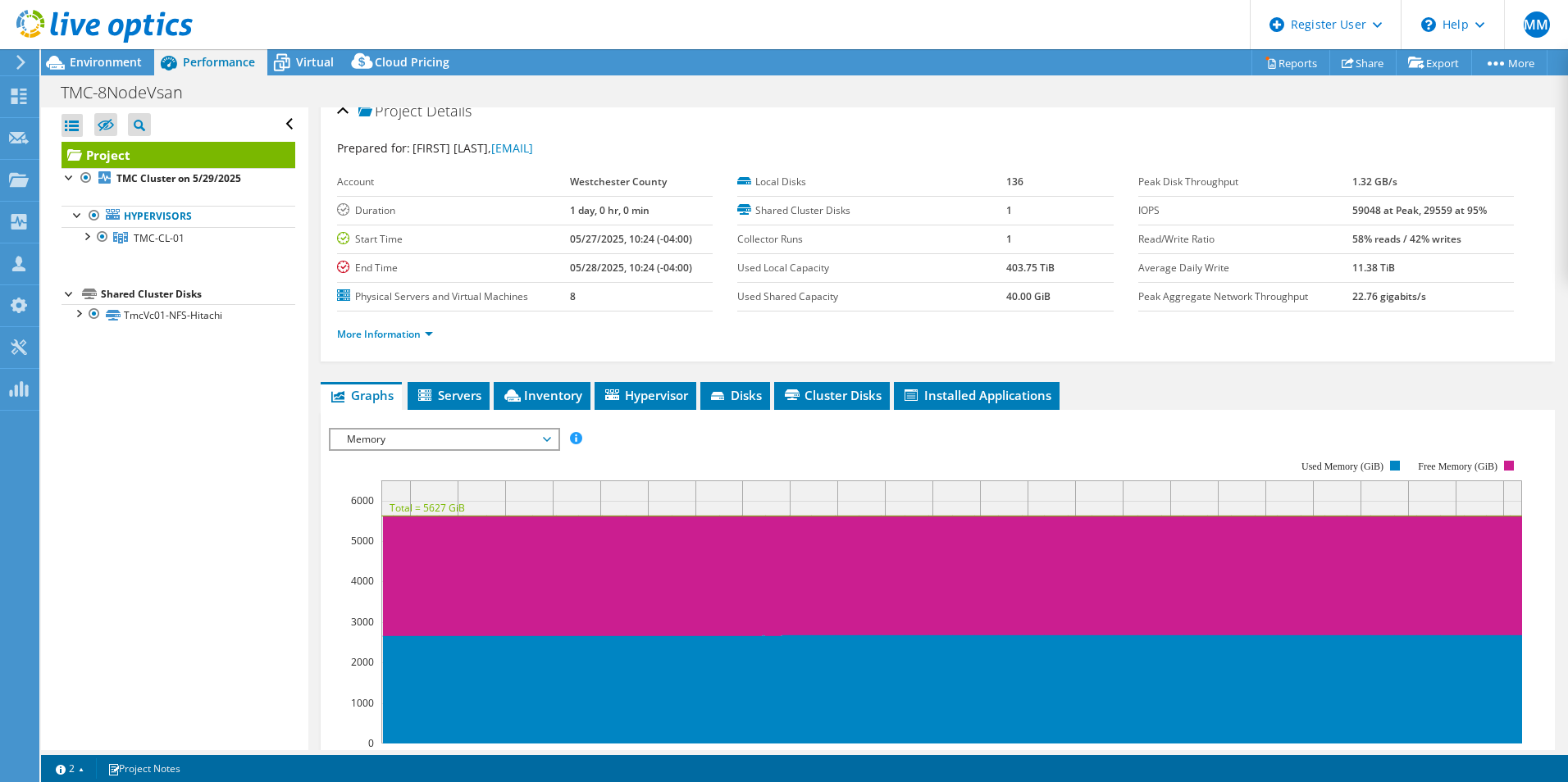 scroll, scrollTop: 0, scrollLeft: 0, axis: both 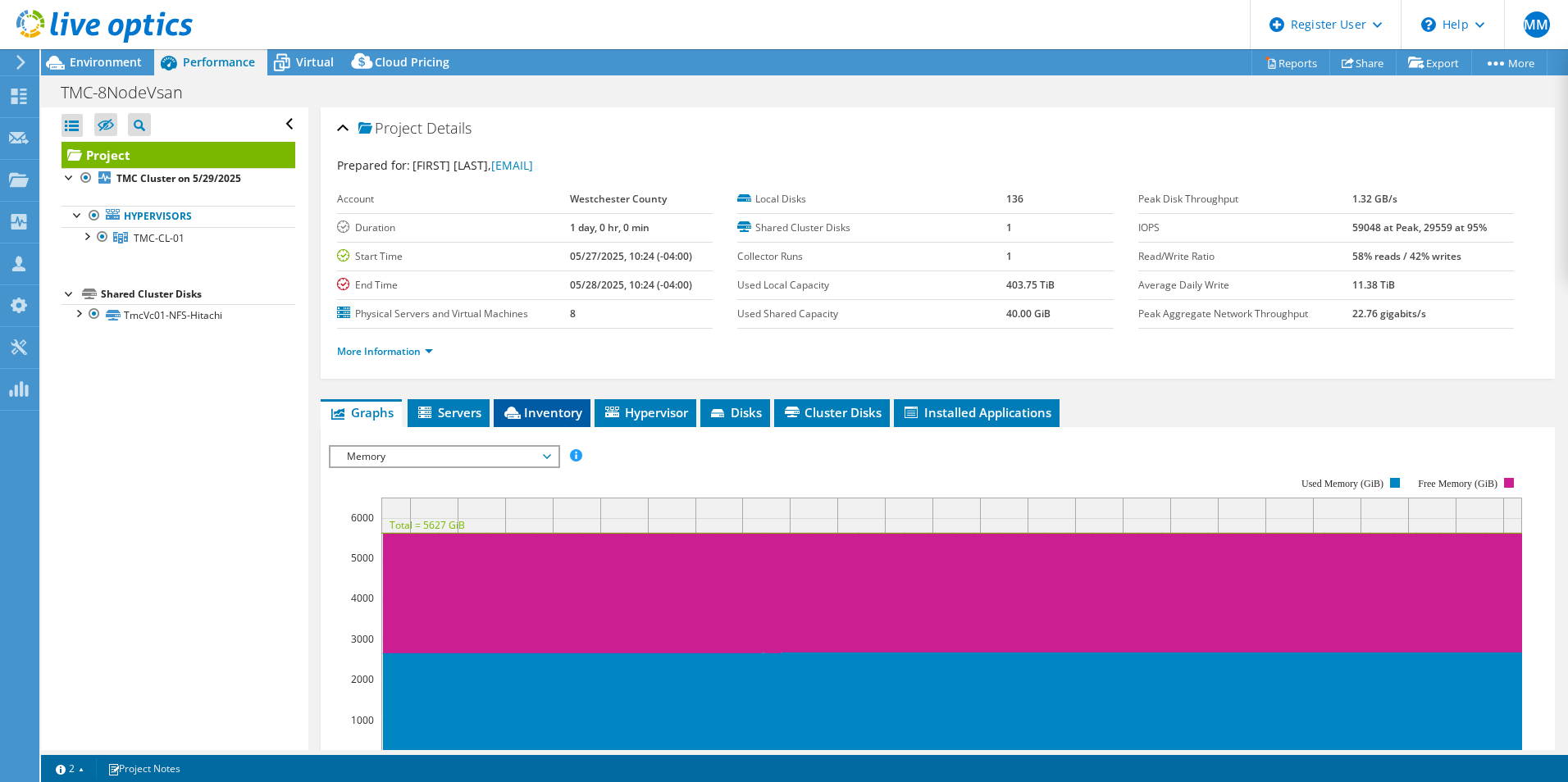 click on "Inventory" at bounding box center [542, 413] 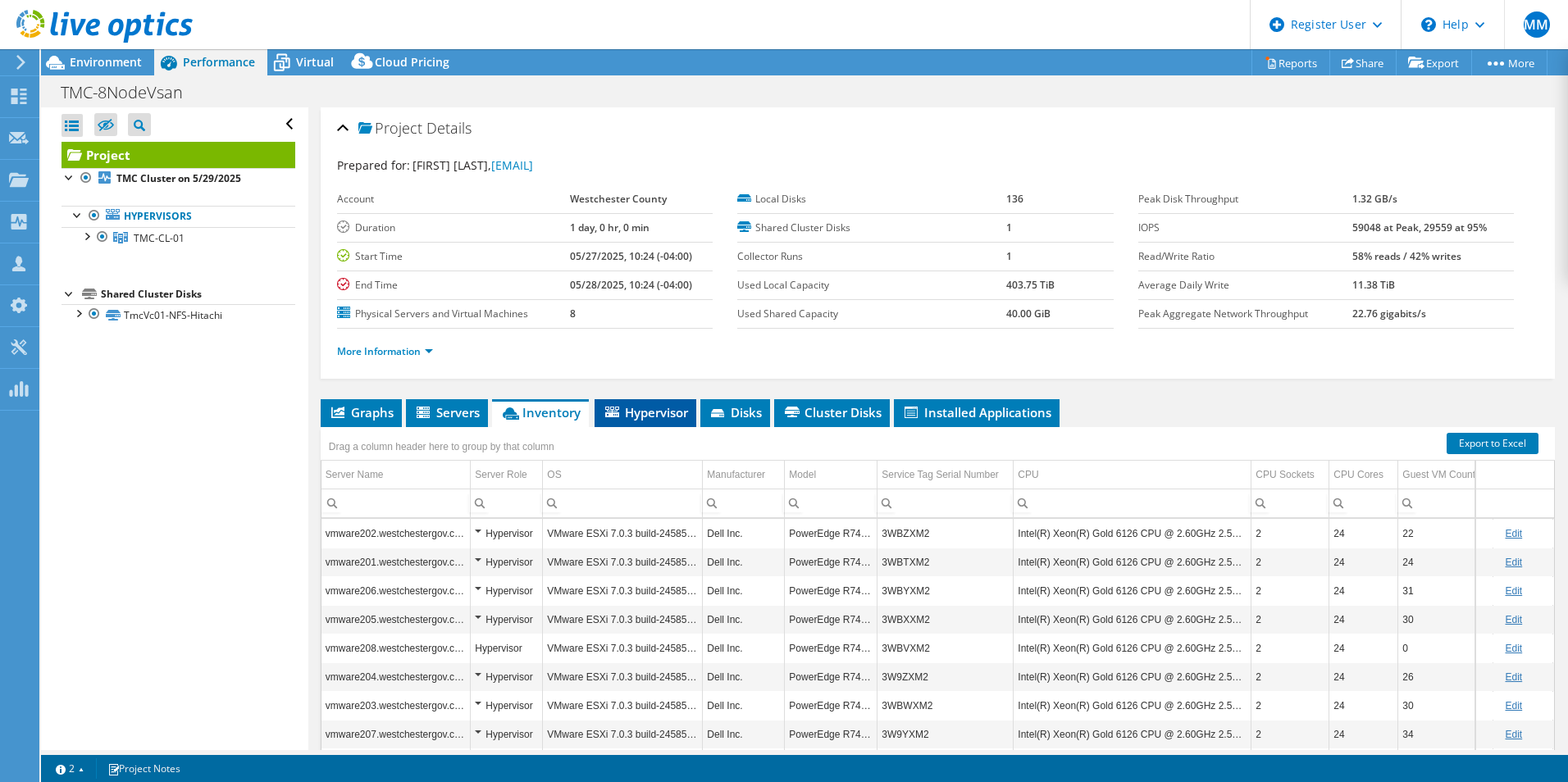 click on "Hypervisor" at bounding box center (645, 413) 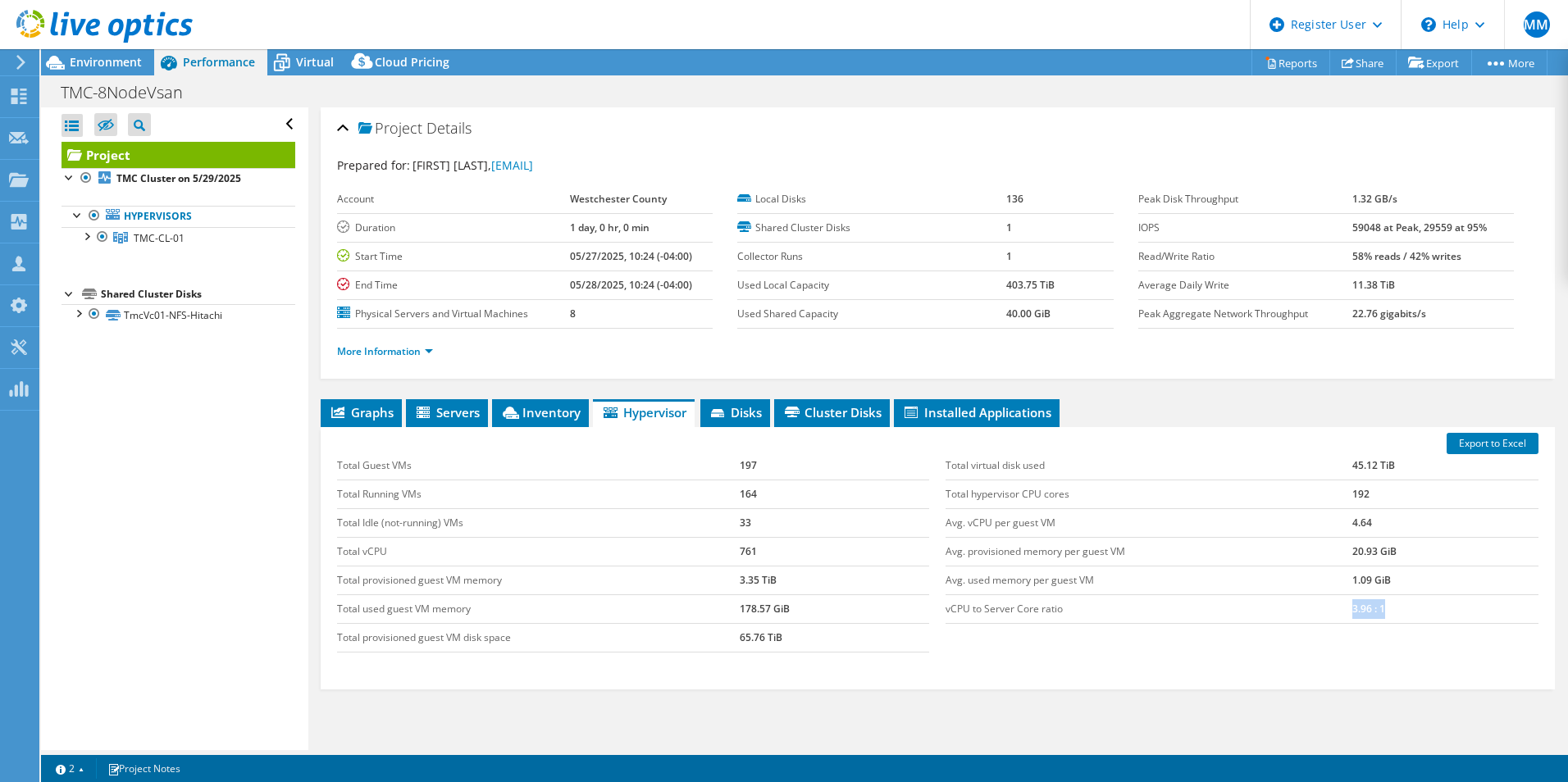 drag, startPoint x: 1366, startPoint y: 608, endPoint x: 1325, endPoint y: 607, distance: 41.01 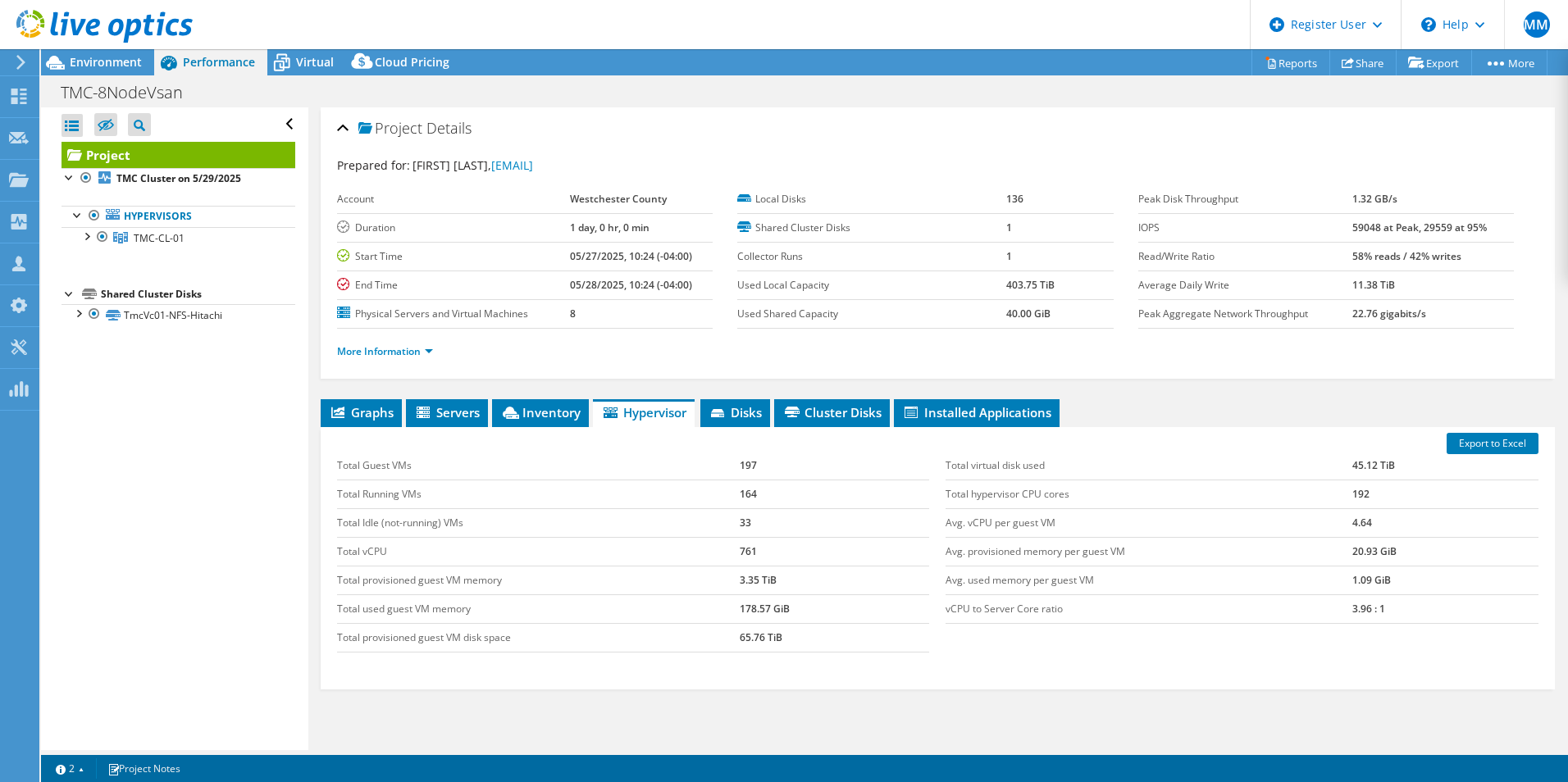 click on "Export to Excel
Total Guest VMs
197
Total Running VMs
164
Total Idle (not-running) VMs
33
Total vCPU
761
Total provisioned guest VM memory
3.35 TiB
Total used guest VM memory
178.57 GiB
65.76 TiB" at bounding box center [937, 558] 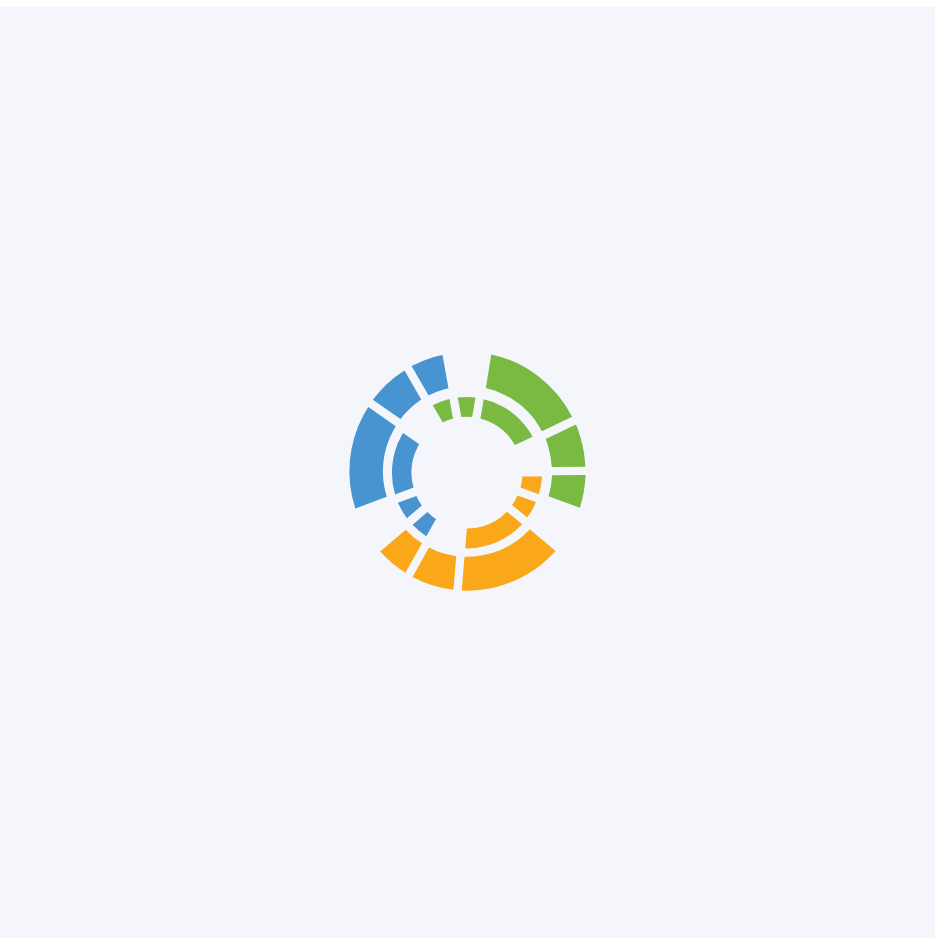 scroll, scrollTop: 0, scrollLeft: 0, axis: both 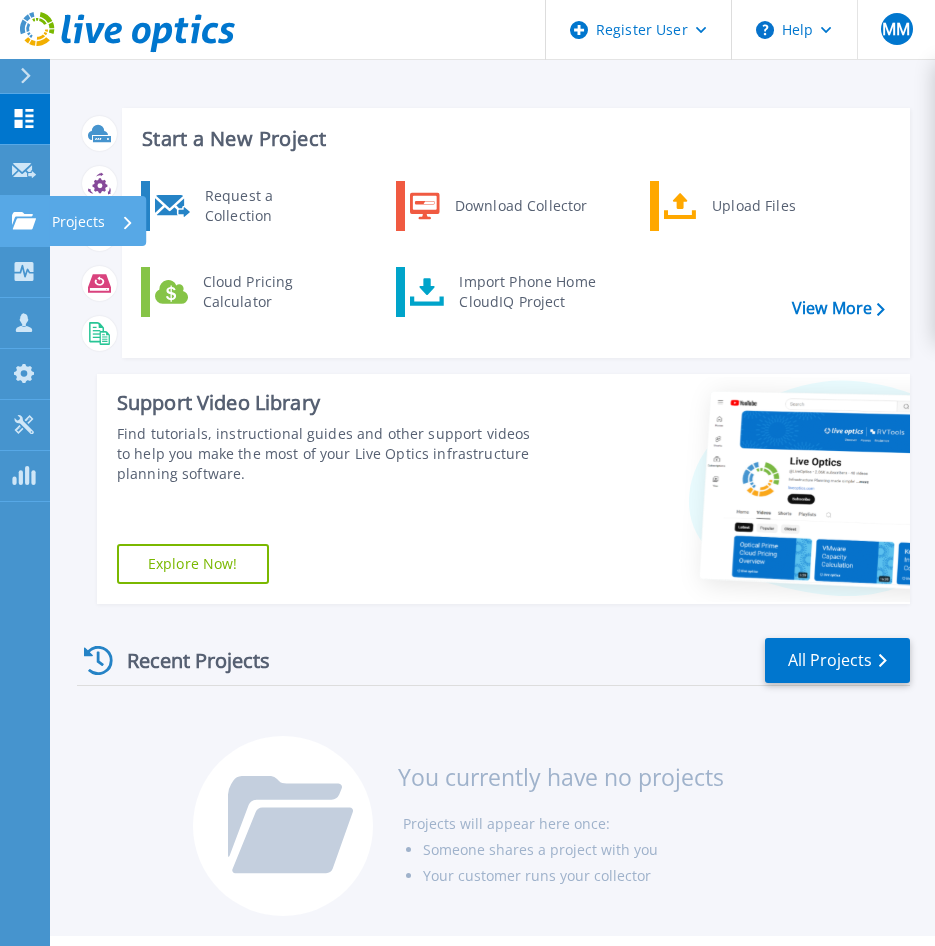 drag, startPoint x: 30, startPoint y: 215, endPoint x: 43, endPoint y: 215, distance: 13 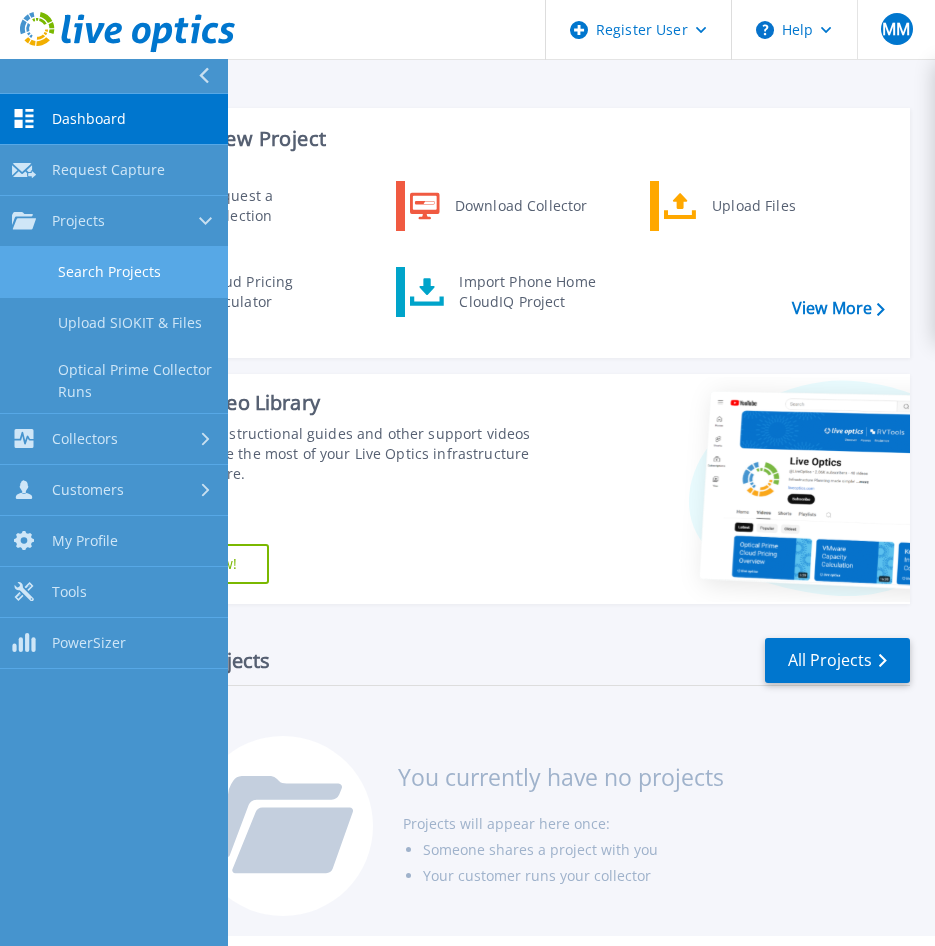 click on "Search Projects" at bounding box center (114, 272) 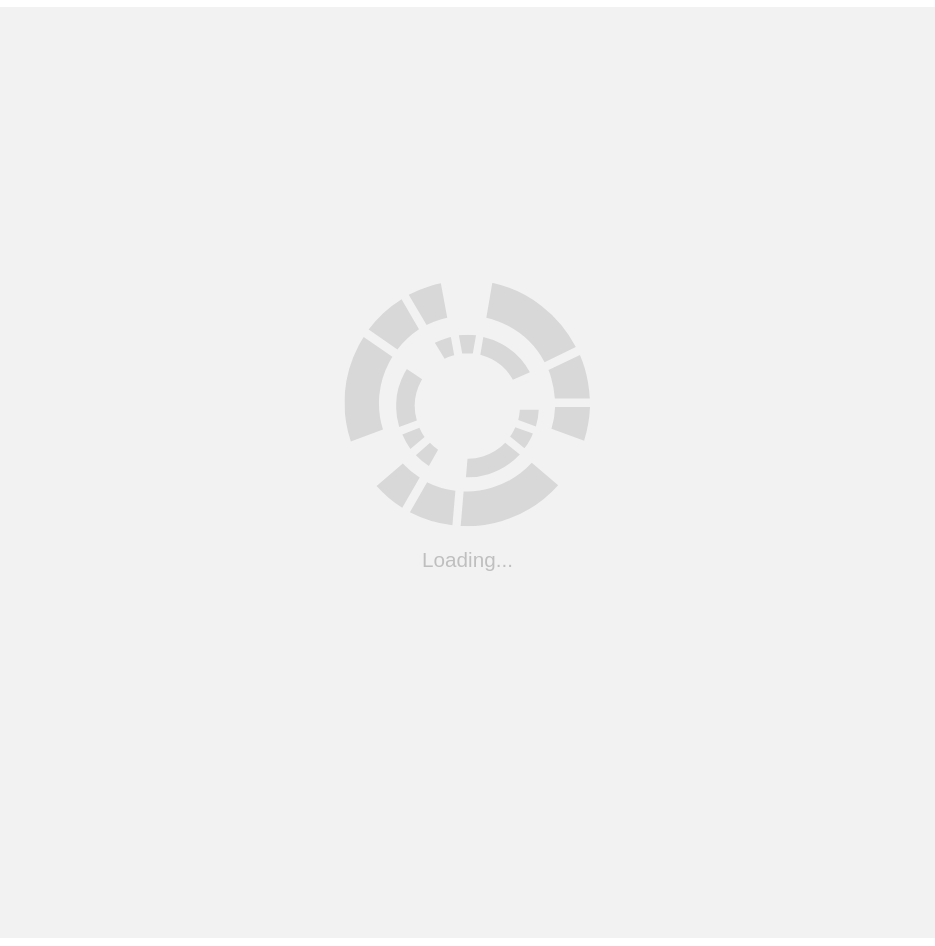 scroll, scrollTop: 0, scrollLeft: 0, axis: both 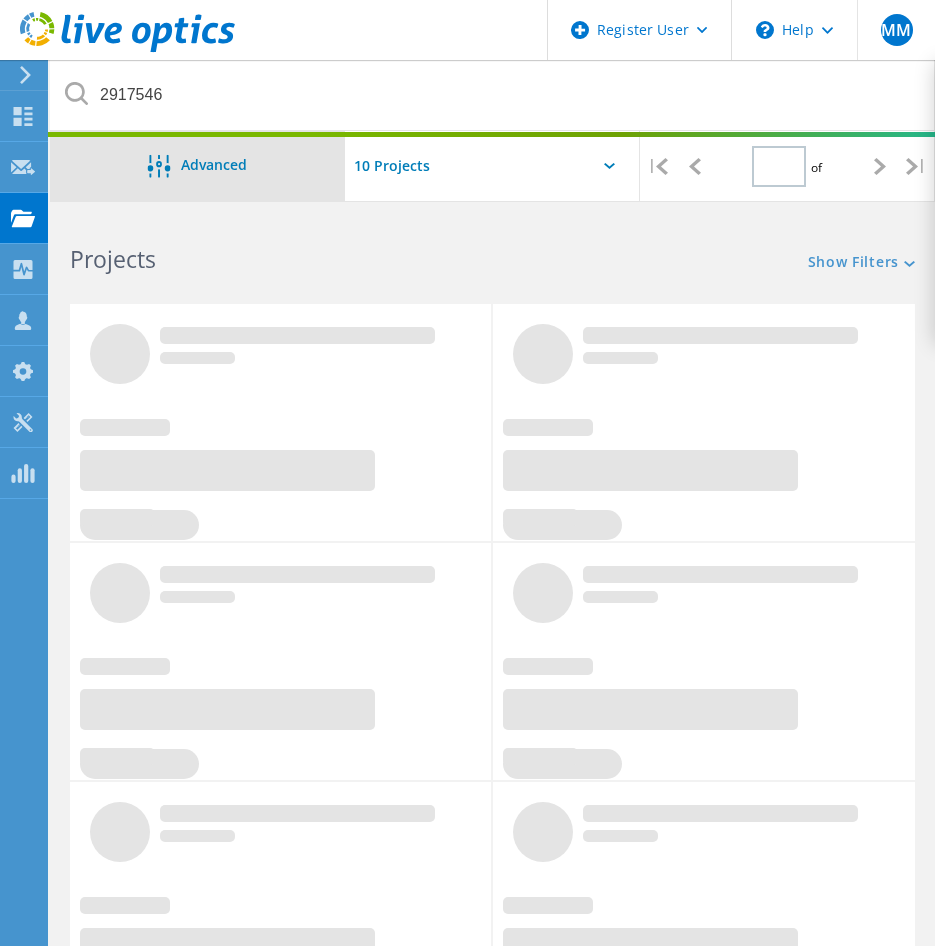 type on "1" 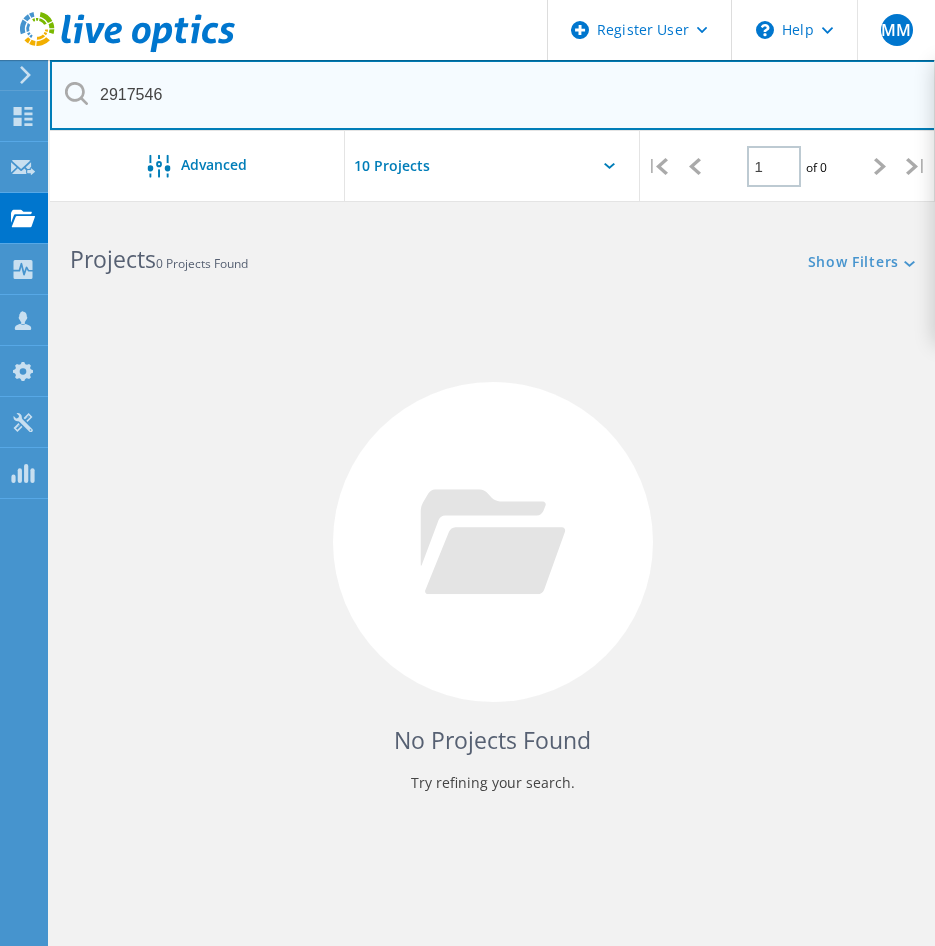 click on "2917546" at bounding box center [493, 95] 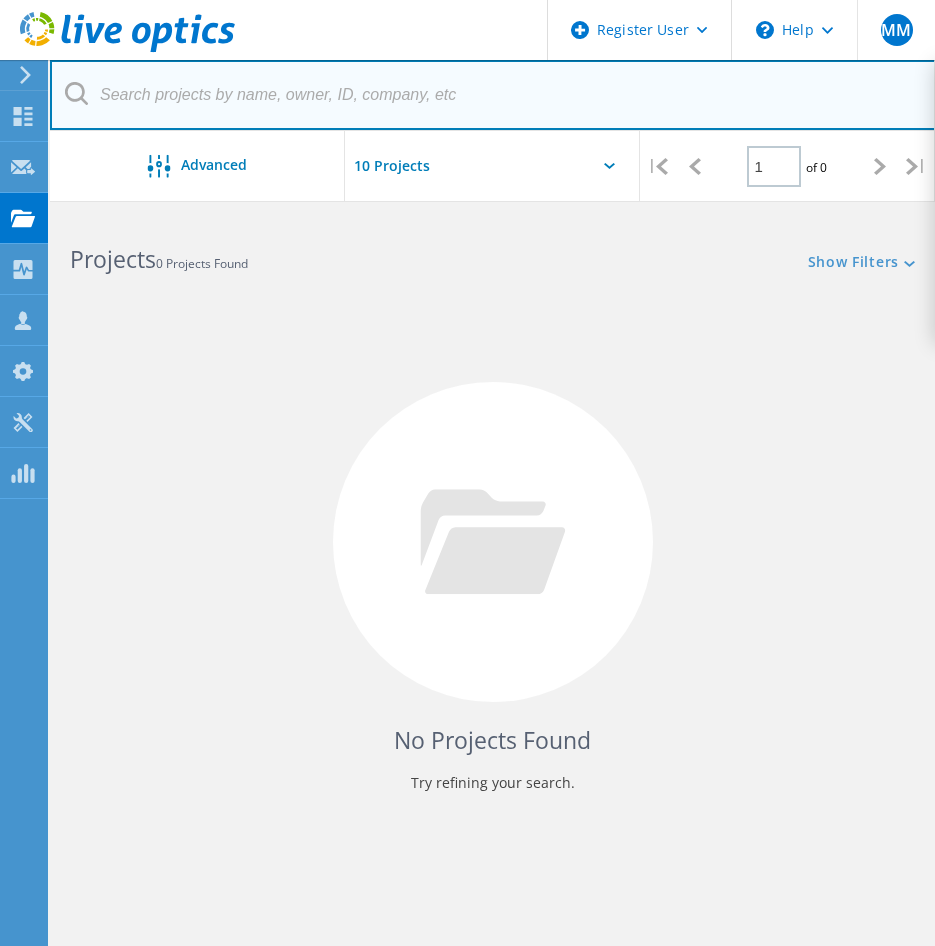click at bounding box center (493, 95) 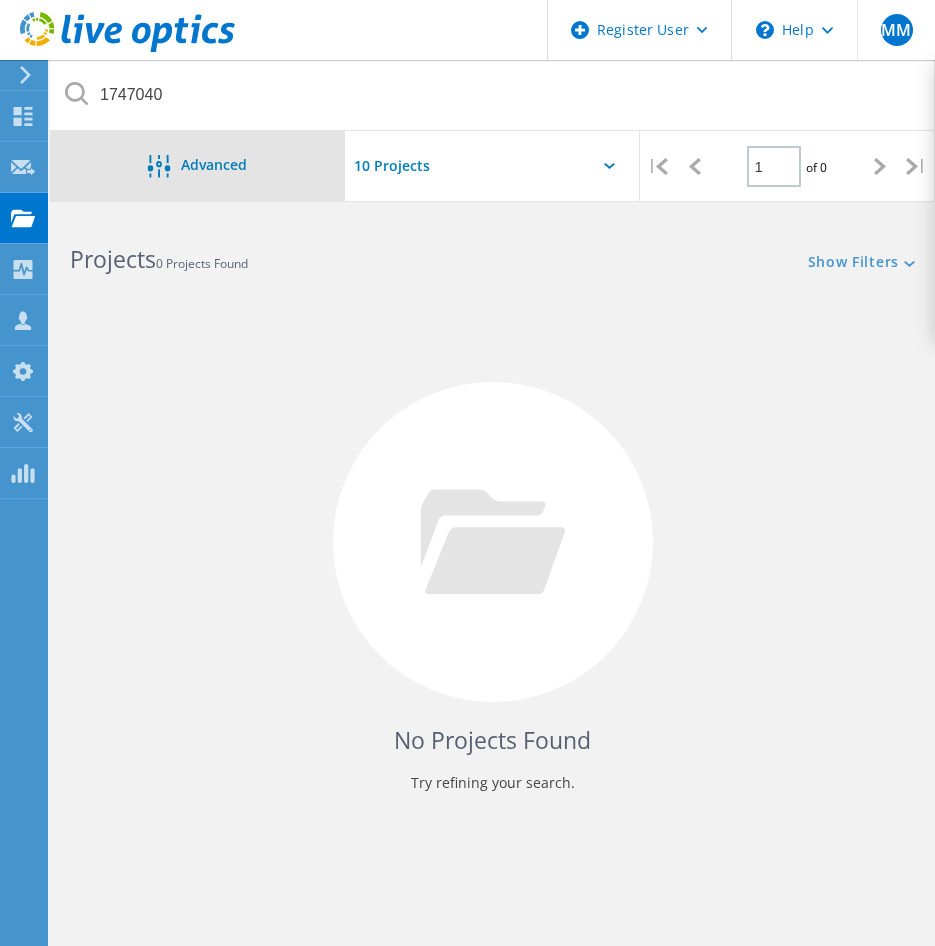 click on "Advanced" 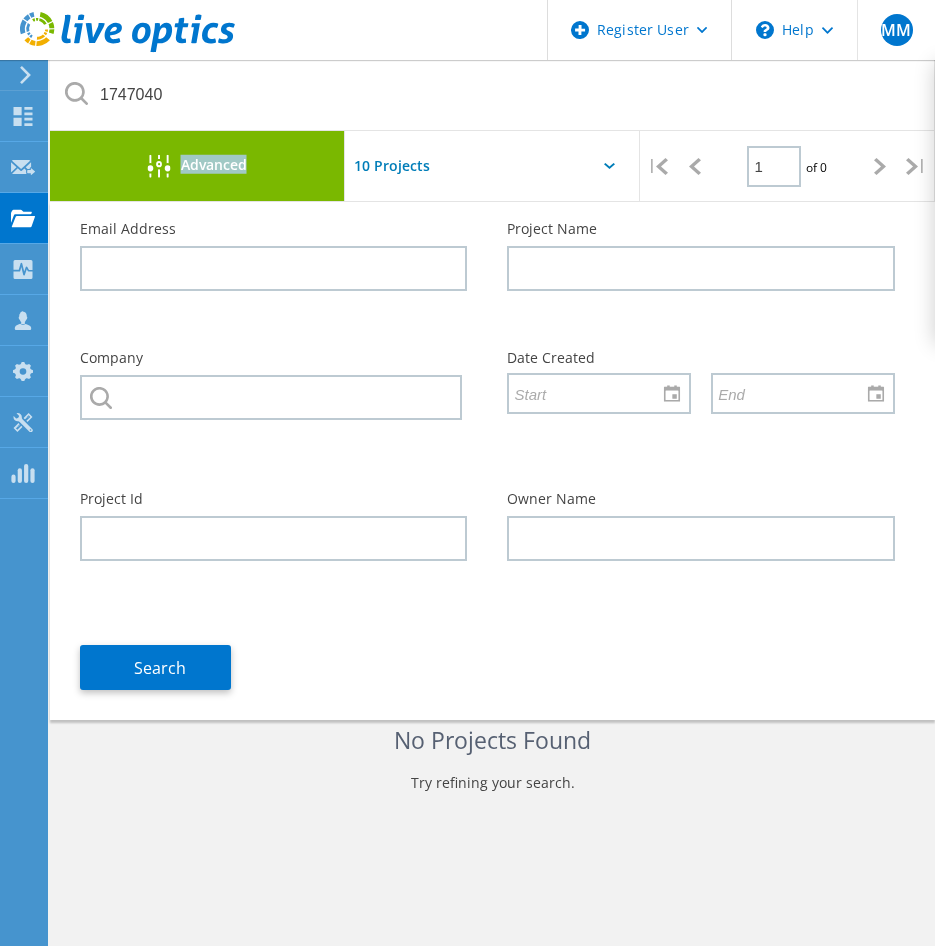 click on "Advanced" 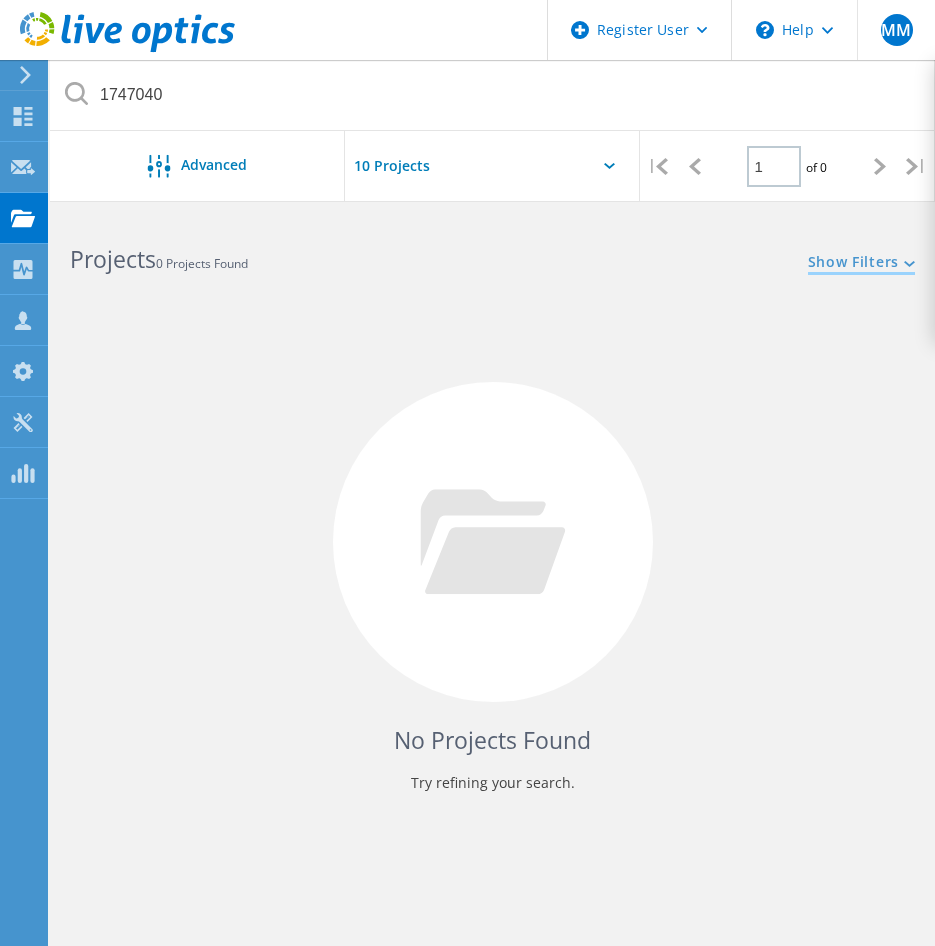 click on "Show Filters" 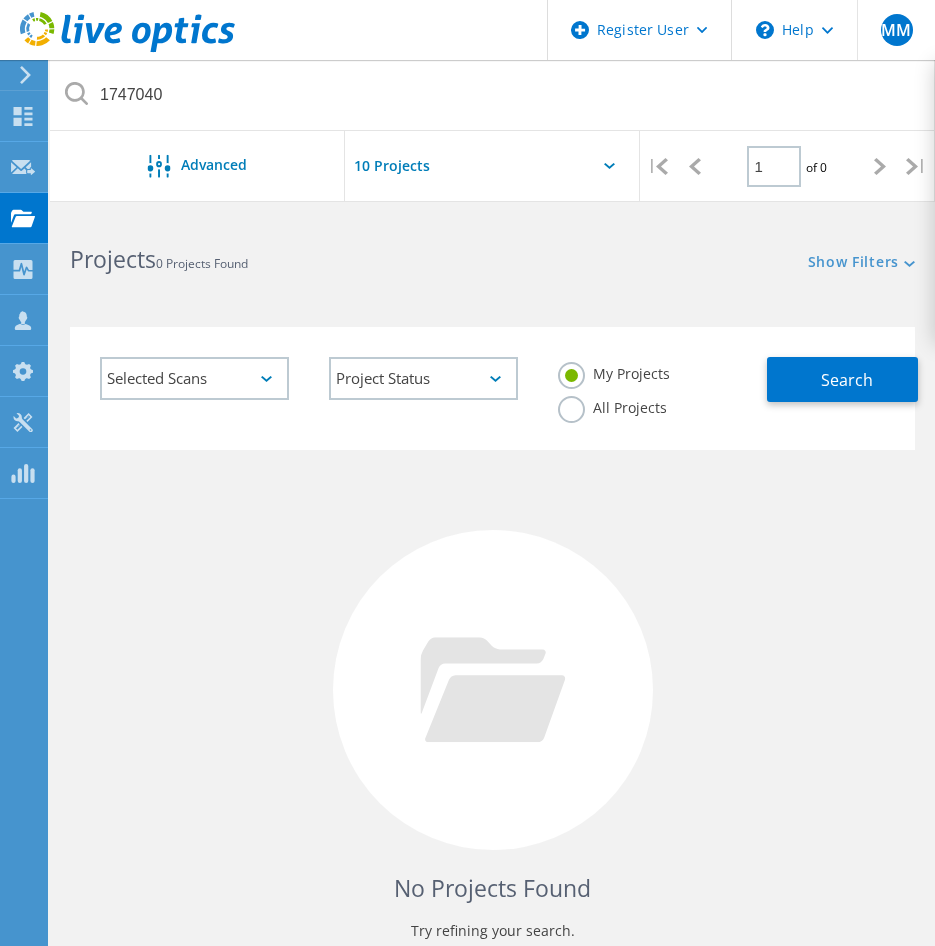 drag, startPoint x: 620, startPoint y: 410, endPoint x: 652, endPoint y: 412, distance: 32.06244 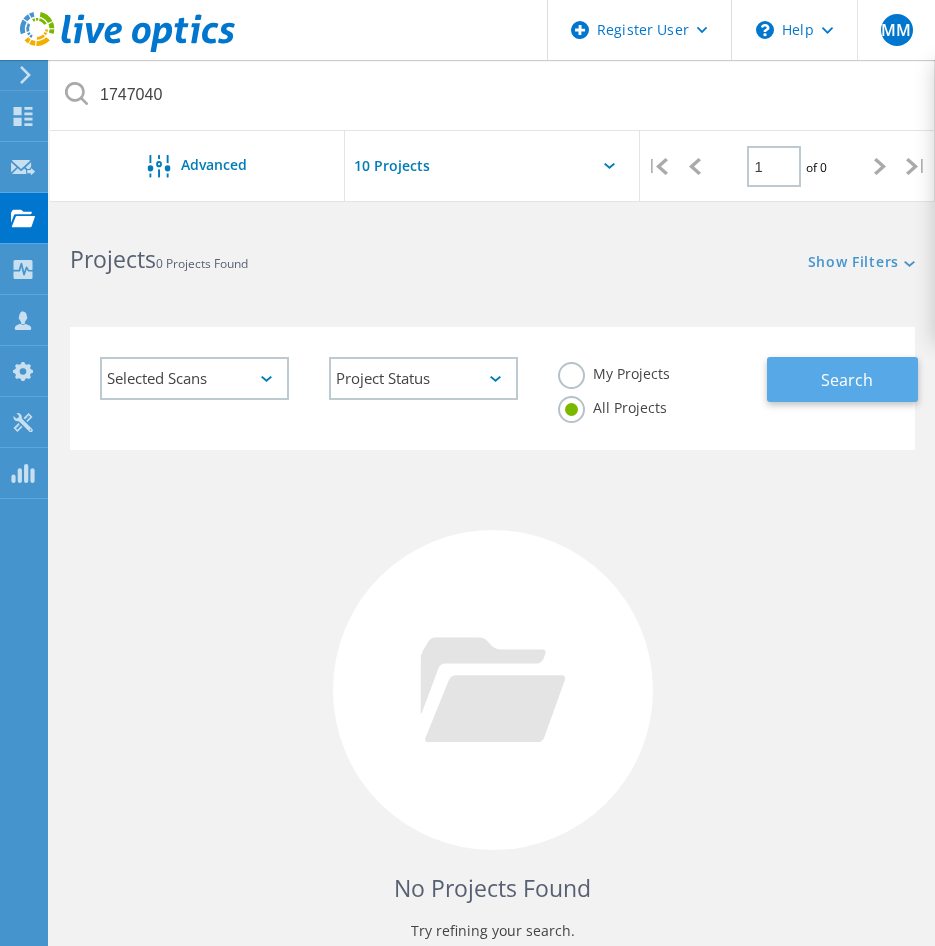 click on "Search" 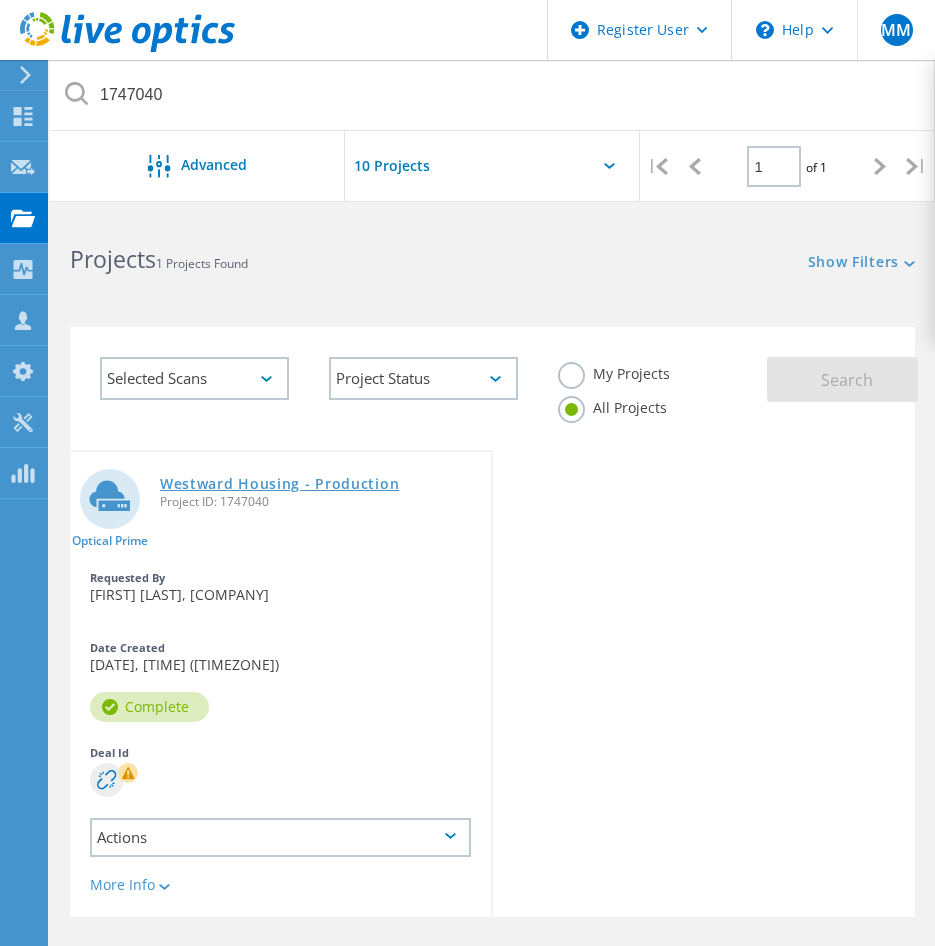 click on "Westward Housing - Production" 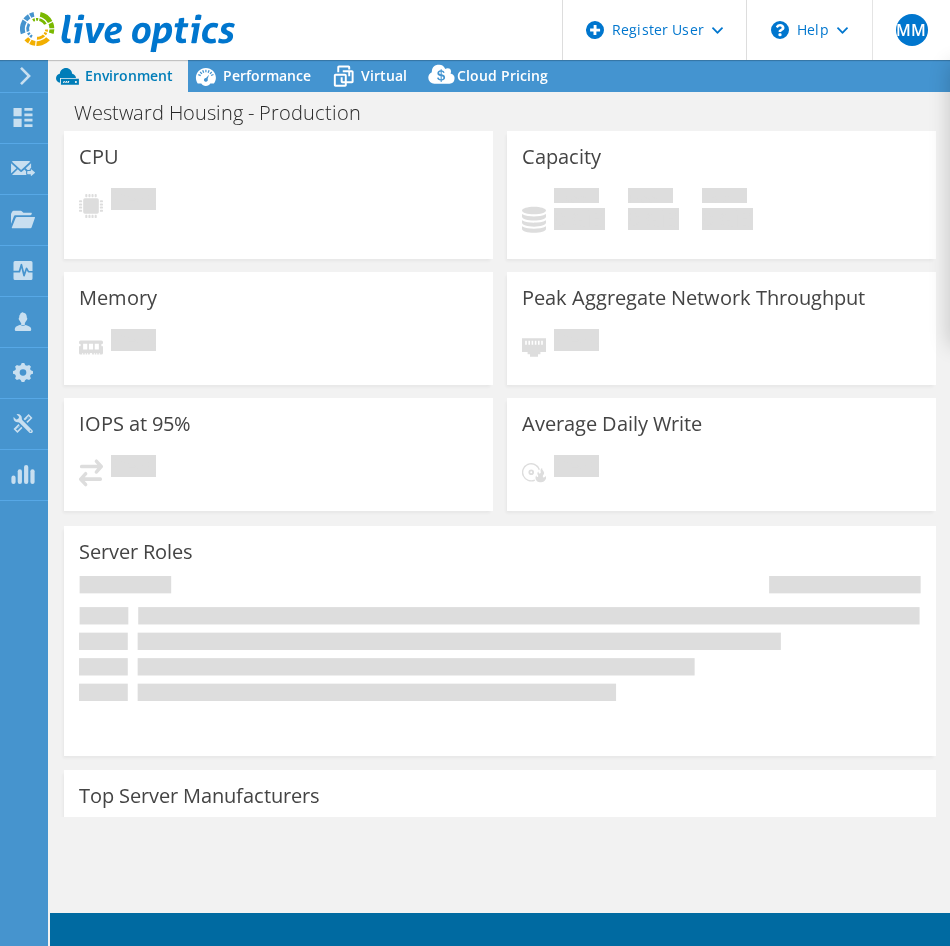 scroll, scrollTop: 0, scrollLeft: 0, axis: both 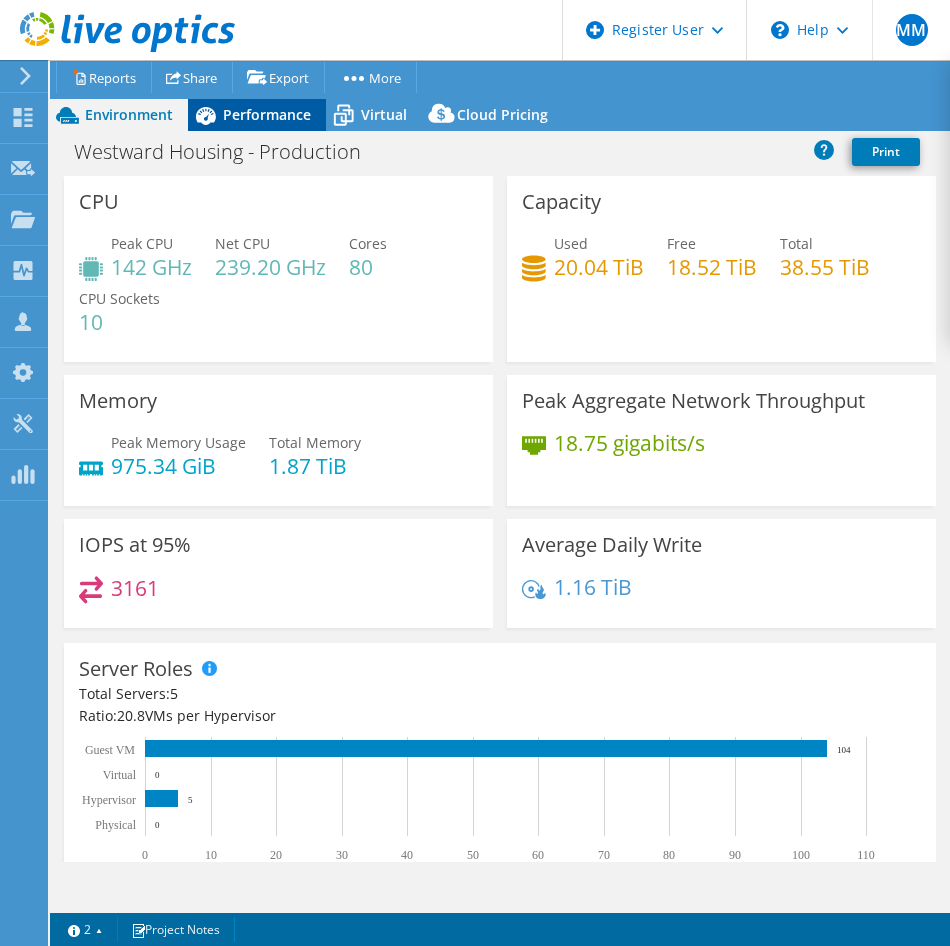 click on "Performance" at bounding box center [267, 114] 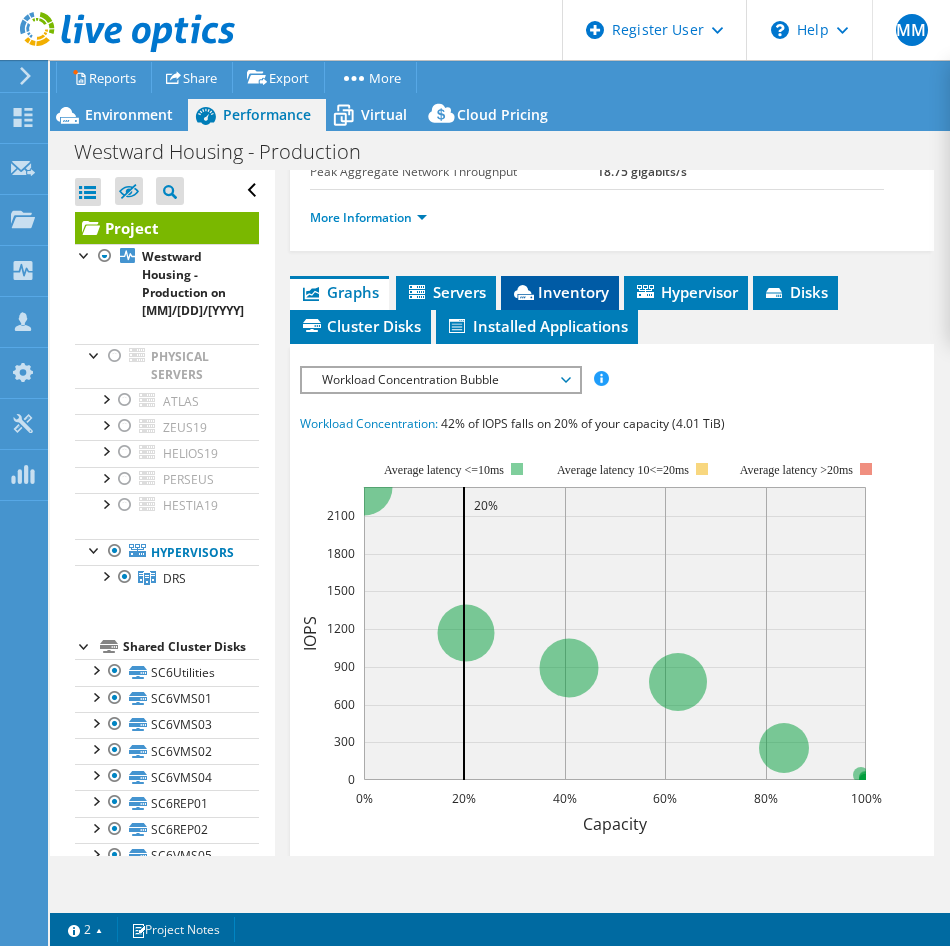 click on "Inventory" at bounding box center (560, 293) 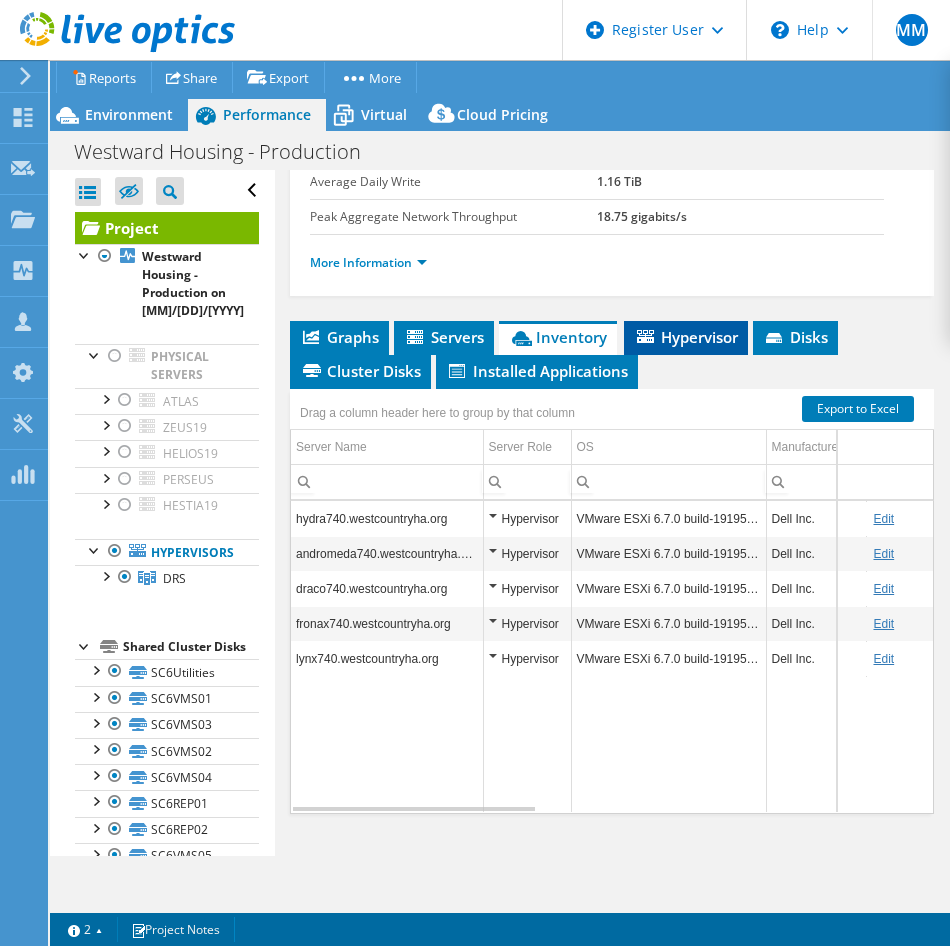 click on "Hypervisor" at bounding box center (686, 338) 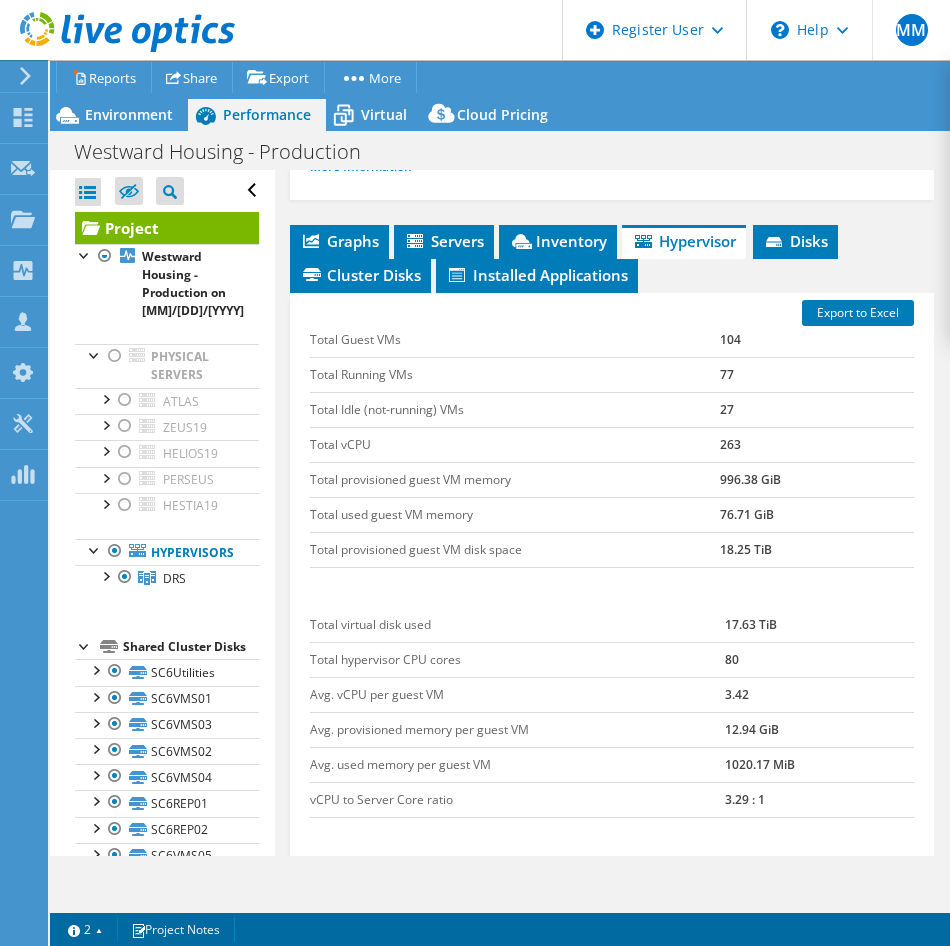 scroll, scrollTop: 693, scrollLeft: 0, axis: vertical 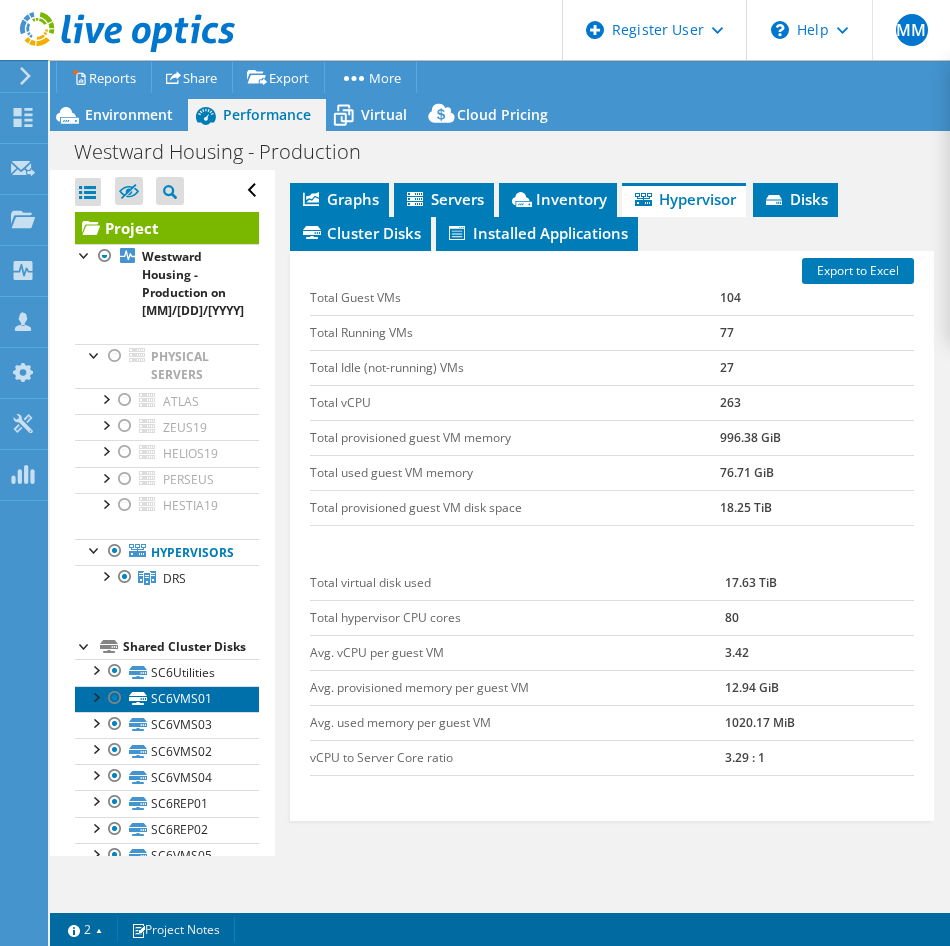 click on "SC6VMS01" at bounding box center [167, 699] 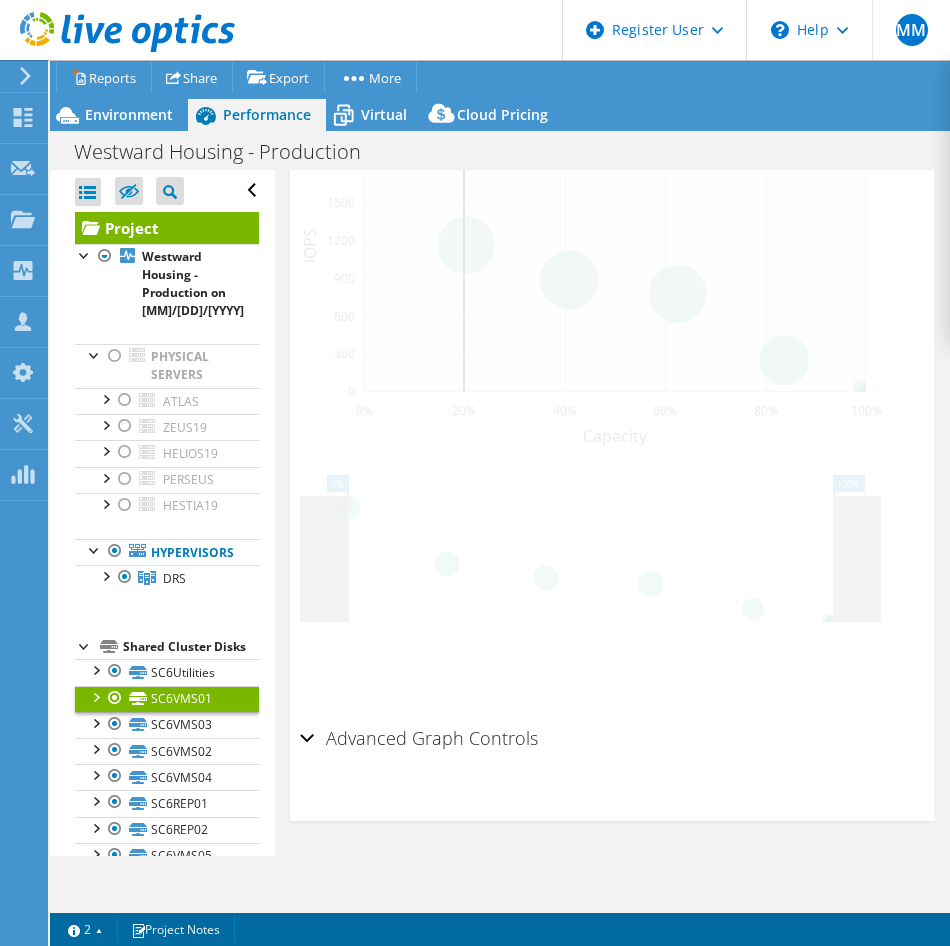 scroll, scrollTop: 392, scrollLeft: 0, axis: vertical 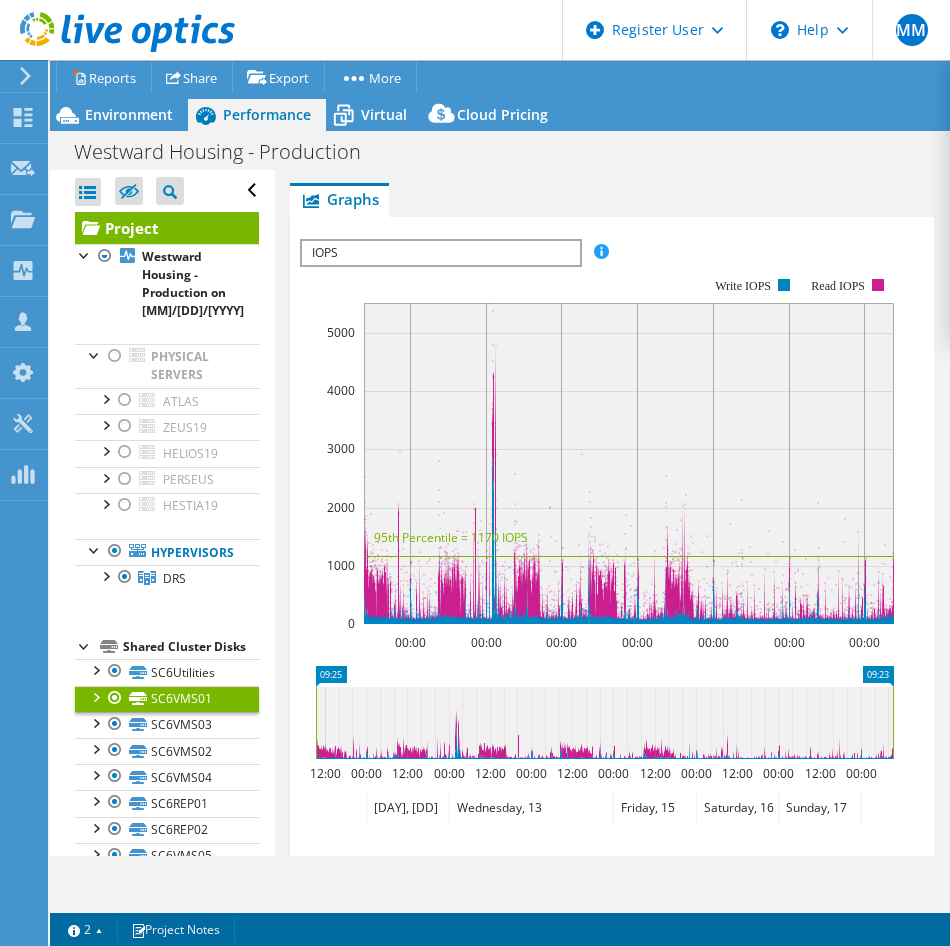 click at bounding box center (95, 696) 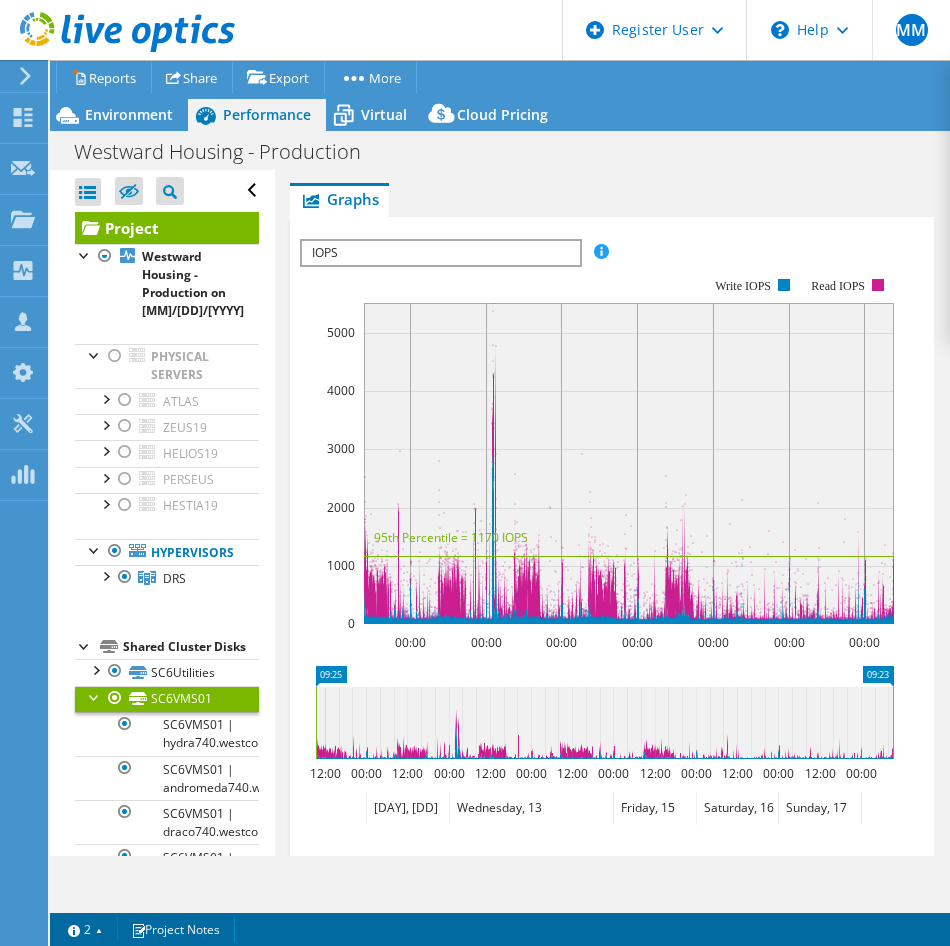 click at bounding box center (95, 696) 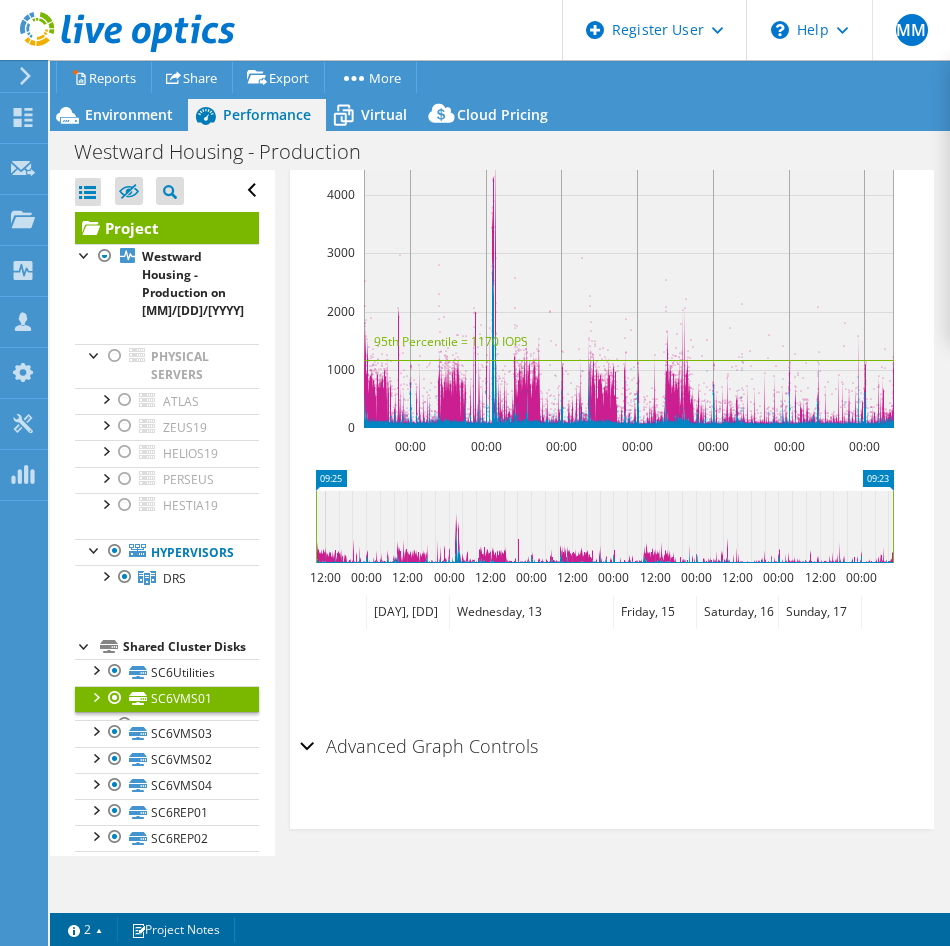 scroll, scrollTop: 596, scrollLeft: 0, axis: vertical 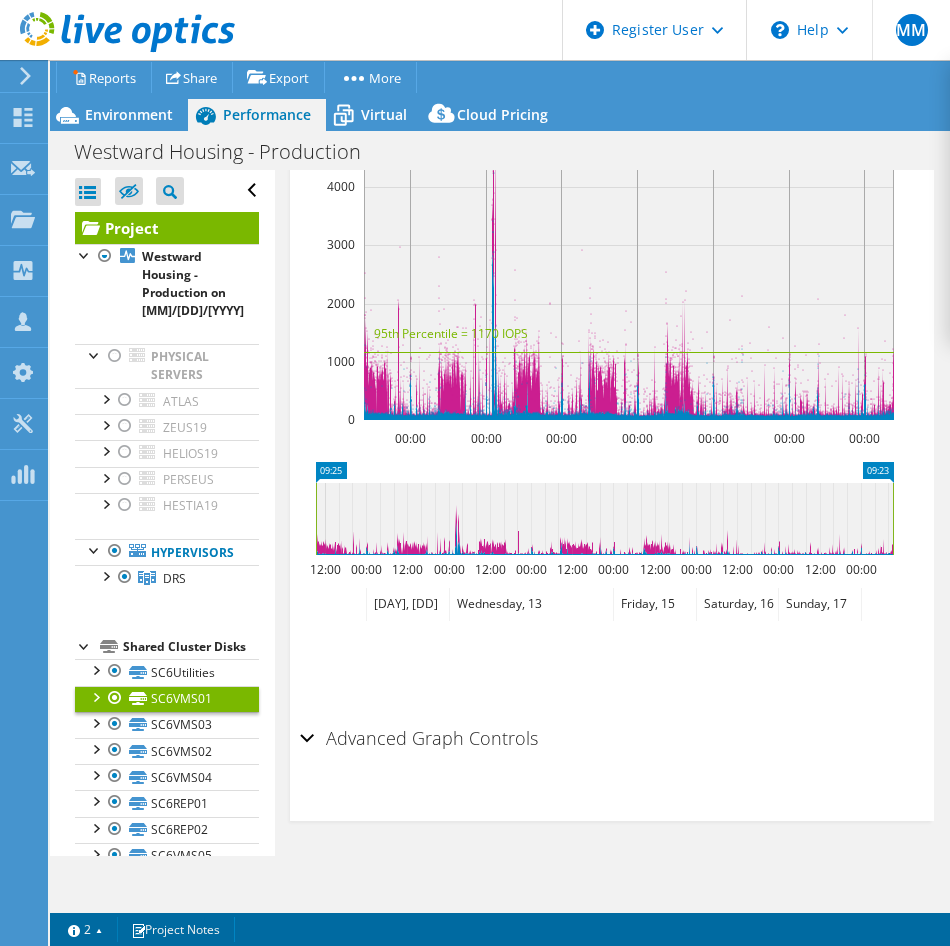click on "Advanced Graph Controls" at bounding box center [419, 738] 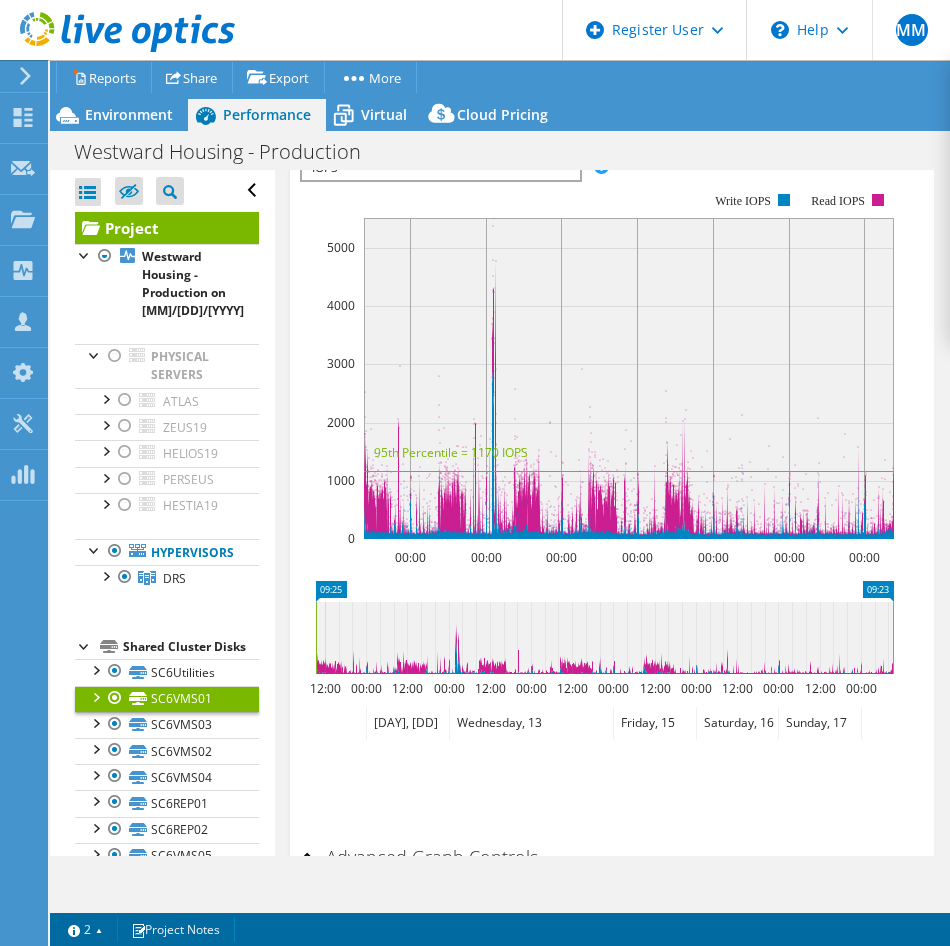 scroll, scrollTop: 276, scrollLeft: 0, axis: vertical 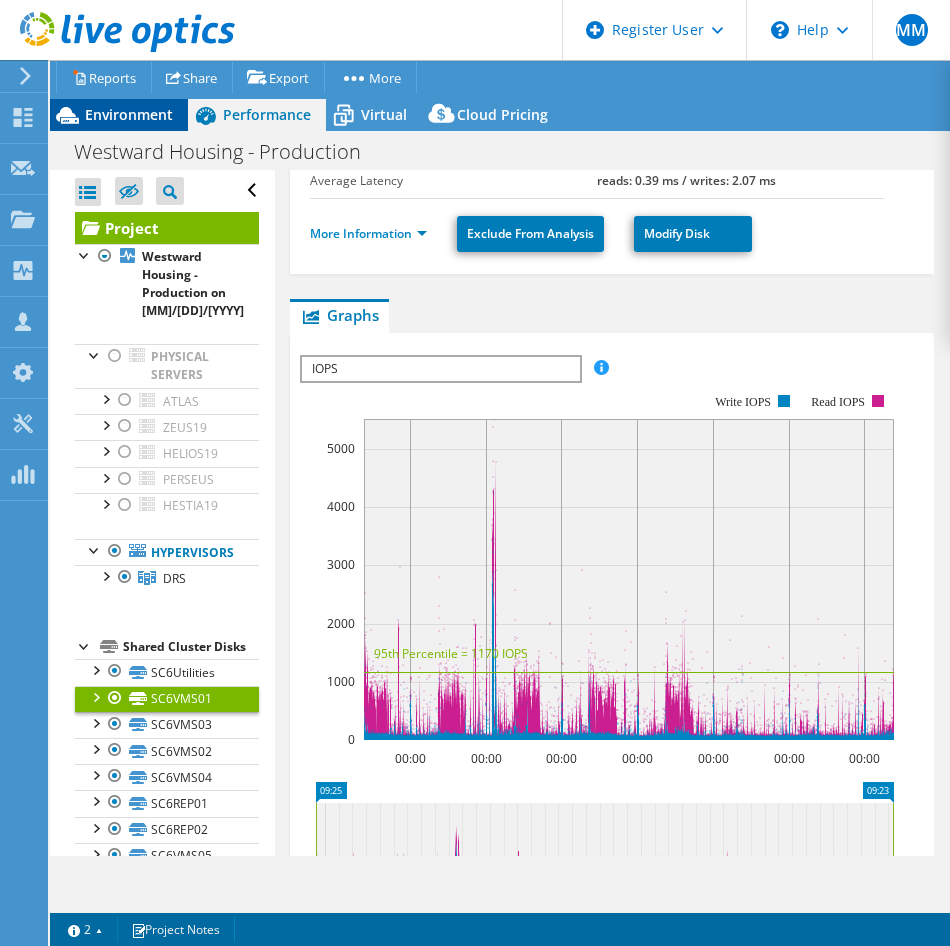 click on "Environment" at bounding box center [129, 114] 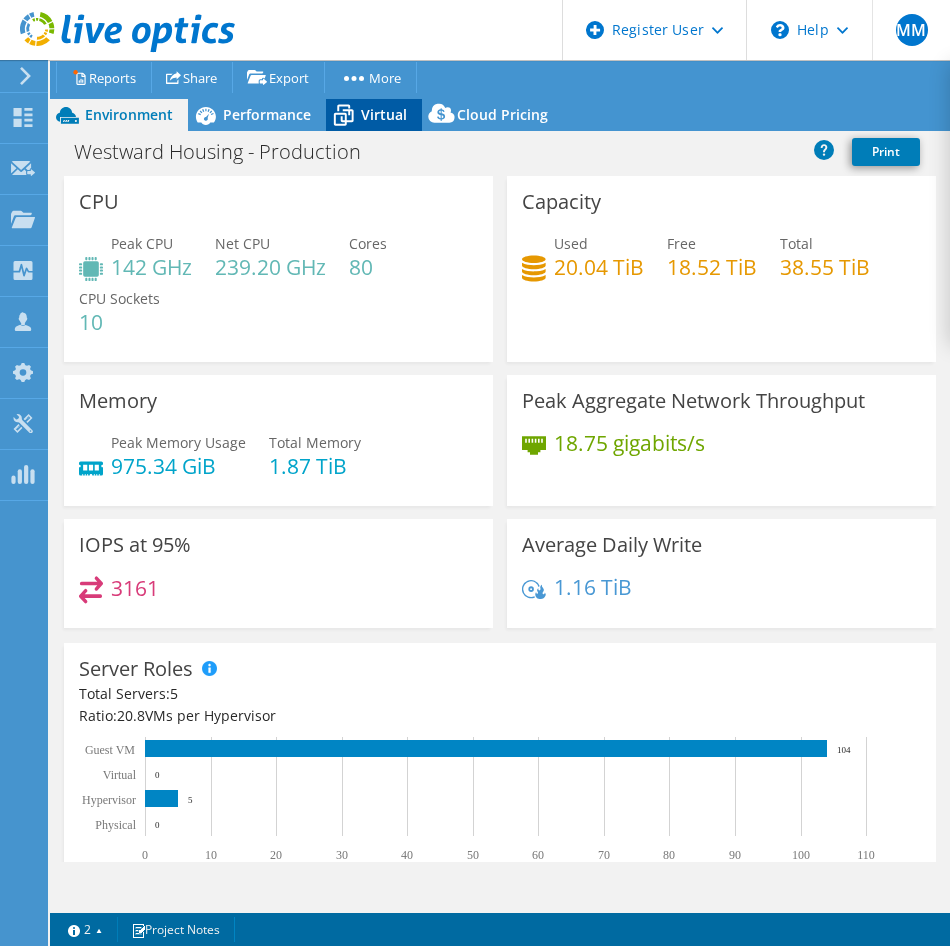 click on "Virtual" at bounding box center [384, 114] 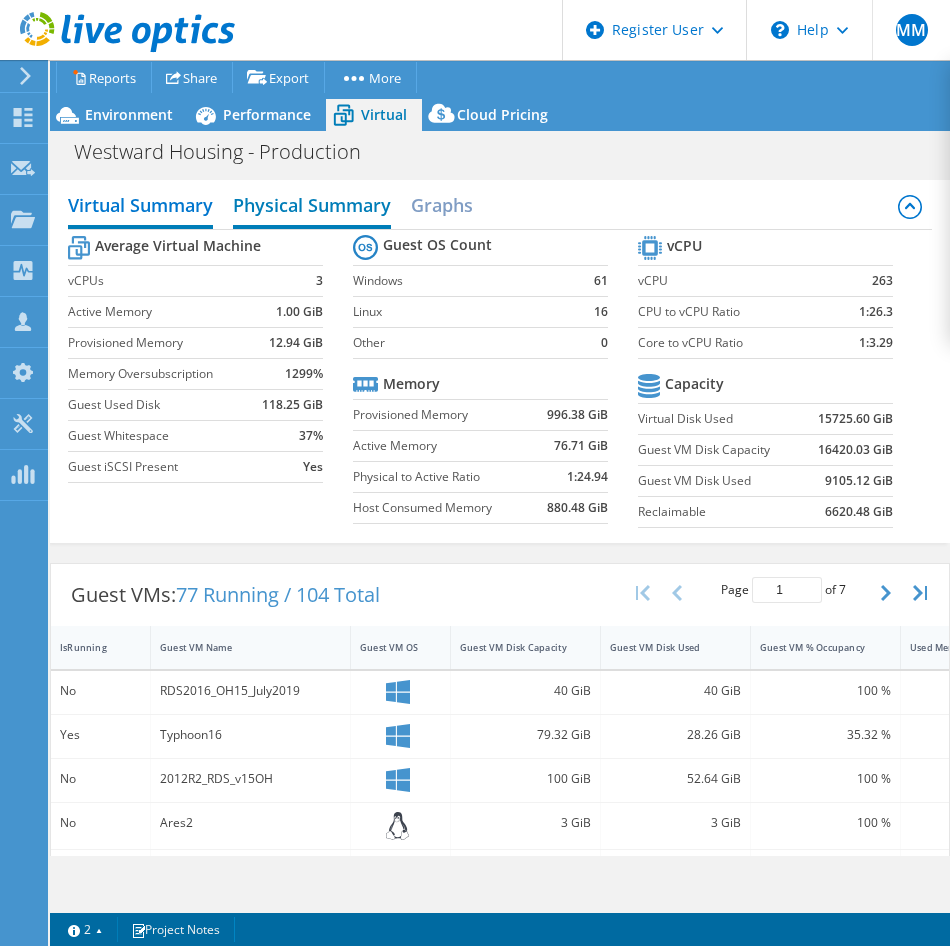 click on "Physical Summary" at bounding box center (312, 207) 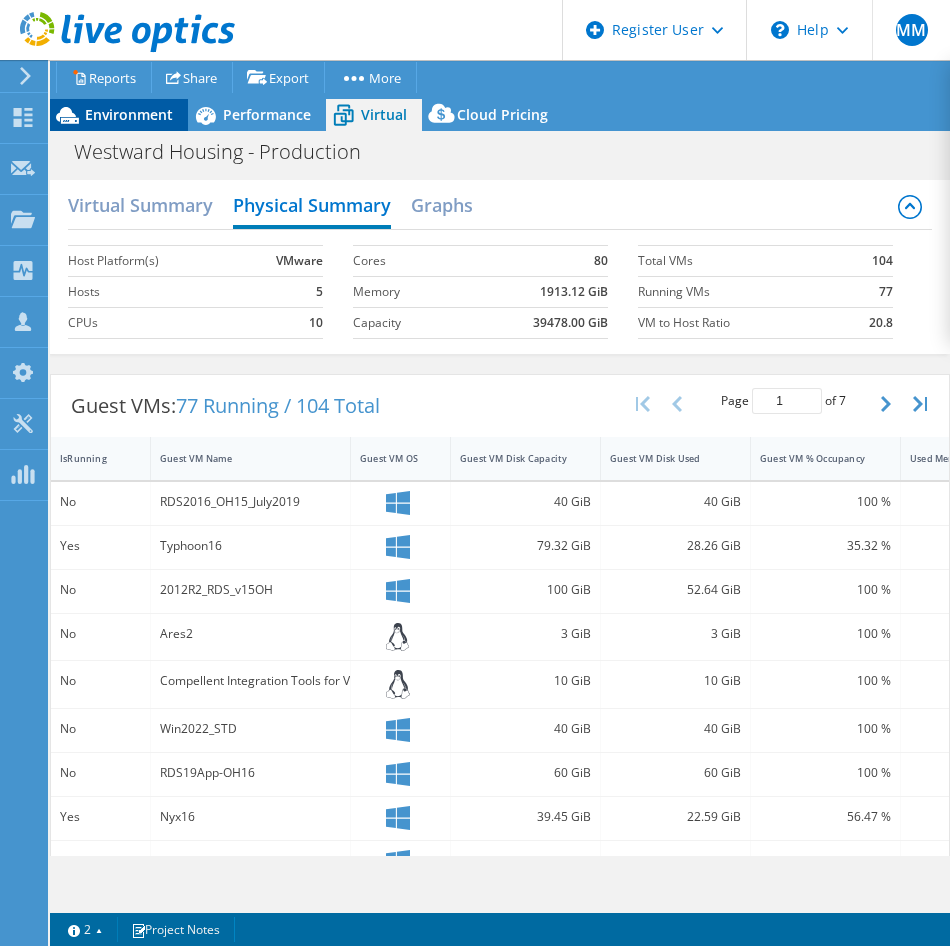 click on "Environment" at bounding box center (129, 114) 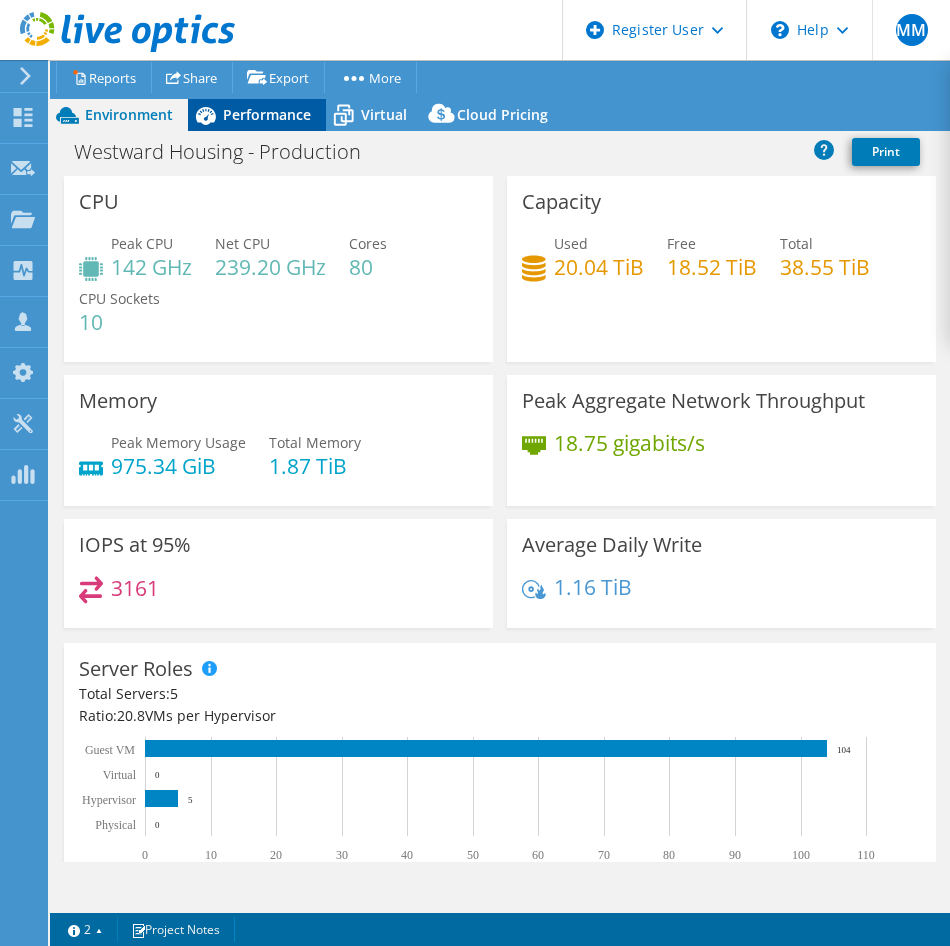 click 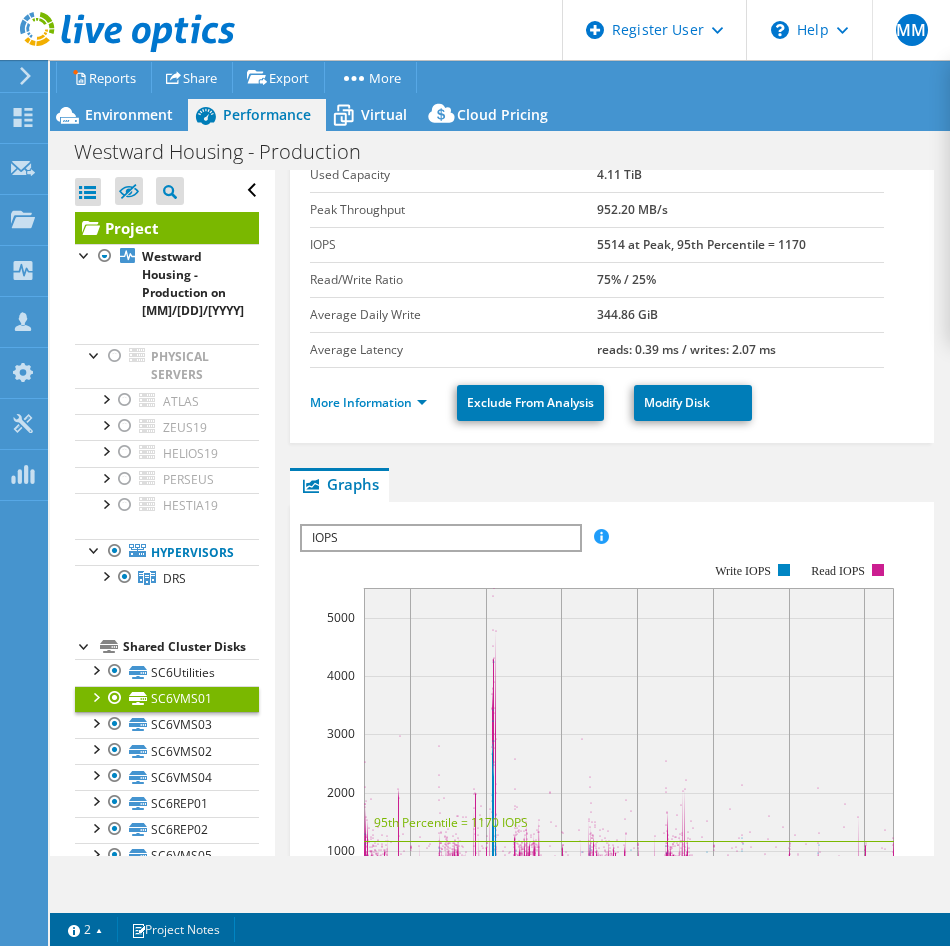 scroll, scrollTop: 0, scrollLeft: 0, axis: both 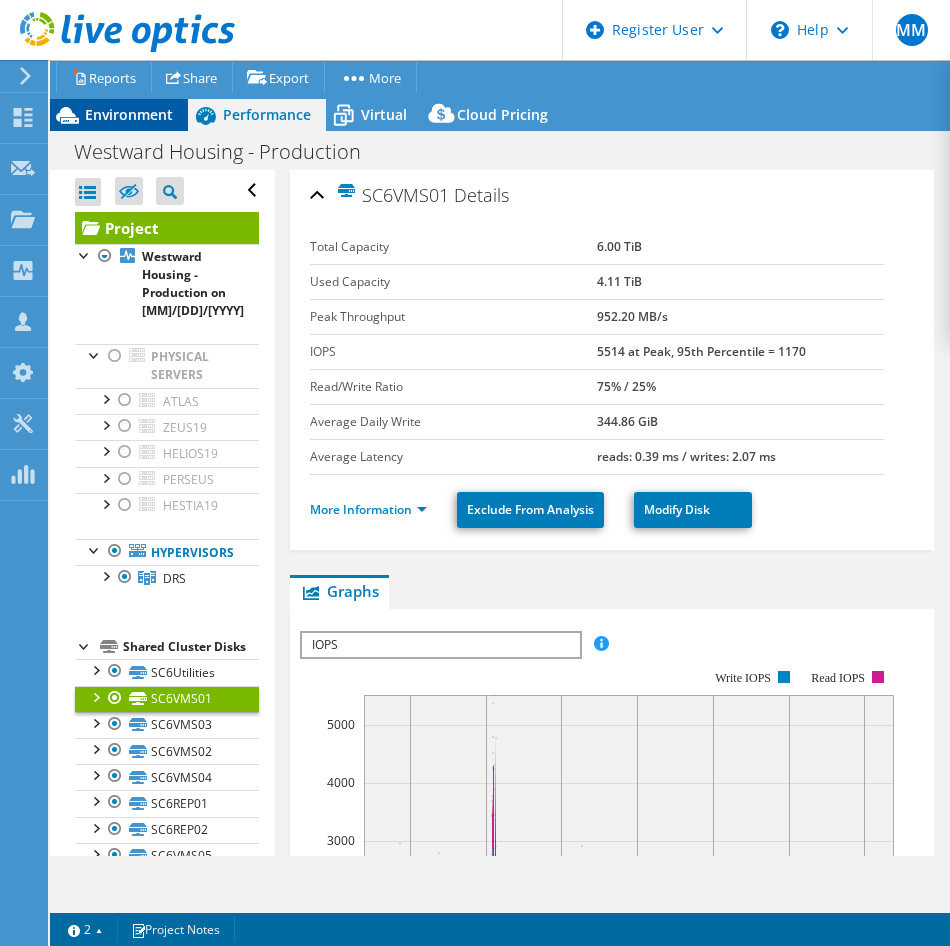 click on "Environment" at bounding box center (119, 115) 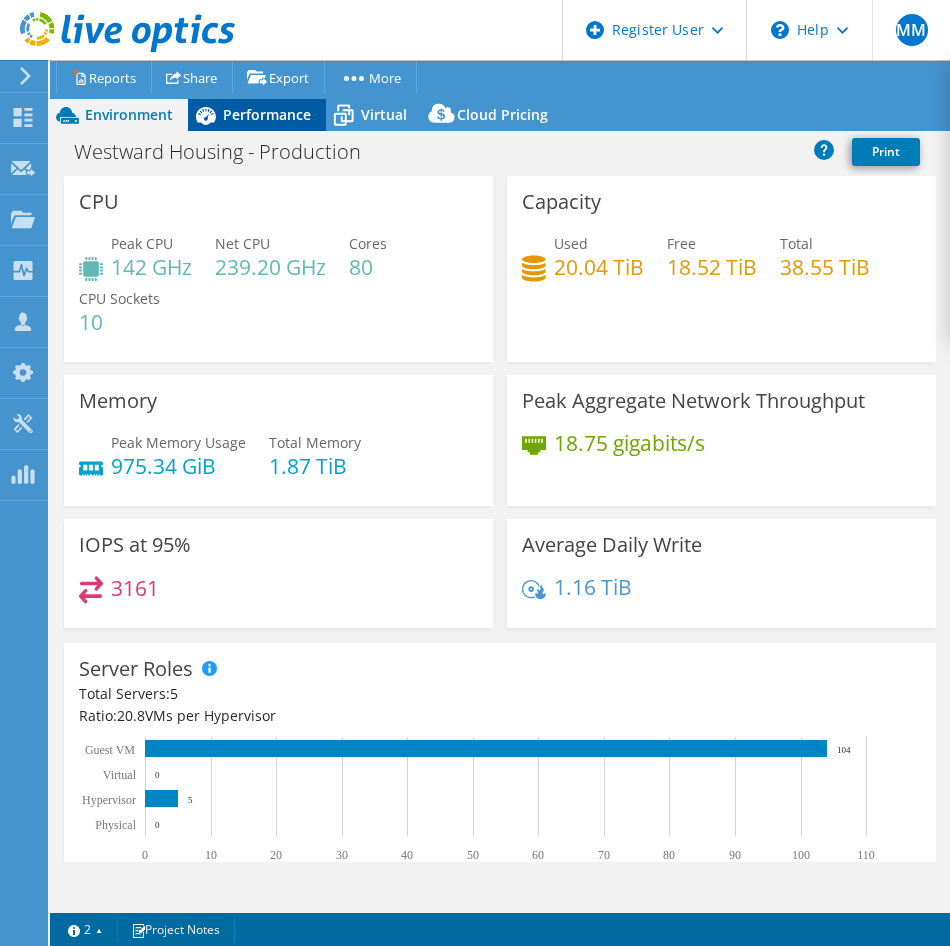 click on "Performance" at bounding box center [257, 115] 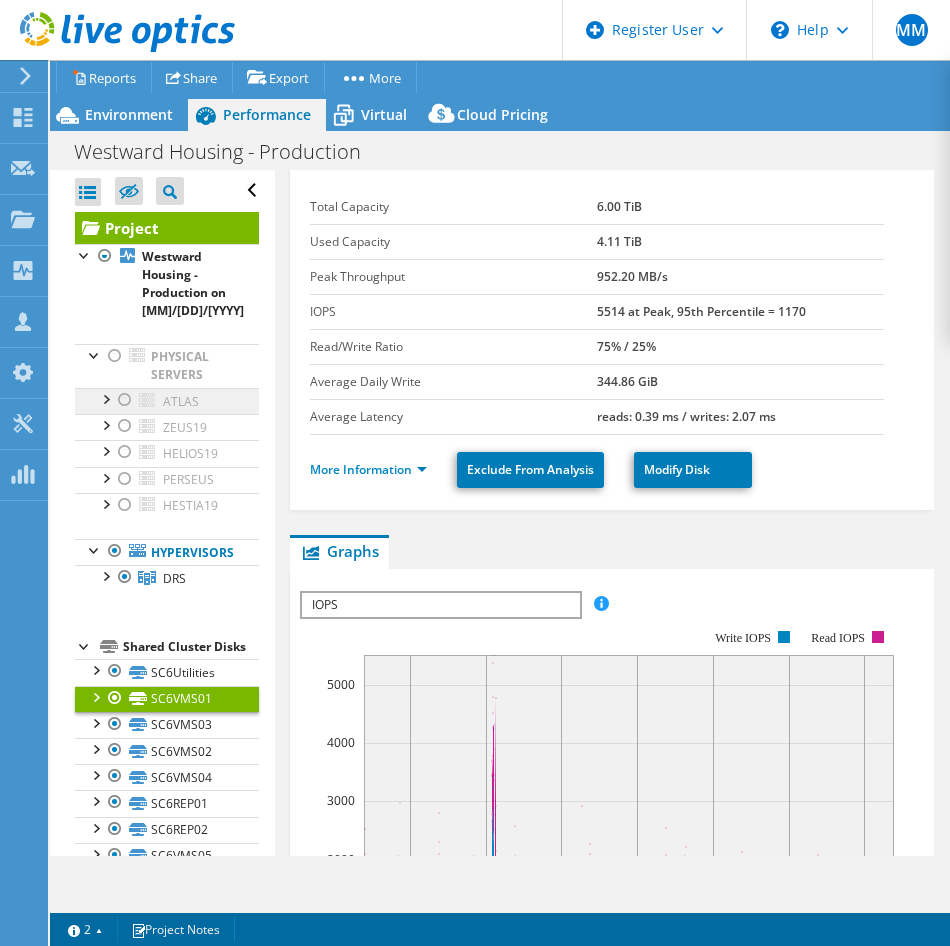 scroll, scrollTop: 0, scrollLeft: 0, axis: both 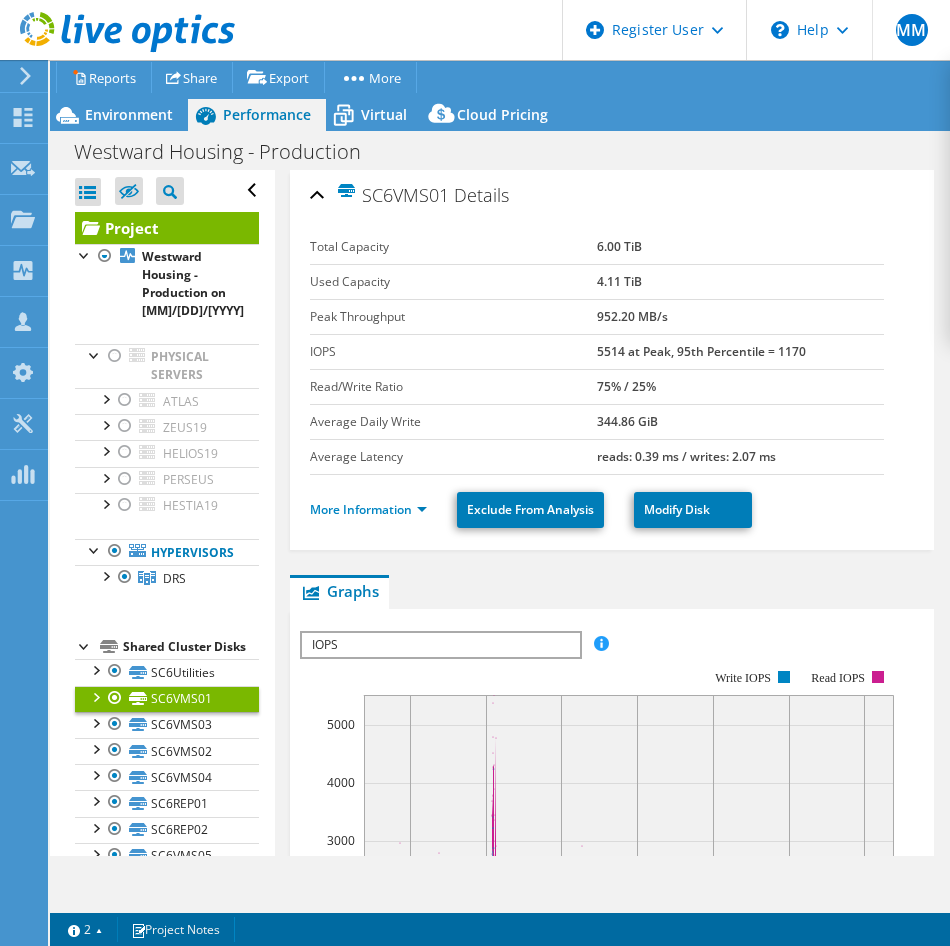 click on "Project" at bounding box center [167, 228] 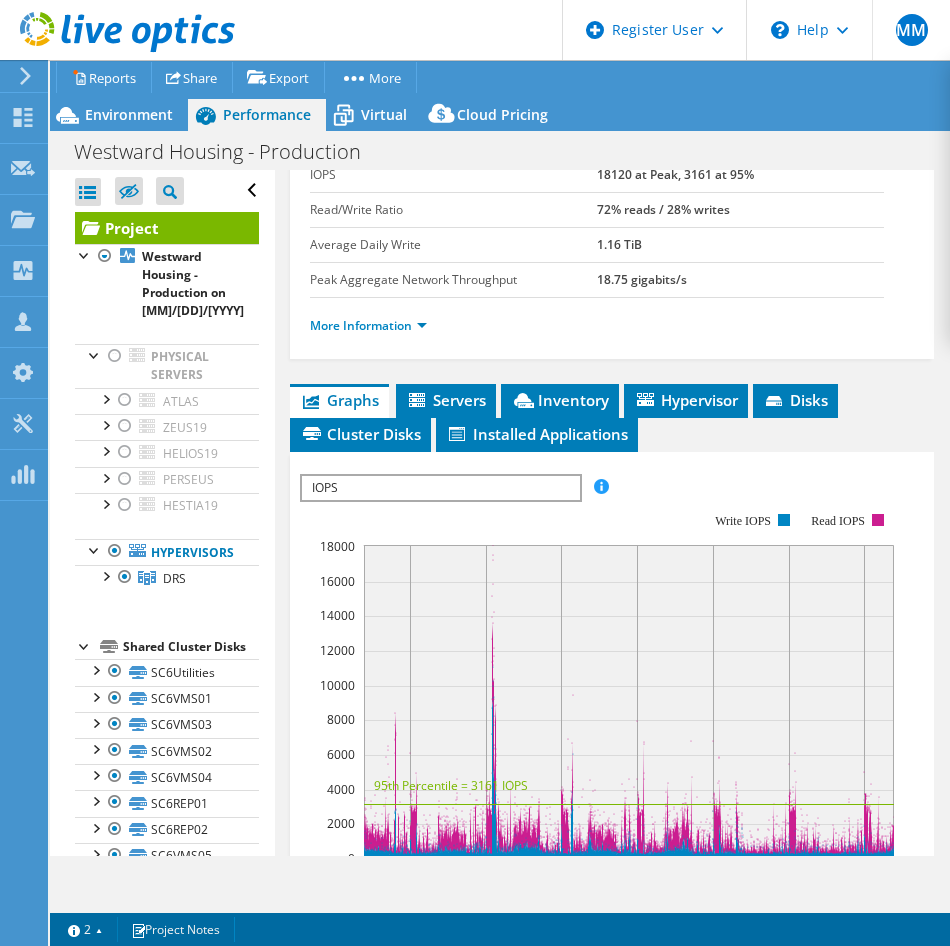 scroll, scrollTop: 500, scrollLeft: 0, axis: vertical 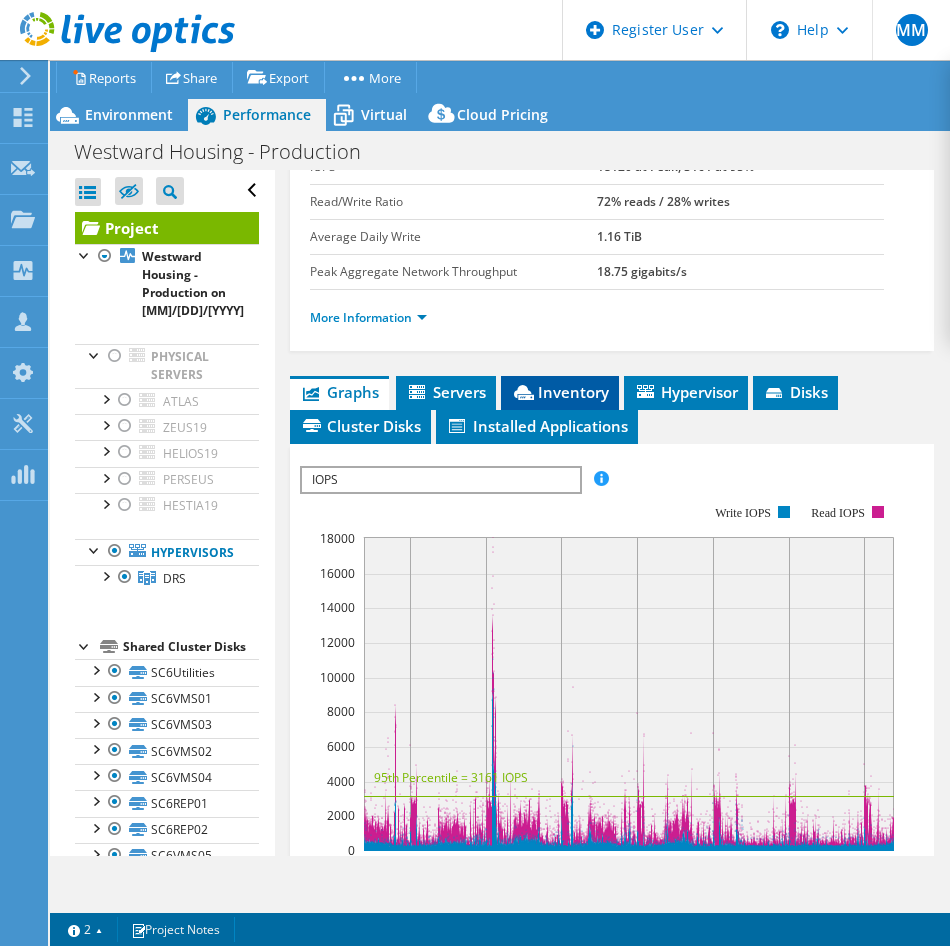 click on "Inventory" at bounding box center (560, 392) 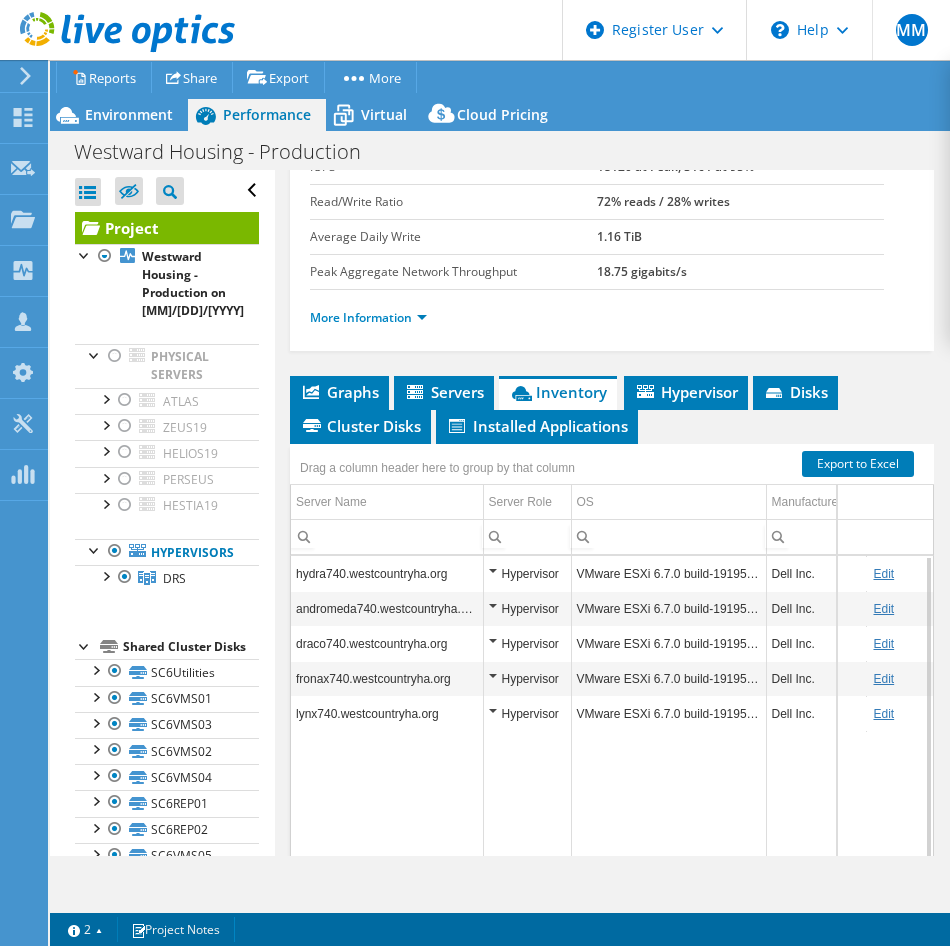 click on "Hypervisor" at bounding box center (527, 574) 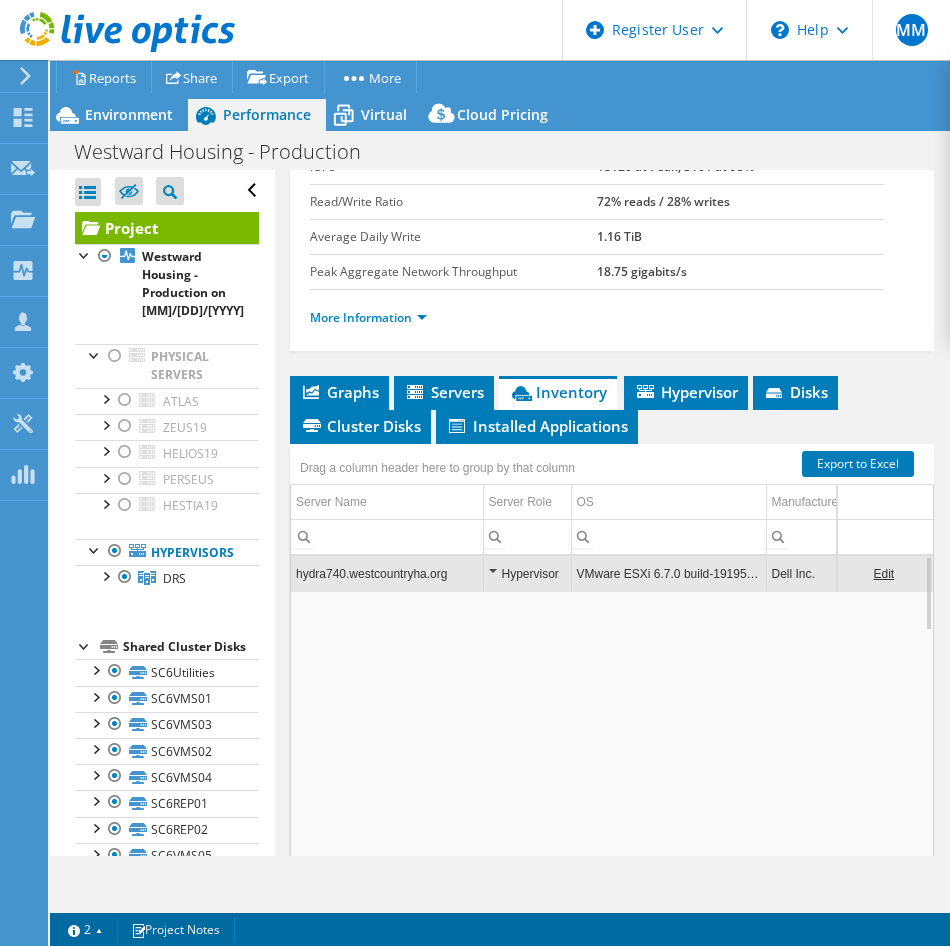 click on "Hypervisor" at bounding box center (527, 574) 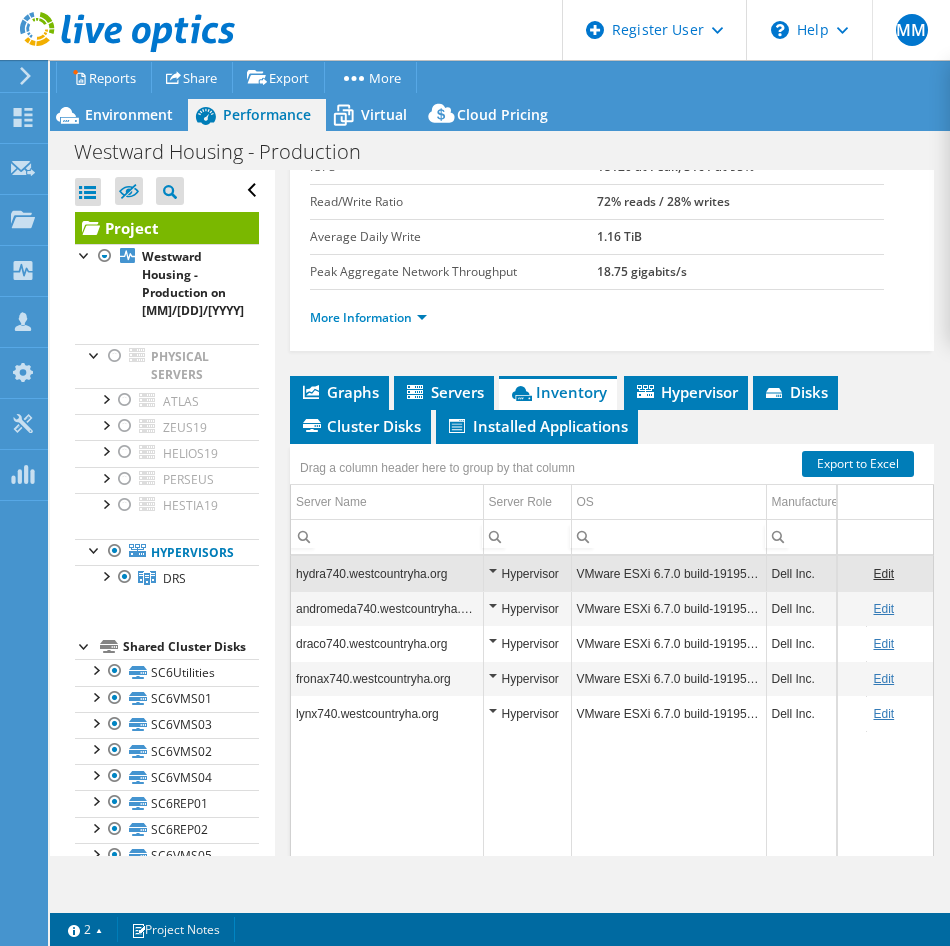 click on "VMware ESXi 6.7.0 build-19195723" at bounding box center (668, 608) 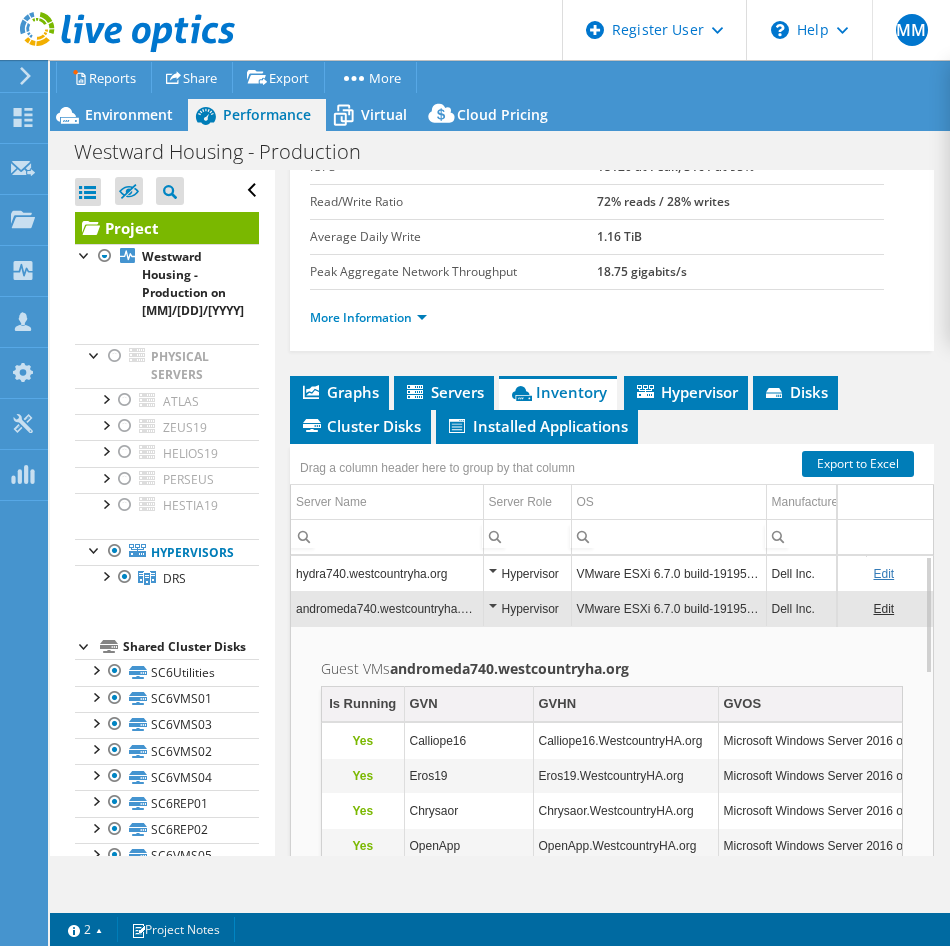 click on "VMware ESXi 6.7.0 build-19195723" at bounding box center (668, 608) 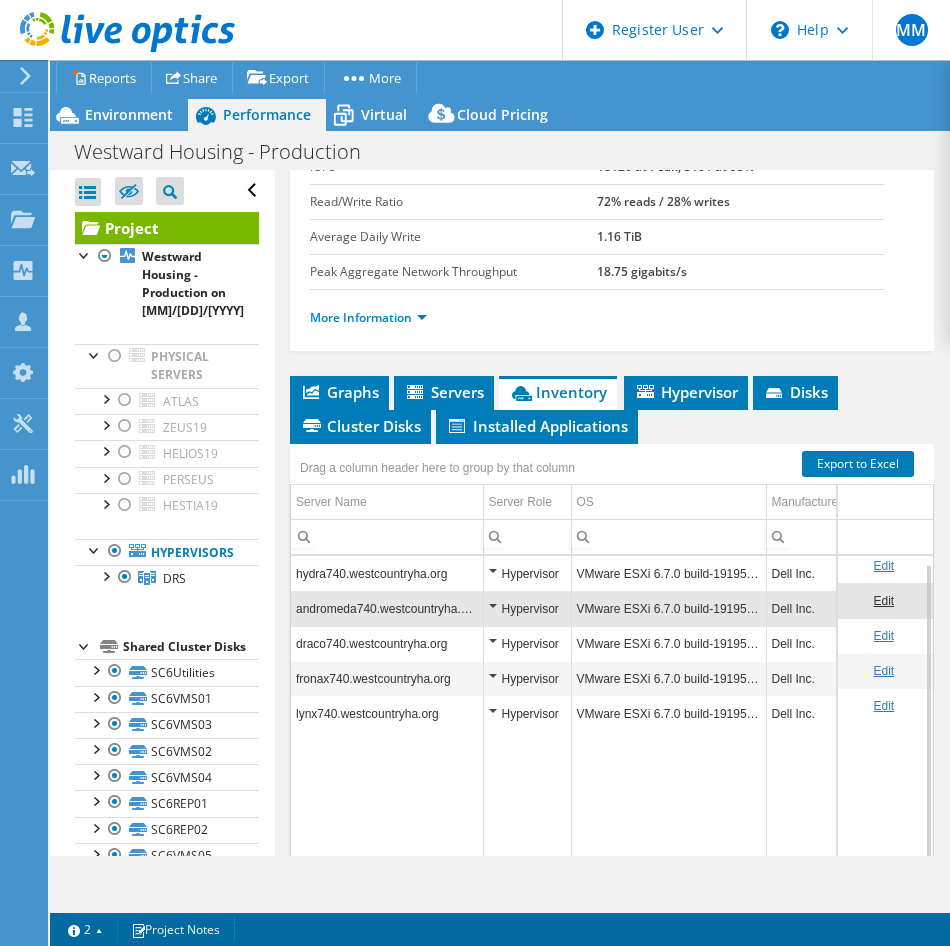 scroll, scrollTop: 8, scrollLeft: 0, axis: vertical 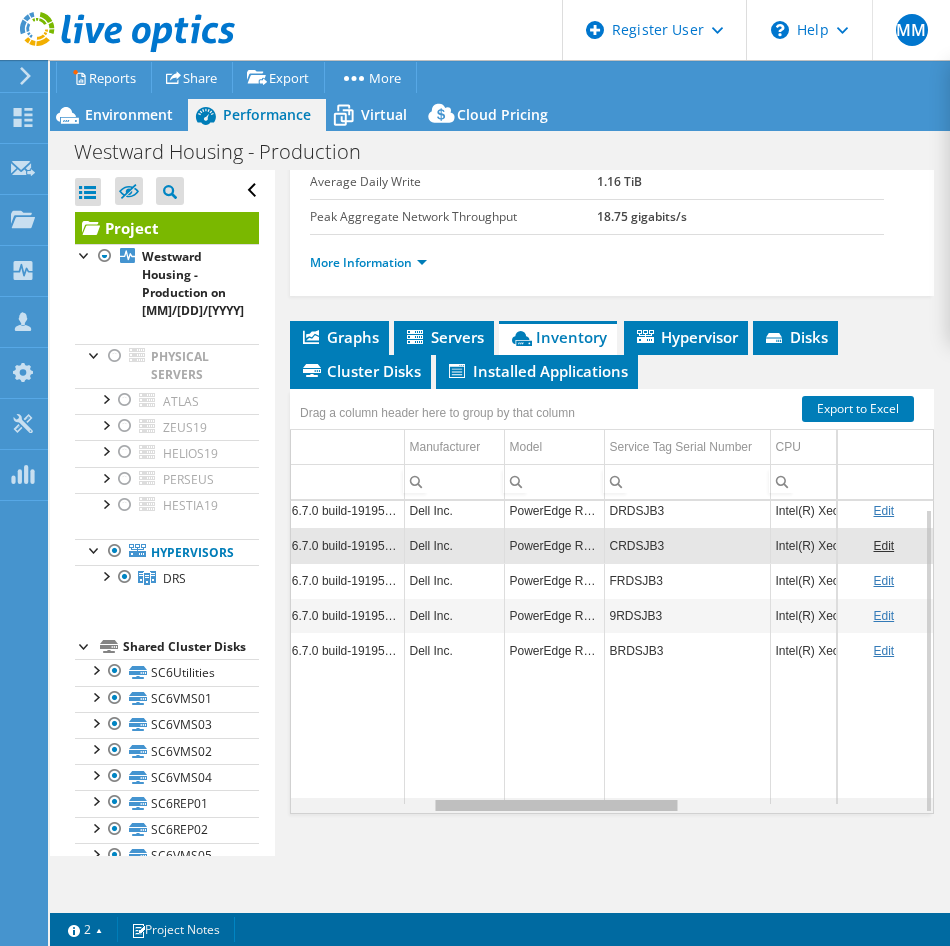 drag, startPoint x: 514, startPoint y: 809, endPoint x: 664, endPoint y: 798, distance: 150.40279 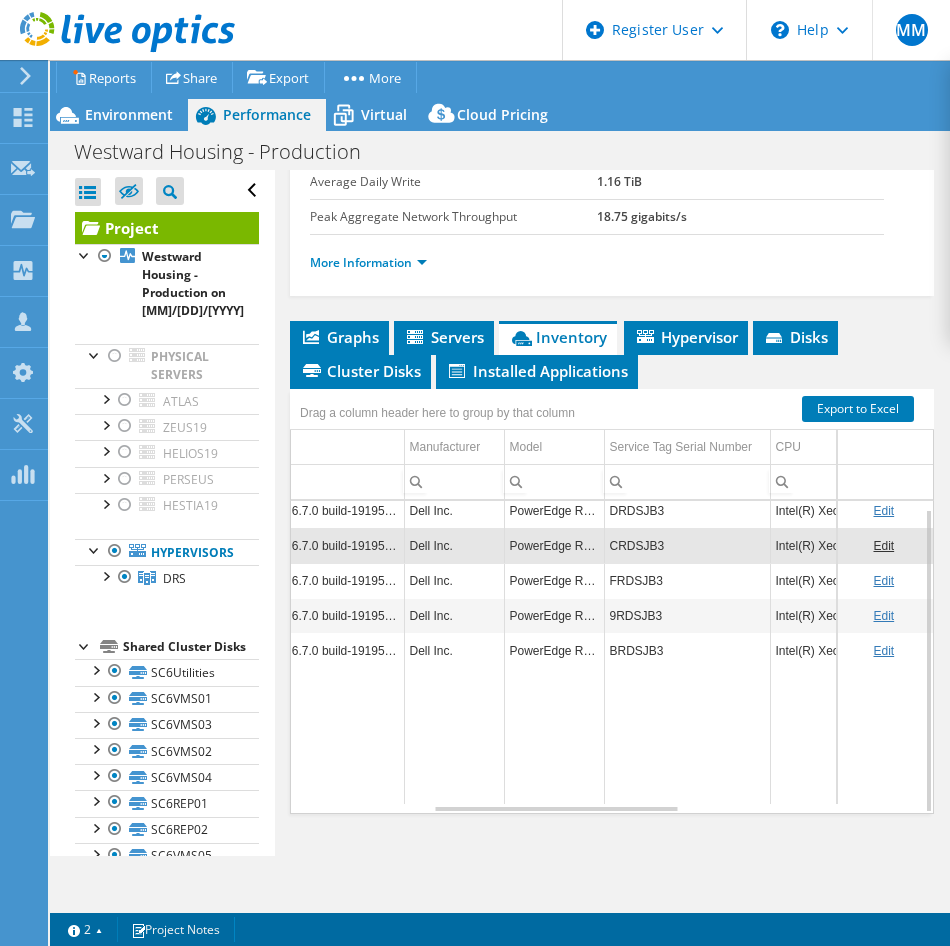 click on "DRDSJB3" at bounding box center (687, 510) 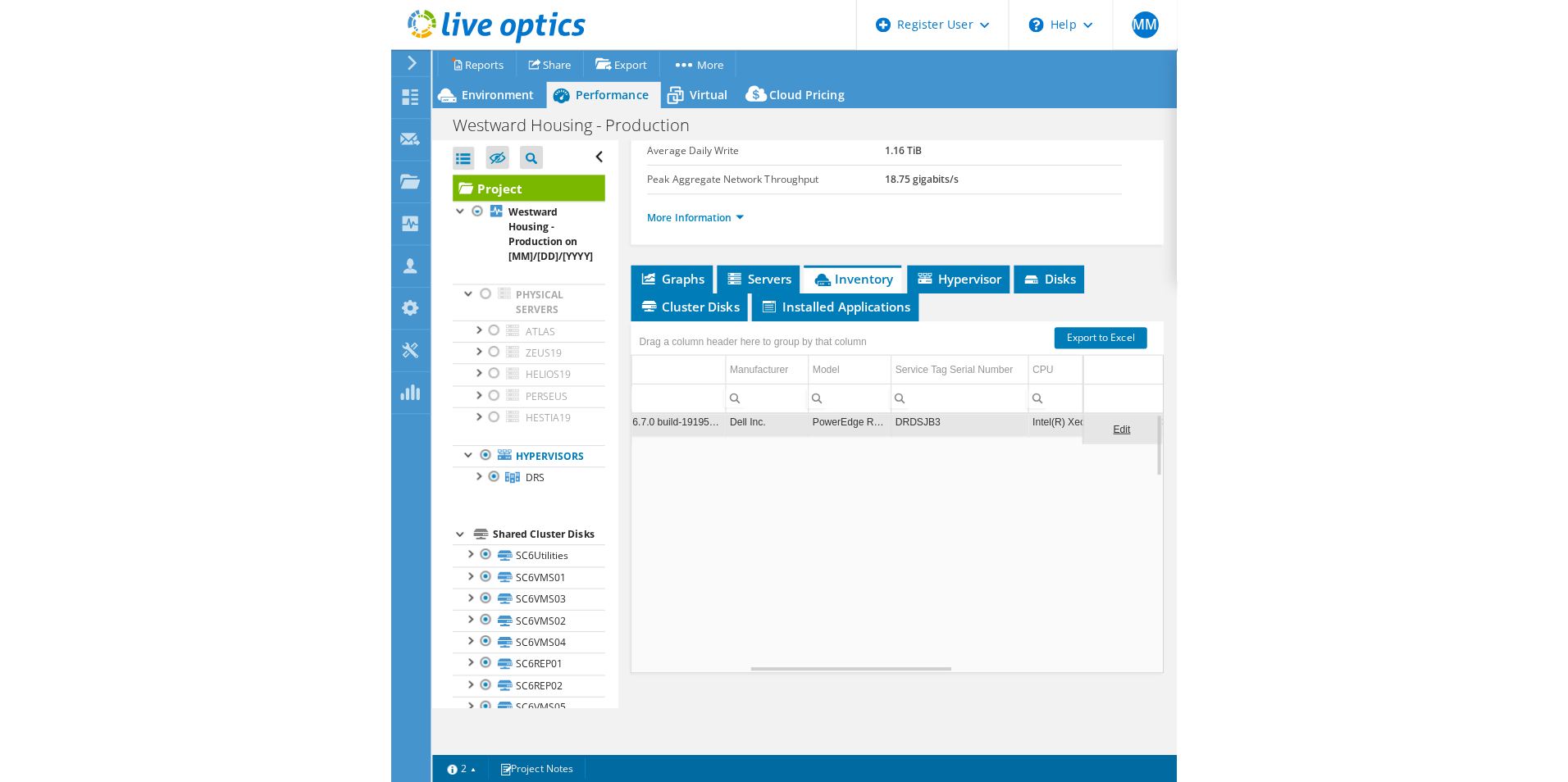 scroll, scrollTop: 0, scrollLeft: 297, axis: horizontal 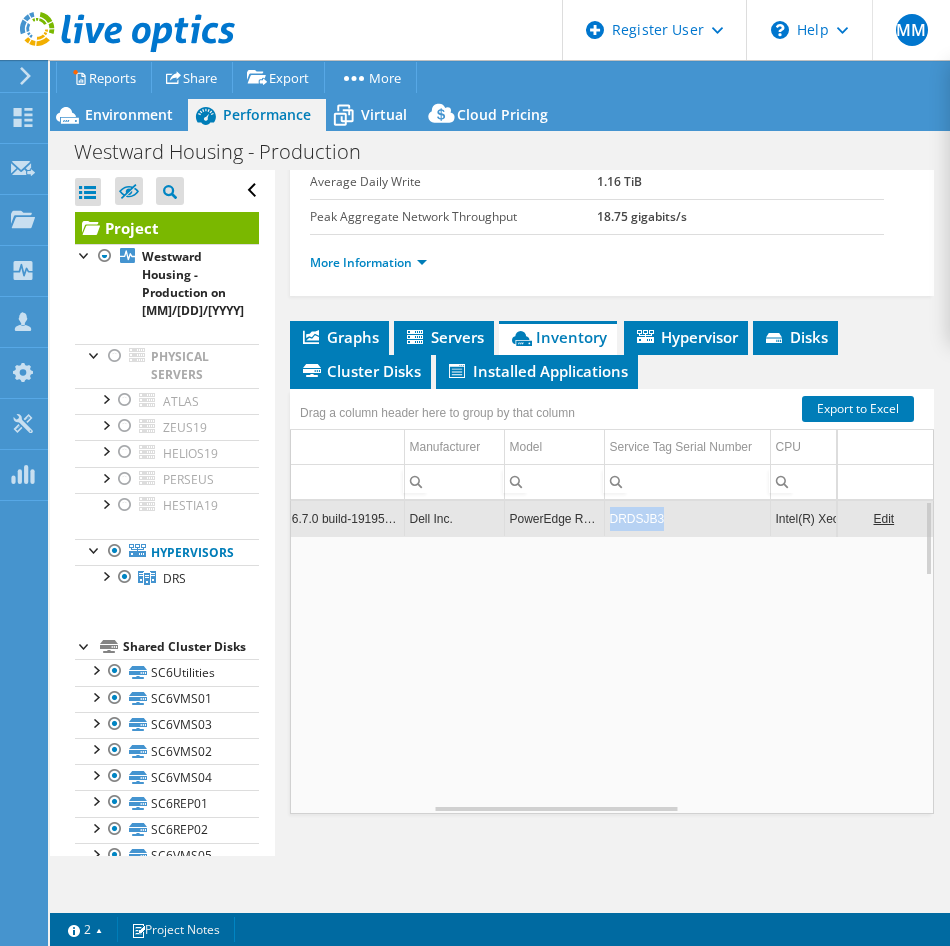 click on "DRDSJB3" at bounding box center [687, 518] 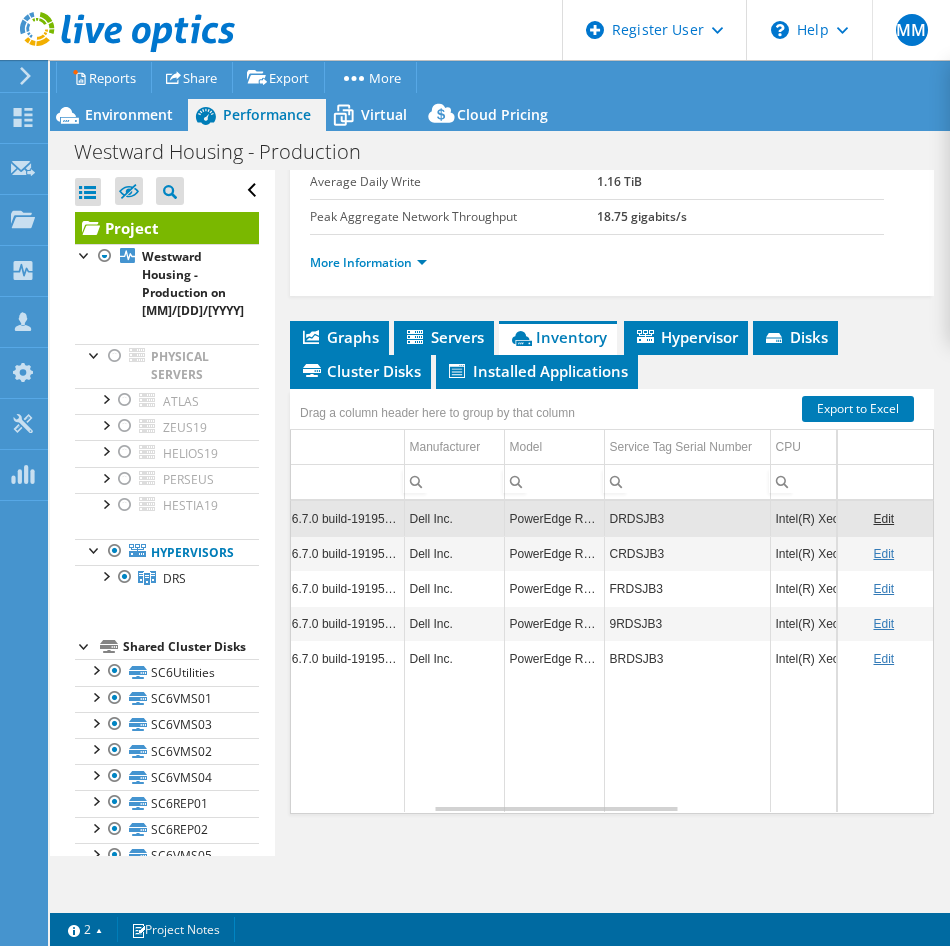 click on "DRDSJB3" at bounding box center [687, 518] 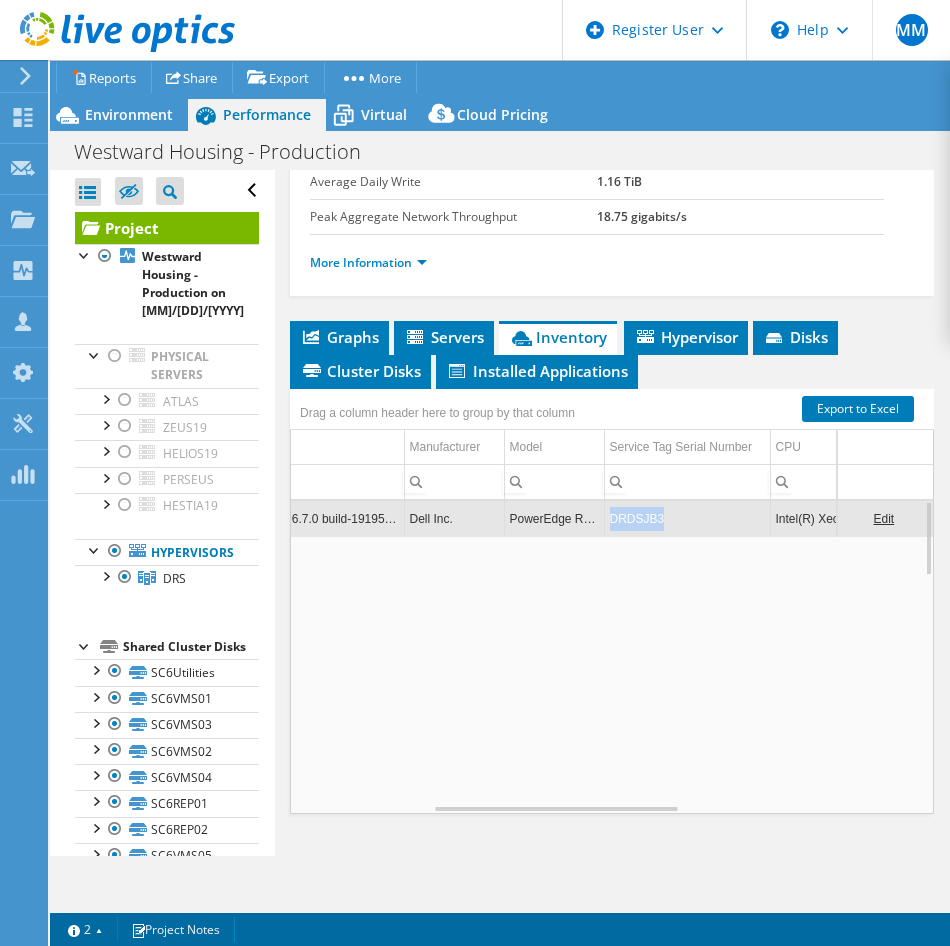 click on "DRDSJB3" at bounding box center [687, 518] 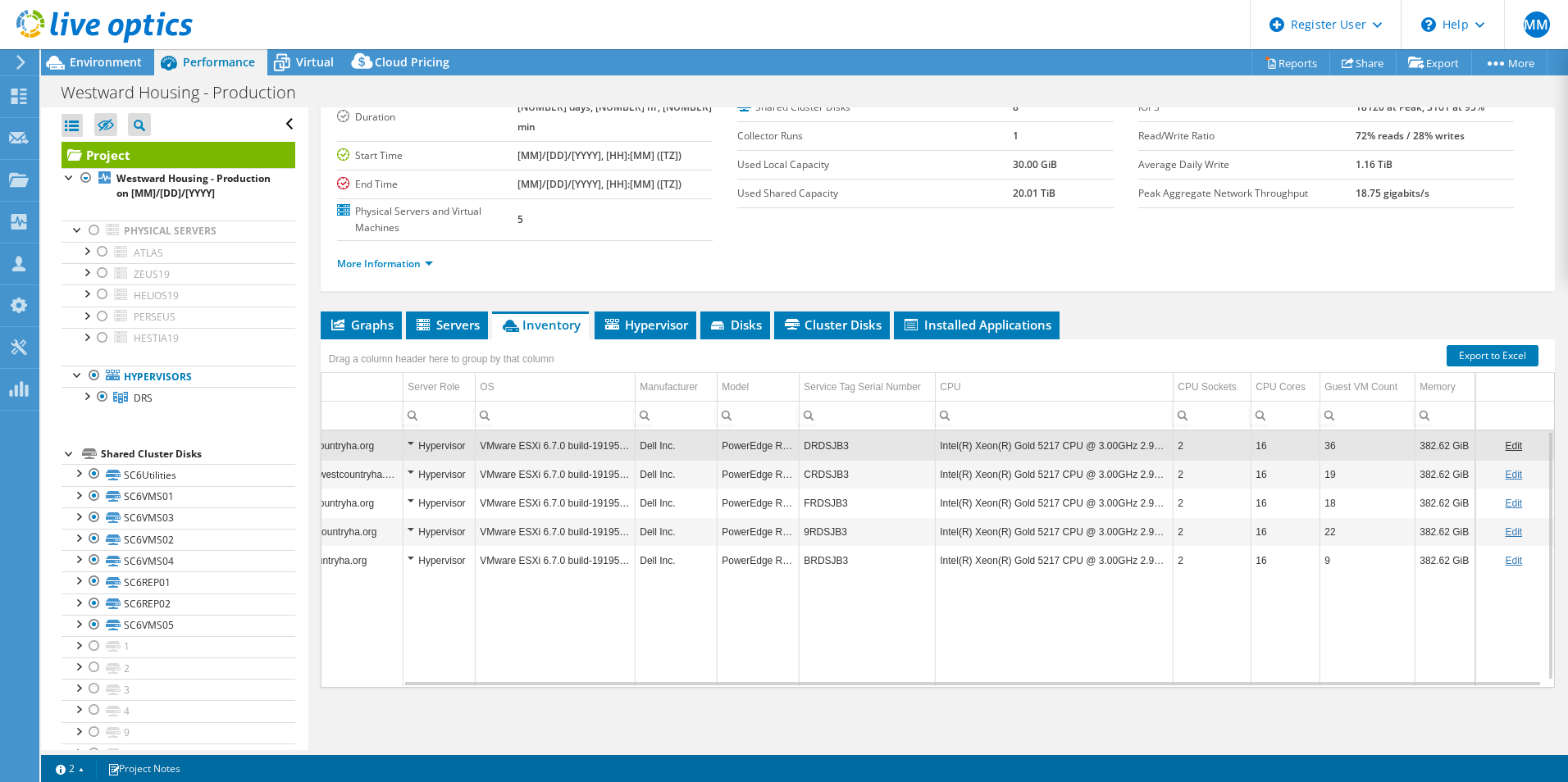 scroll, scrollTop: 0, scrollLeft: 88, axis: horizontal 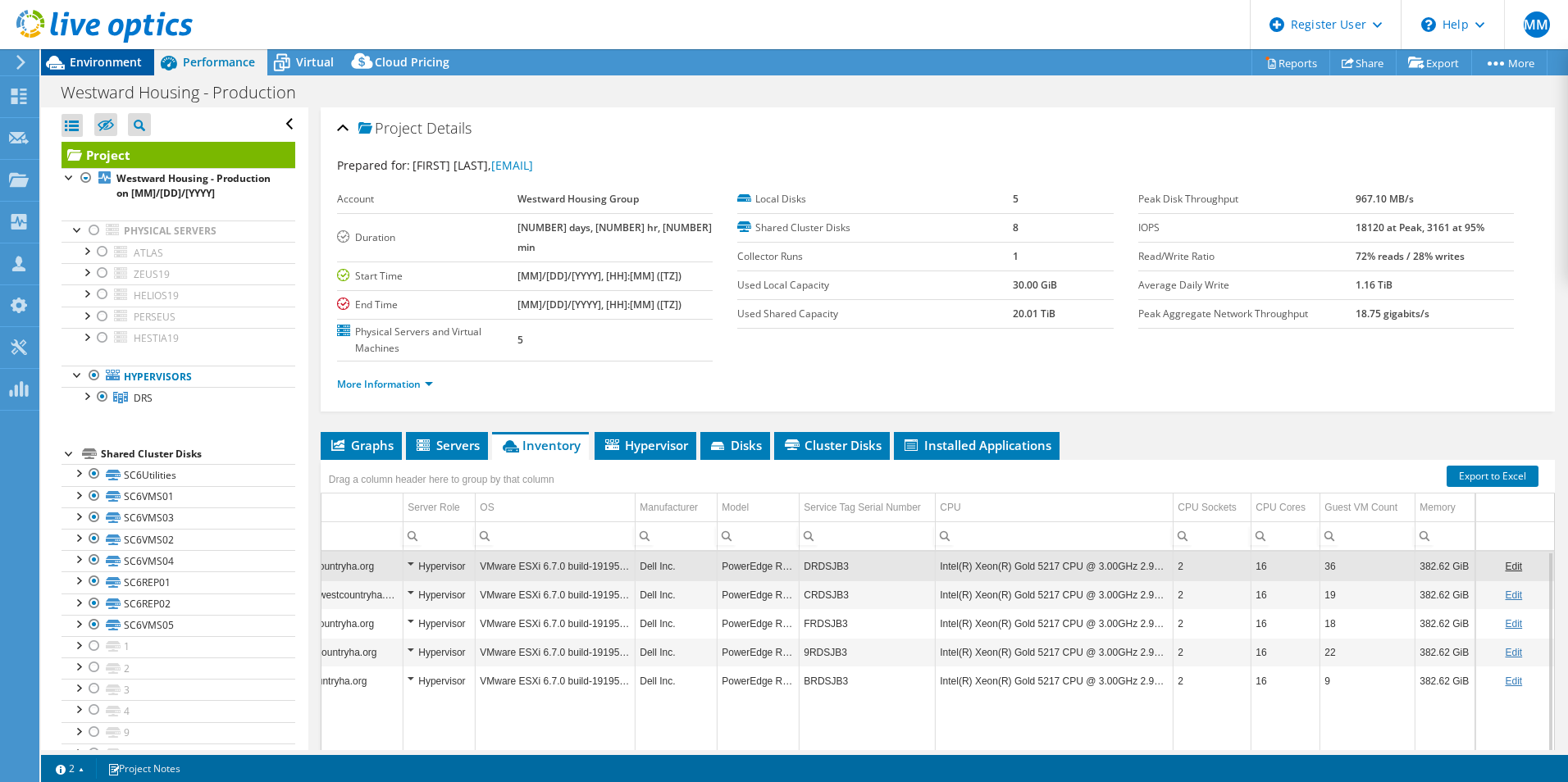 click on "Environment" at bounding box center [106, 61] 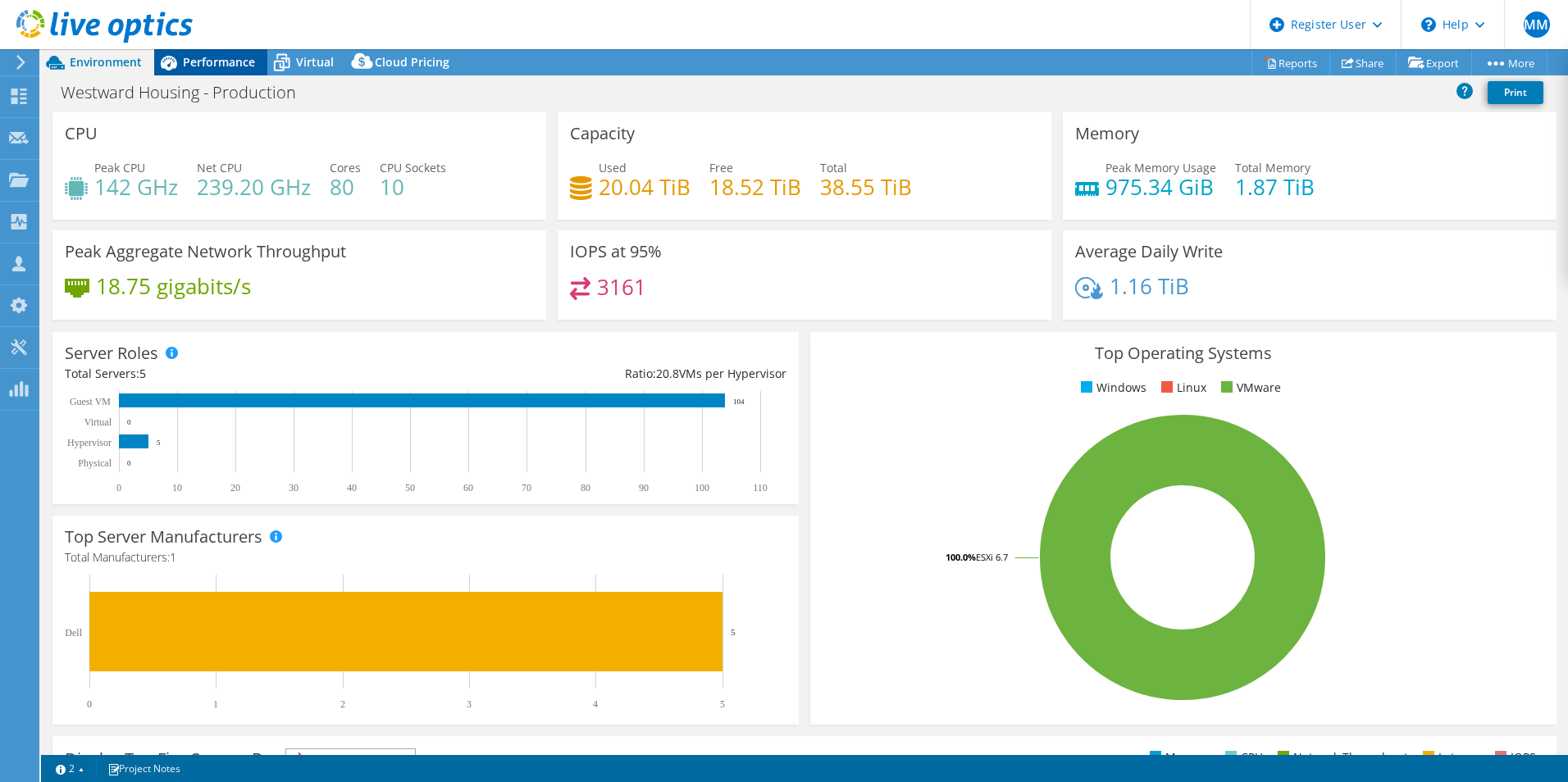 click on "Performance" at bounding box center [211, 62] 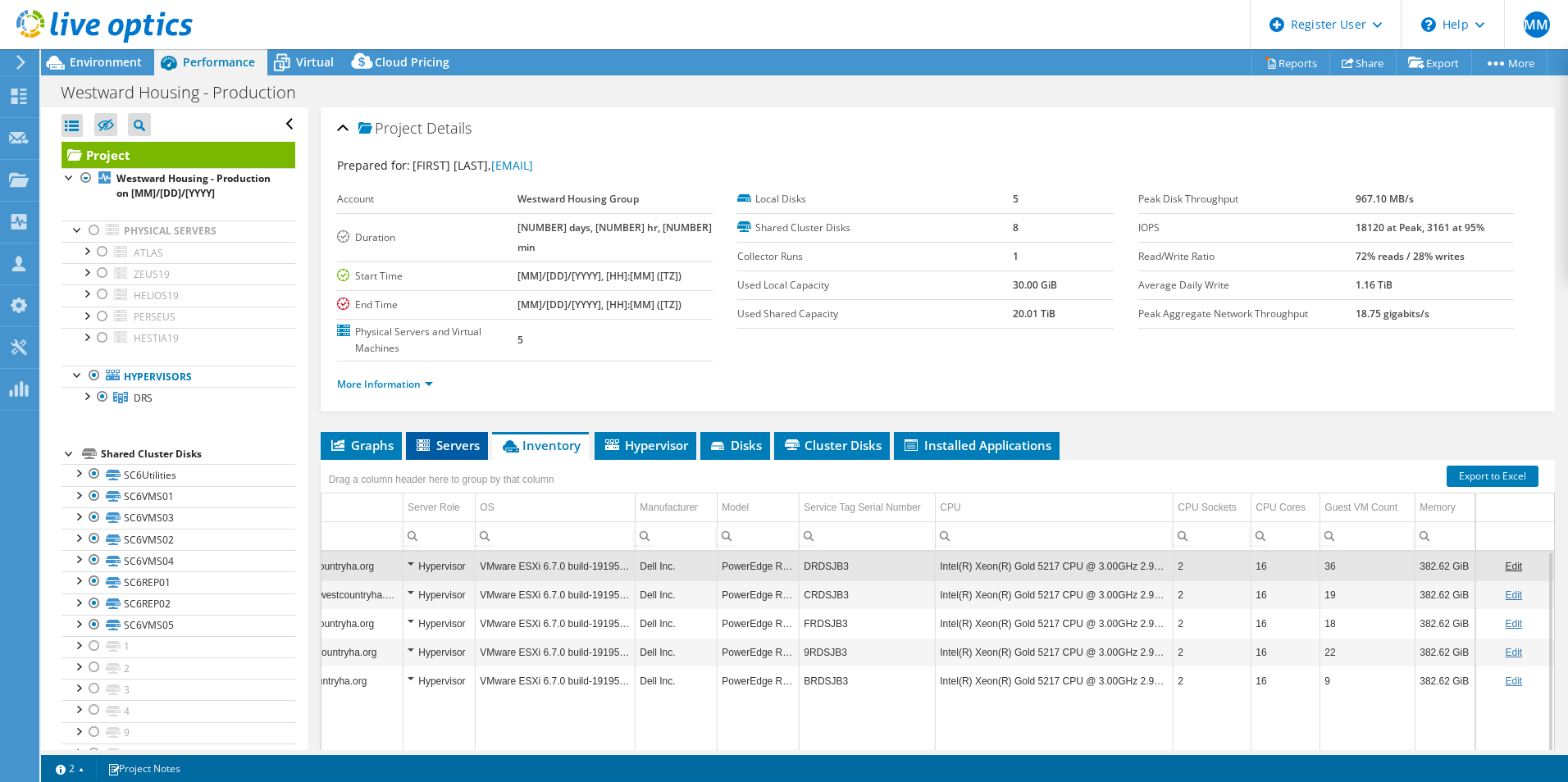 click on "Servers" at bounding box center [447, 445] 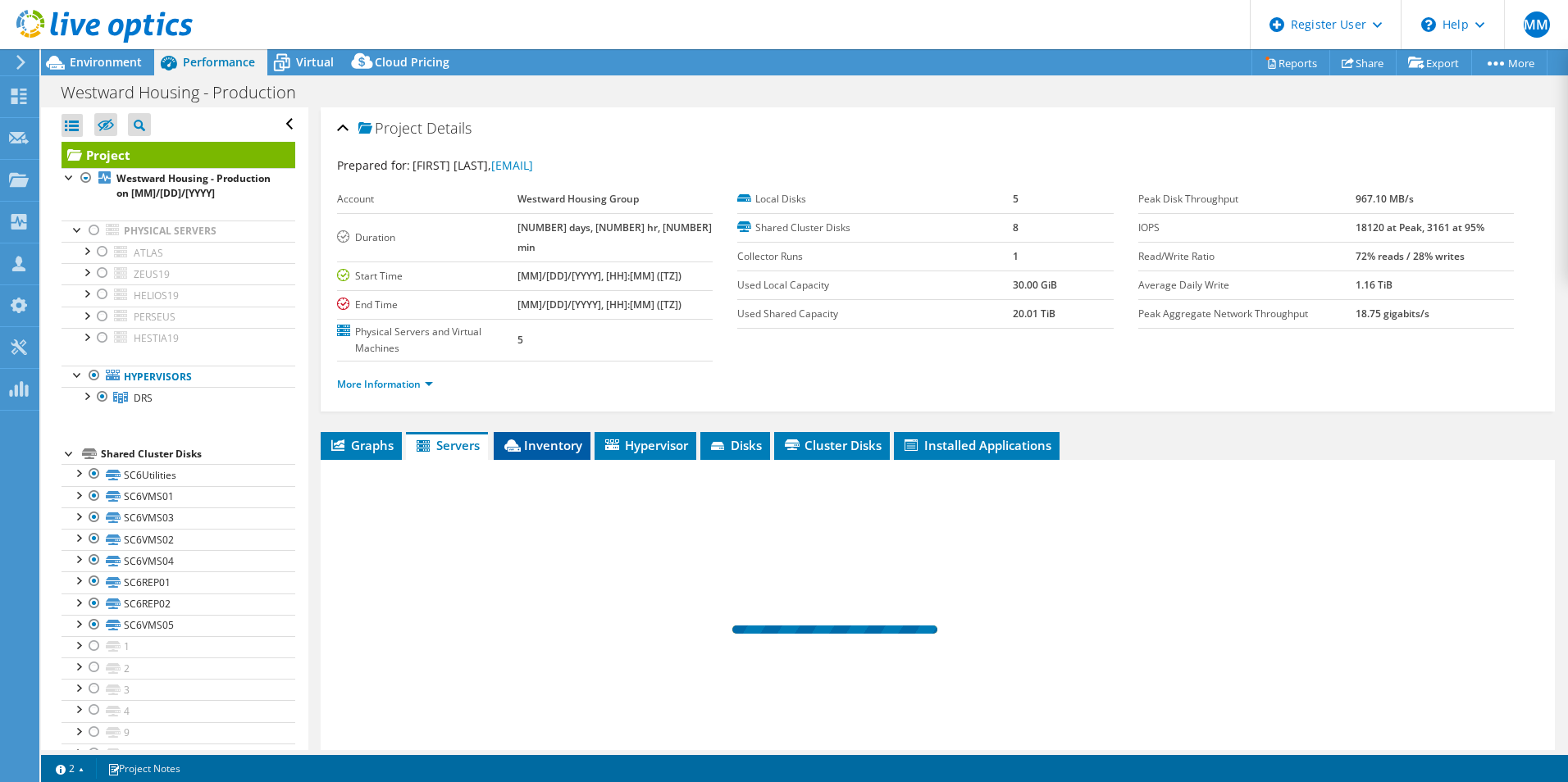 click on "Inventory" at bounding box center [542, 445] 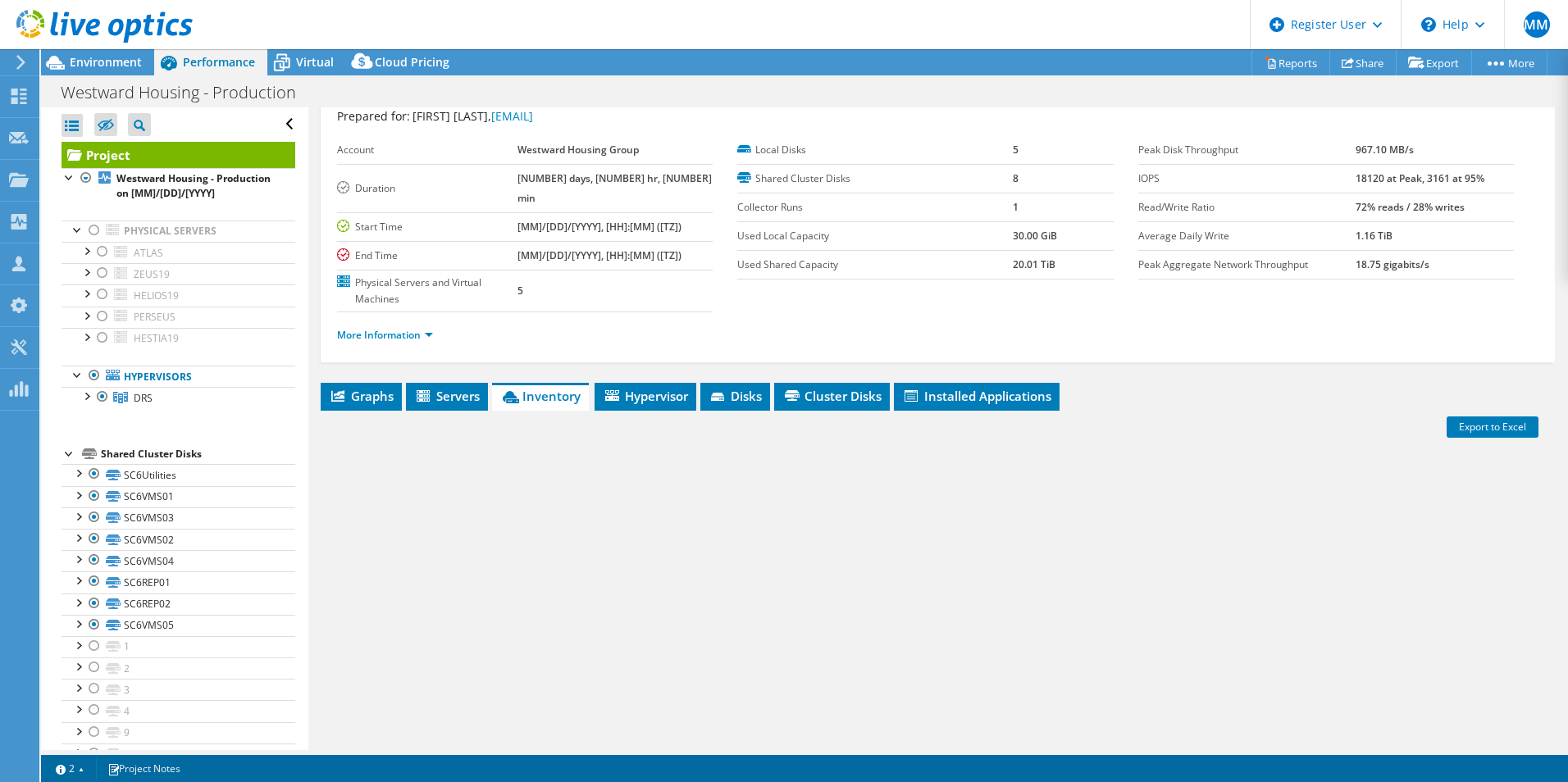scroll, scrollTop: 88, scrollLeft: 0, axis: vertical 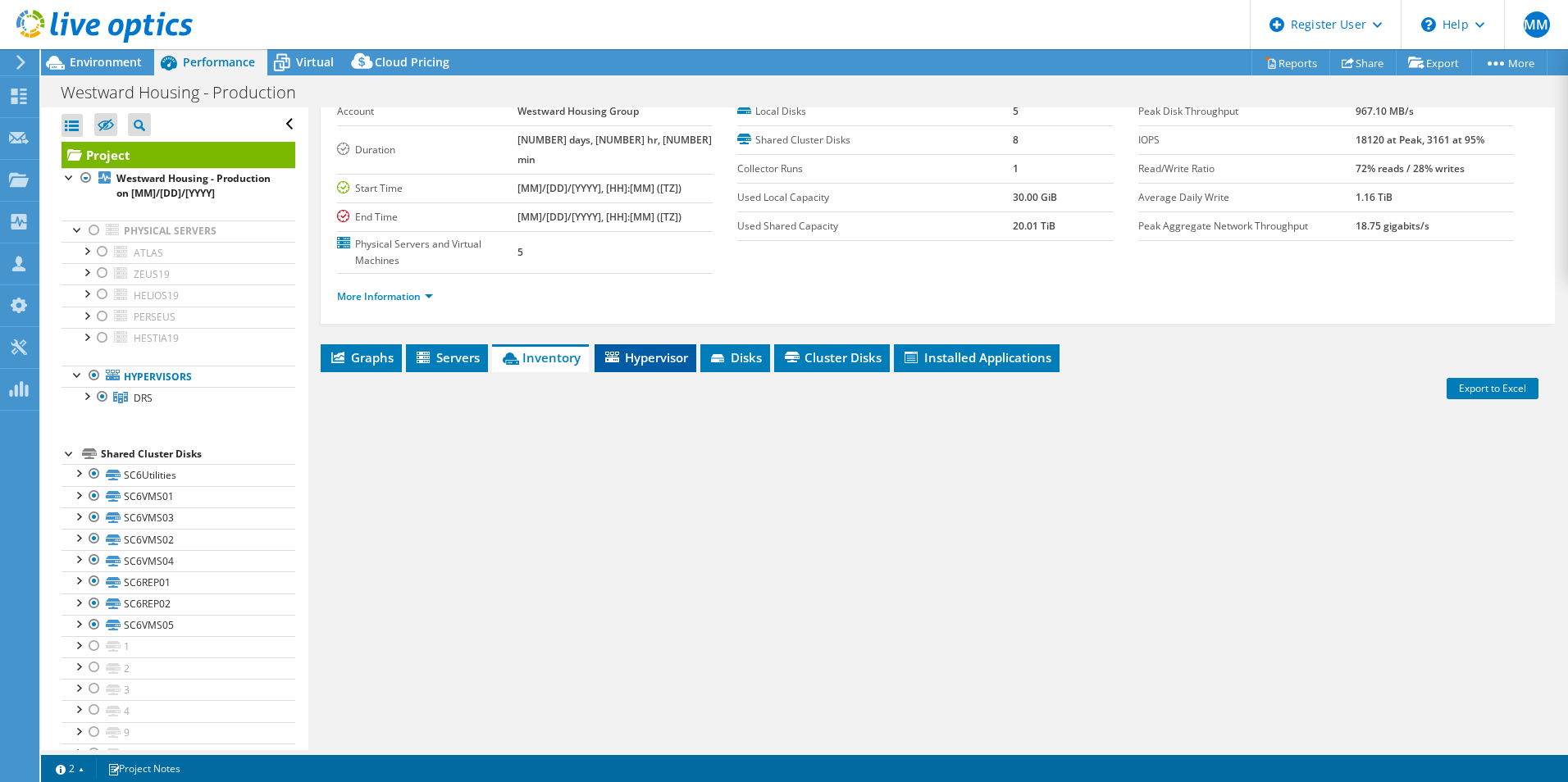 click on "Hypervisor" at bounding box center [645, 358] 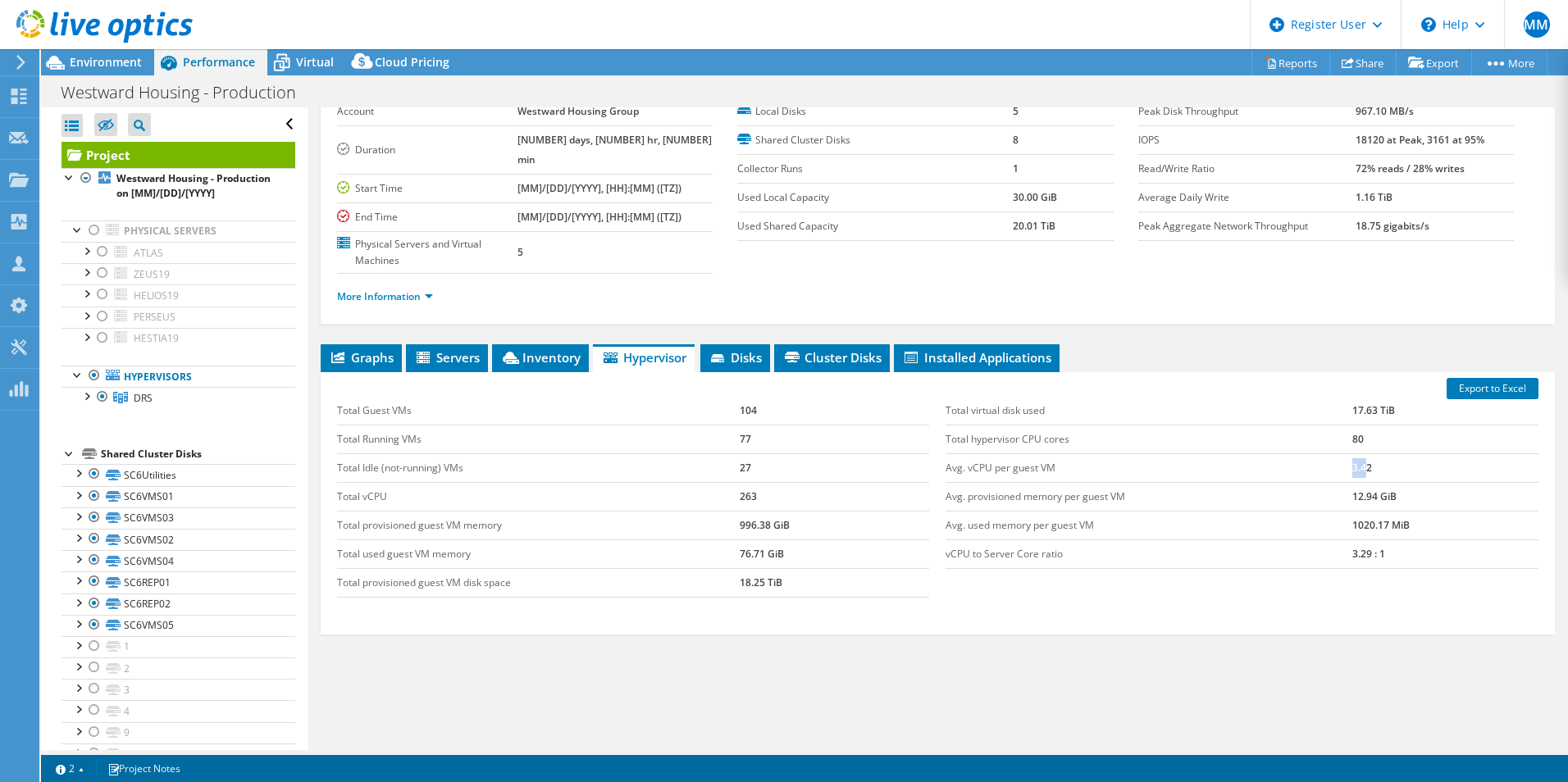 drag, startPoint x: 1342, startPoint y: 433, endPoint x: 1360, endPoint y: 437, distance: 18.439089 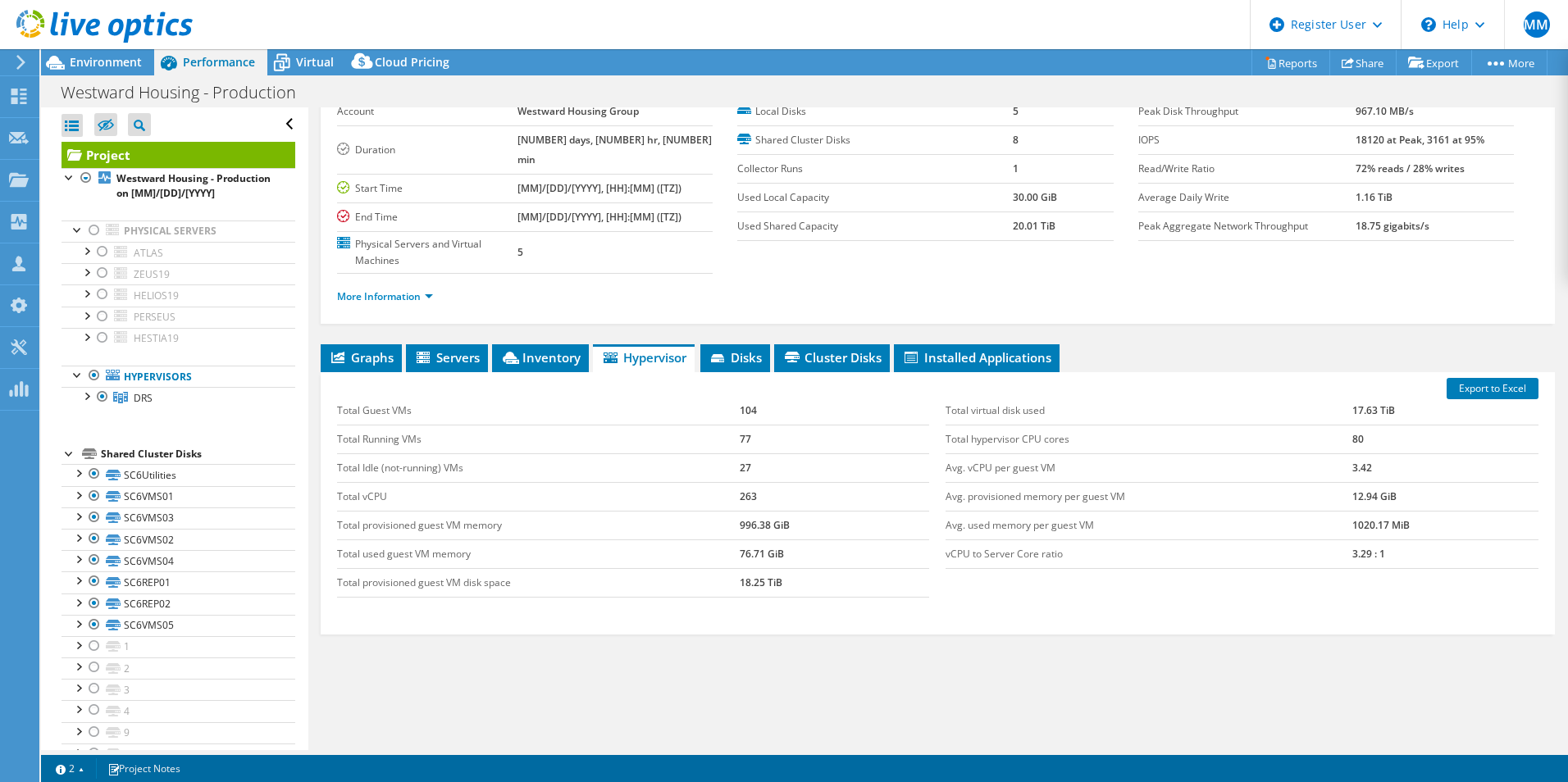 click on "Export to Excel
Total Guest VMs
104
Total Running VMs
77
Total Idle (not-running) VMs
27
Total vCPU
263
Total provisioned guest VM memory
996.38 GiB
Total used guest VM memory
76.71 GiB
18.25 TiB
80" at bounding box center (937, 503) 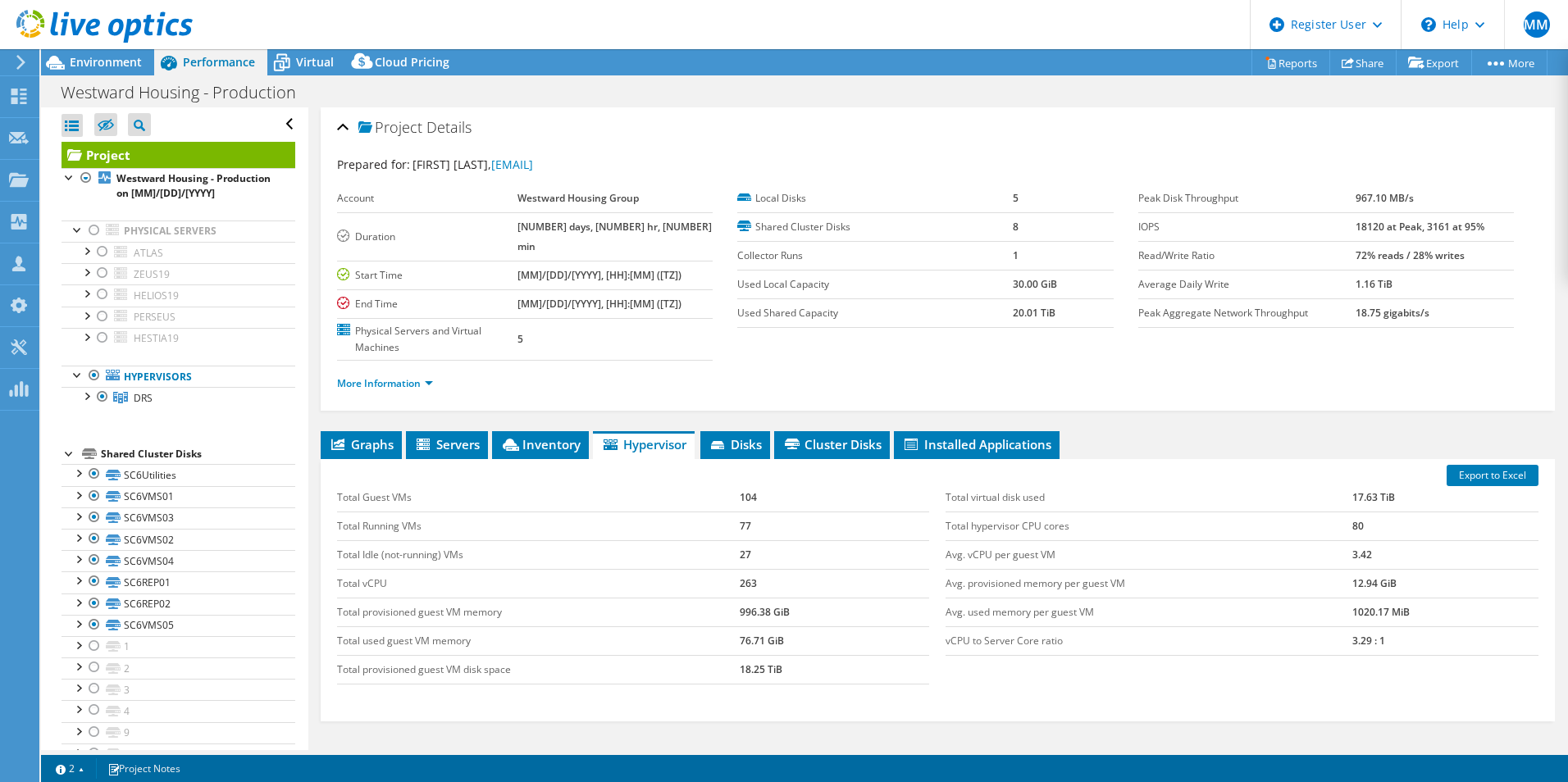 scroll, scrollTop: 0, scrollLeft: 0, axis: both 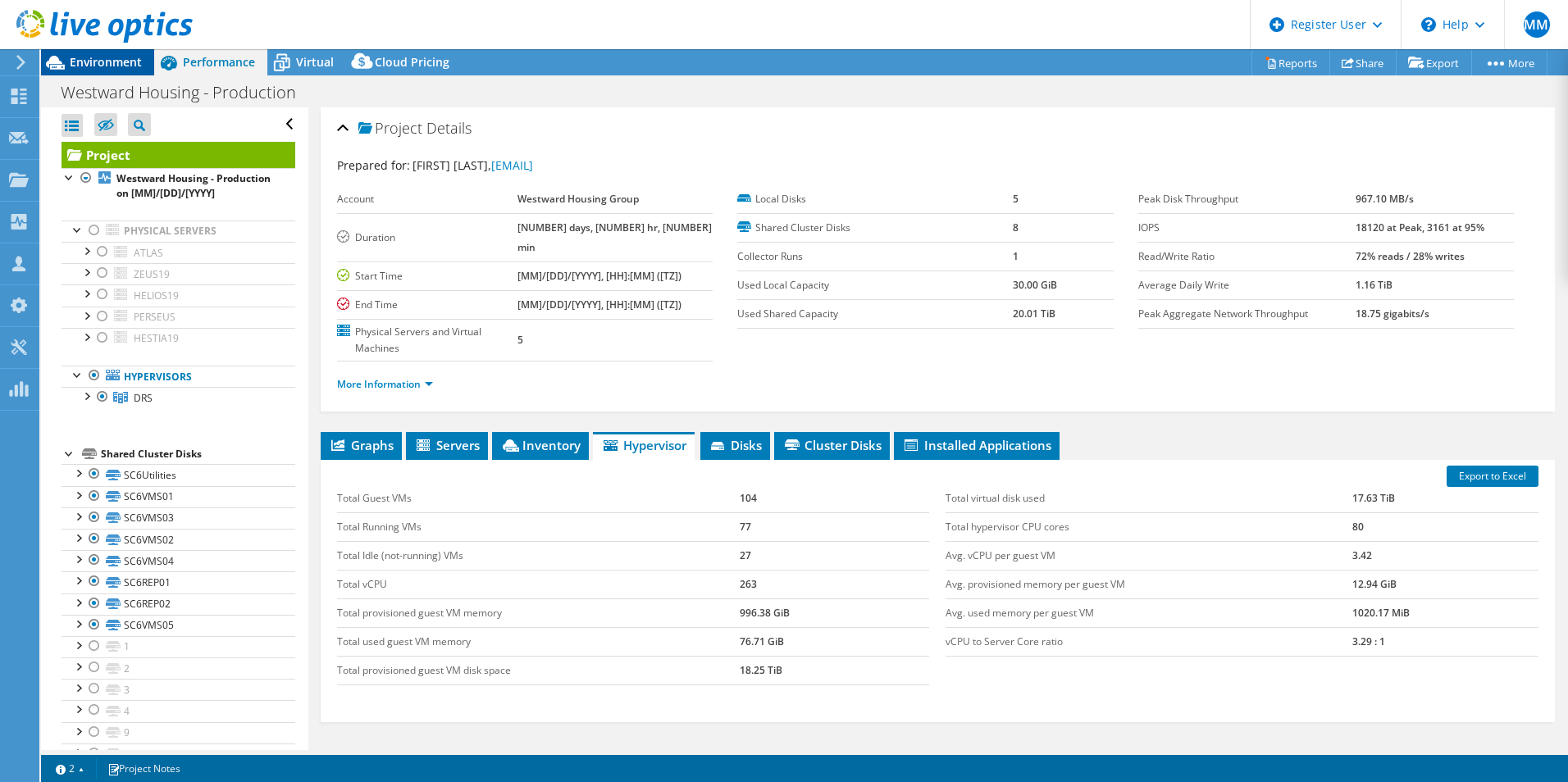 click on "Environment" at bounding box center (106, 61) 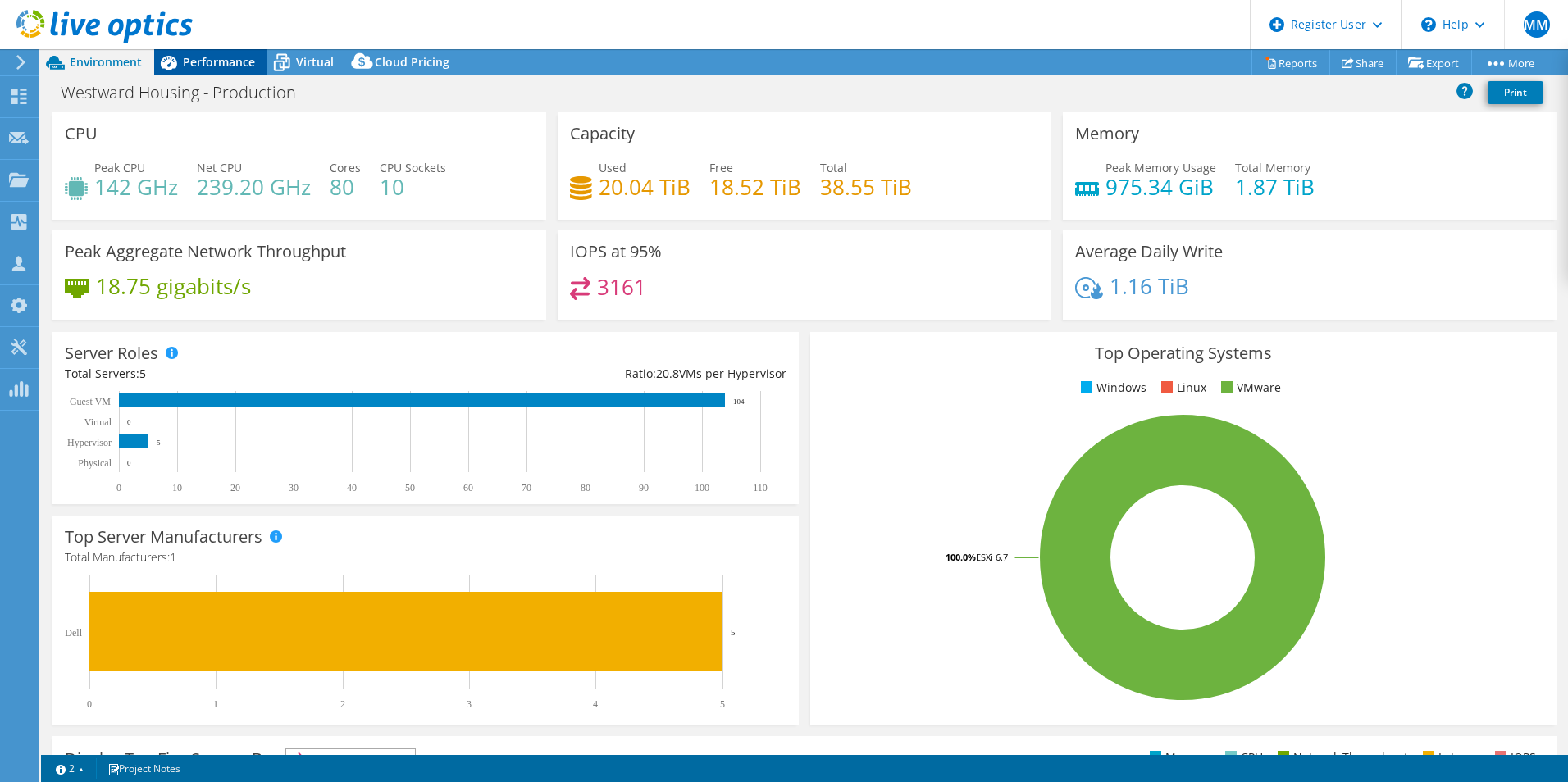 click on "Performance" at bounding box center [219, 61] 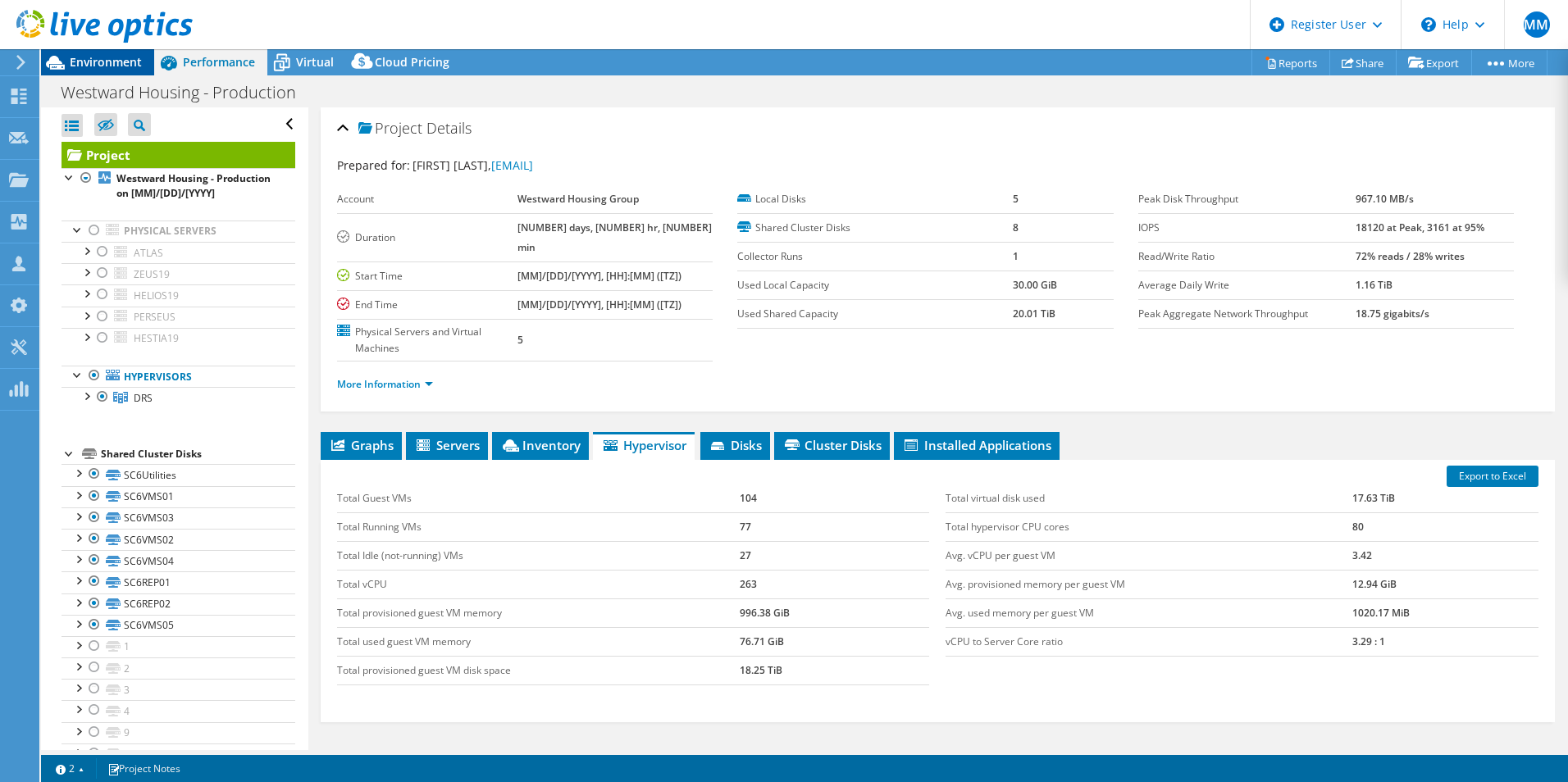 click on "Environment" at bounding box center [98, 62] 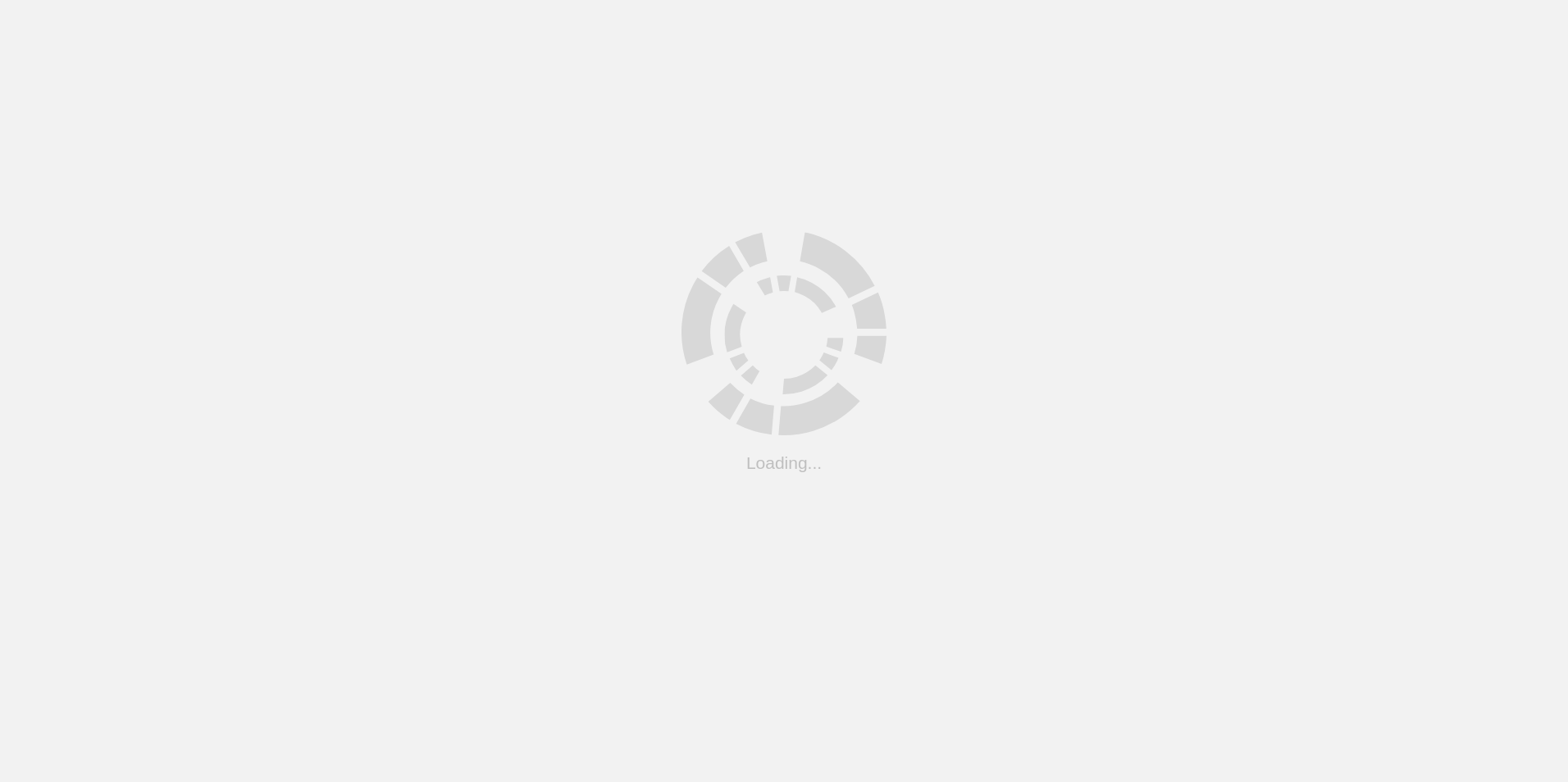 scroll, scrollTop: 0, scrollLeft: 0, axis: both 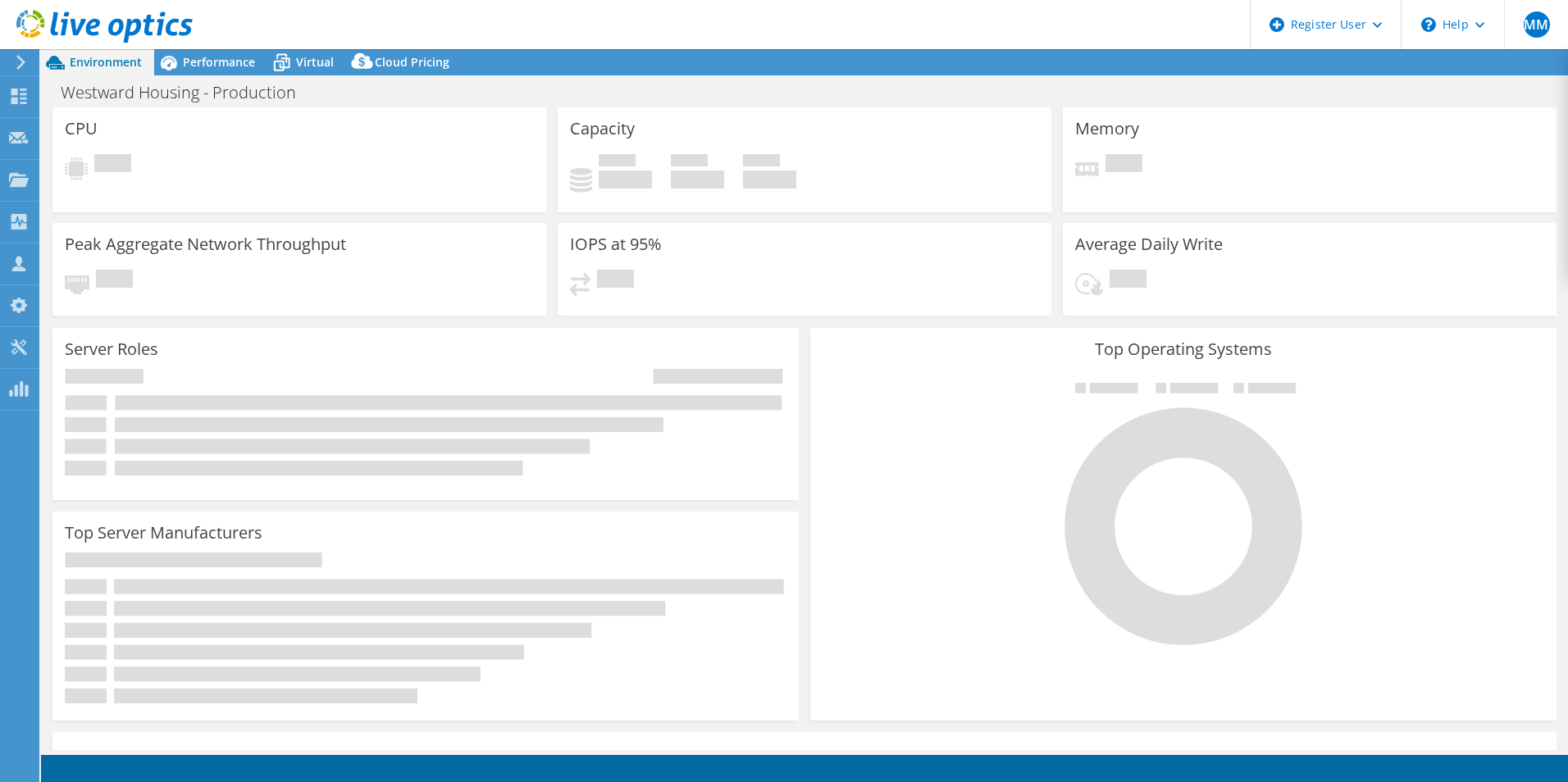 select on "EULondon" 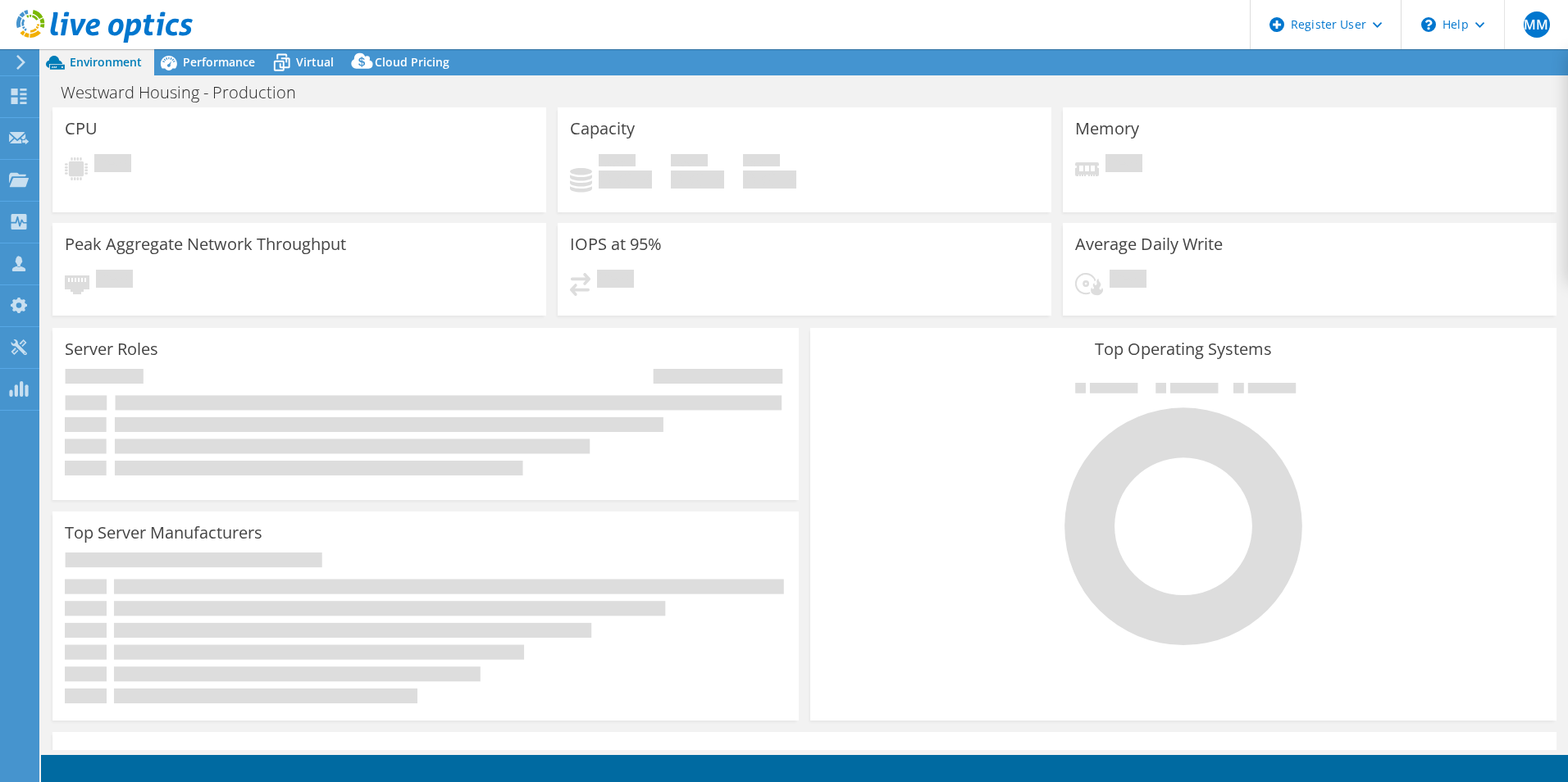 select on "EULondon" 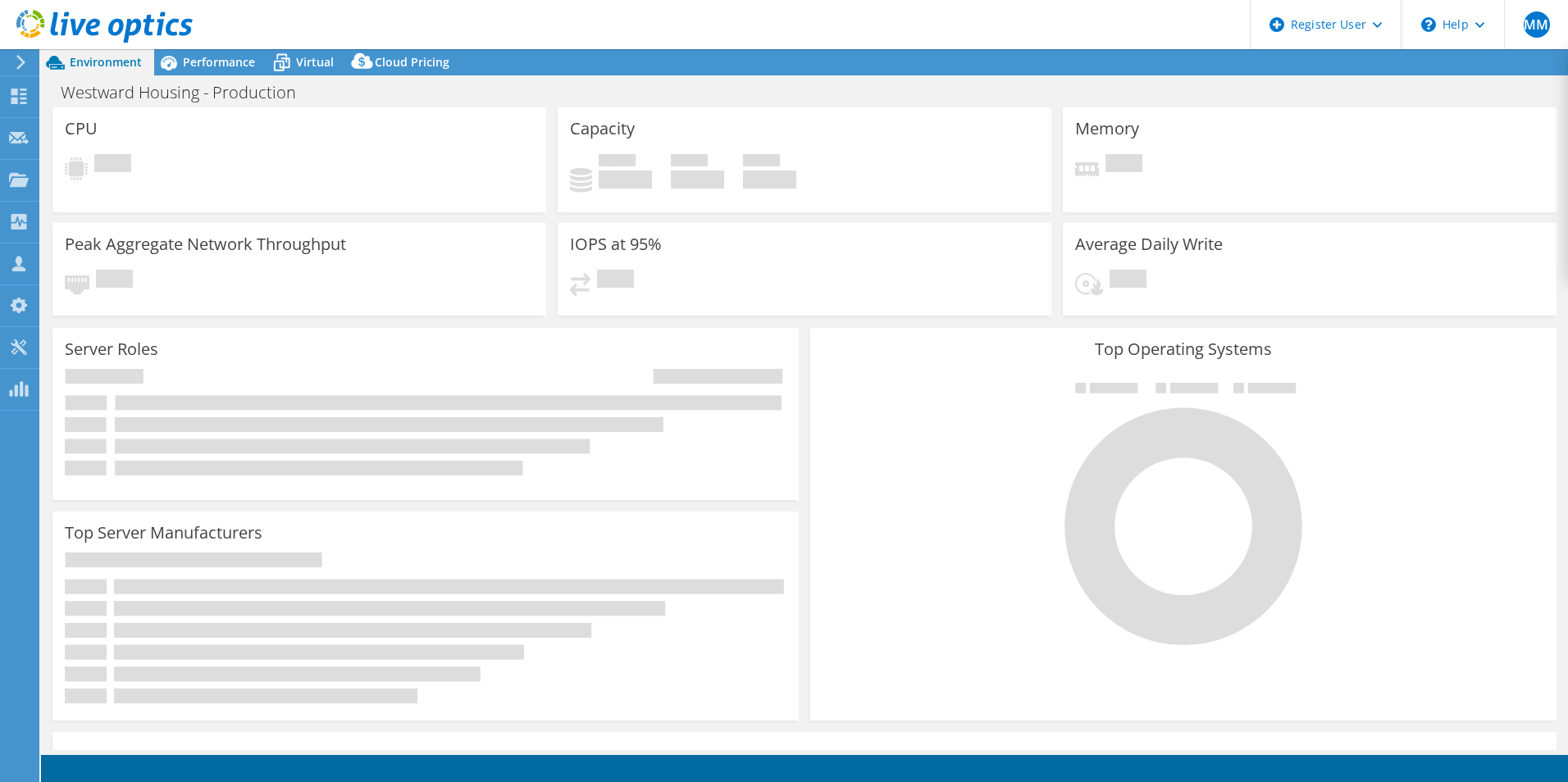 select on "USD" 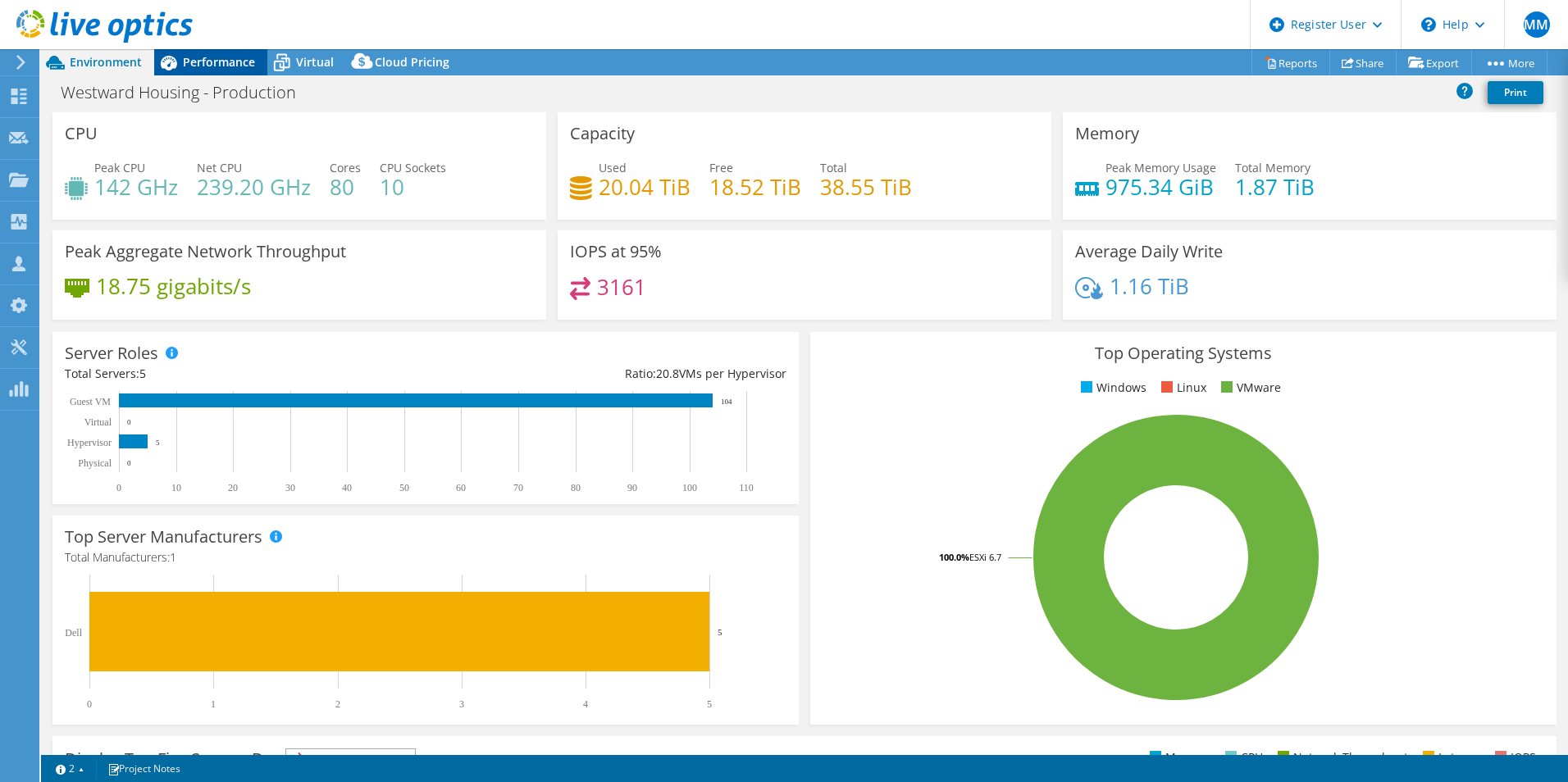 click on "Performance" at bounding box center (211, 62) 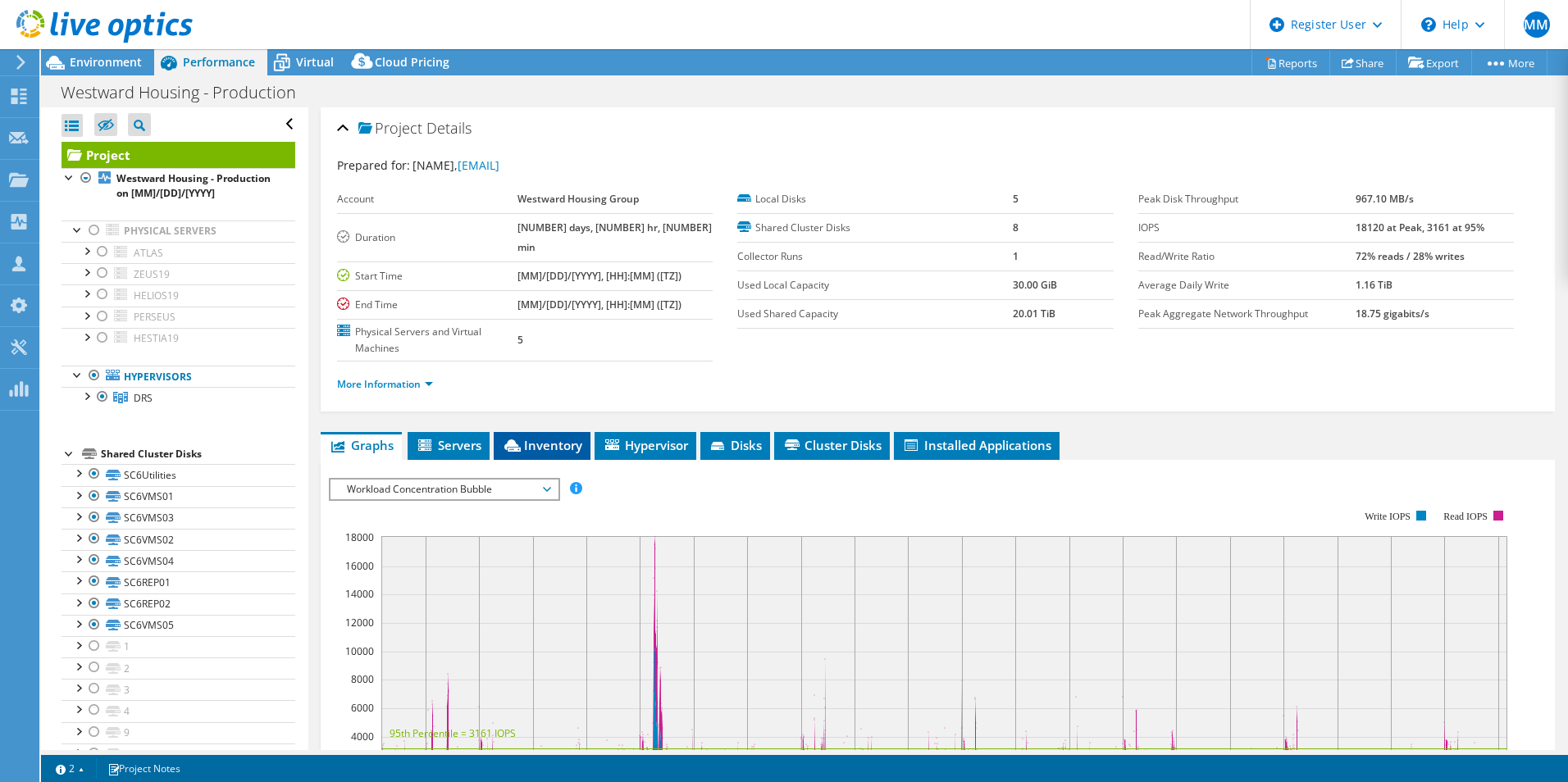 drag, startPoint x: 618, startPoint y: 408, endPoint x: 563, endPoint y: 409, distance: 55.00909 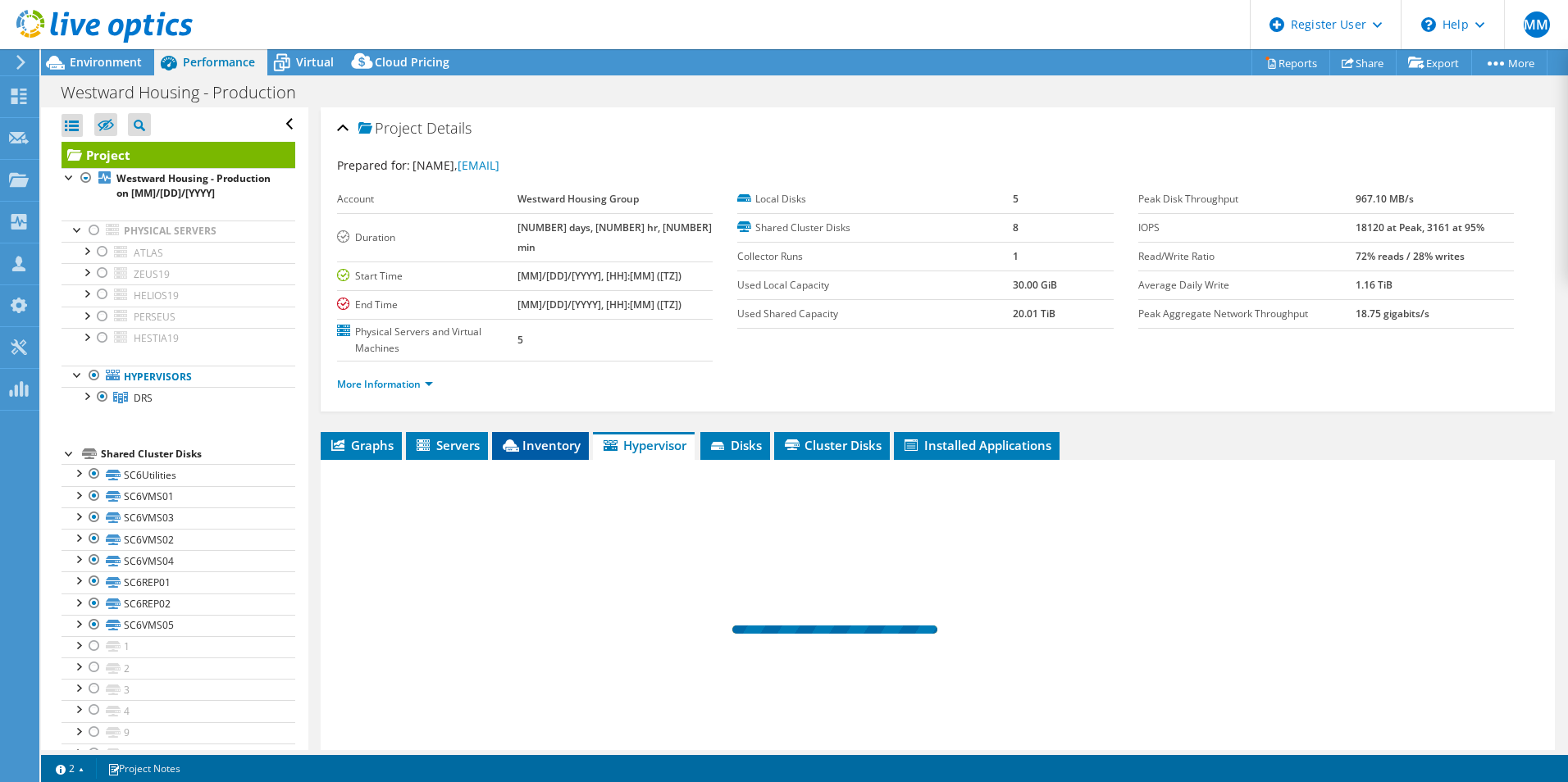click on "Inventory" at bounding box center [540, 445] 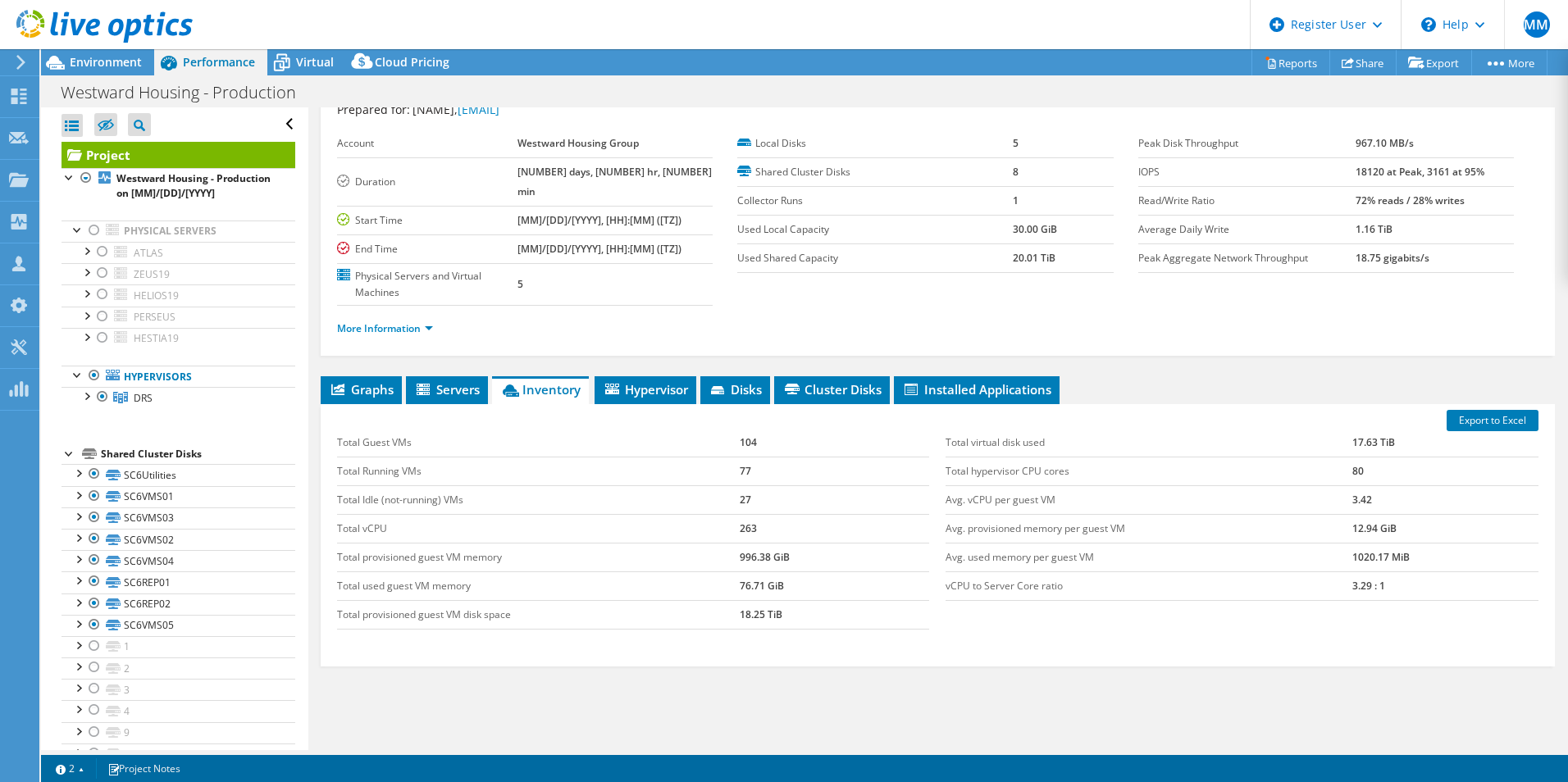 scroll, scrollTop: 88, scrollLeft: 0, axis: vertical 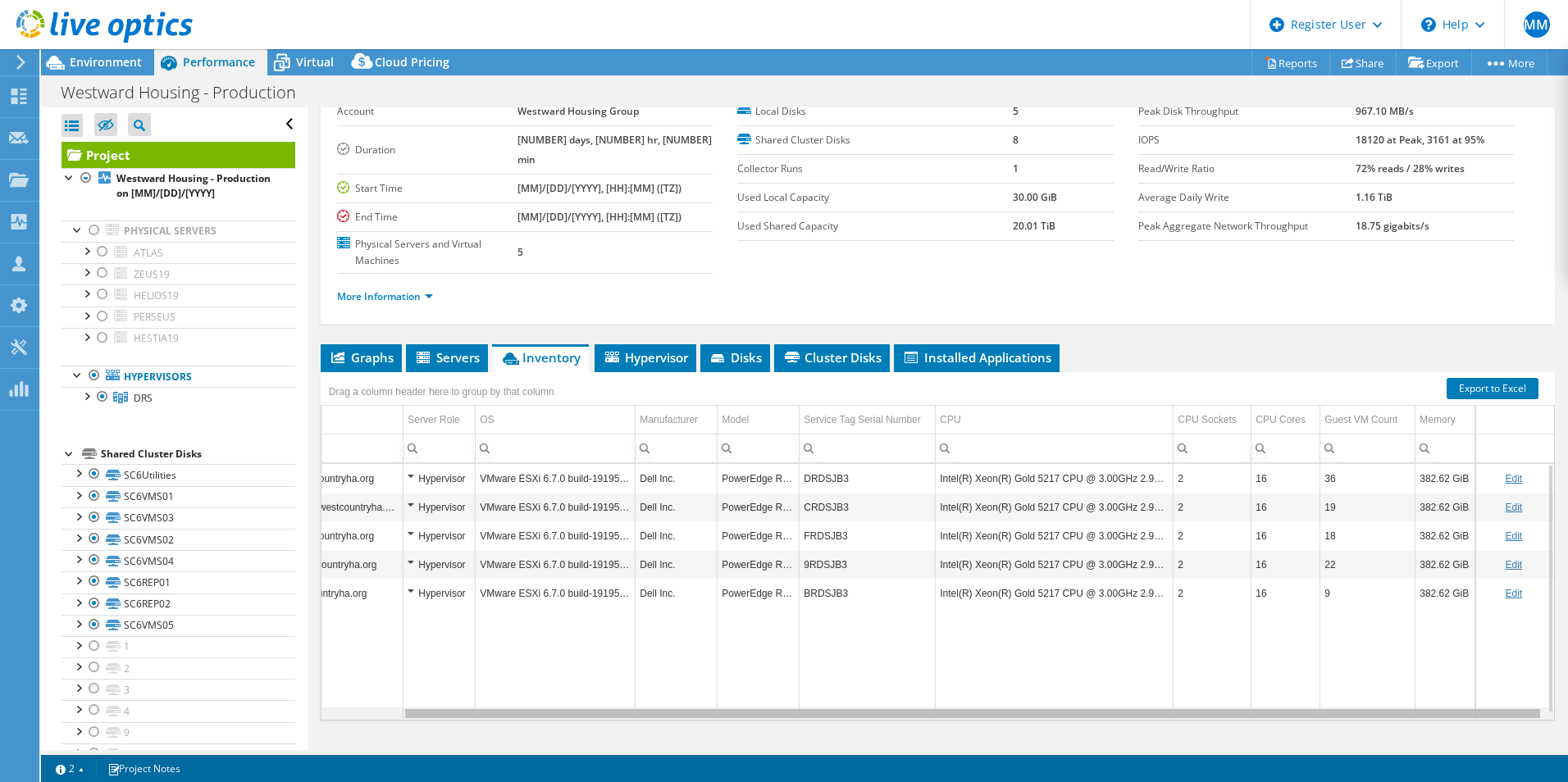 drag, startPoint x: 834, startPoint y: 685, endPoint x: 1012, endPoint y: 686, distance: 178.0028 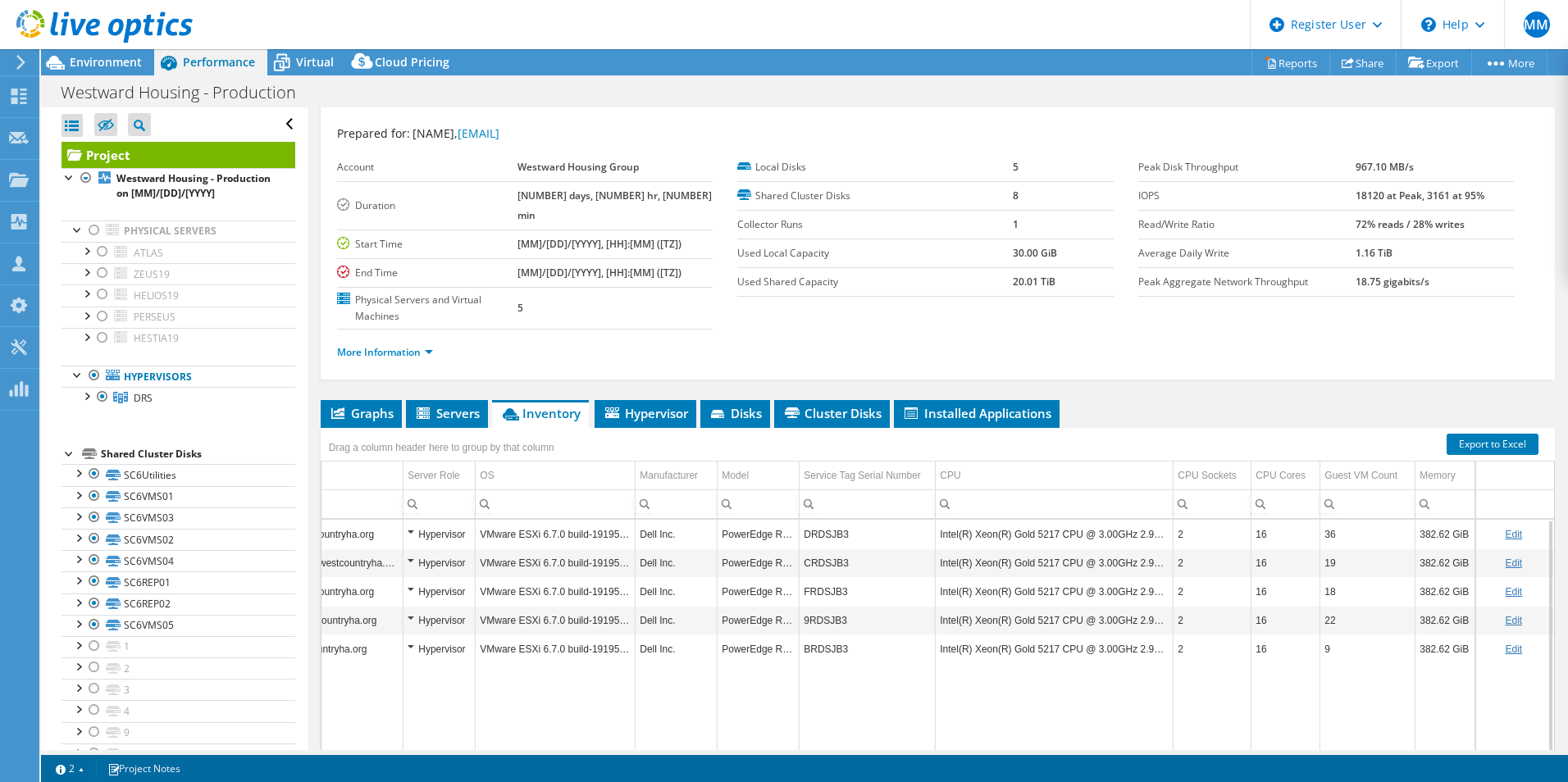 scroll, scrollTop: 0, scrollLeft: 0, axis: both 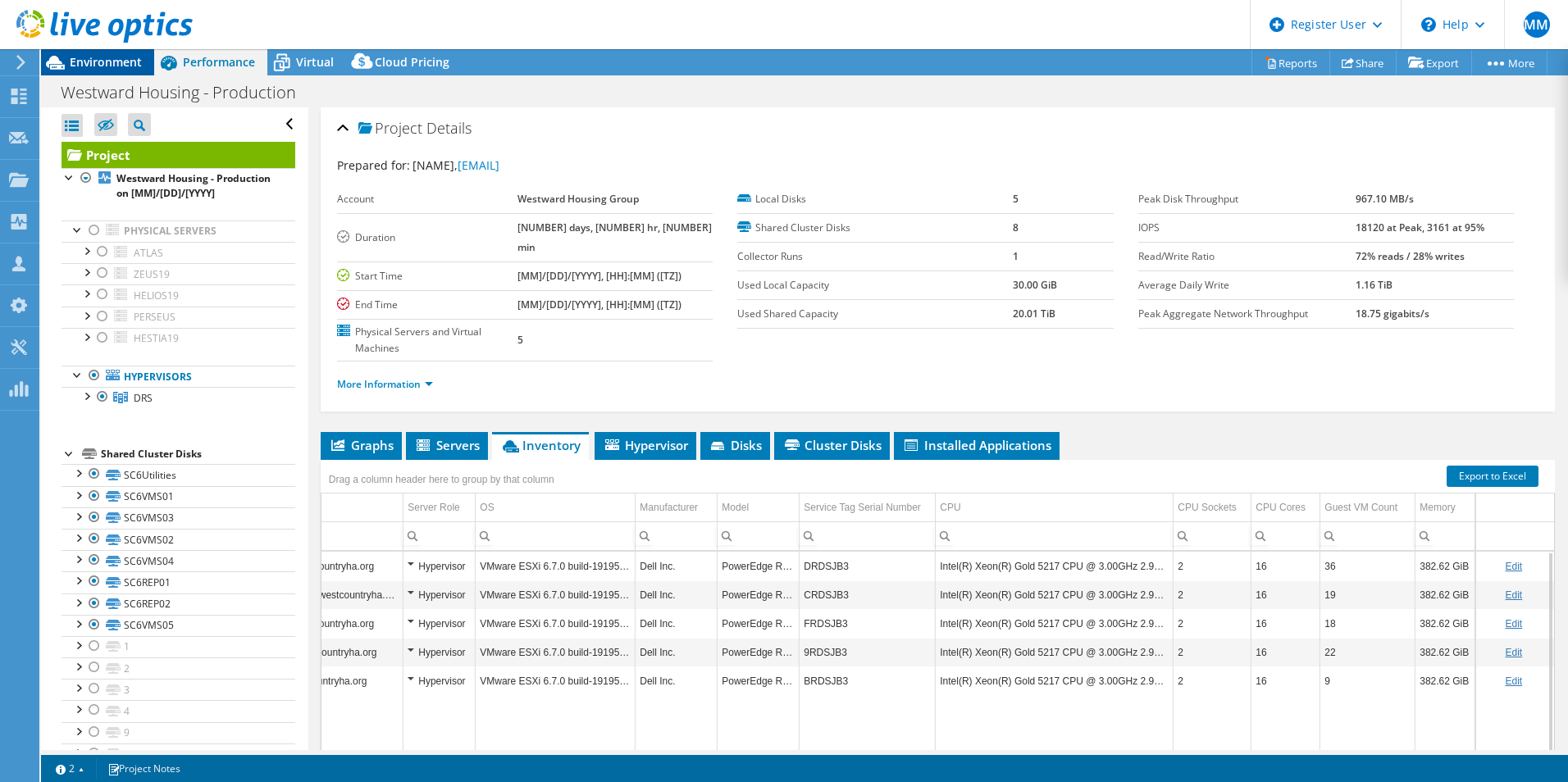 click on "Environment" at bounding box center (106, 61) 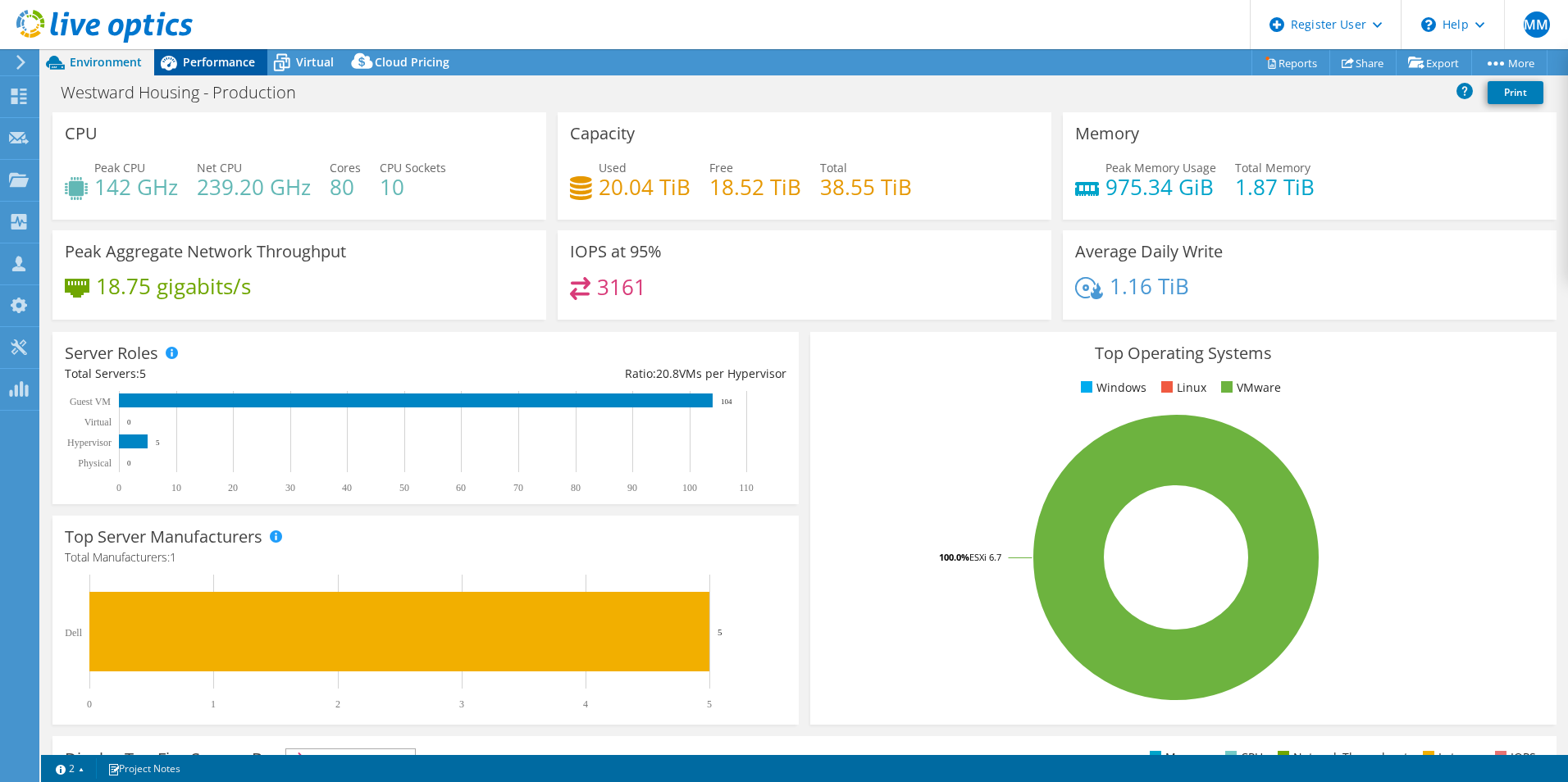 click on "Performance" at bounding box center (219, 61) 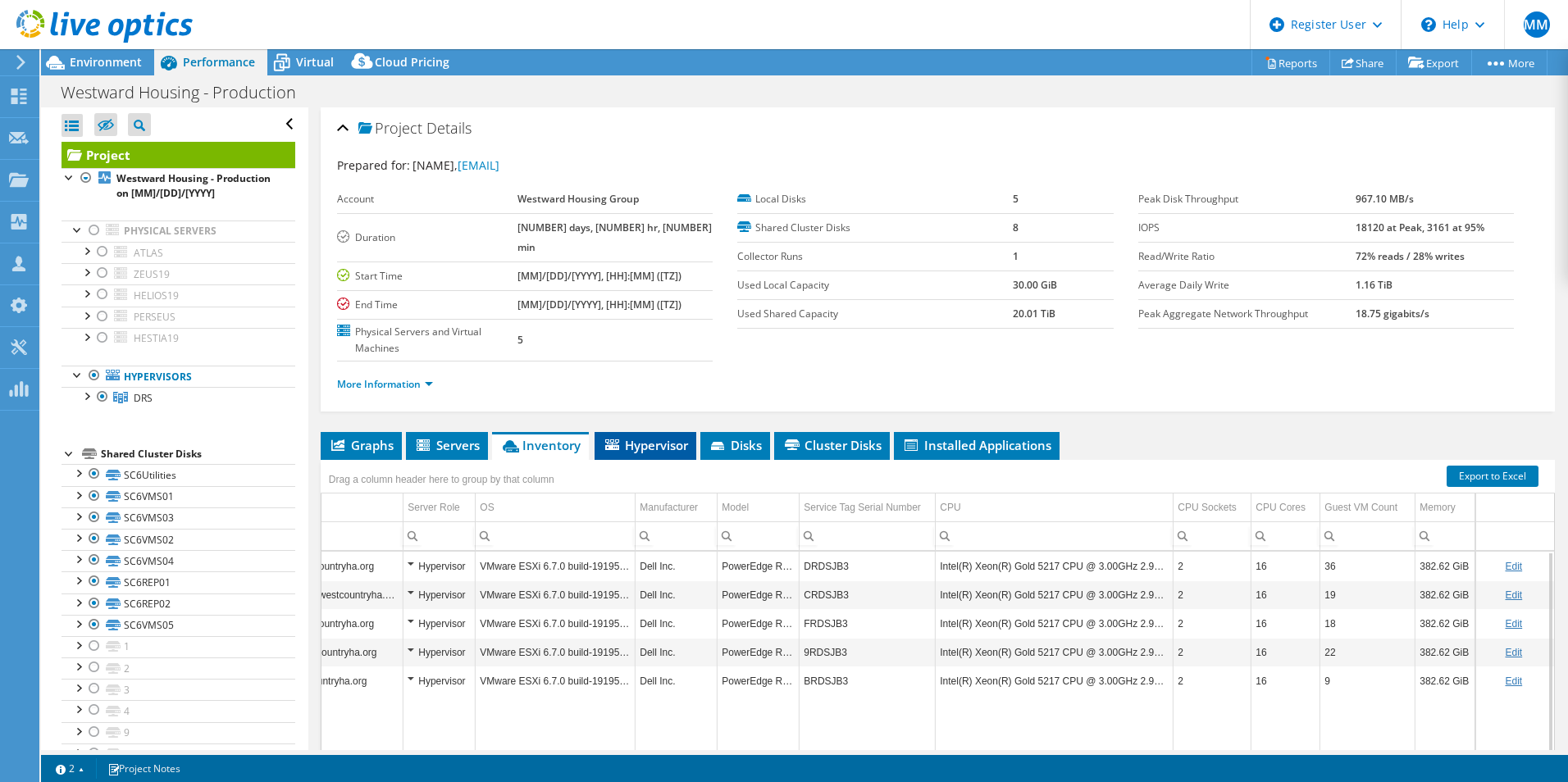 click 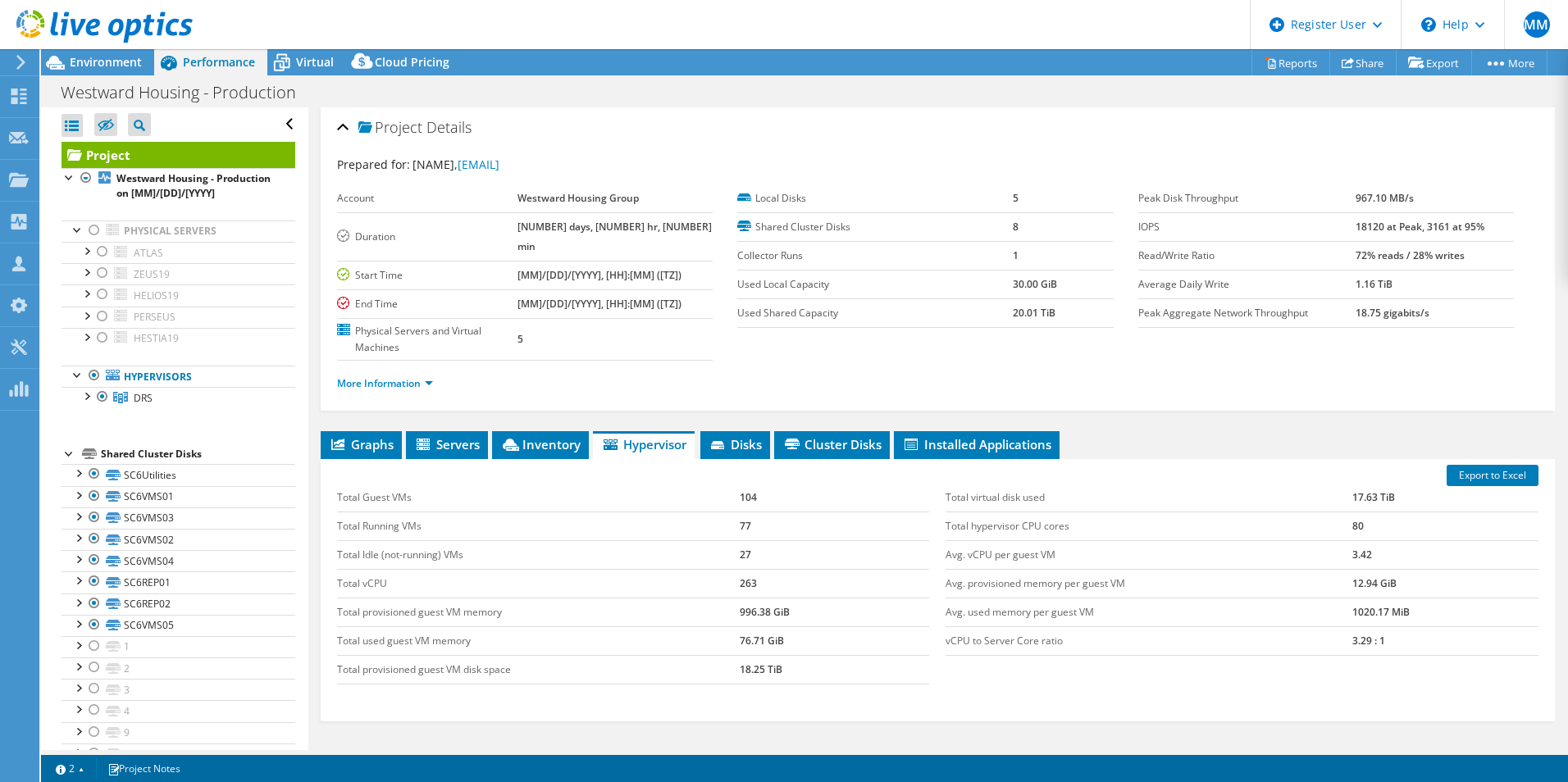 scroll, scrollTop: 0, scrollLeft: 0, axis: both 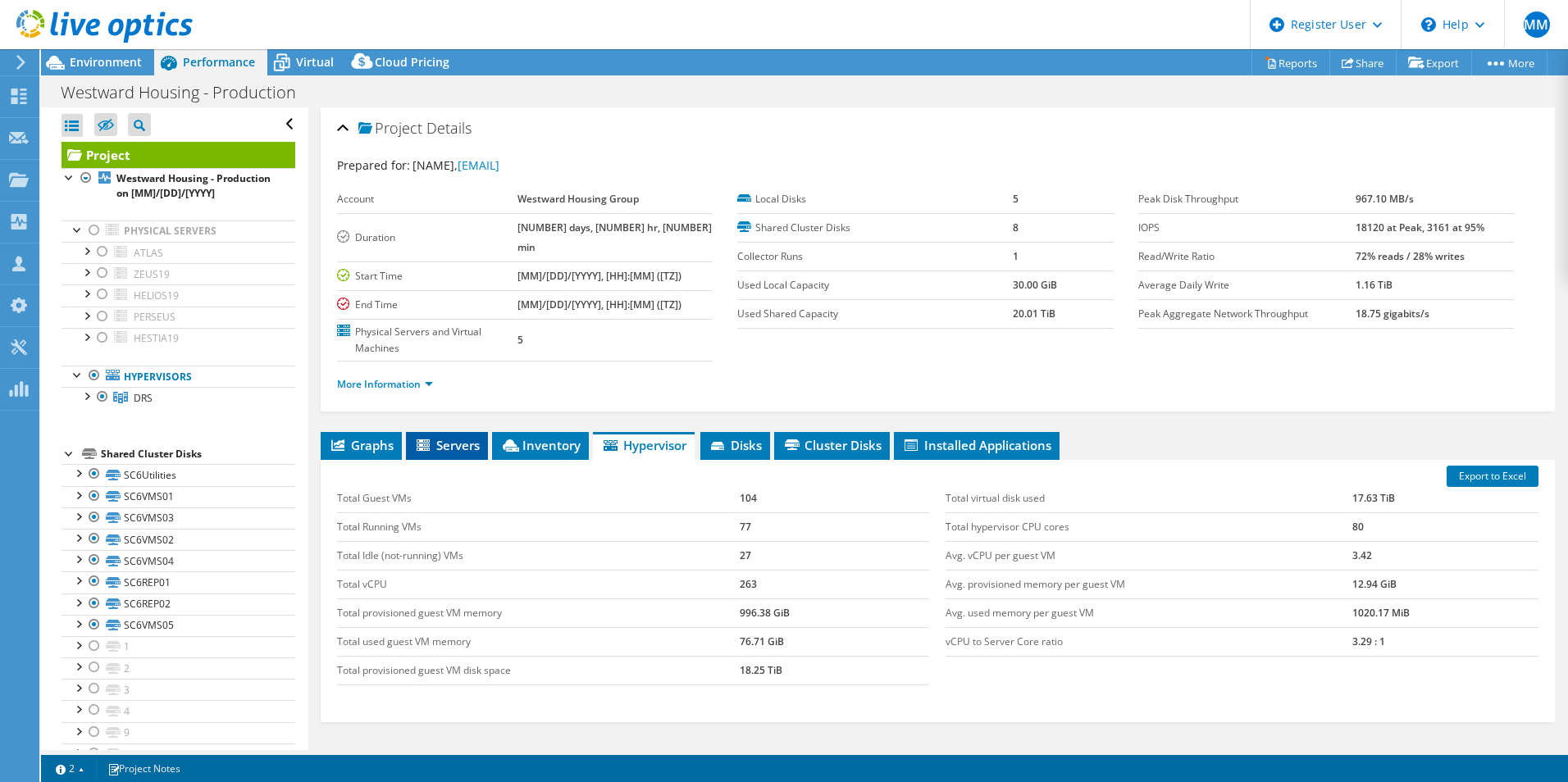 click on "Servers" at bounding box center [447, 445] 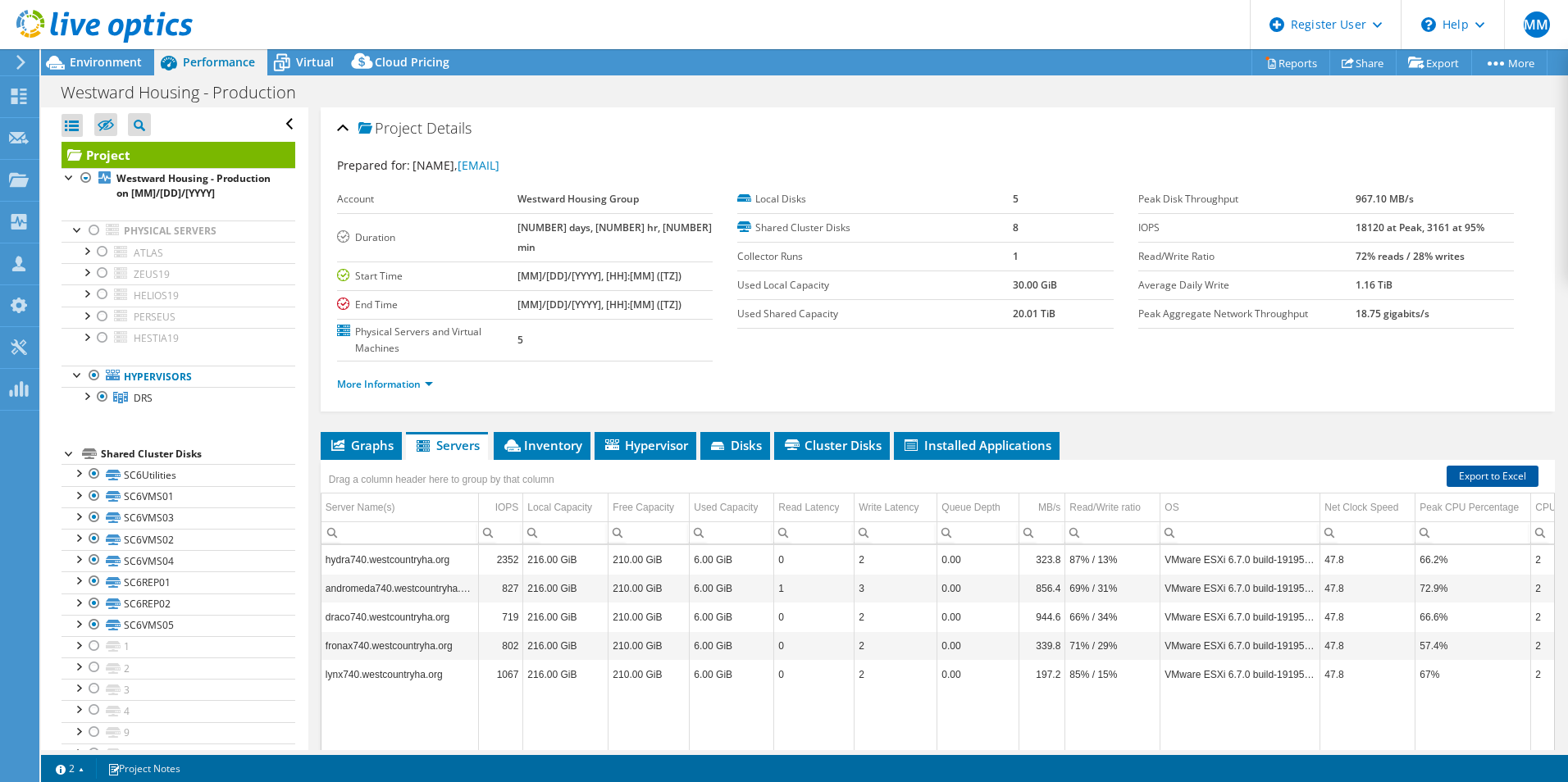 click on "Export to Excel" at bounding box center (1493, 476) 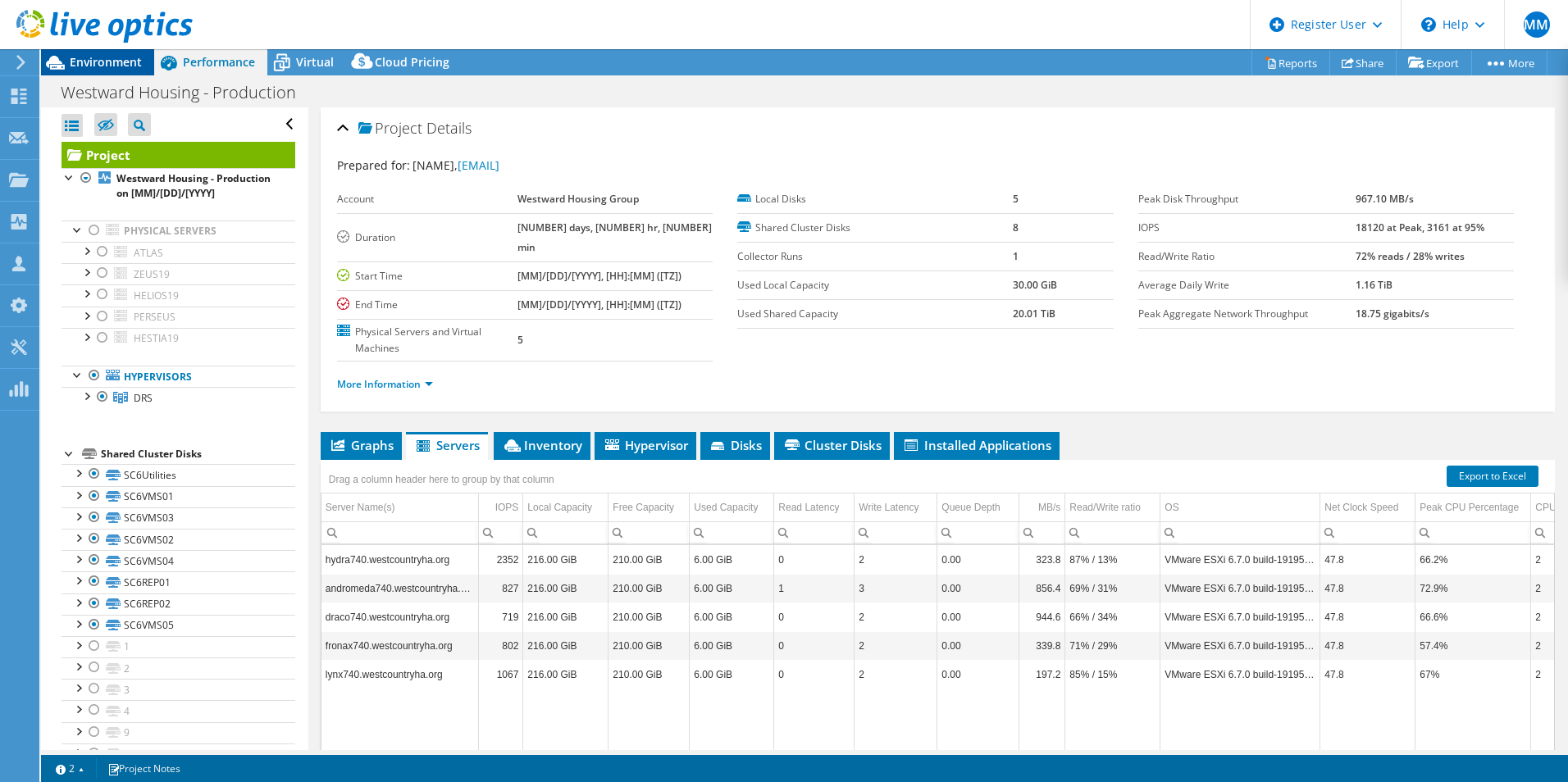 click on "Environment" at bounding box center (106, 61) 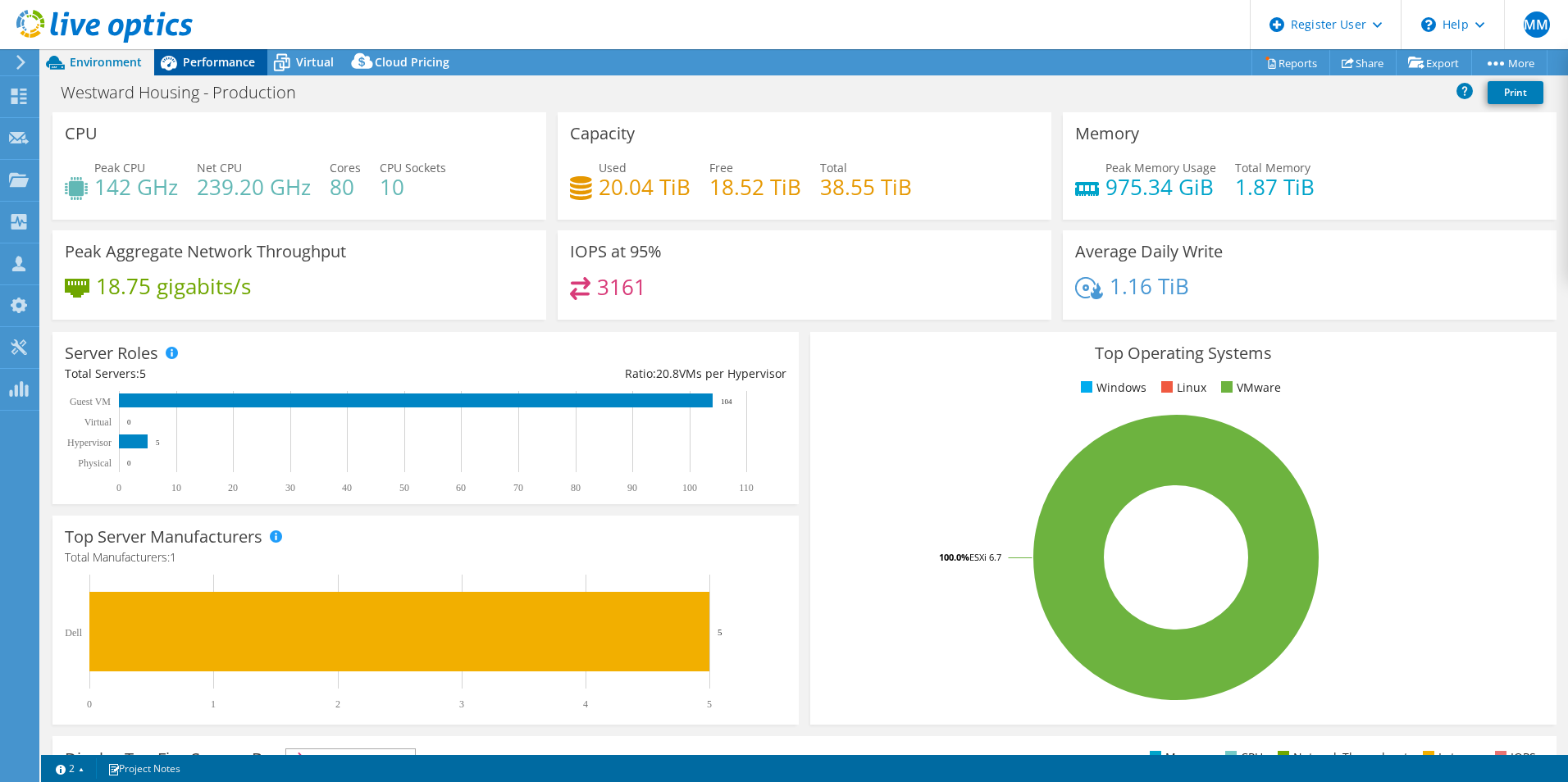 click on "Performance" at bounding box center [219, 61] 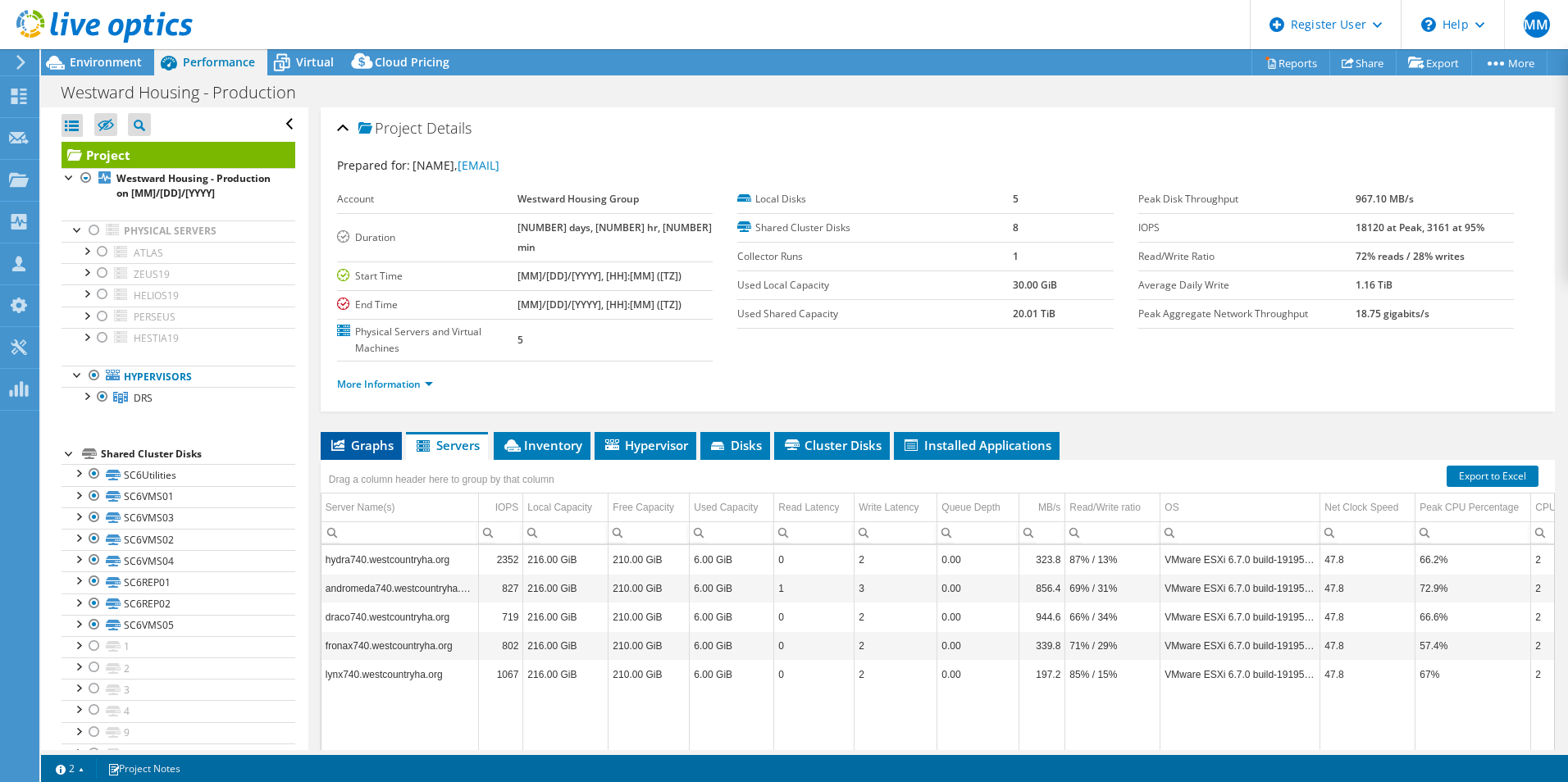 click on "Graphs" at bounding box center (361, 446) 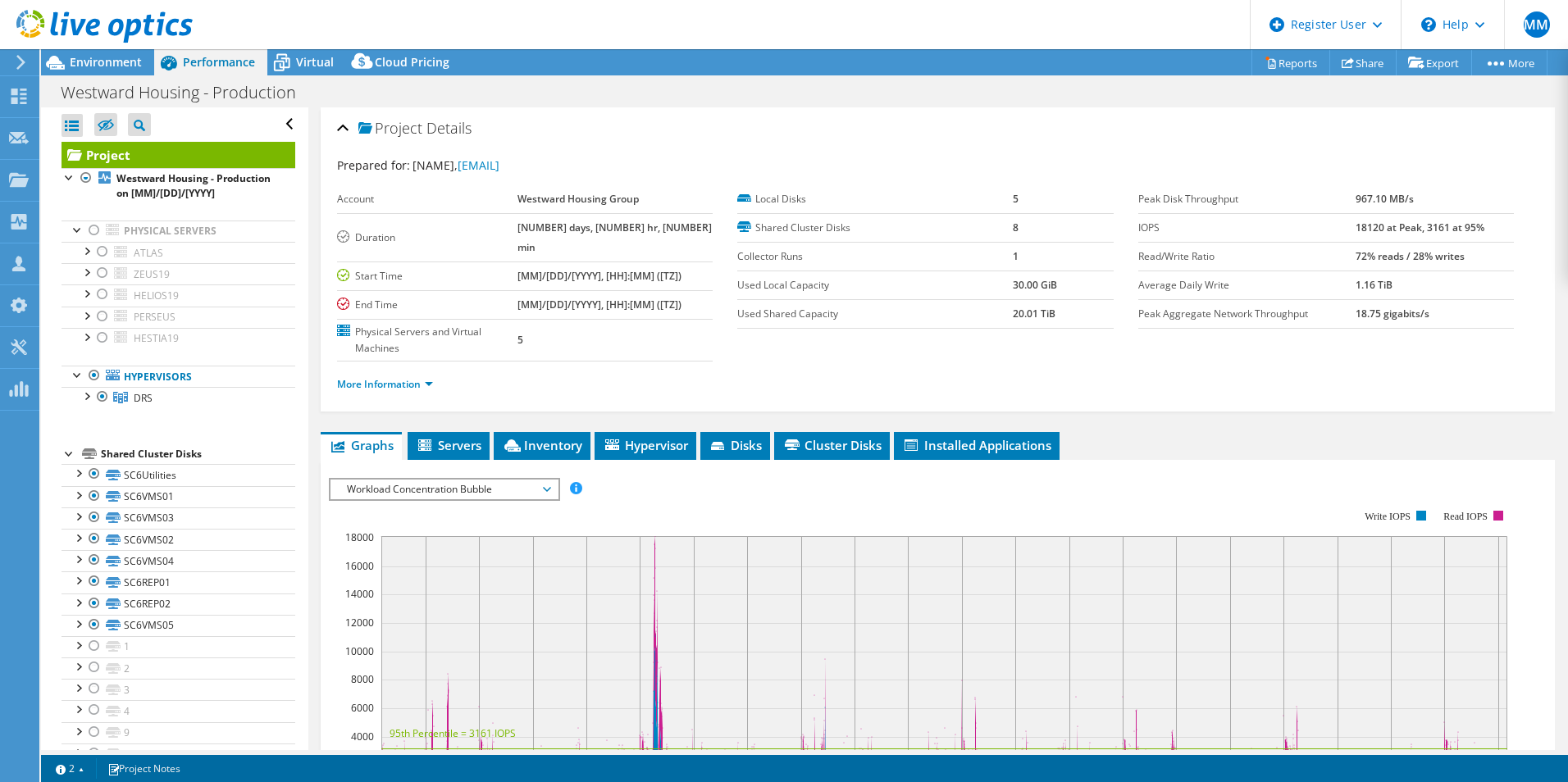 click on "Workload Concentration Bubble" at bounding box center (444, 489) 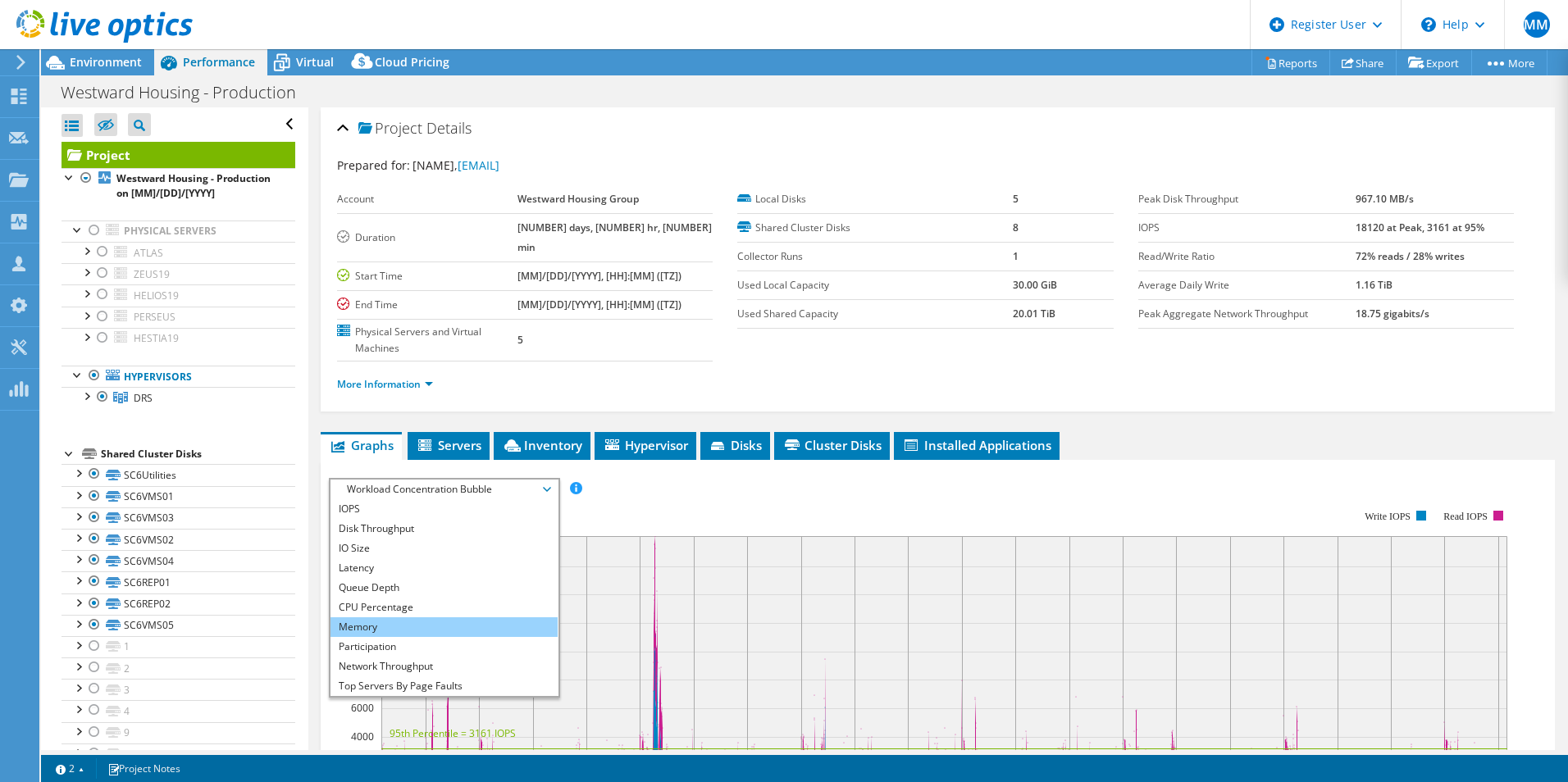 click on "Memory" at bounding box center [444, 627] 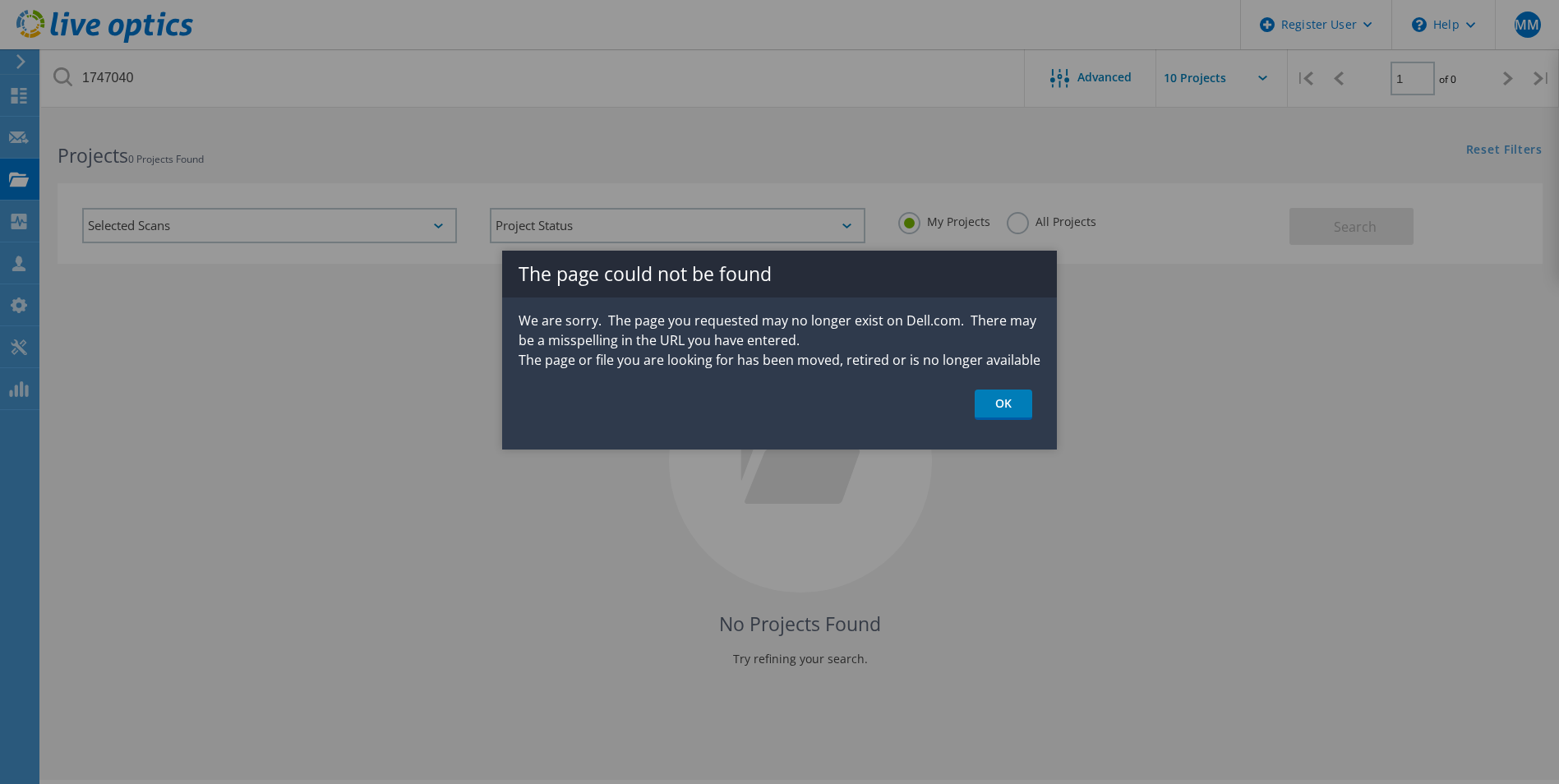 scroll, scrollTop: 0, scrollLeft: 0, axis: both 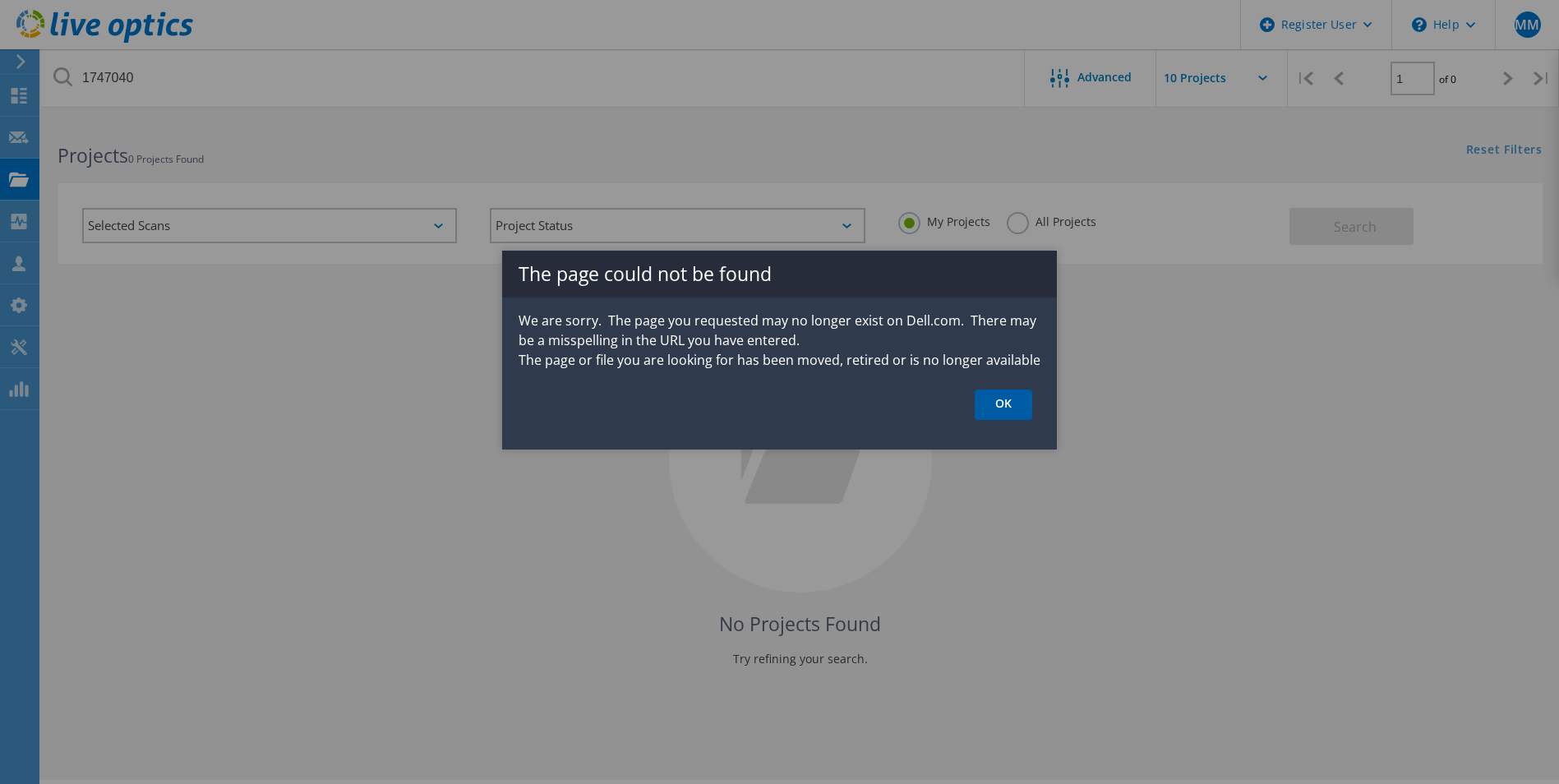 click on "OK" at bounding box center (1003, 404) 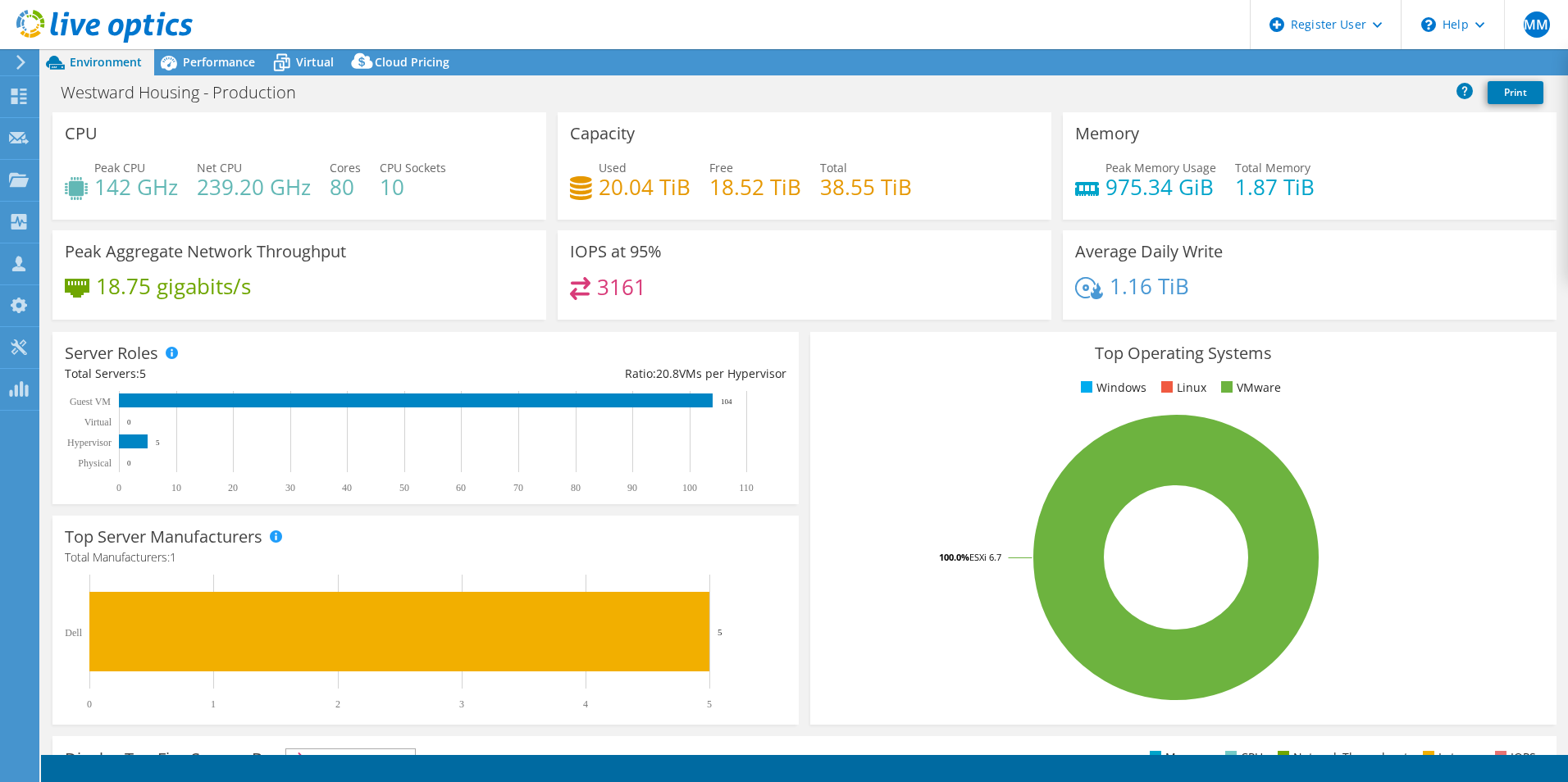 select on "EULondon" 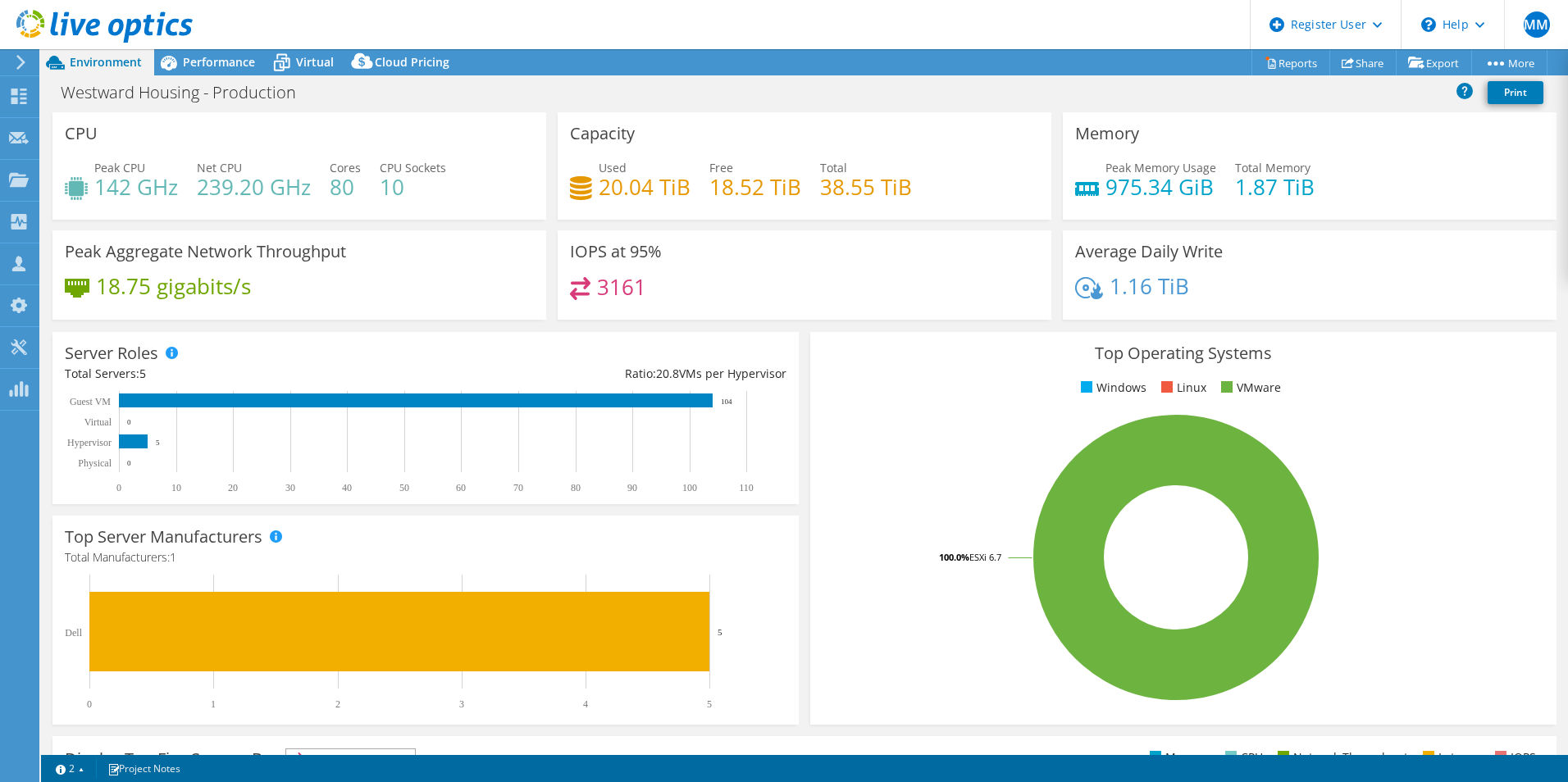 scroll, scrollTop: 0, scrollLeft: 0, axis: both 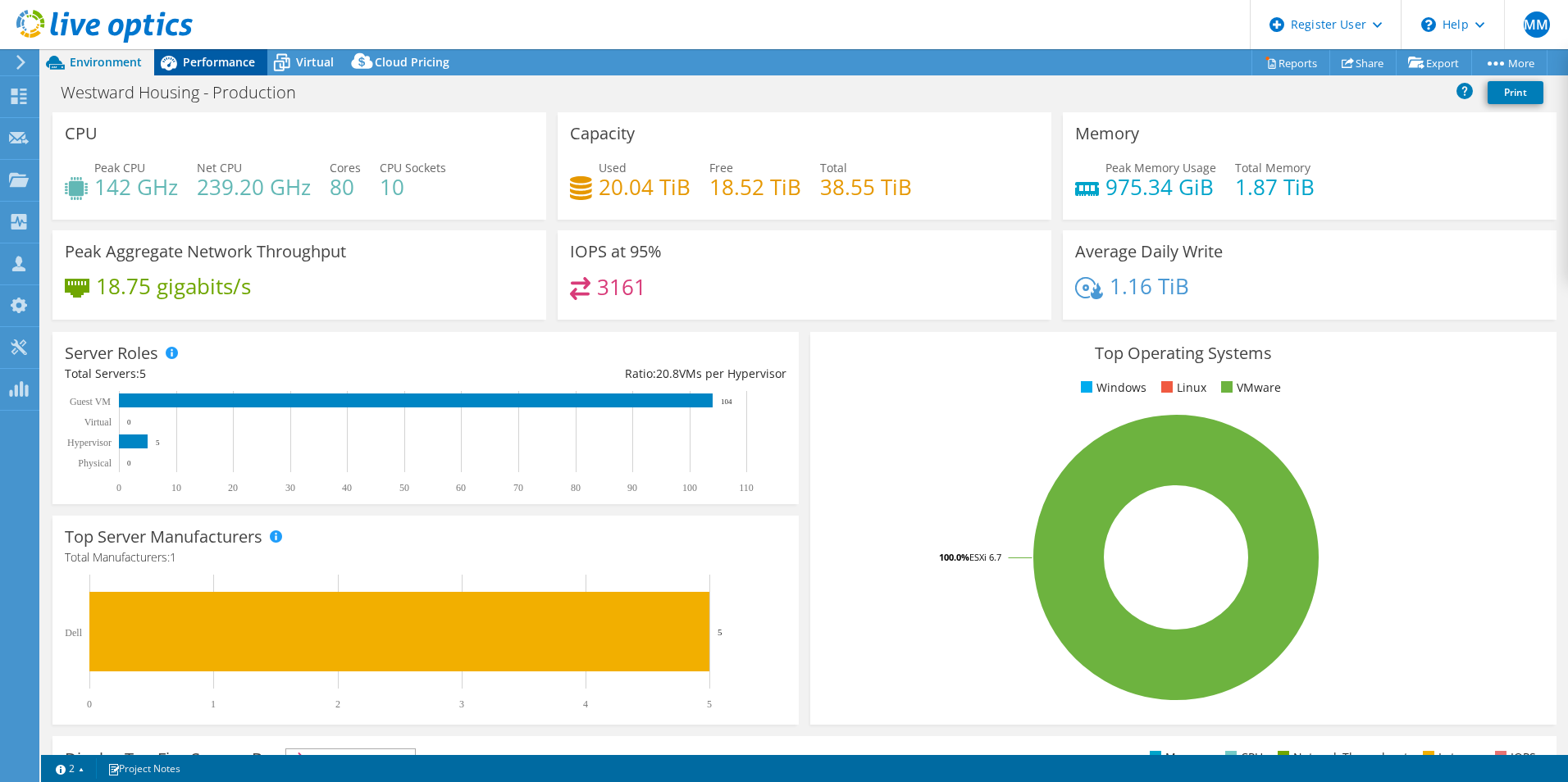 click on "Performance" at bounding box center [219, 61] 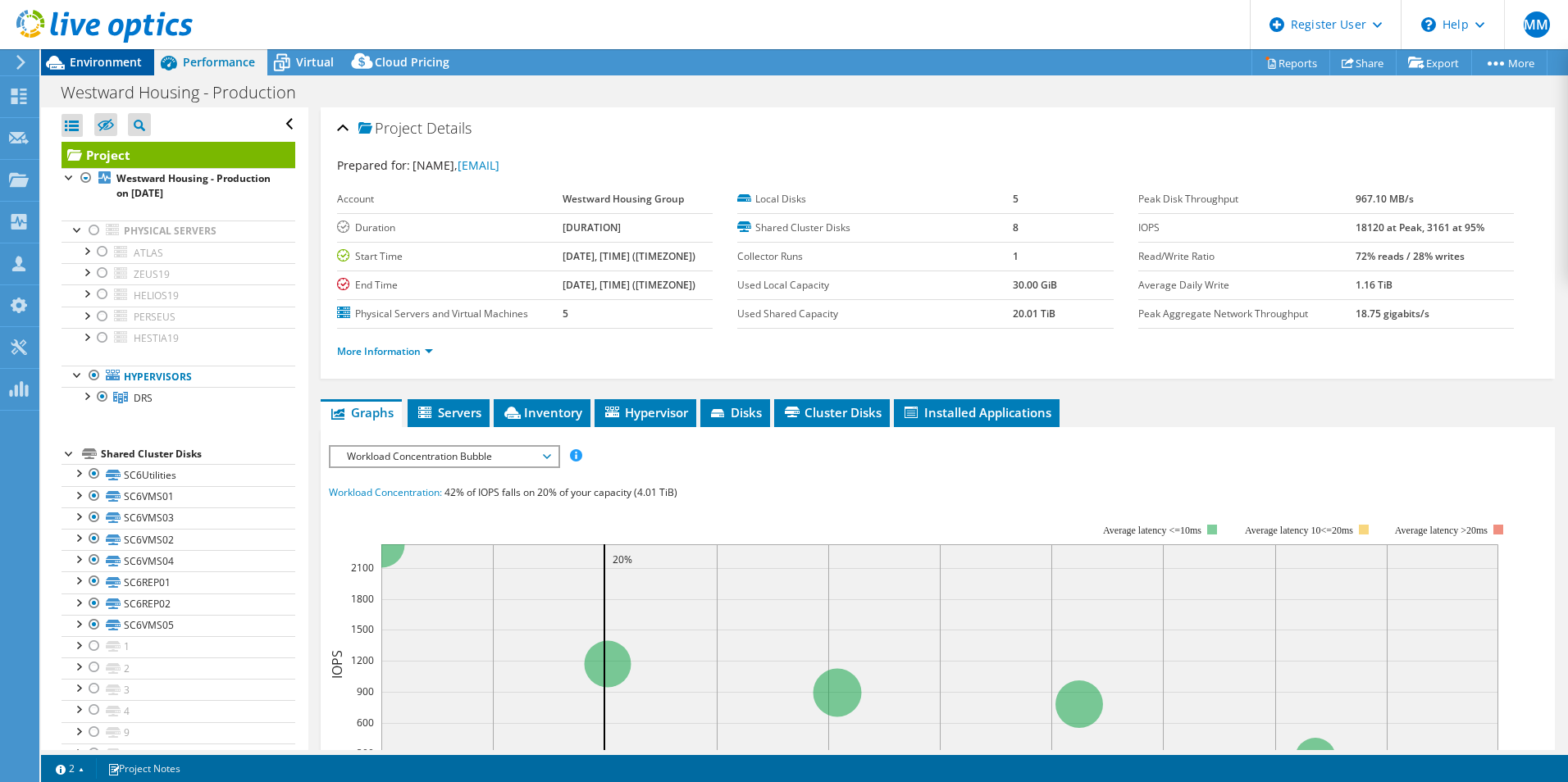 click on "Environment" at bounding box center [98, 62] 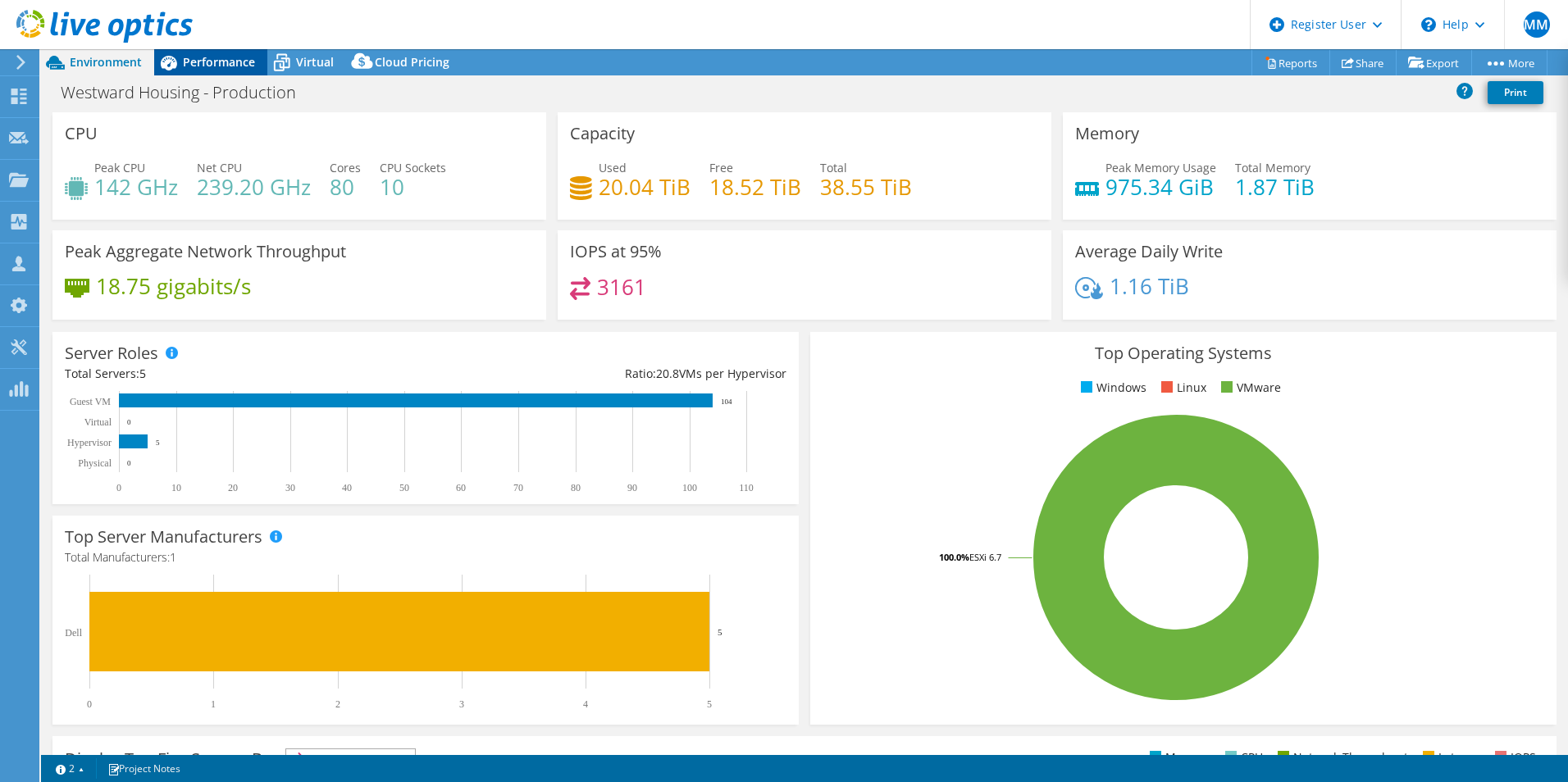 click on "Performance" at bounding box center [219, 61] 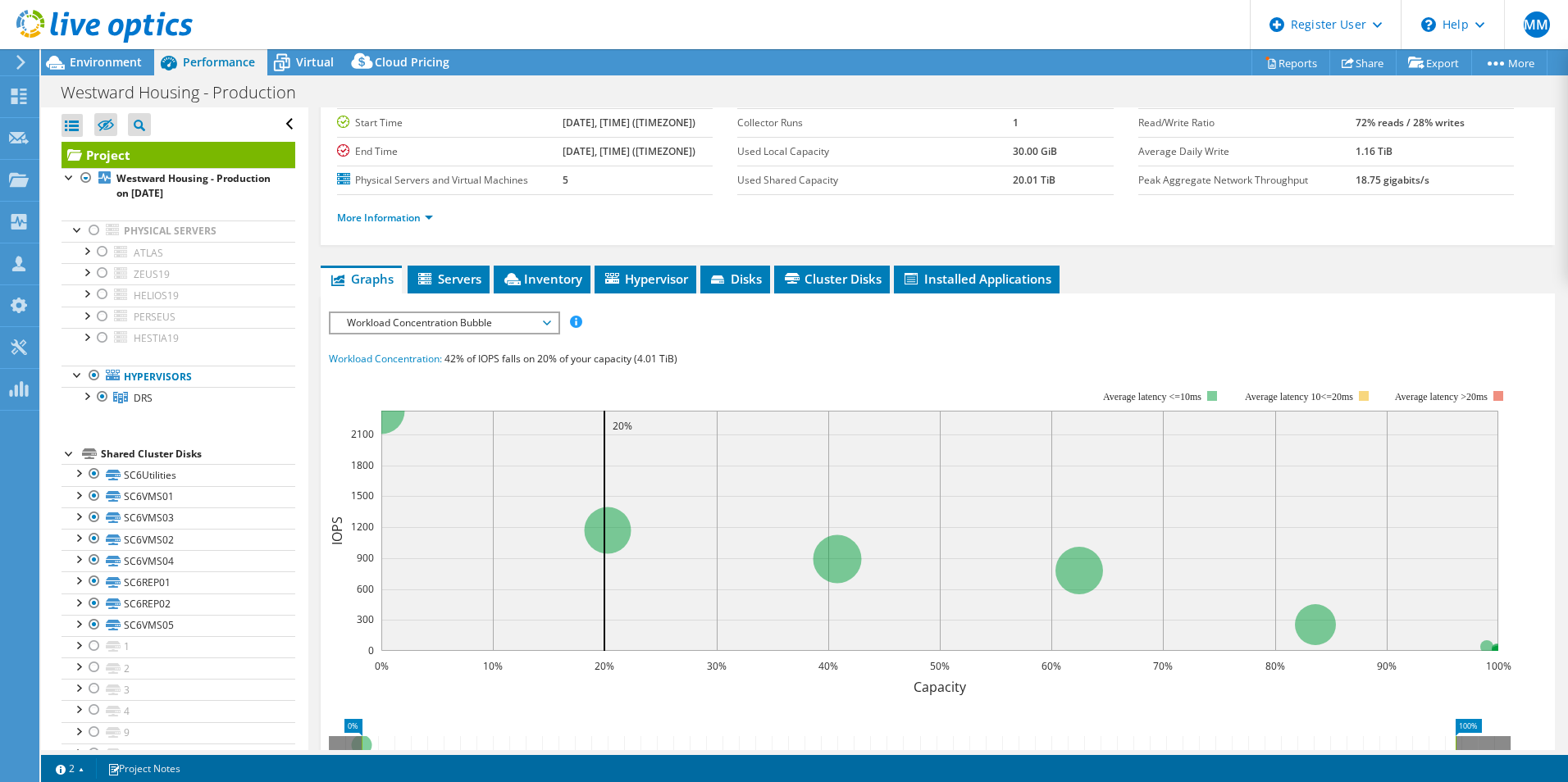 scroll, scrollTop: 0, scrollLeft: 0, axis: both 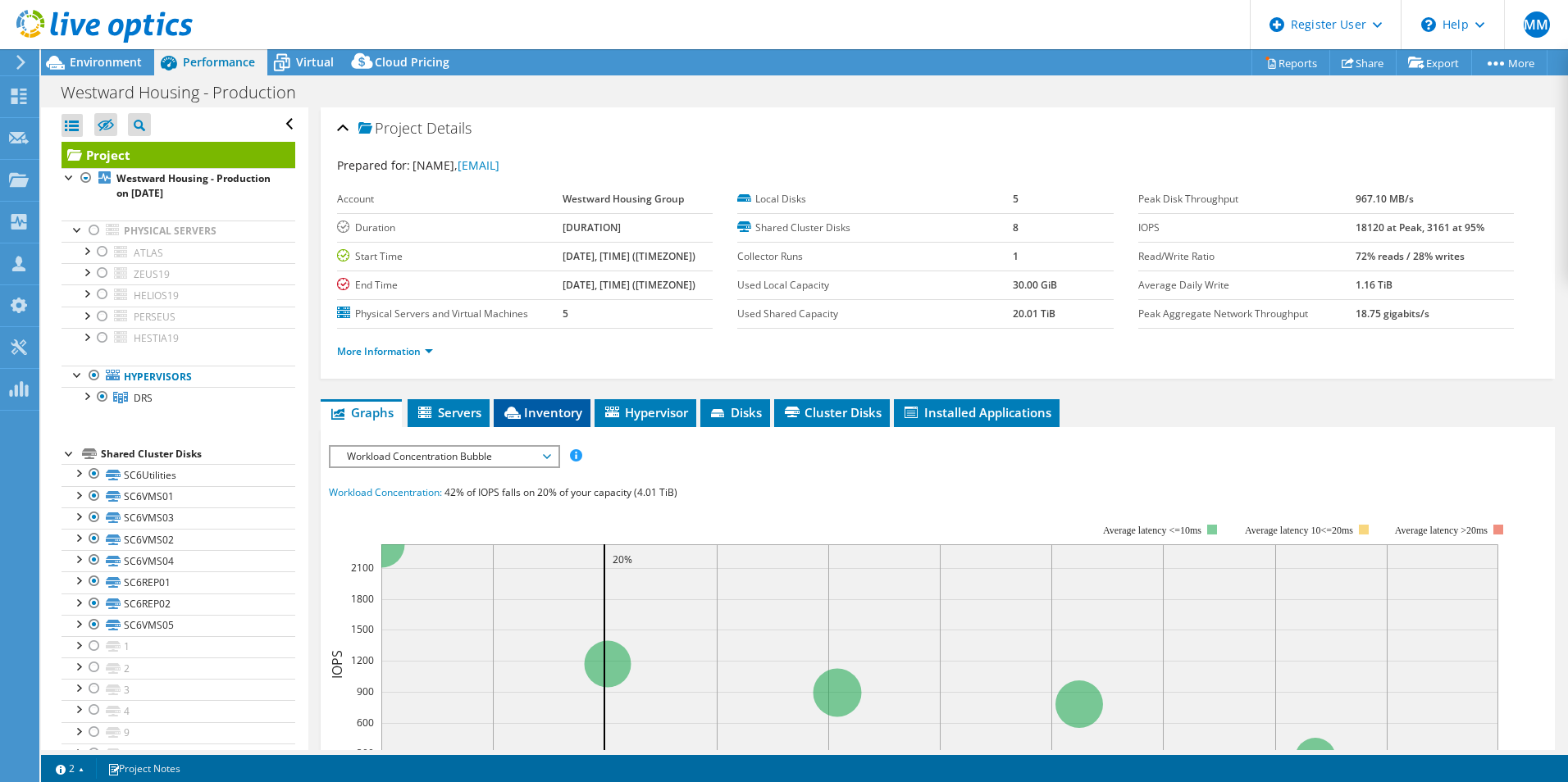 click on "Inventory" at bounding box center [542, 412] 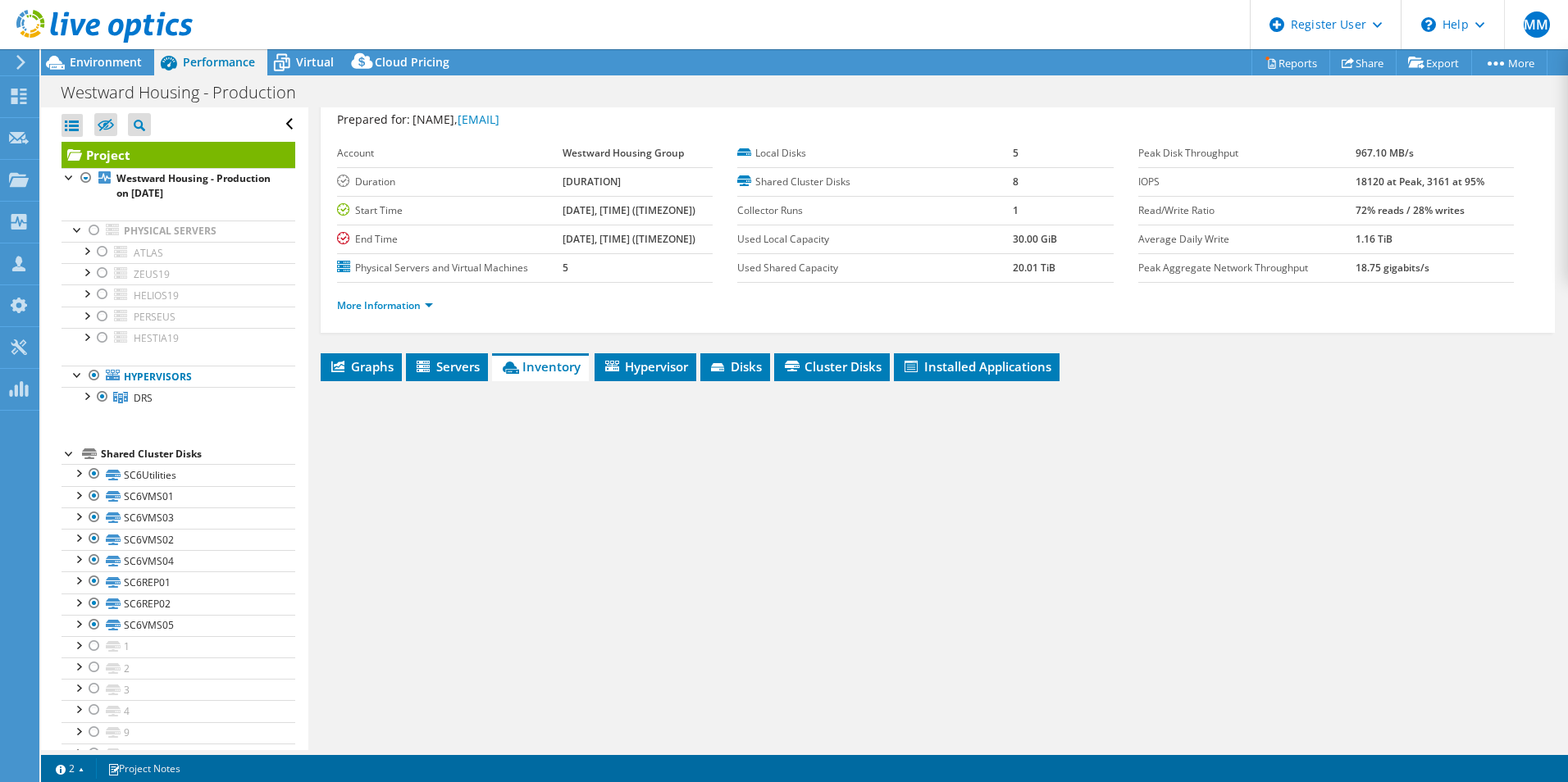scroll, scrollTop: 88, scrollLeft: 0, axis: vertical 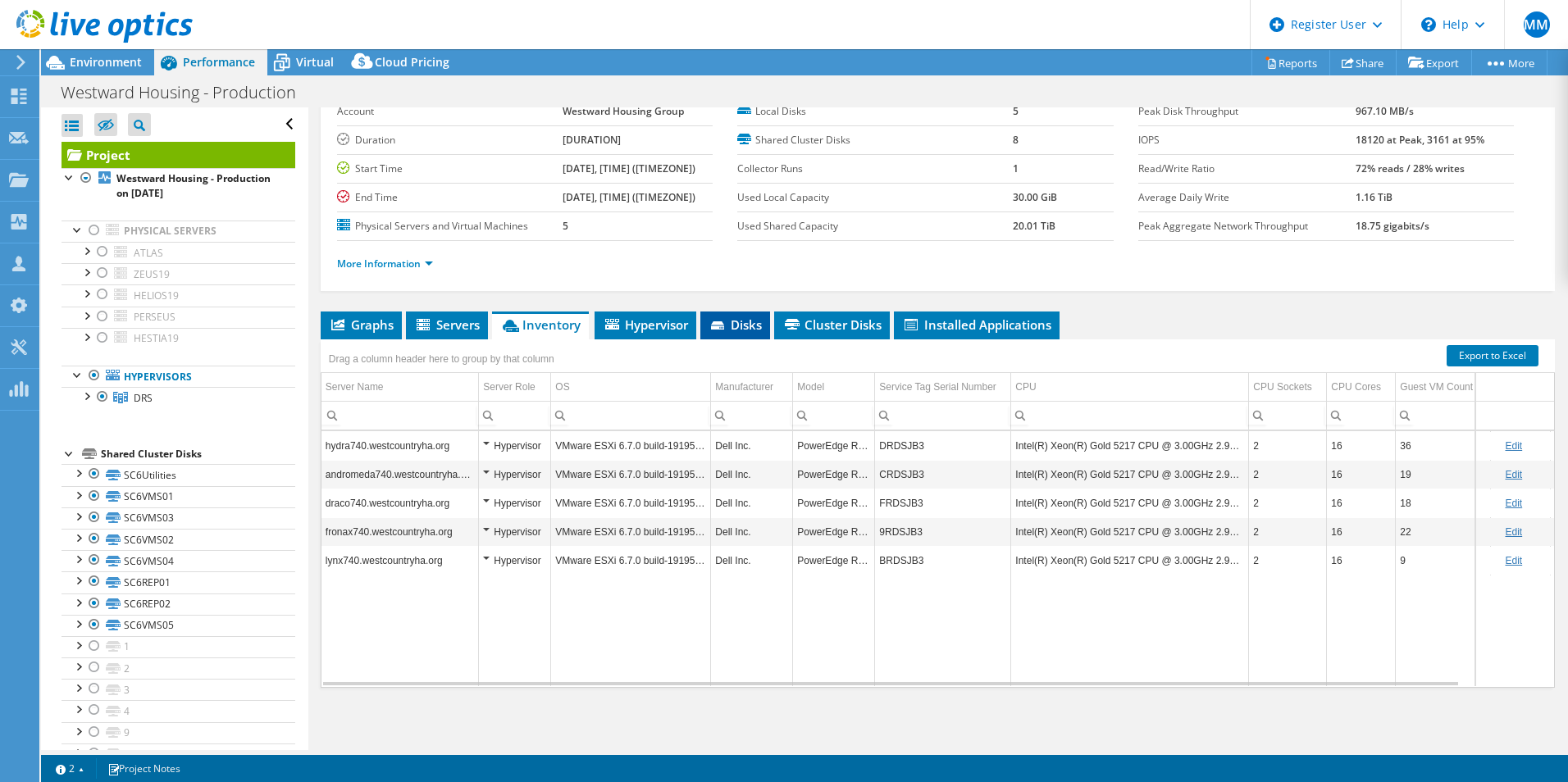 click on "Disks" at bounding box center [735, 325] 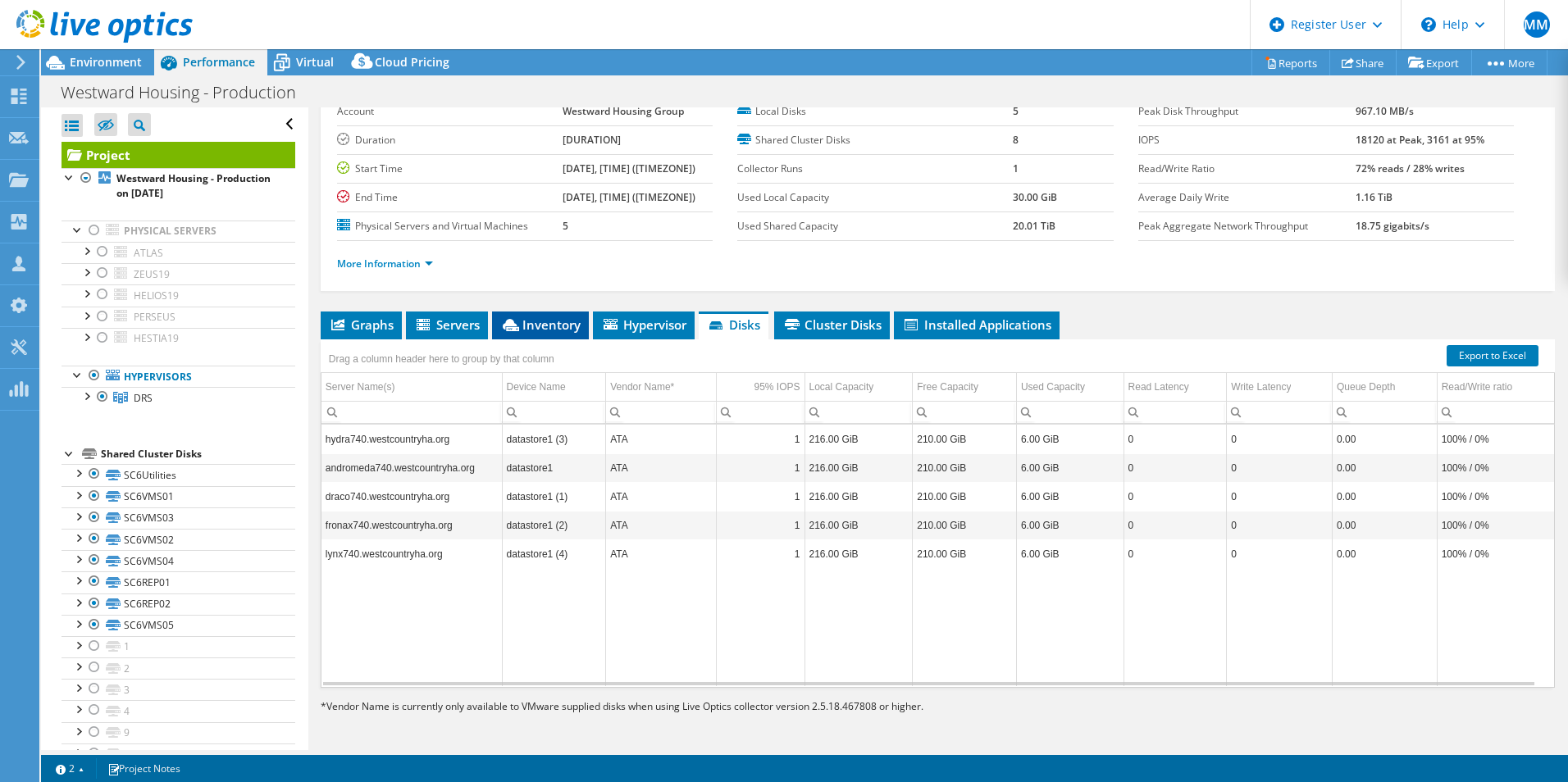 click on "Inventory" at bounding box center (540, 325) 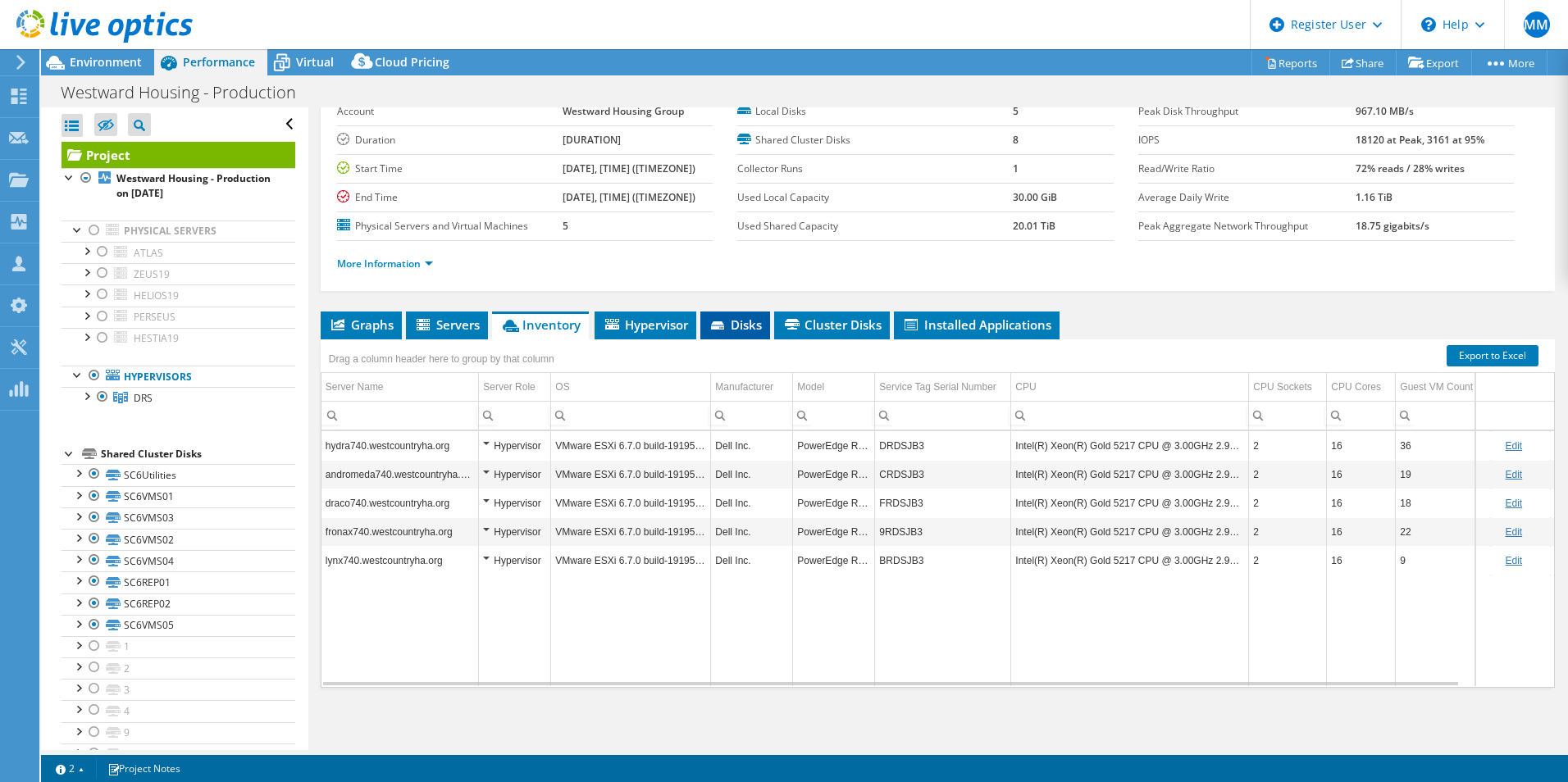click on "Disks" at bounding box center [735, 325] 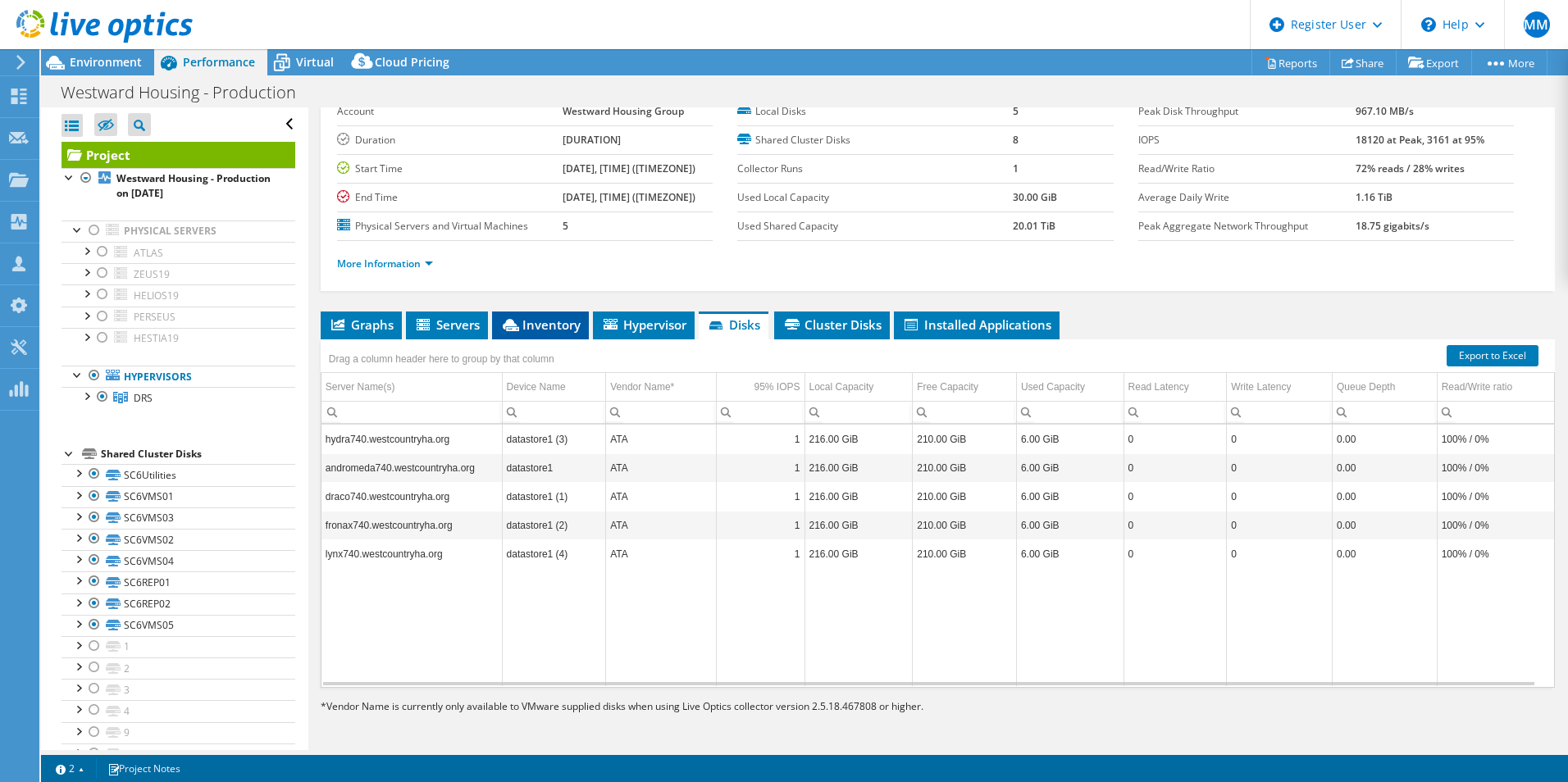click on "Inventory" at bounding box center [540, 325] 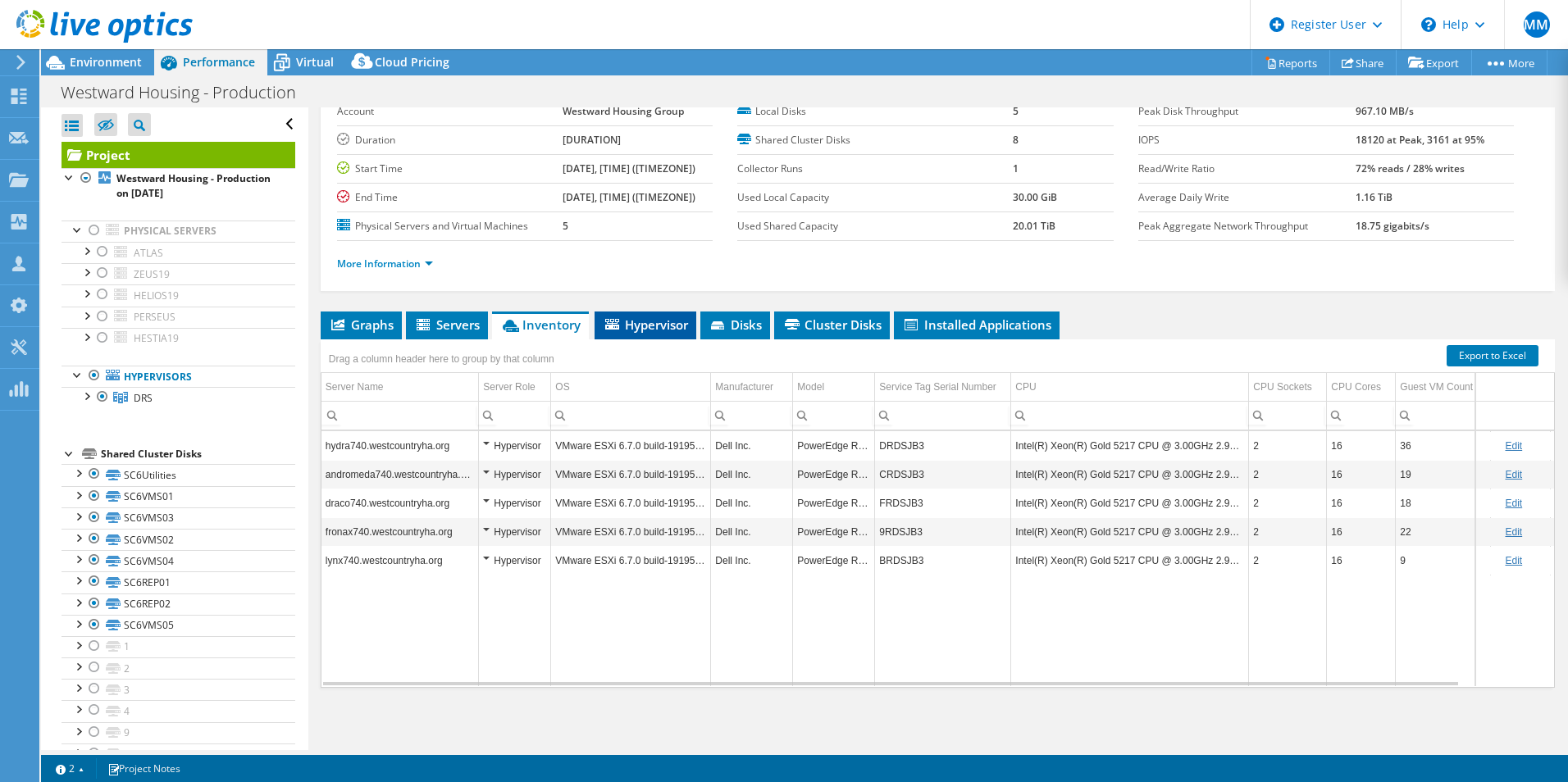 click on "Hypervisor" at bounding box center (645, 325) 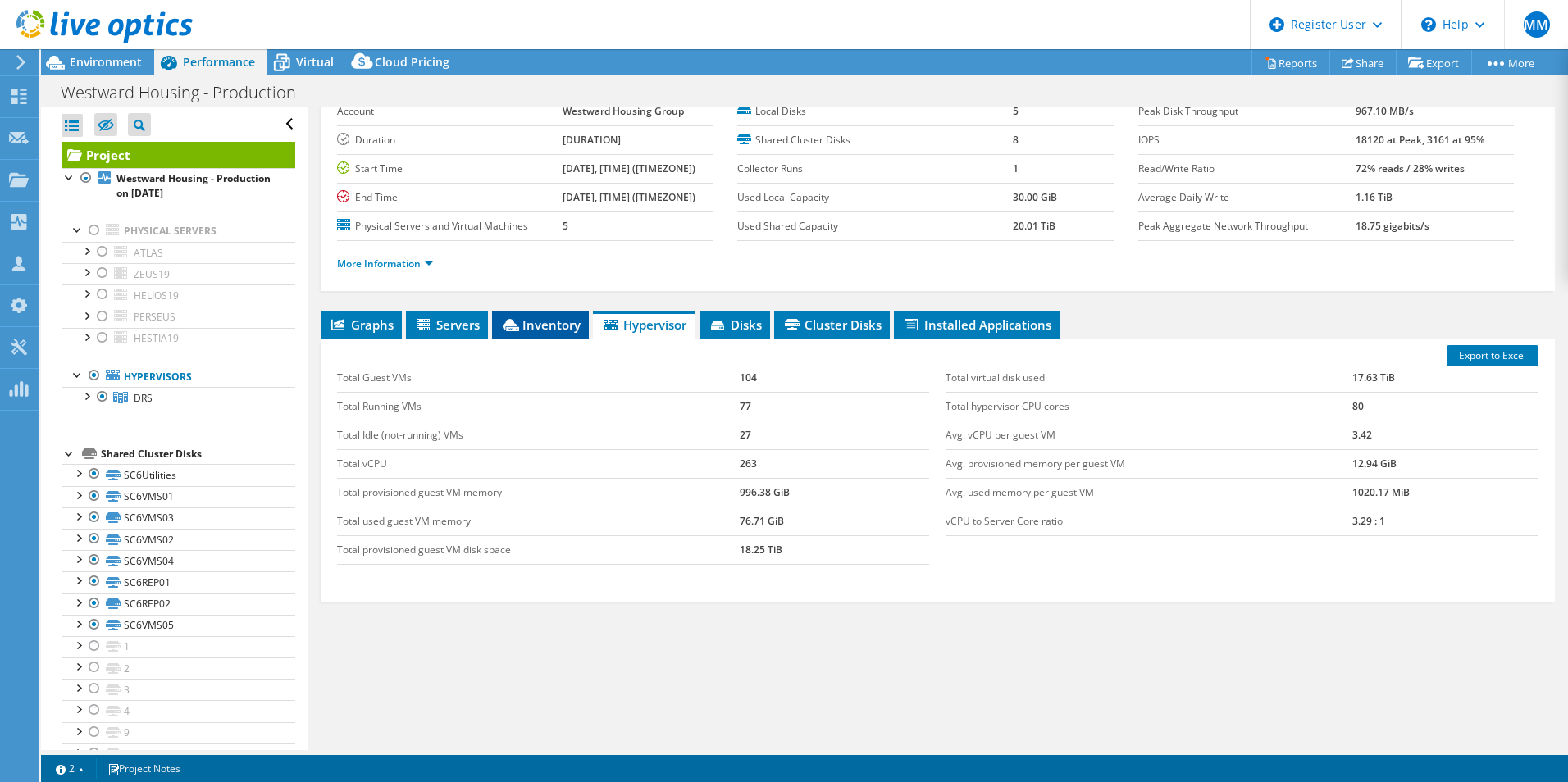 click on "Inventory" at bounding box center (540, 325) 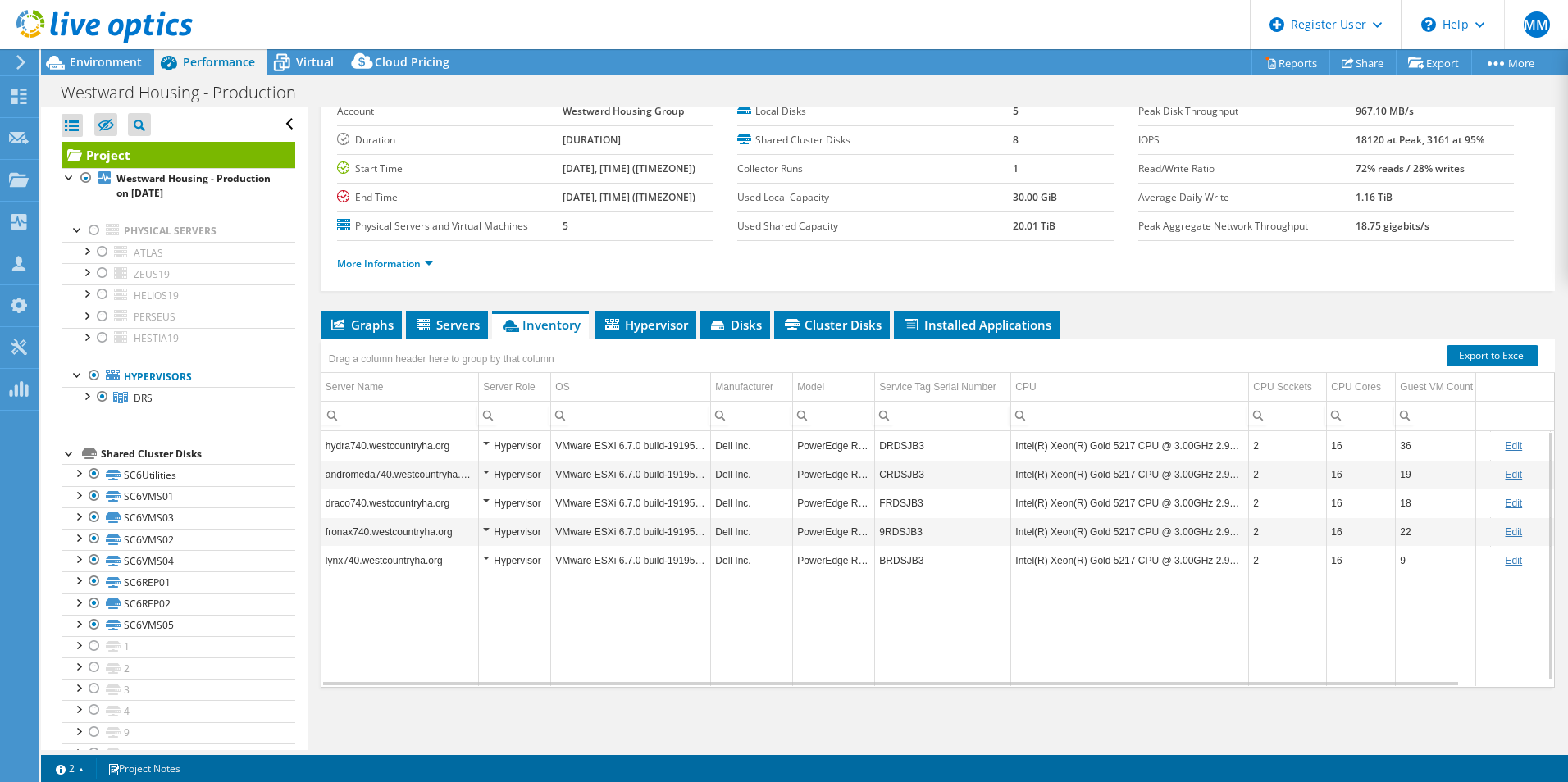 click on "Hypervisor" at bounding box center (514, 446) 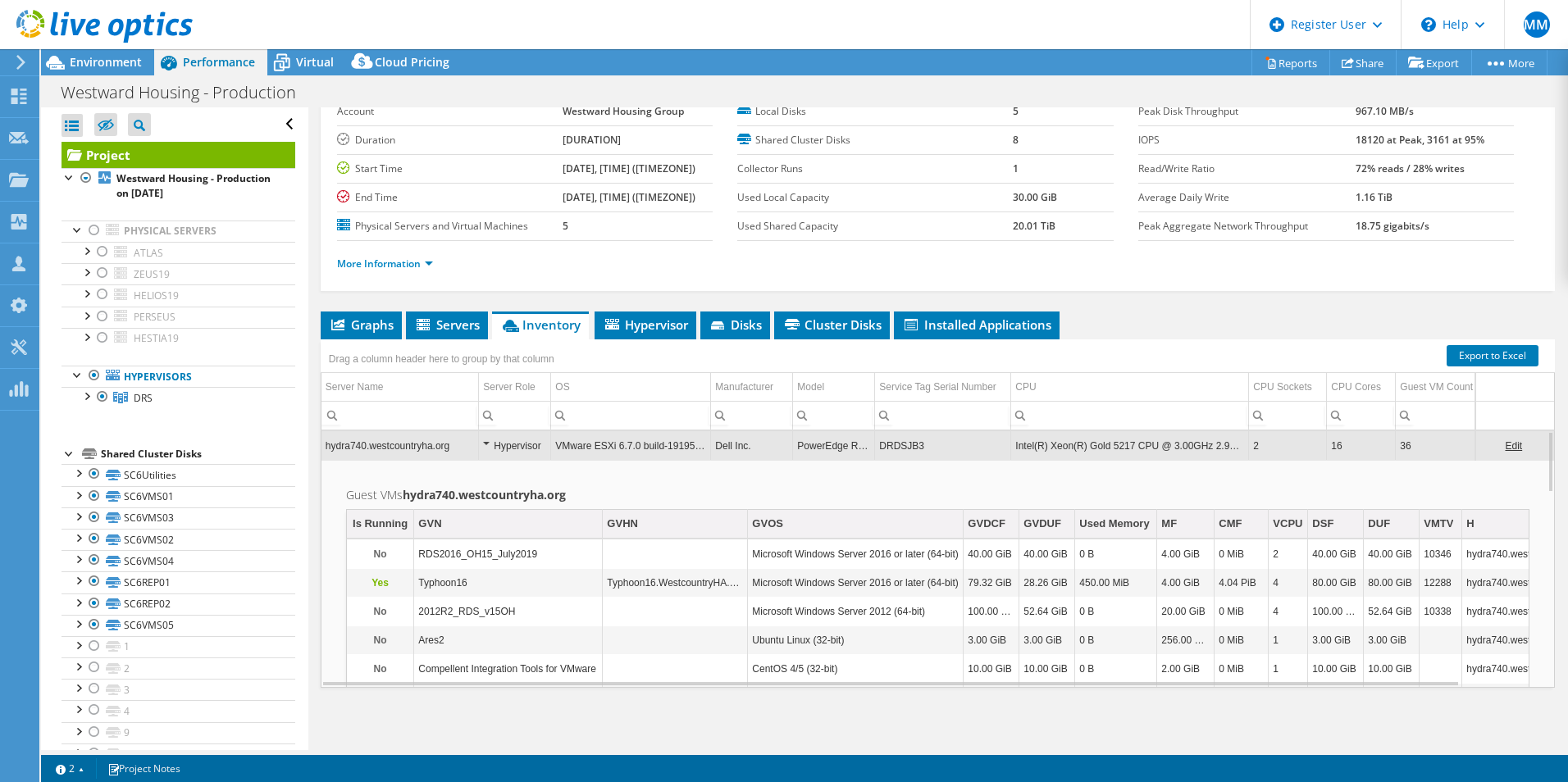 click on "Hypervisor" at bounding box center [514, 446] 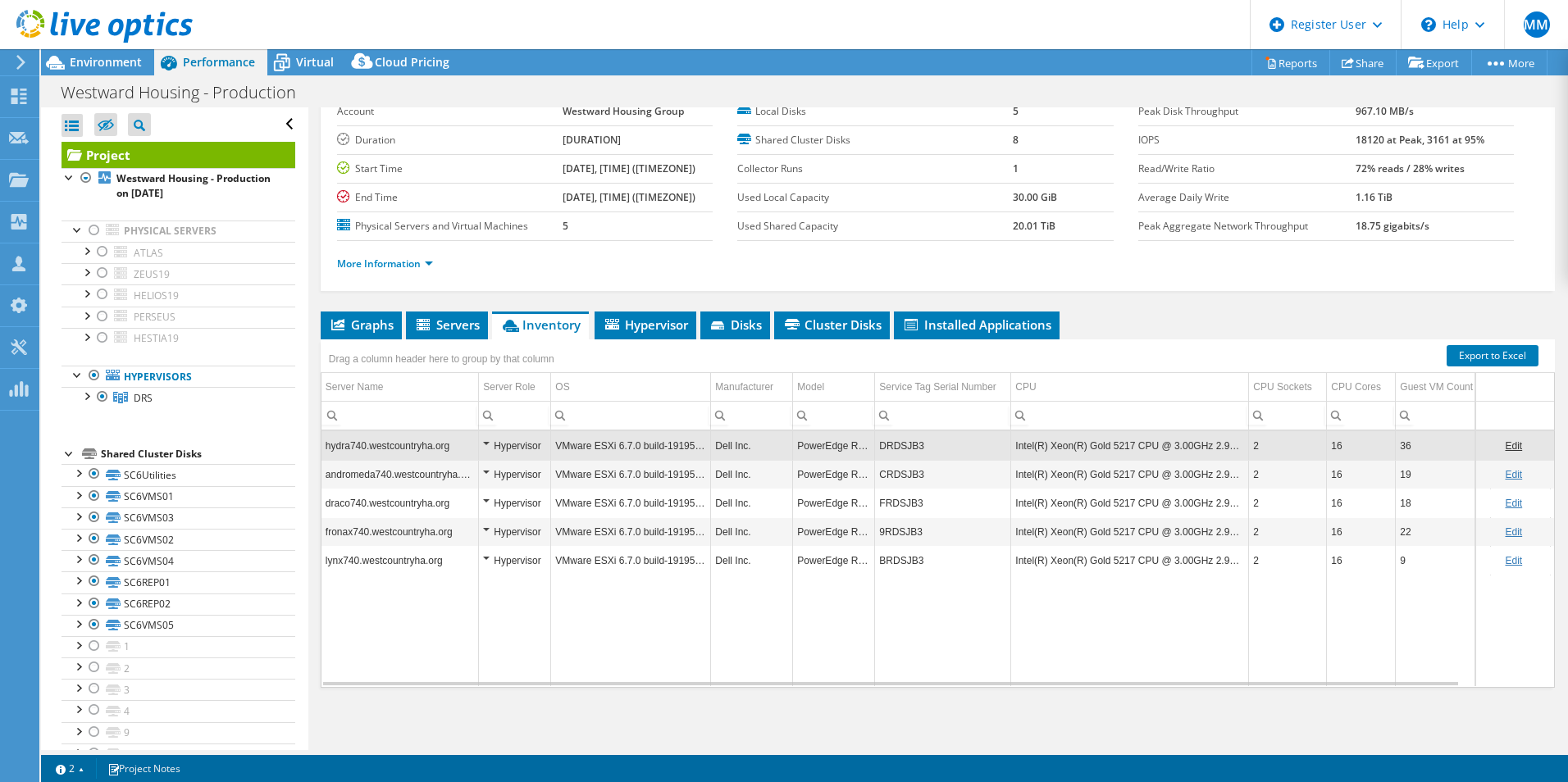 click on "hydra740.westcountryha.org" at bounding box center (400, 445) 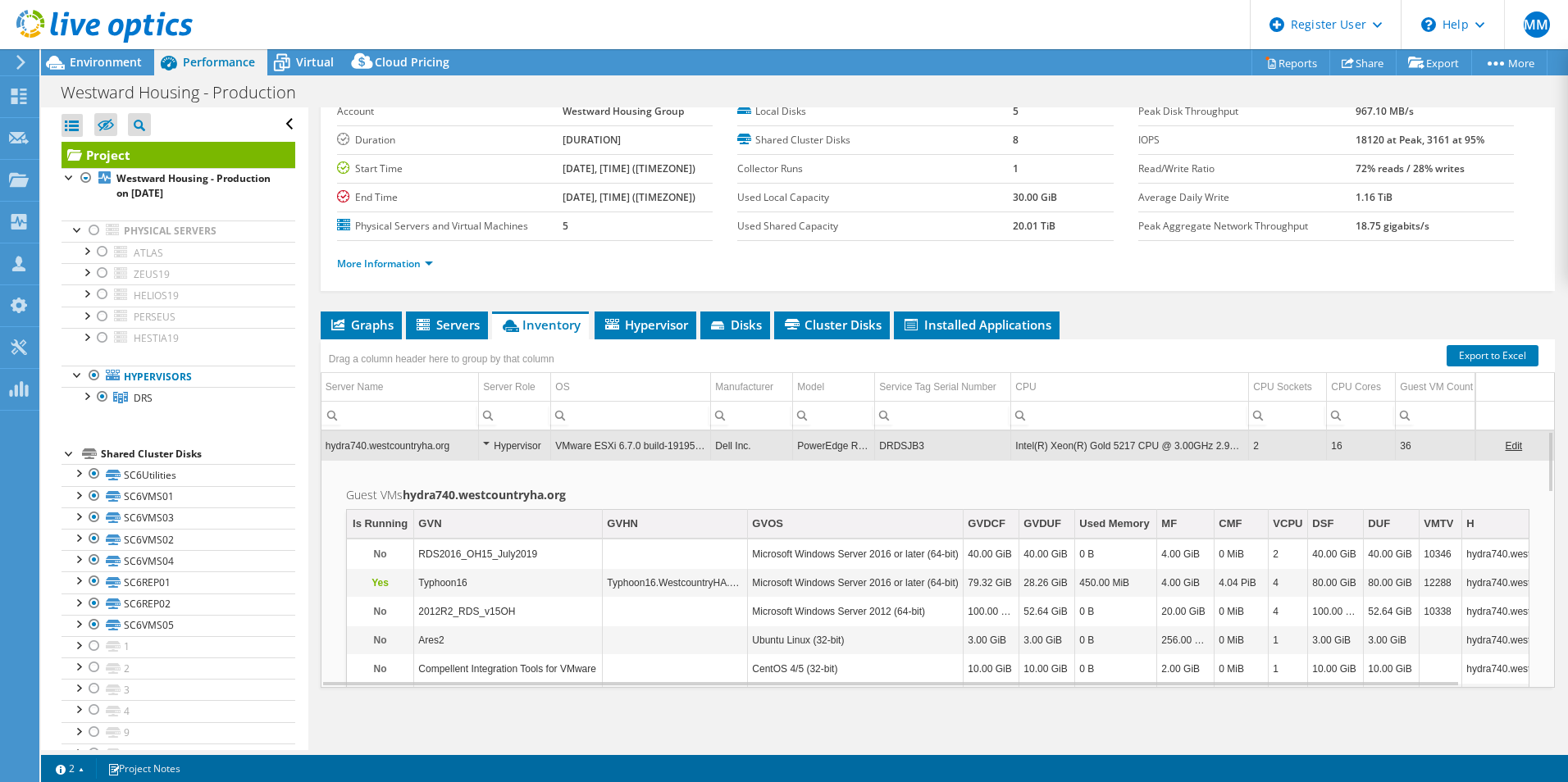 click on "hydra740.westcountryha.org" at bounding box center [400, 445] 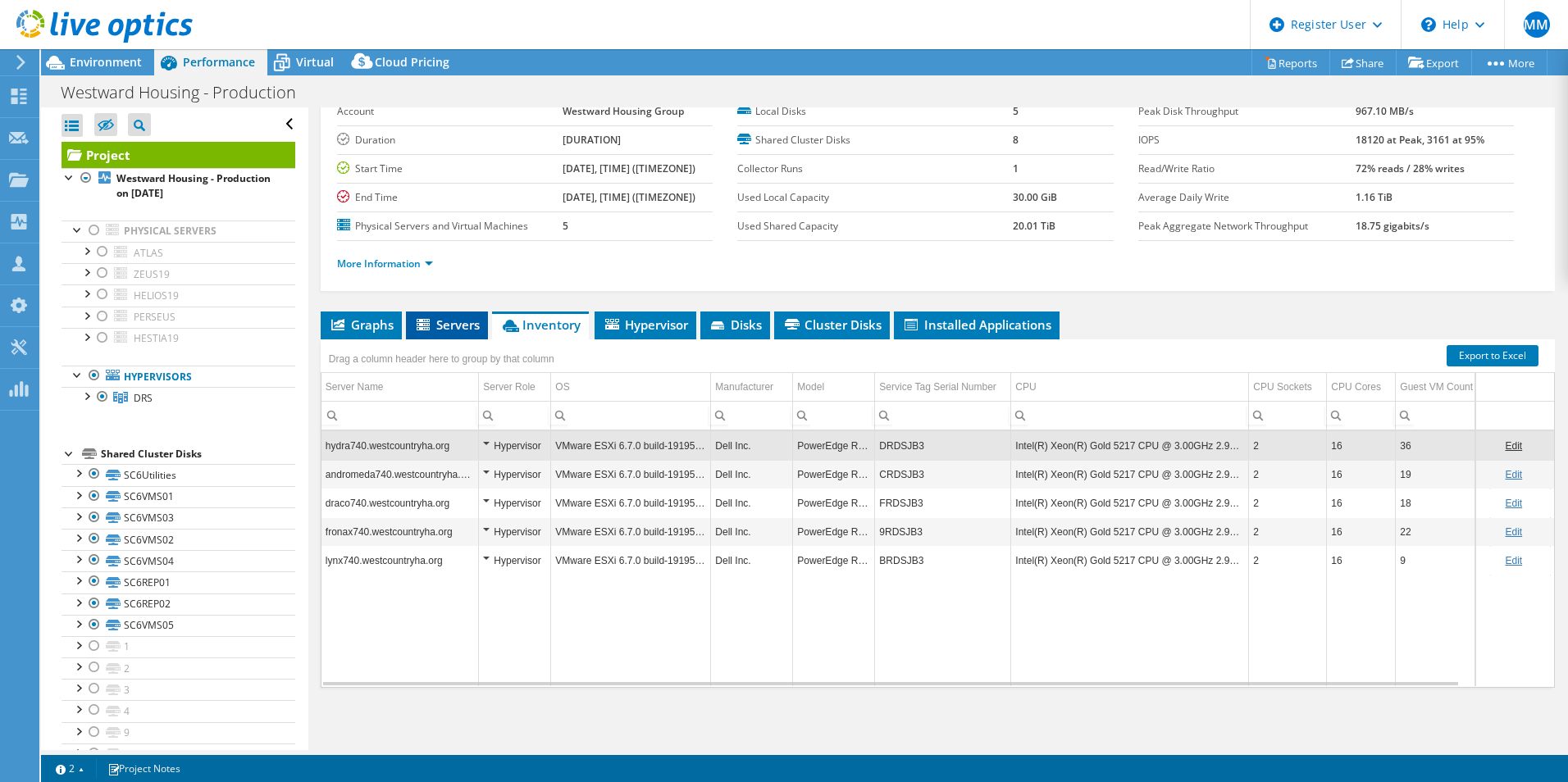 click on "Servers" at bounding box center [447, 325] 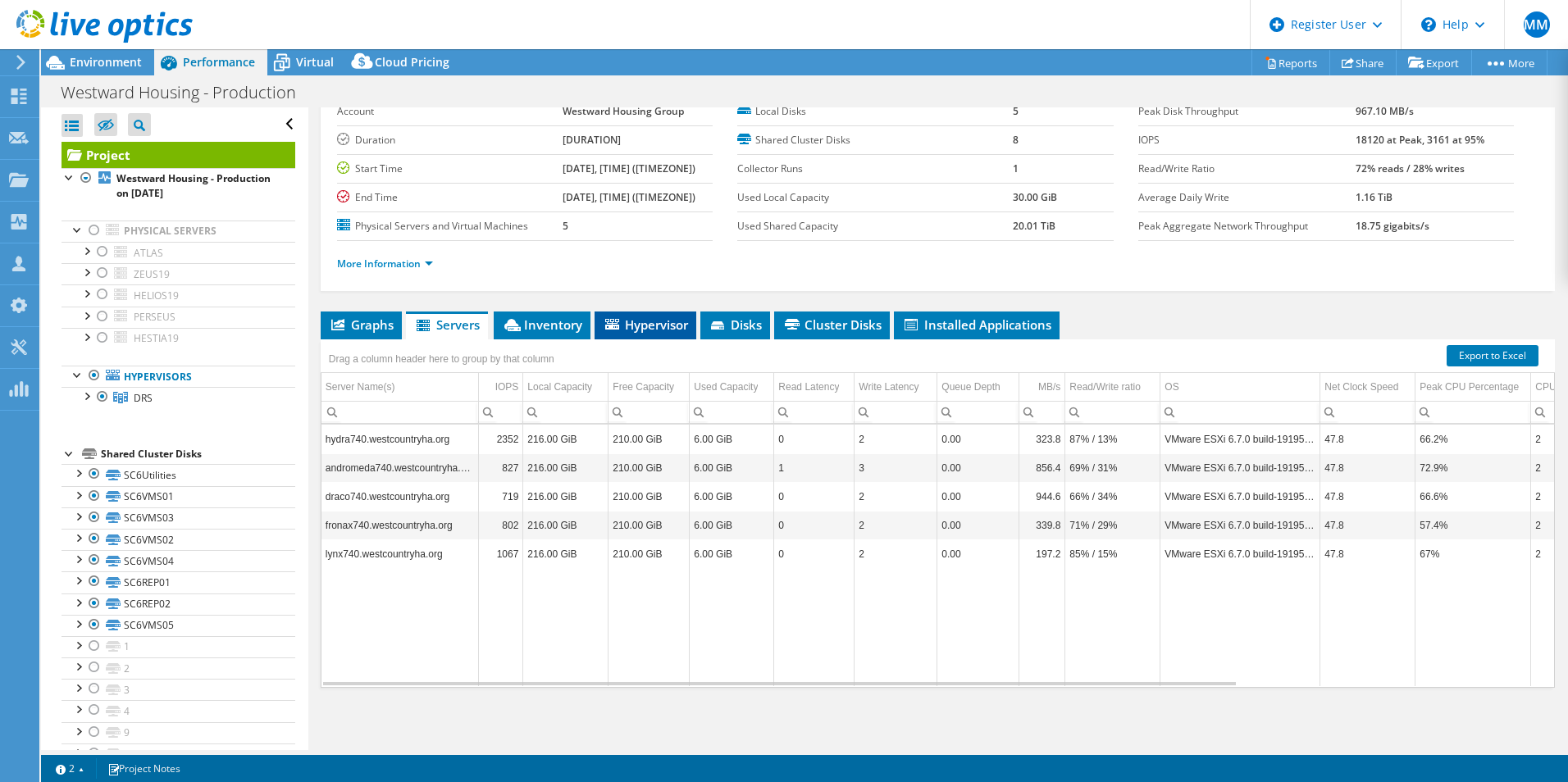 click 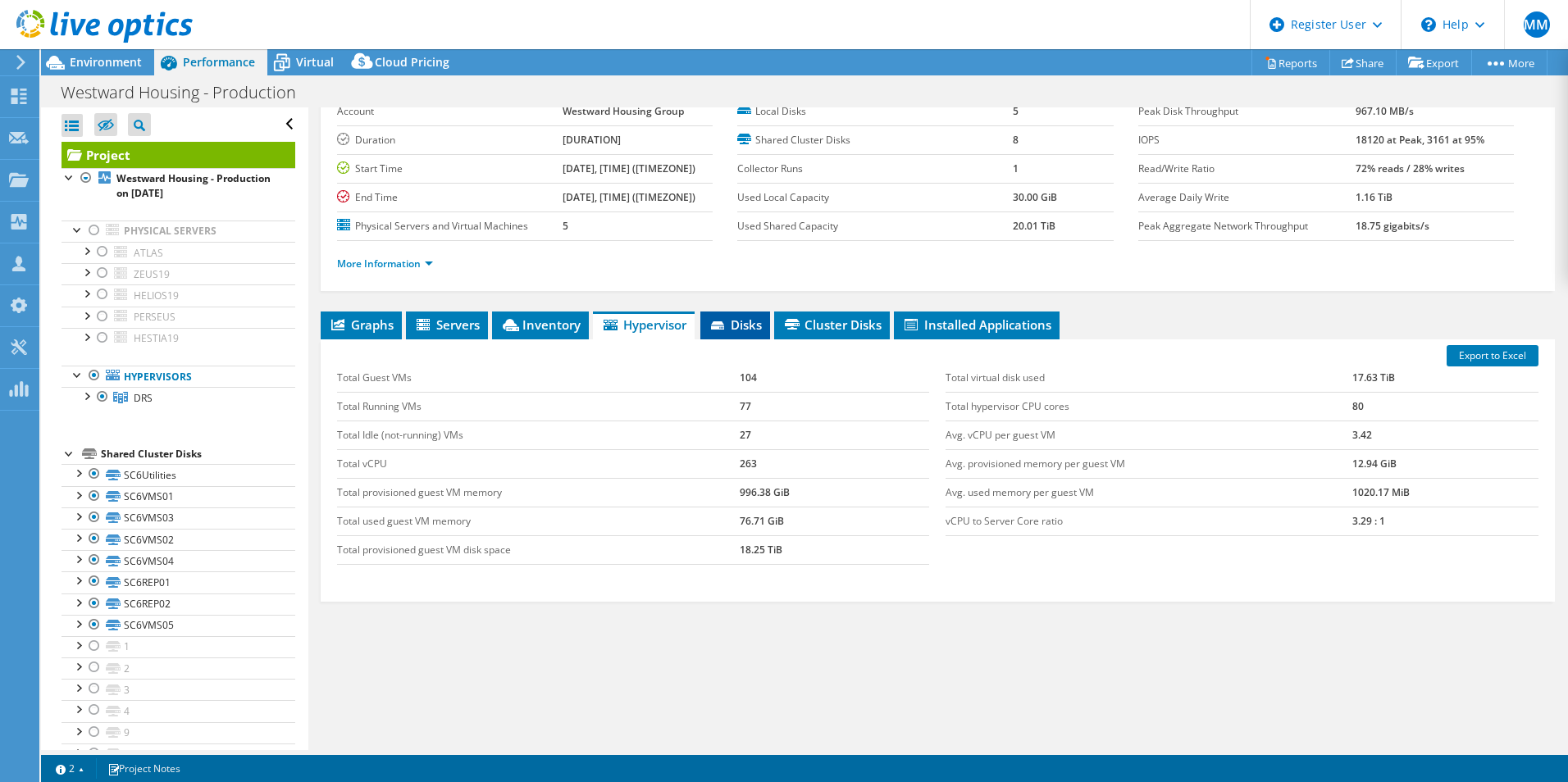 click on "Disks" at bounding box center [735, 325] 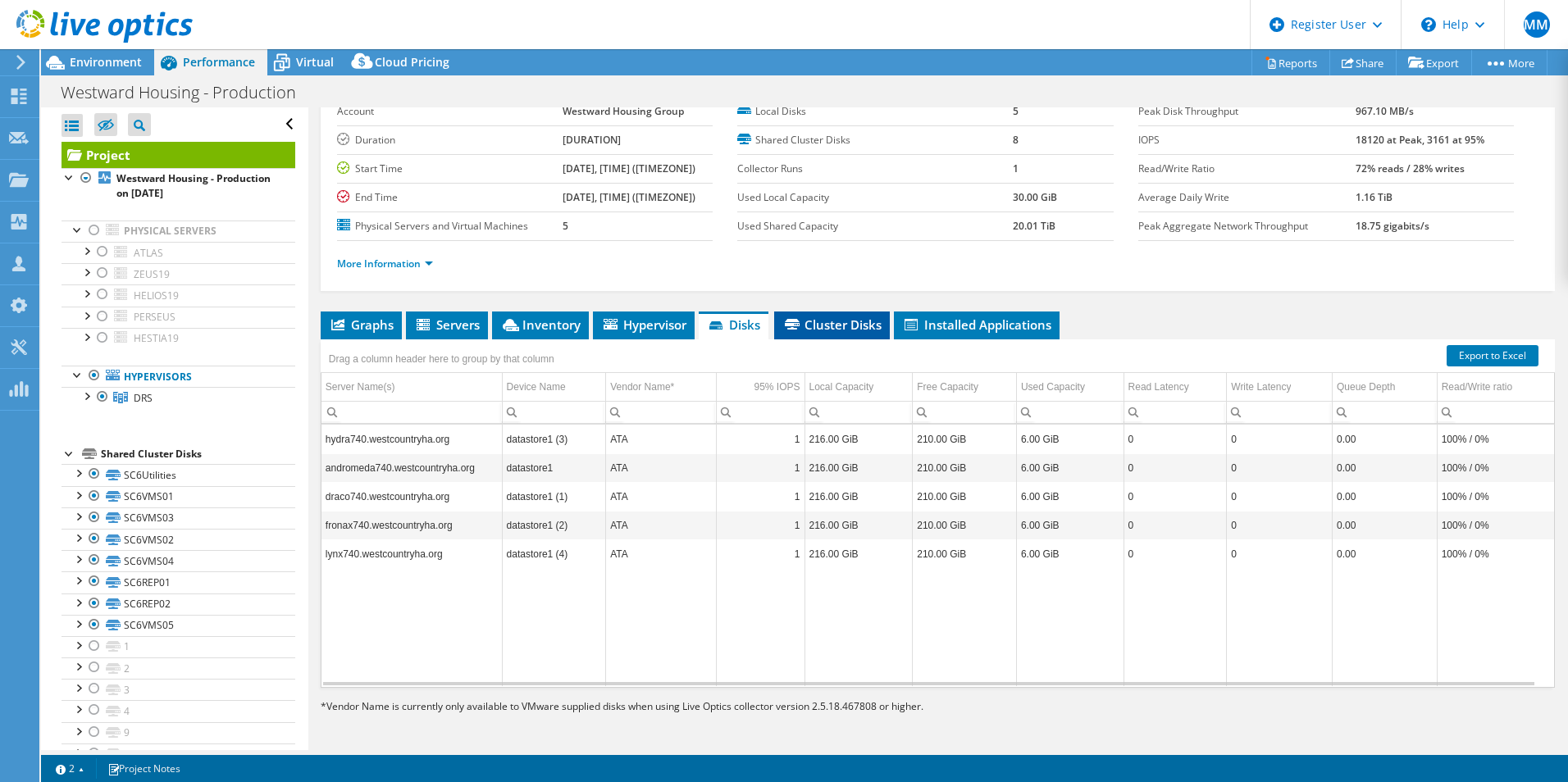 click on "Cluster Disks" at bounding box center [832, 325] 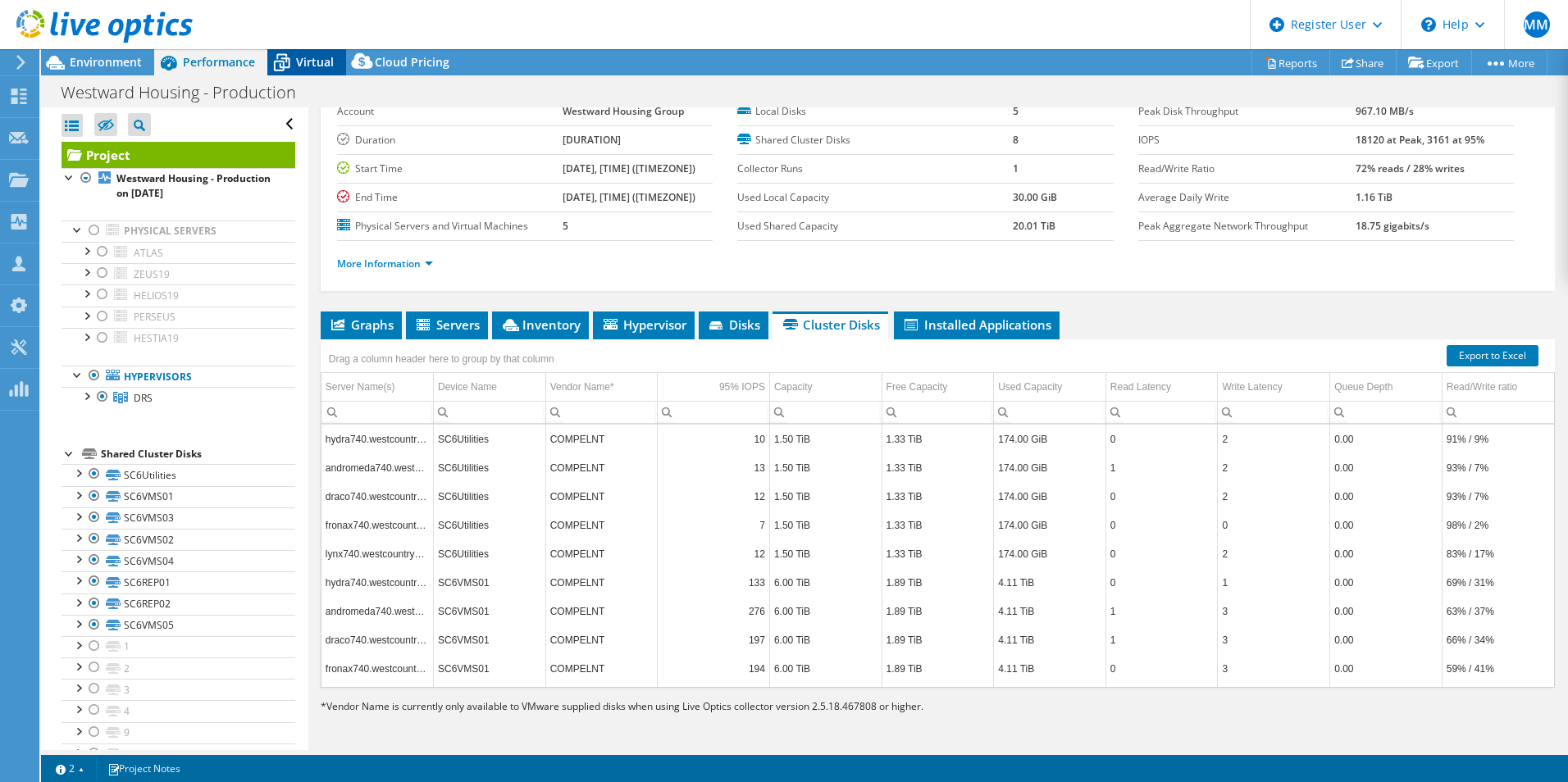 click on "Virtual" at bounding box center [315, 61] 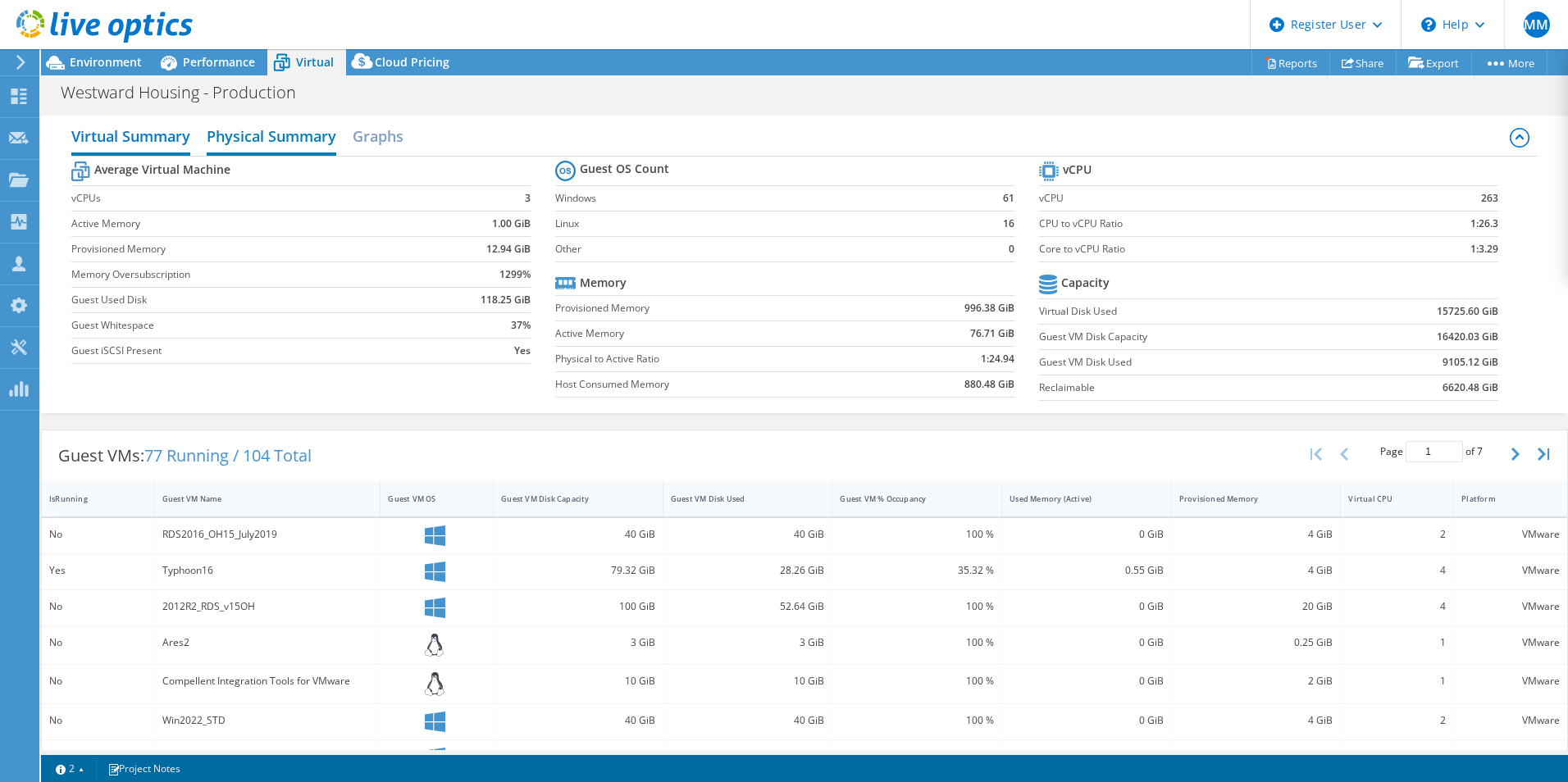 click on "Physical Summary" at bounding box center [271, 138] 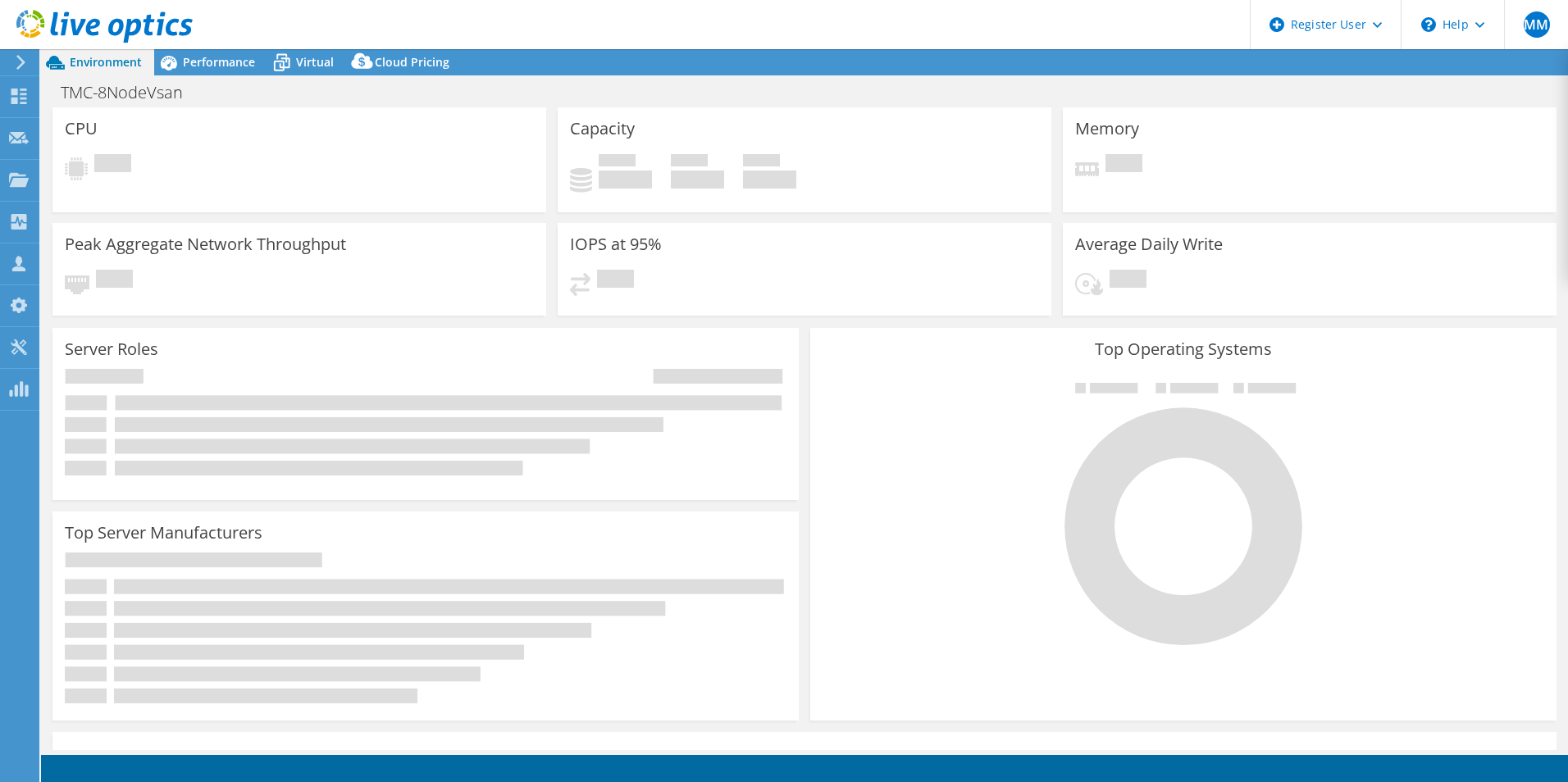 scroll, scrollTop: 0, scrollLeft: 0, axis: both 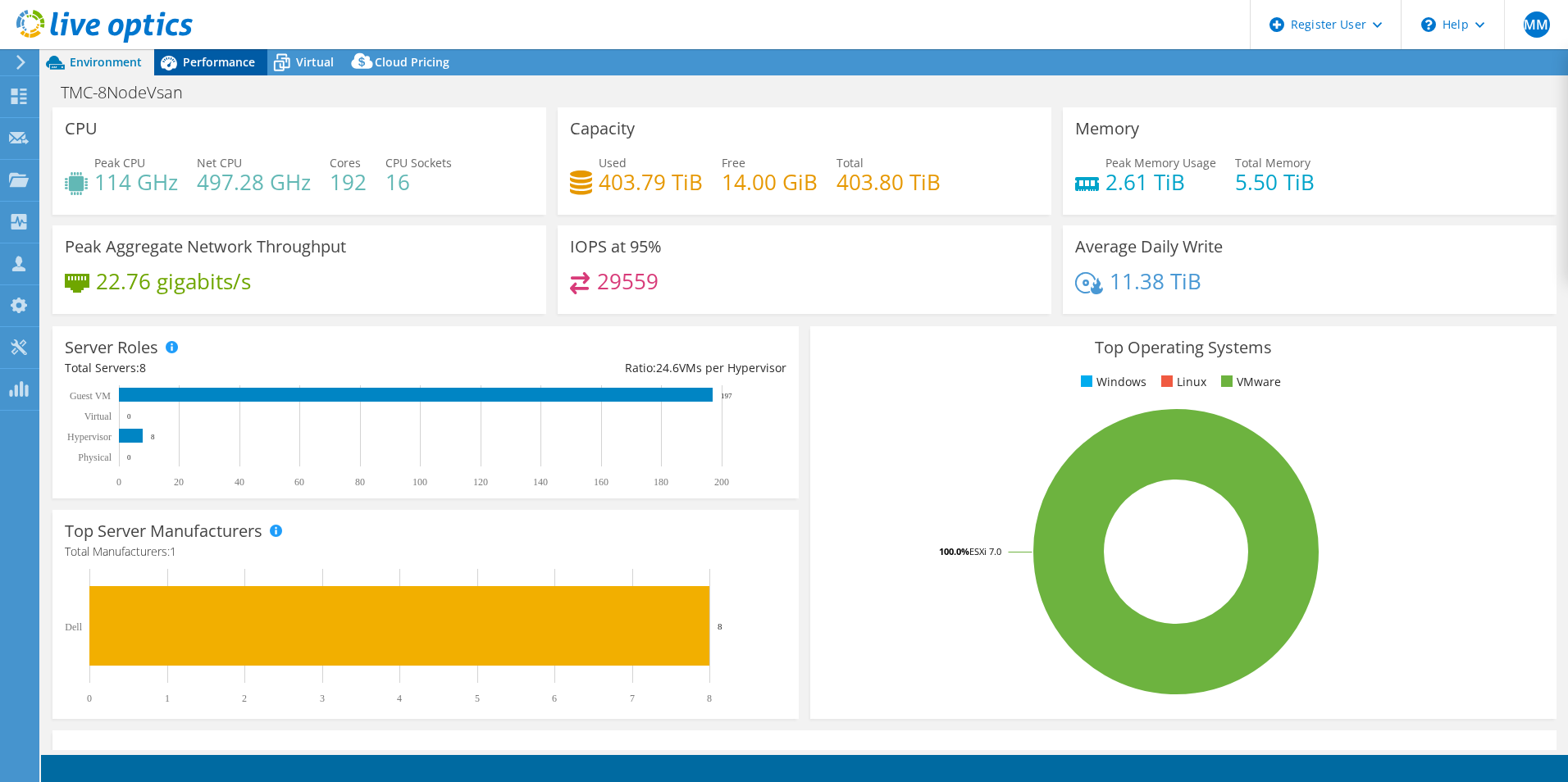 click on "Performance" at bounding box center [219, 61] 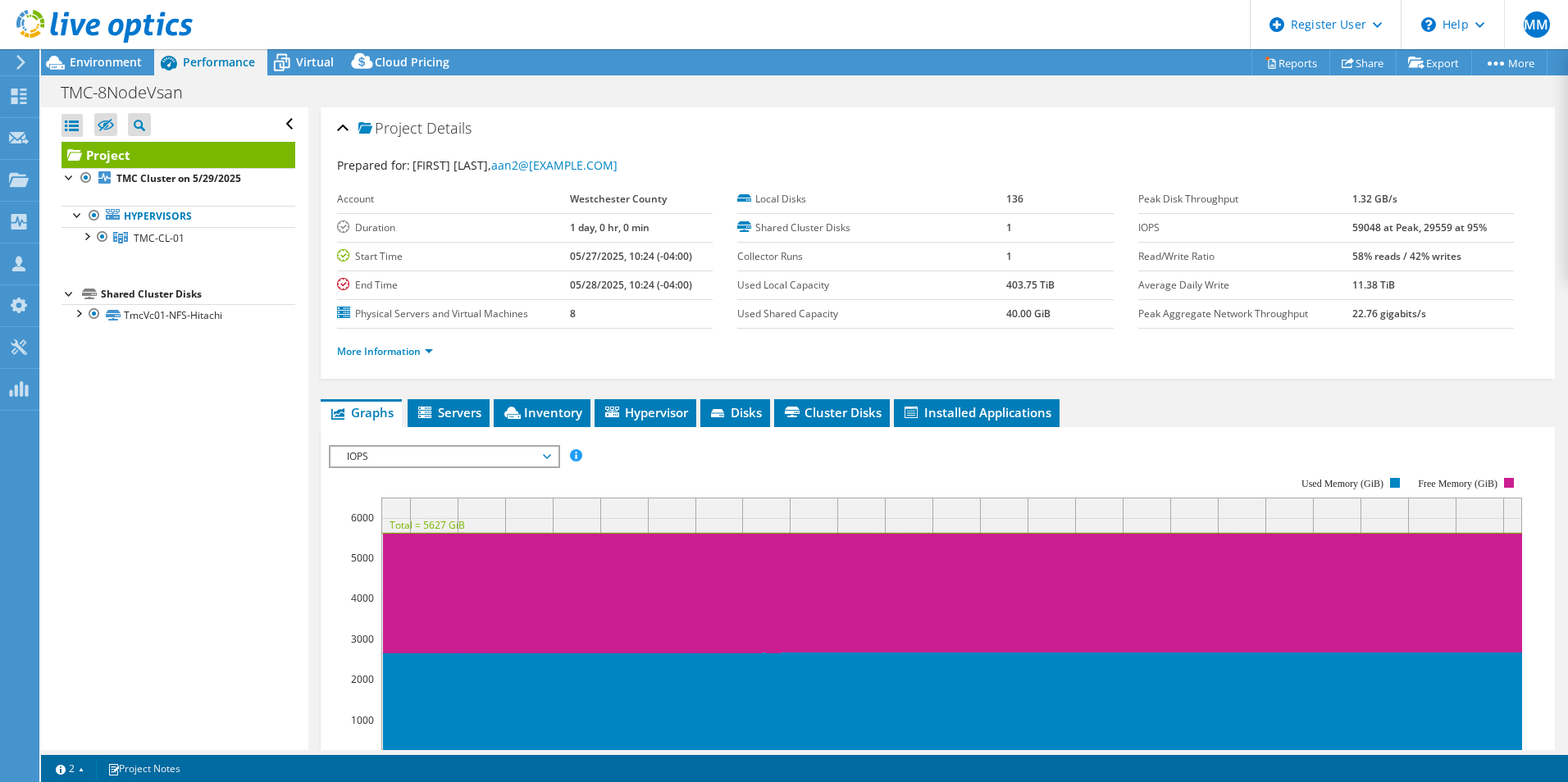 click on "IOPS 				 					 						 					 				 IOPS Disk Throughput IO Size Latency Queue Depth CPU Percentage Memory Page Faults Participation Network Throughput Top Servers By Page Faults Workload Concentration Line Workload Concentration Bubble All" at bounding box center [444, 457] 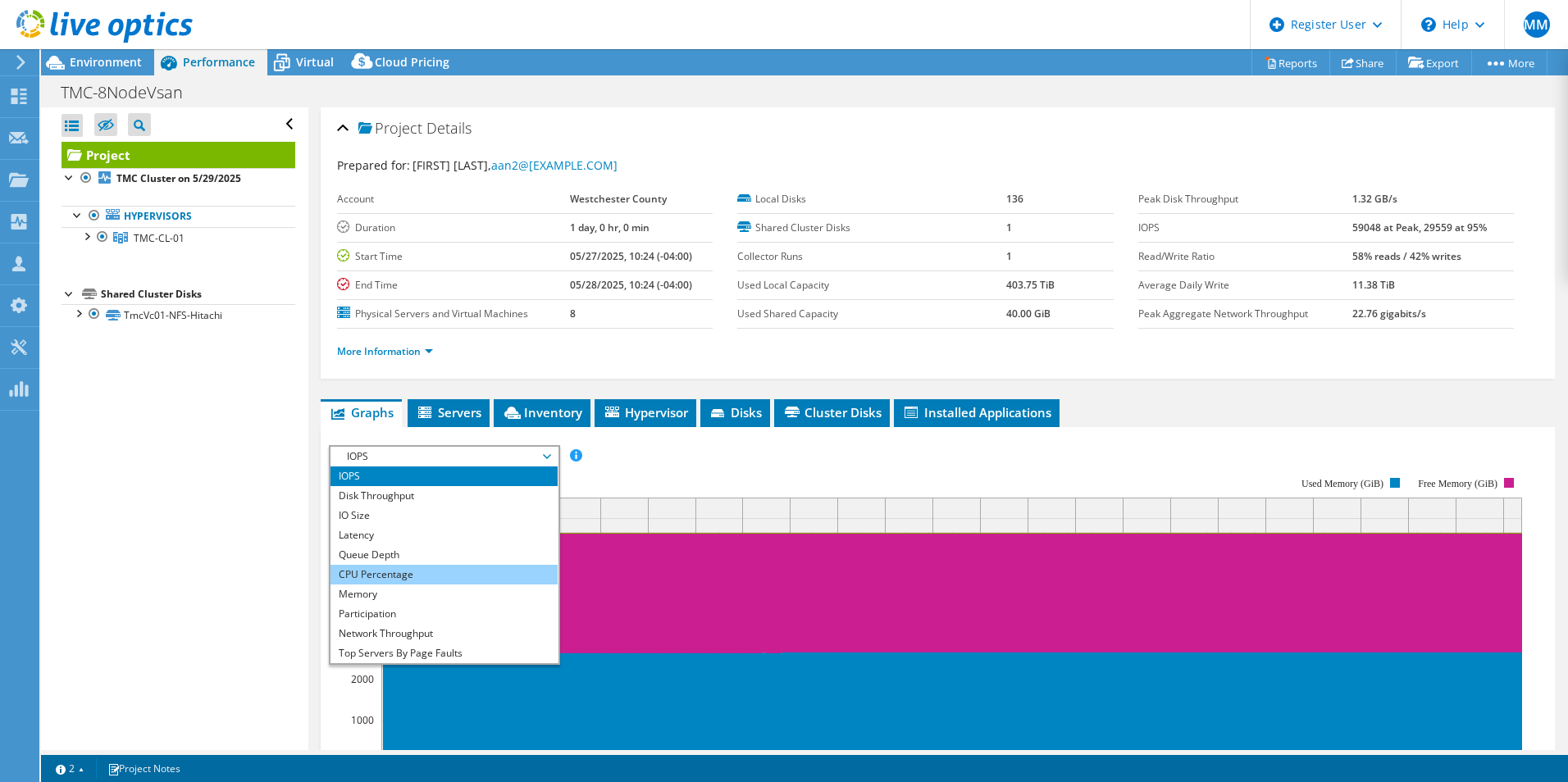 click on "CPU Percentage" at bounding box center (444, 575) 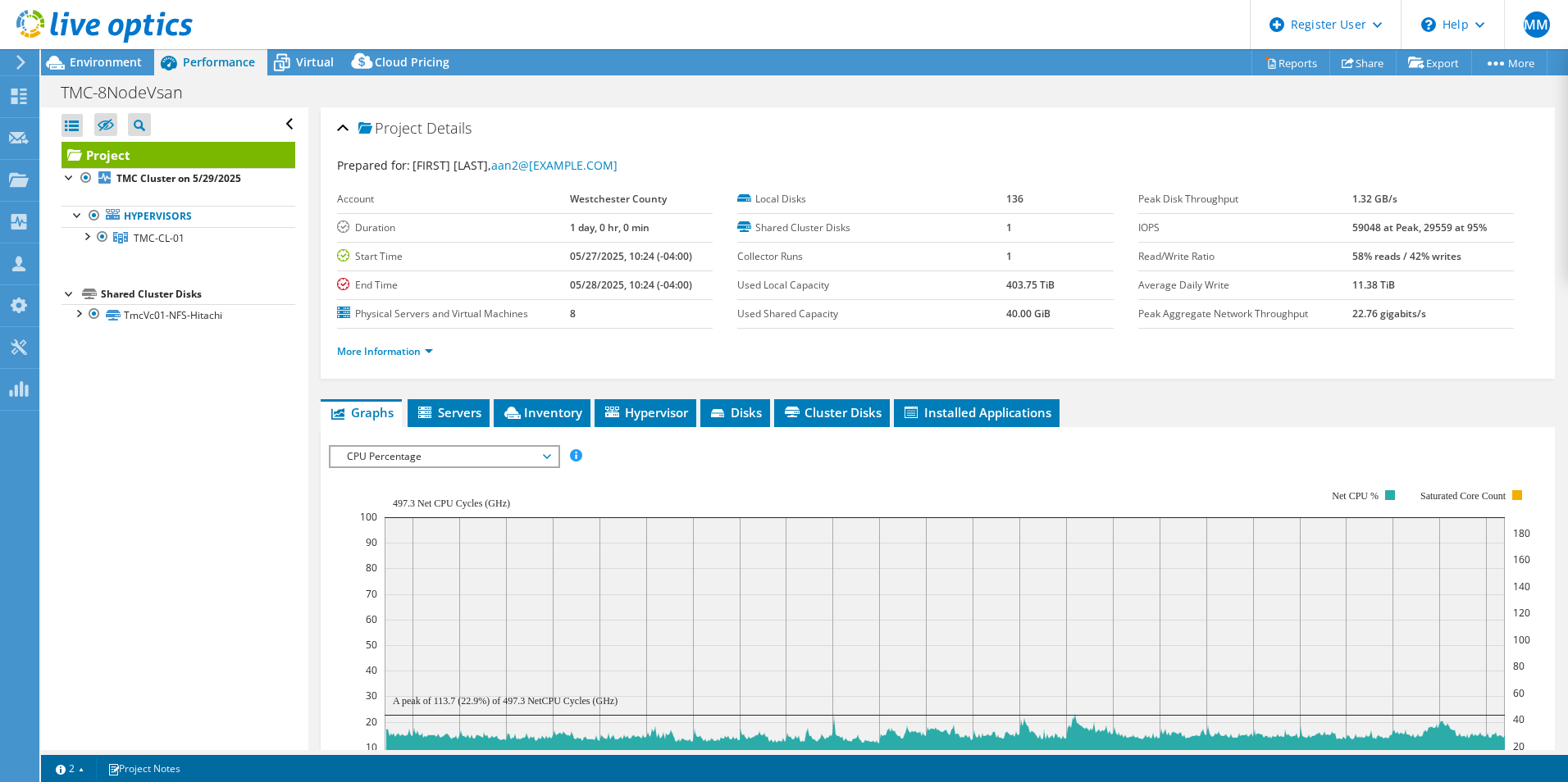 scroll, scrollTop: 164, scrollLeft: 0, axis: vertical 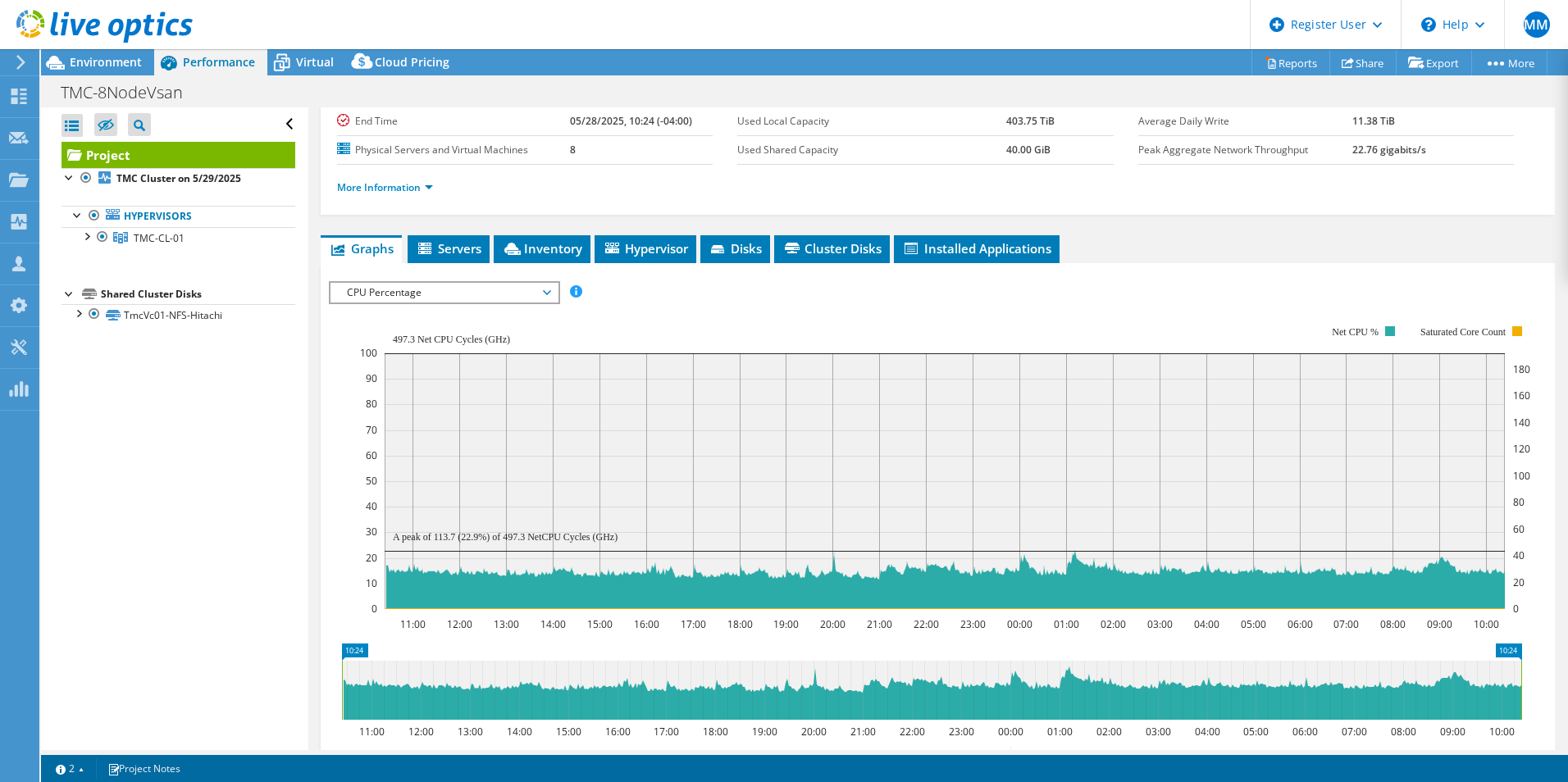 click 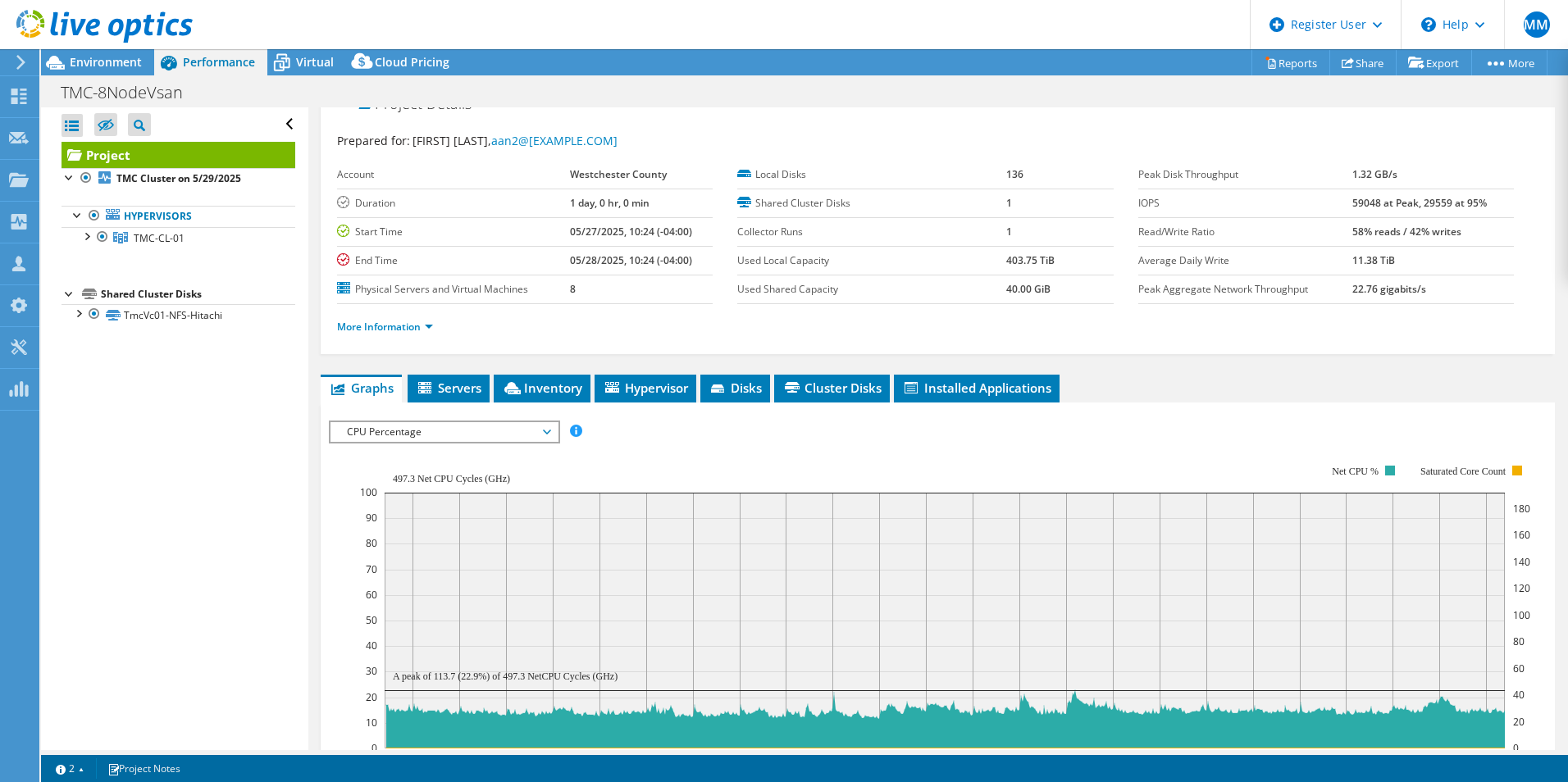 scroll, scrollTop: 0, scrollLeft: 0, axis: both 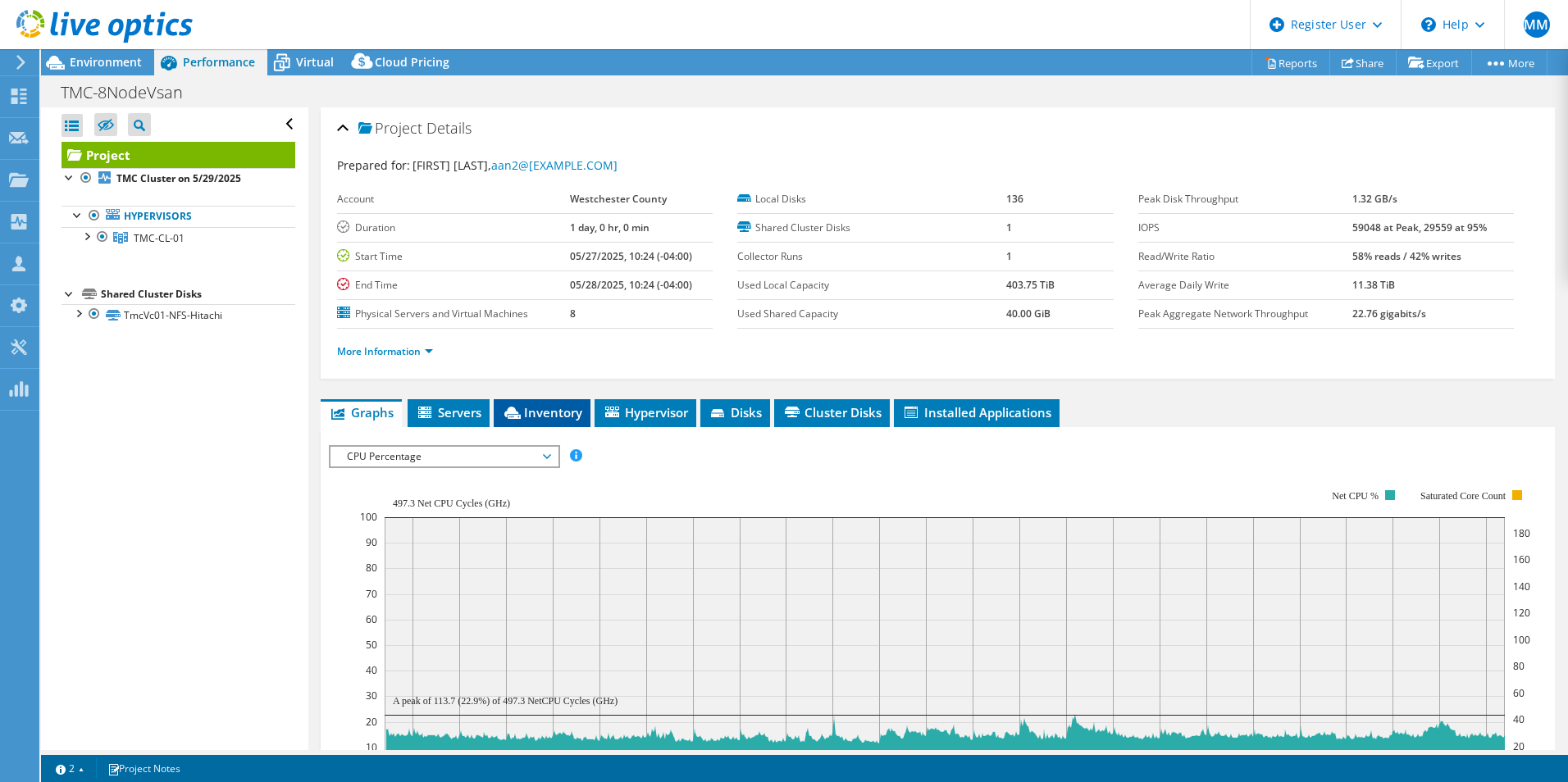 click on "Inventory" at bounding box center [542, 412] 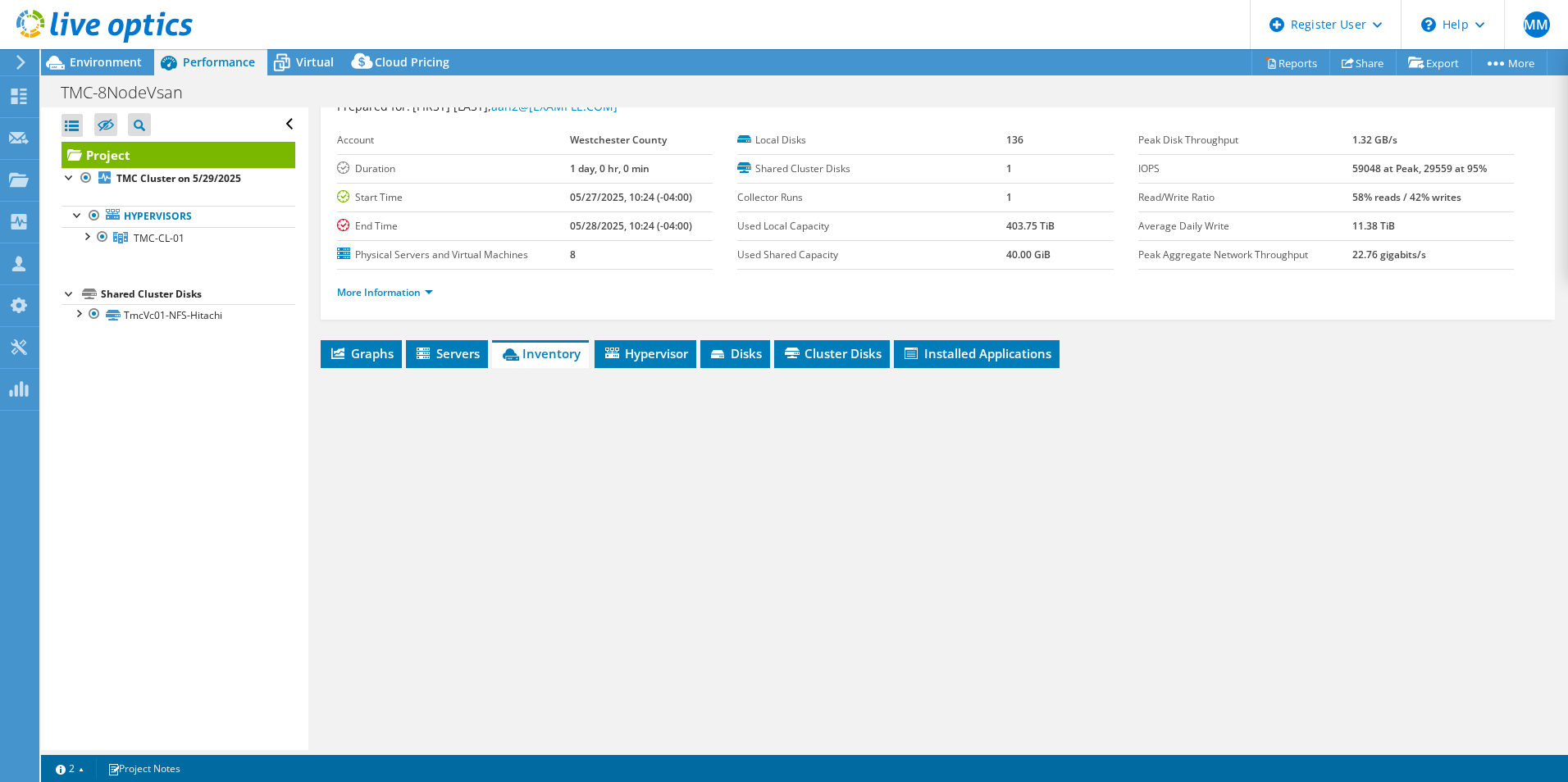 scroll, scrollTop: 88, scrollLeft: 0, axis: vertical 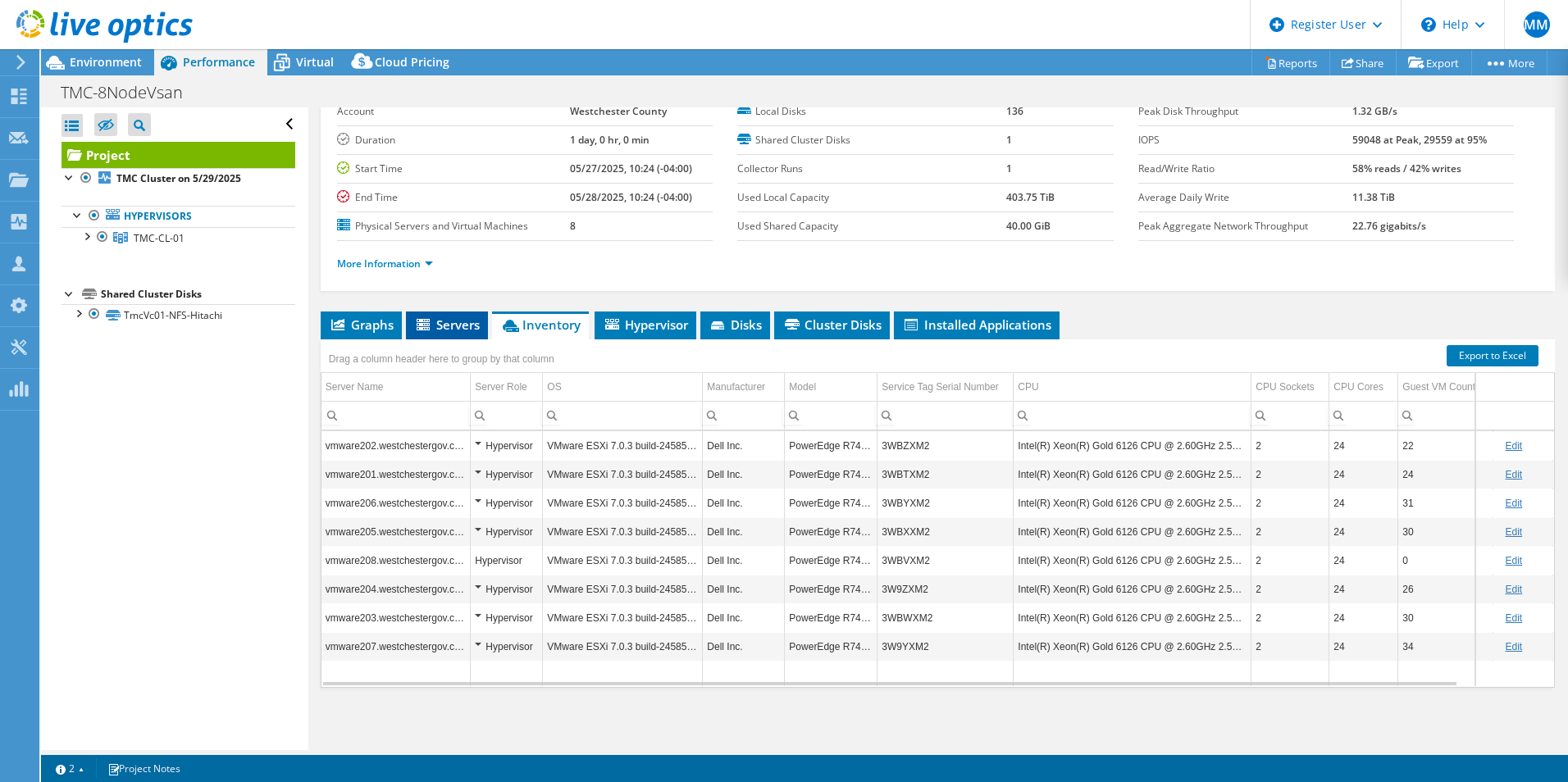 click on "Servers" at bounding box center (447, 325) 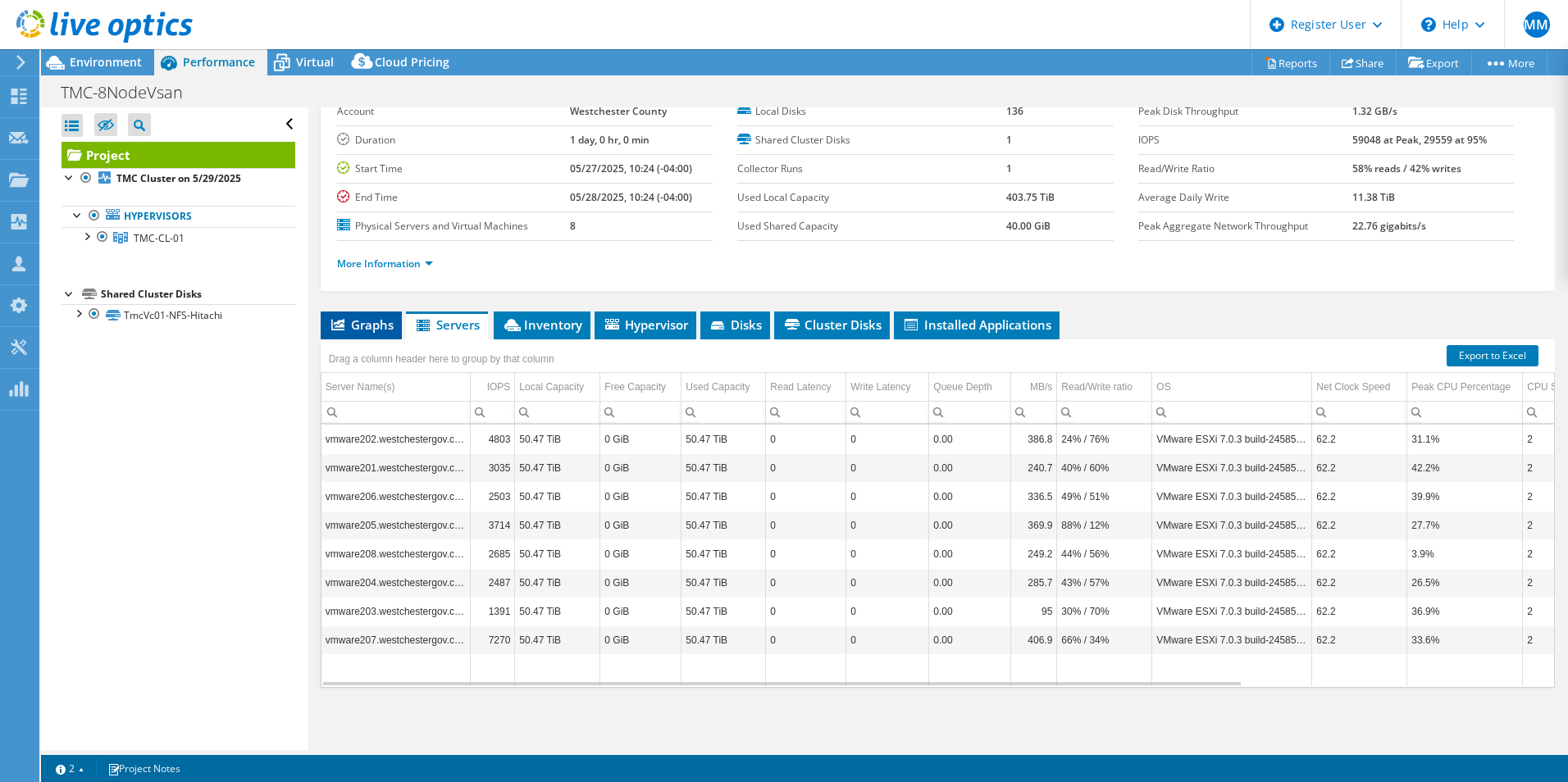 click on "Graphs" at bounding box center (361, 325) 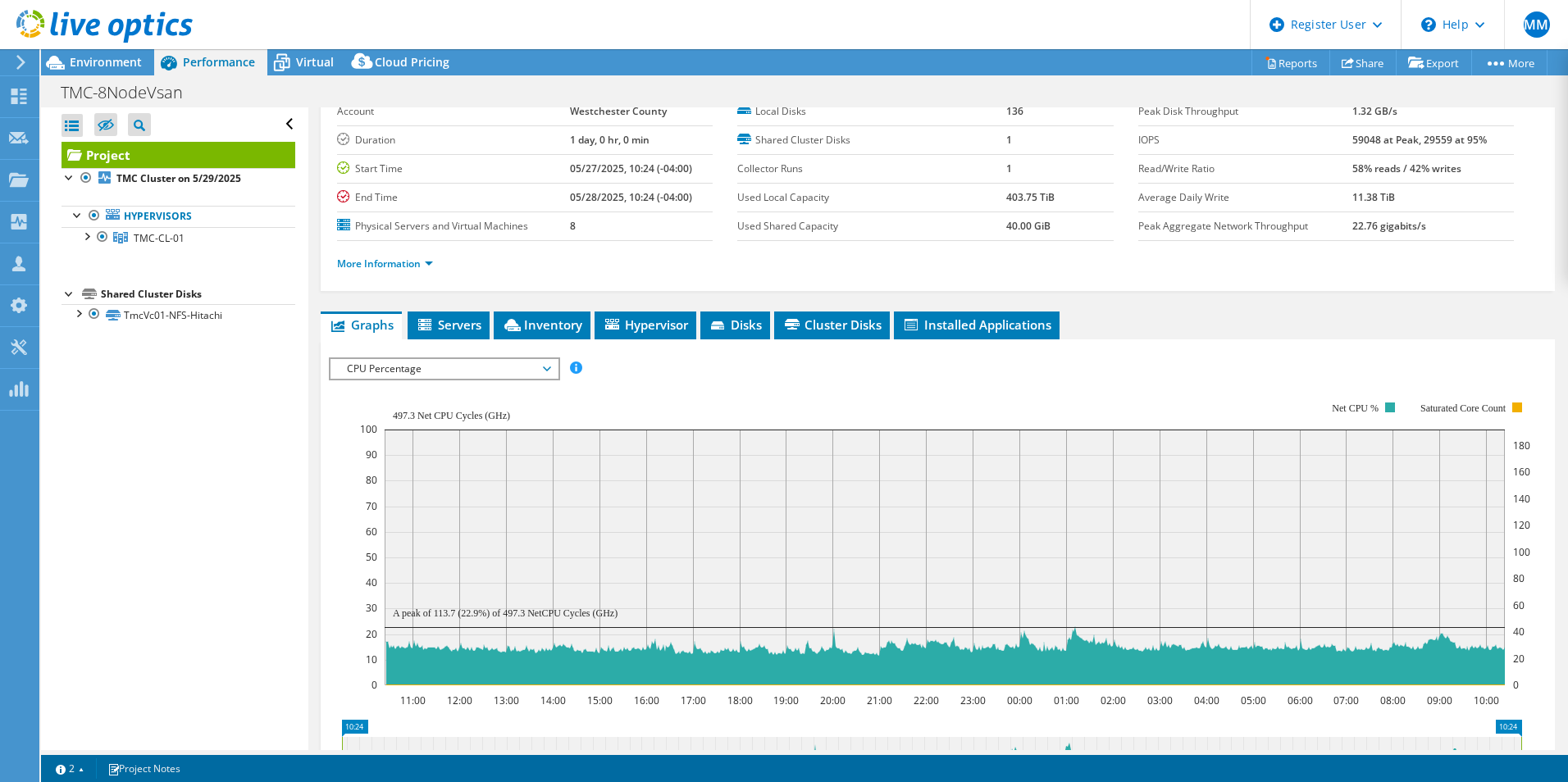 click 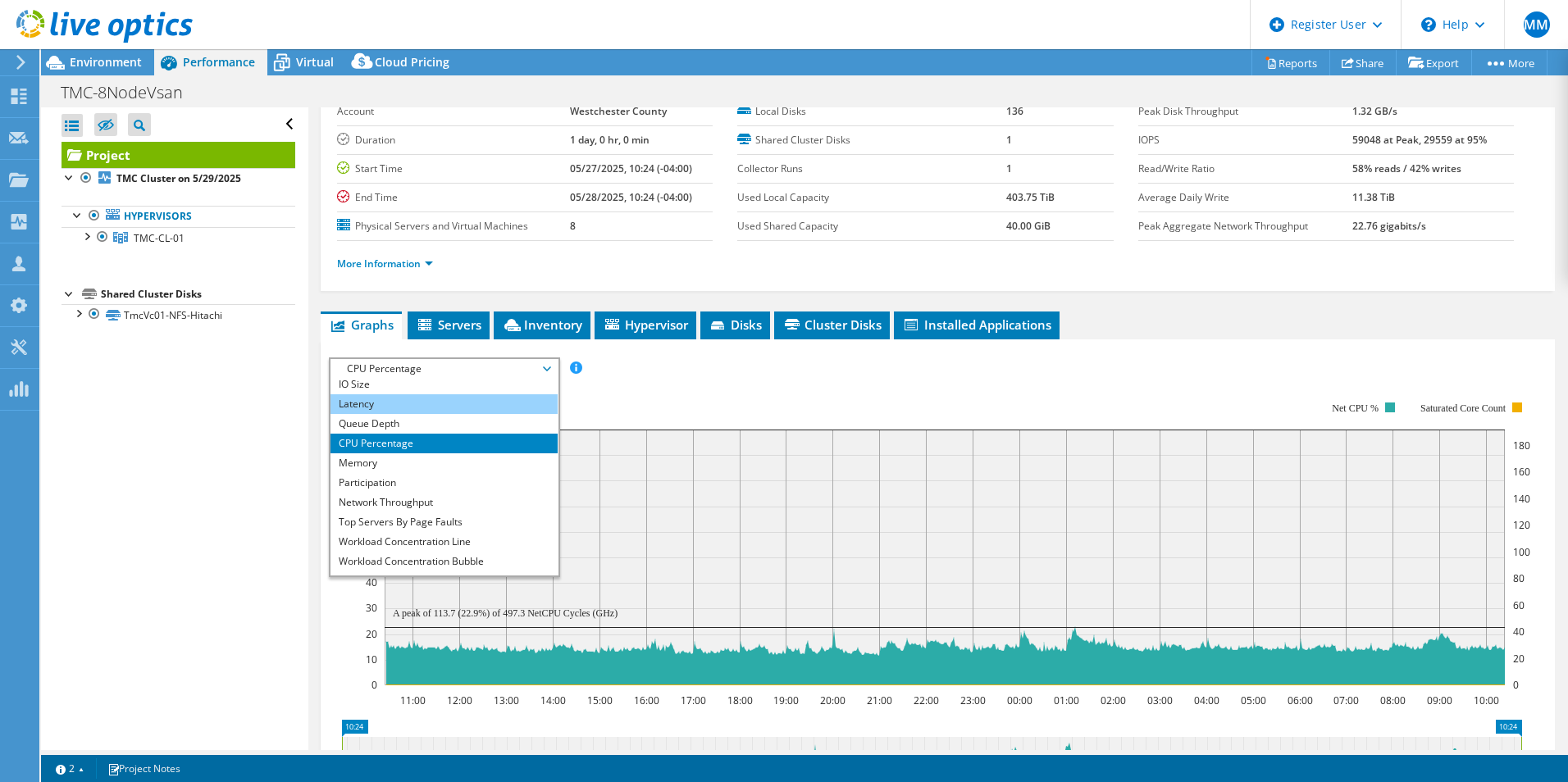 scroll, scrollTop: 59, scrollLeft: 0, axis: vertical 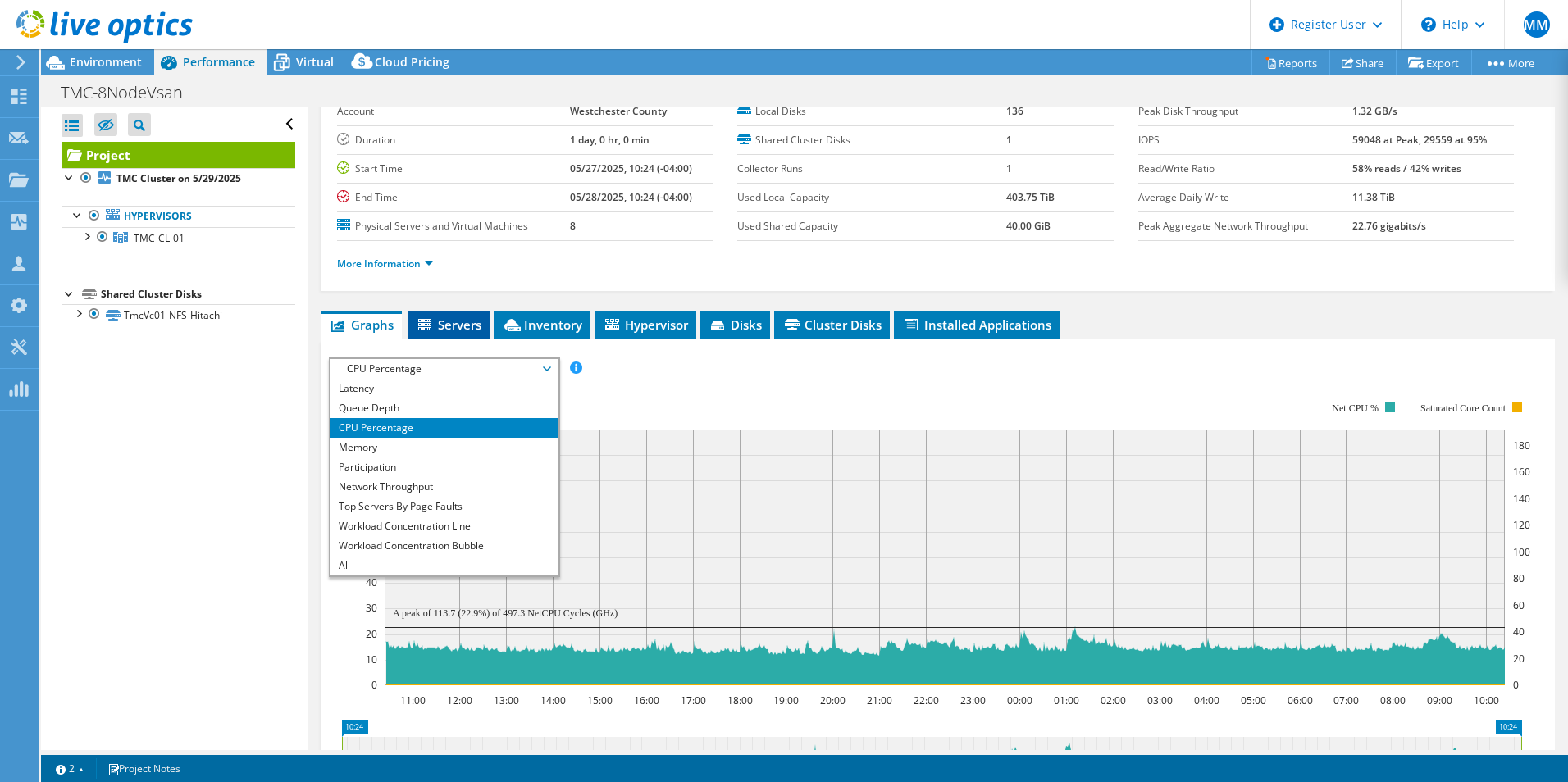 click on "Servers" at bounding box center (449, 325) 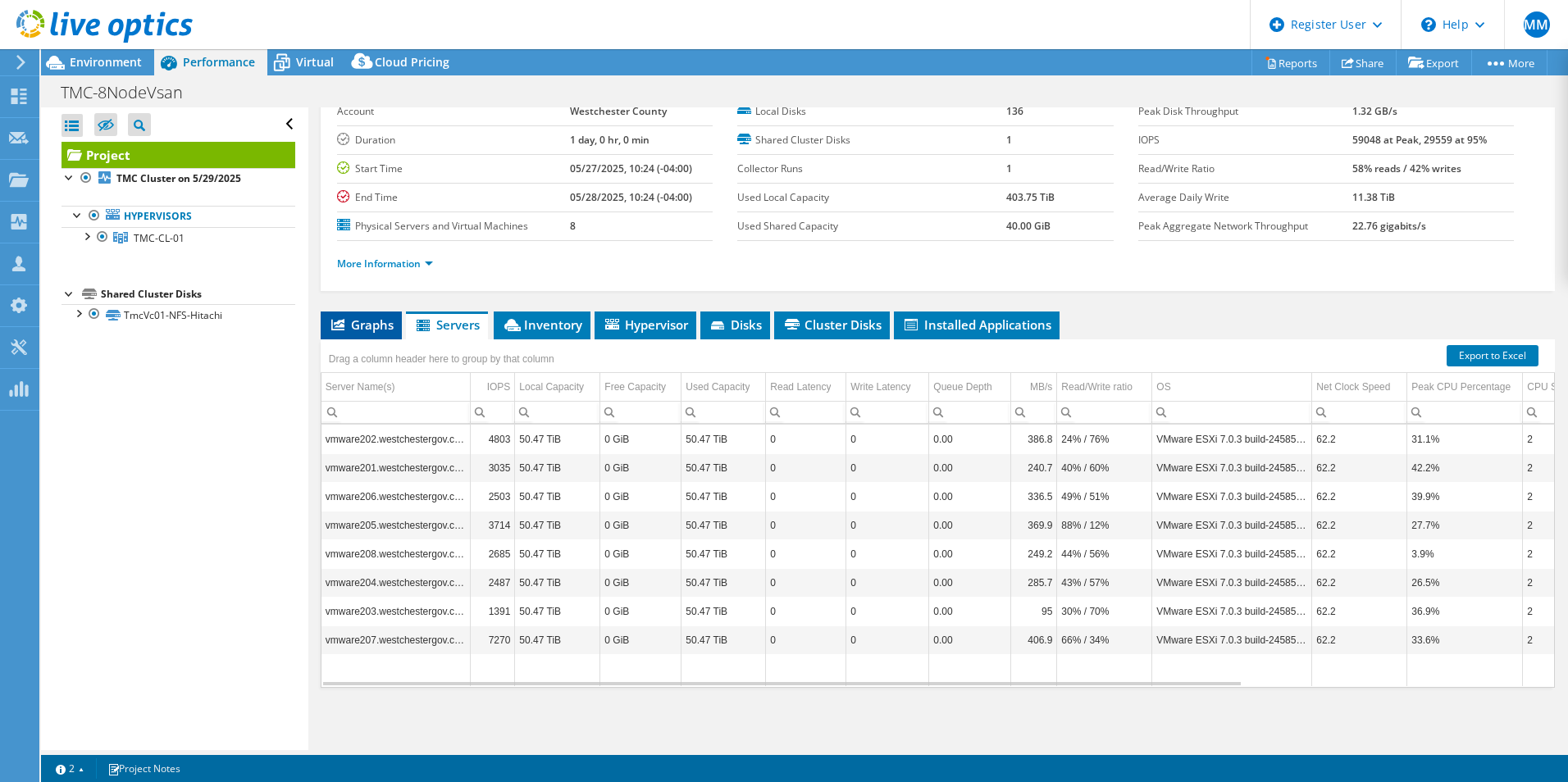 click 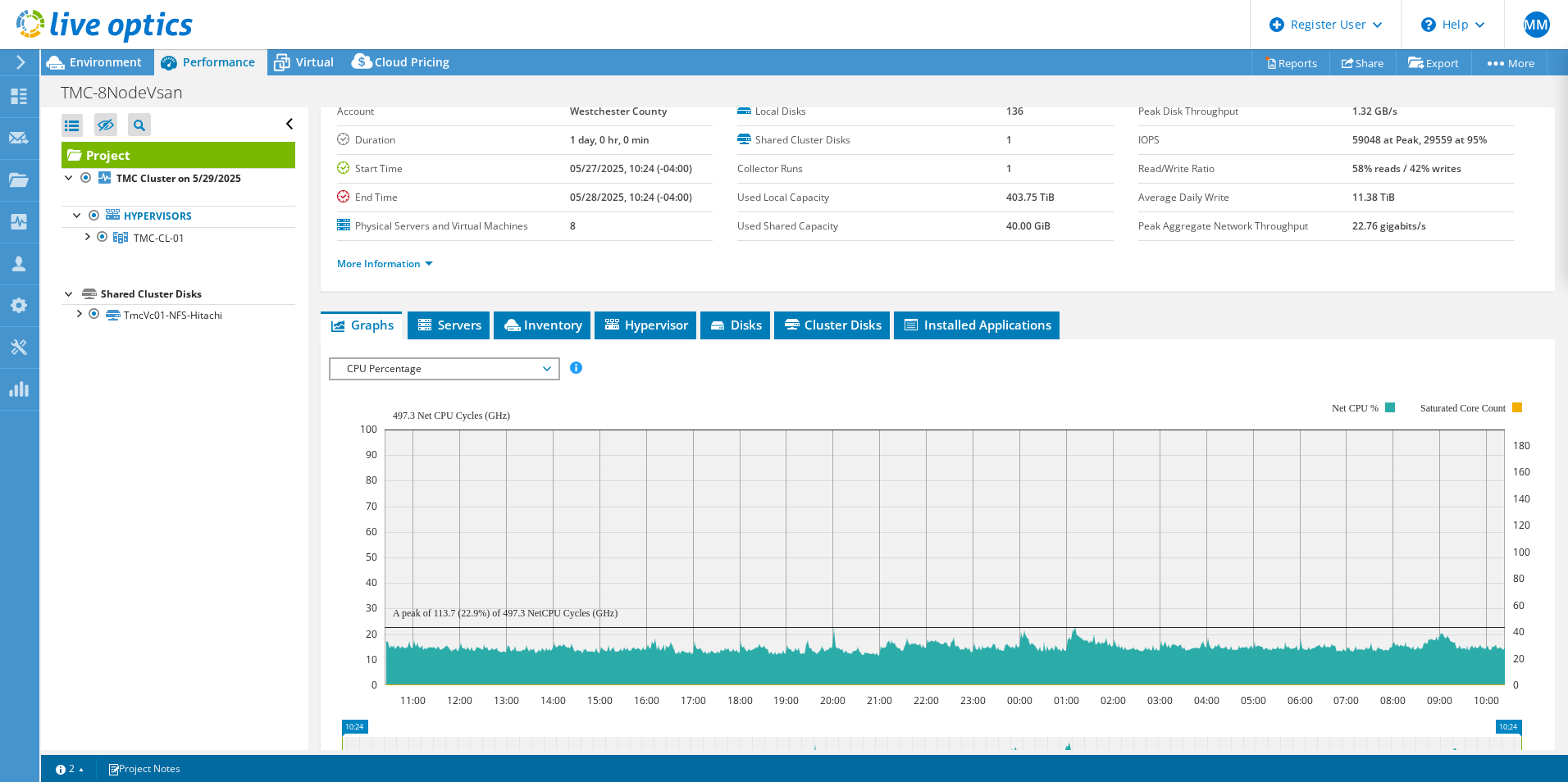 click on "CPU Percentage" at bounding box center (444, 369) 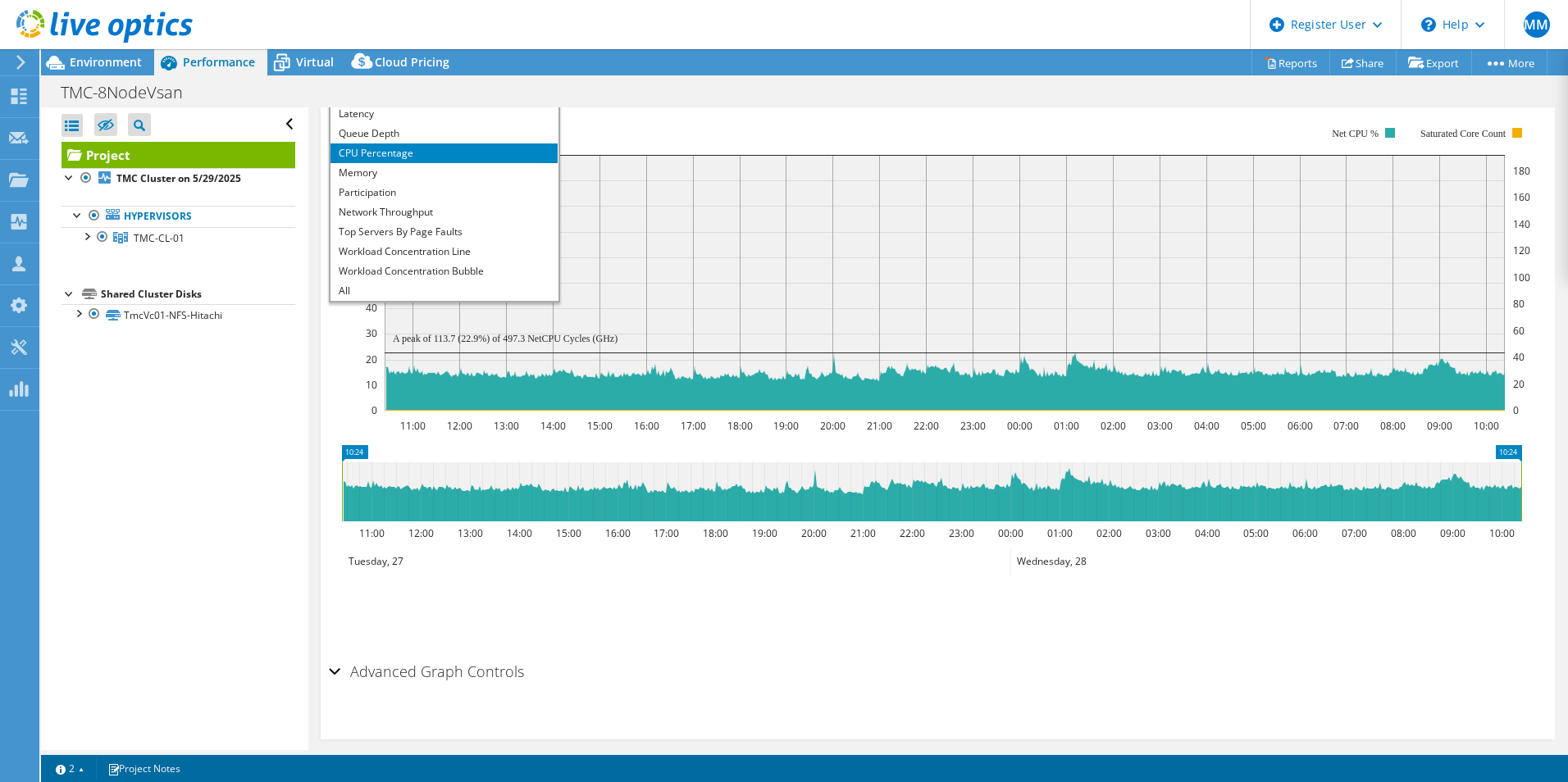 scroll, scrollTop: 380, scrollLeft: 0, axis: vertical 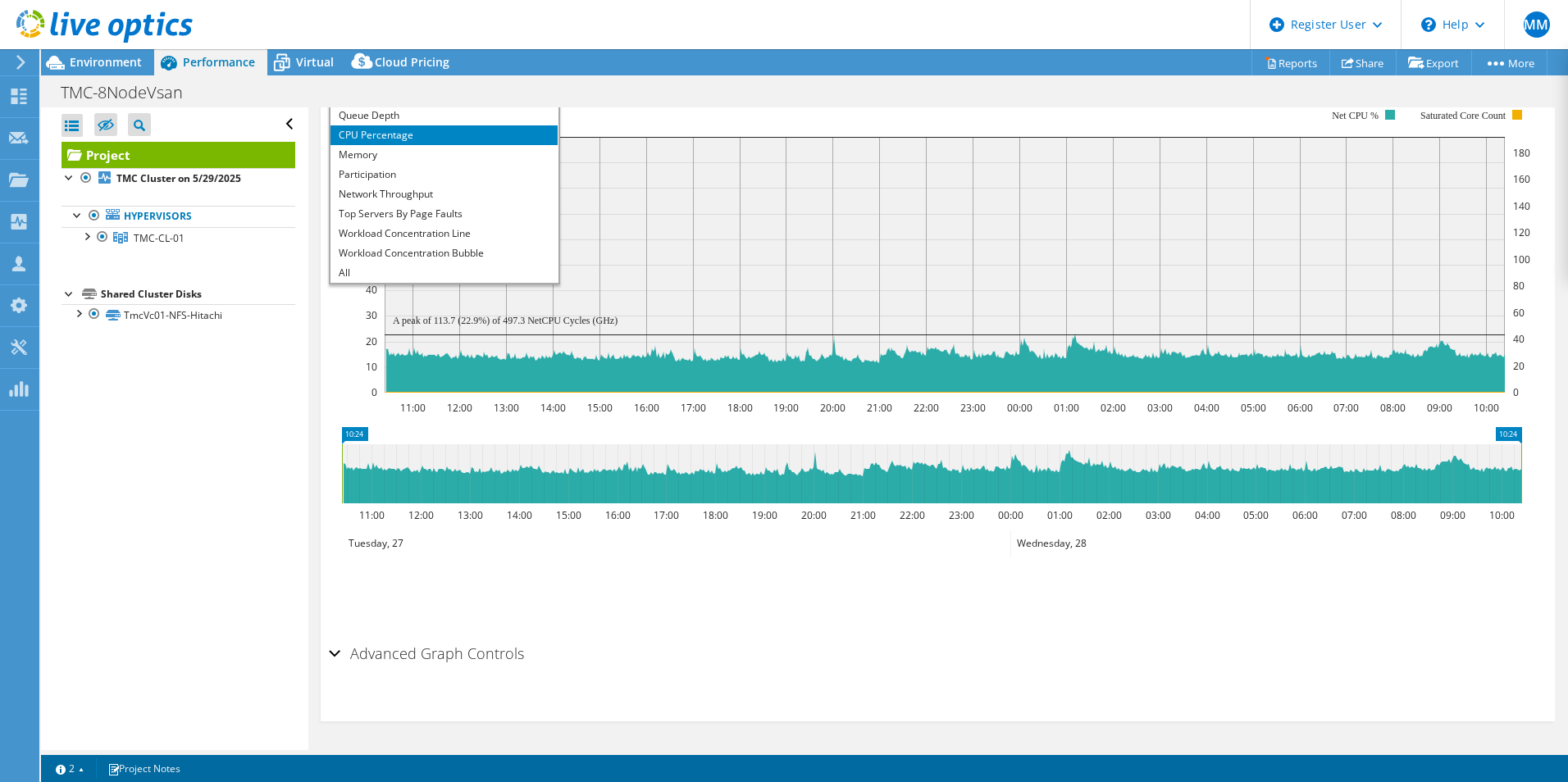 click on "Open All
Close All
Hide Excluded Nodes
Project Tree Filter" at bounding box center (174, 429) 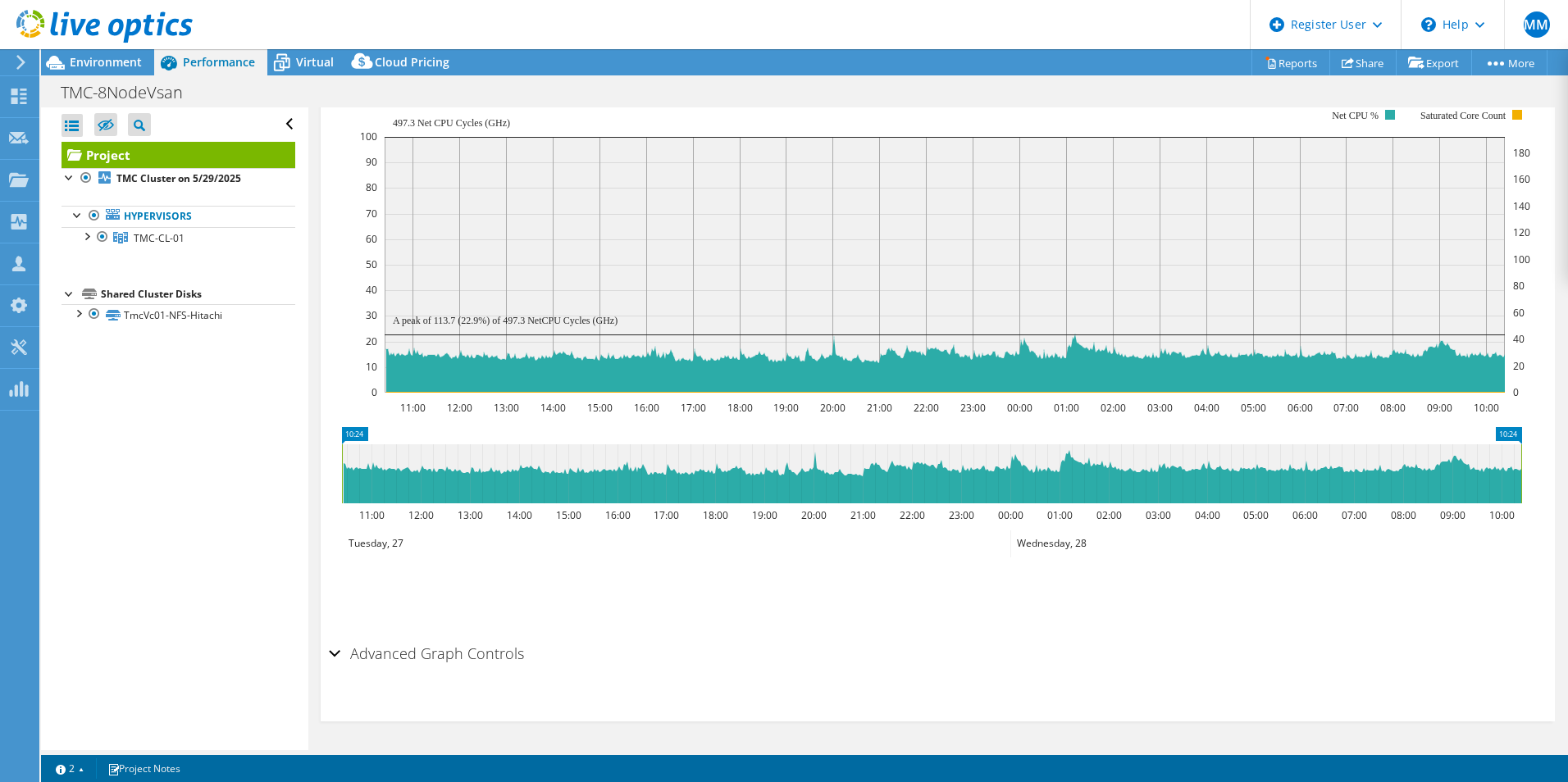 click on "IOPS
Disk Throughput
IO Size
Latency
Queue Depth
CPU Percentage
Memory
Page Faults
Participation
Network Throughput
Top Servers By Page Faults
Workload Concentration Line Workload Concentration Bubble All 						 0" at bounding box center [937, 384] 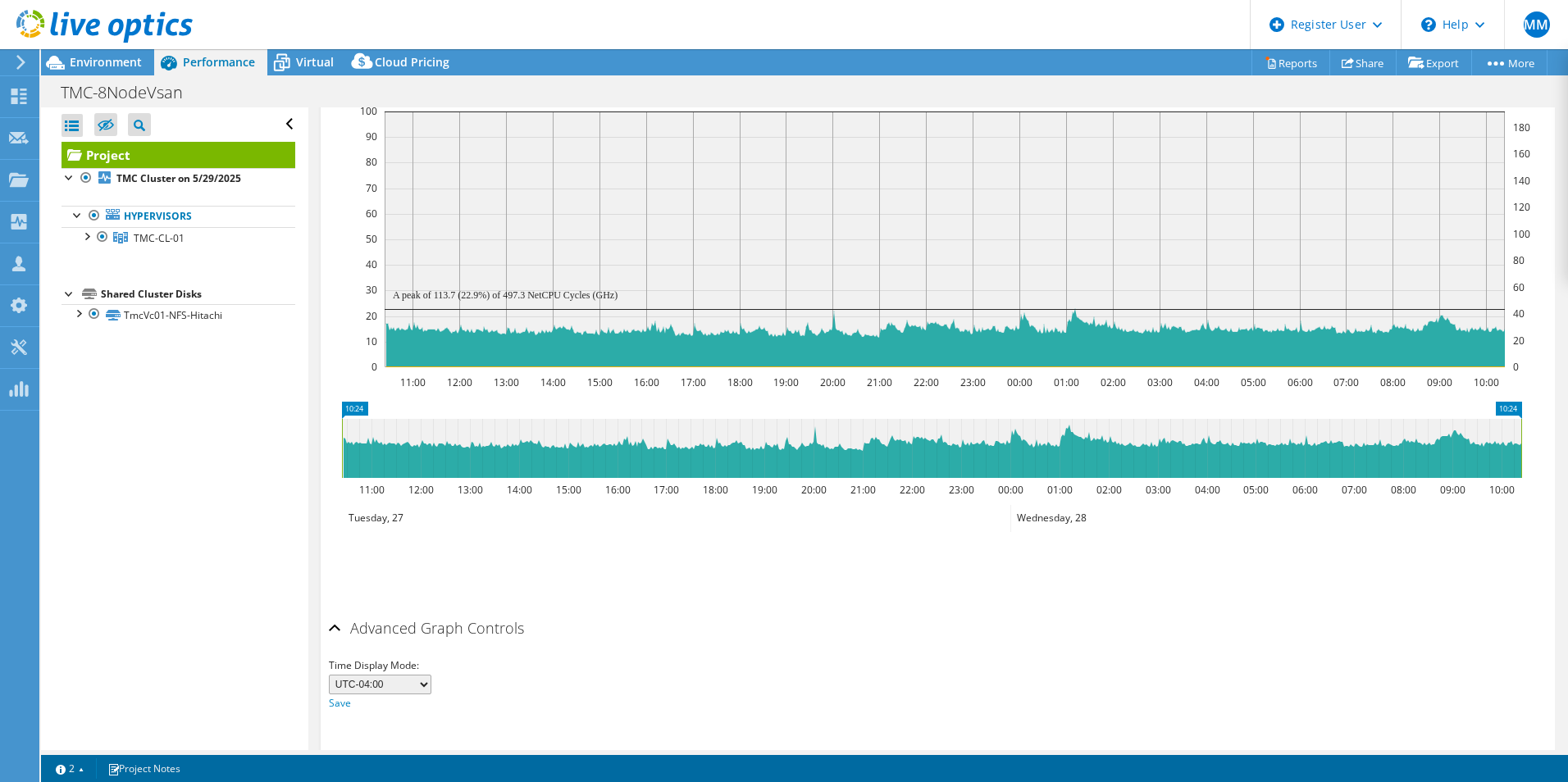 scroll, scrollTop: 437, scrollLeft: 0, axis: vertical 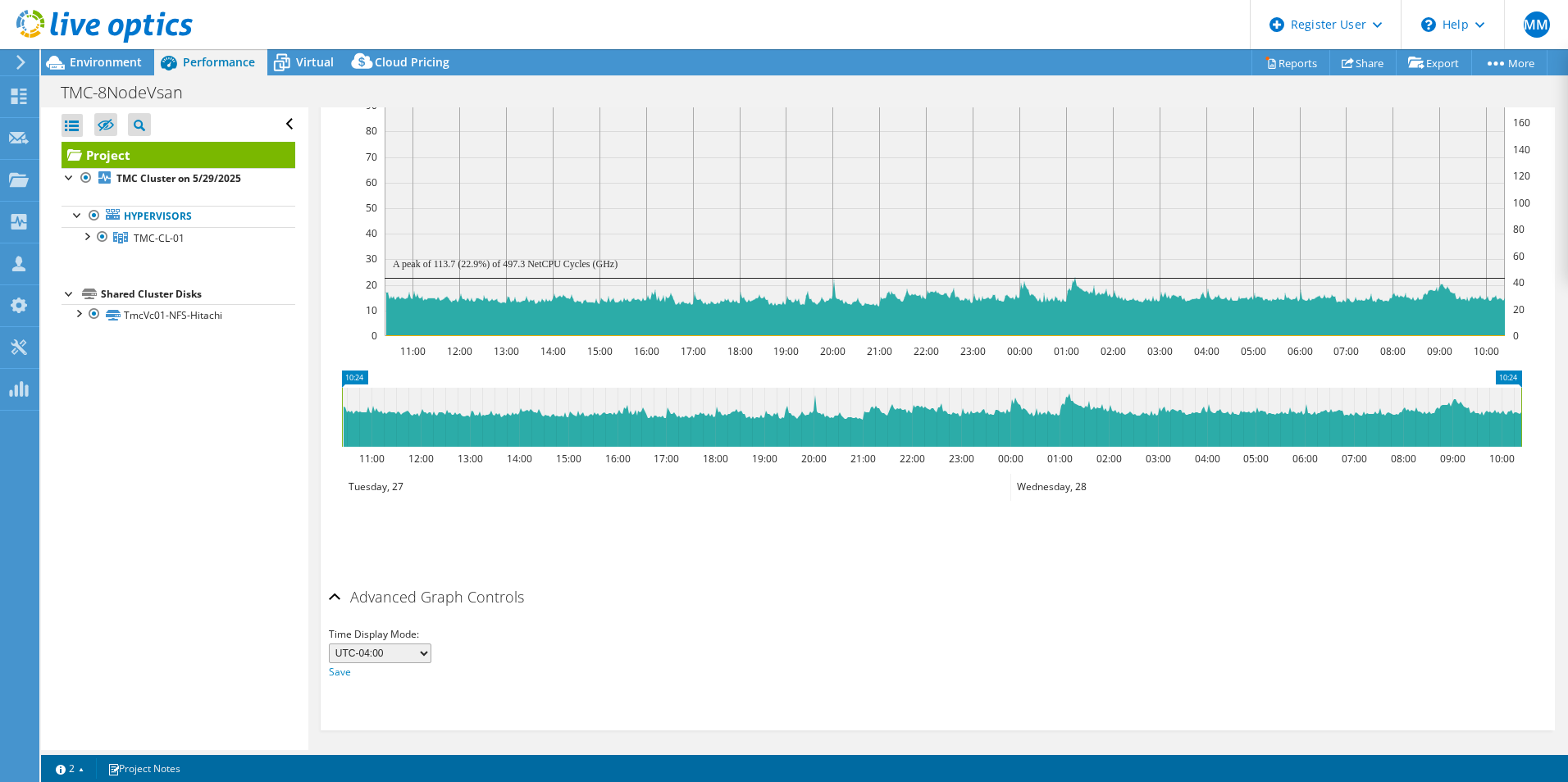 click on "UTC-12:00
UTC-11:00
UTC-10:00
UTC-09:30
UTC-09:00
UTC-08:00
UTC-07:00
UTC-06:00
UTC-05:00
UTC-04:30
UTC-04:00
UTC-03:30
UTC-03:00
UTC-02:00
UTC-01:00
UTC 00:00
UTC+01:00
UTC+02:00
UTC+03:00
UTC+03:30
UTC+04:00
UTC+04:30
UTC+05:00
UTC+05:30
UTC+05:45
UTC+06:00
UTC+06:30
UTC+07:00
UTC+08:00
UTC+08:30
UTC+08:45
UTC+09:00
UTC+09:30
UTC+10:00
UTC+10:30
UTC+11:00
UTC+11:30
UTC+12:00
UTC+12:45
UTC+13:00
UTC+14:00" at bounding box center (380, 653) 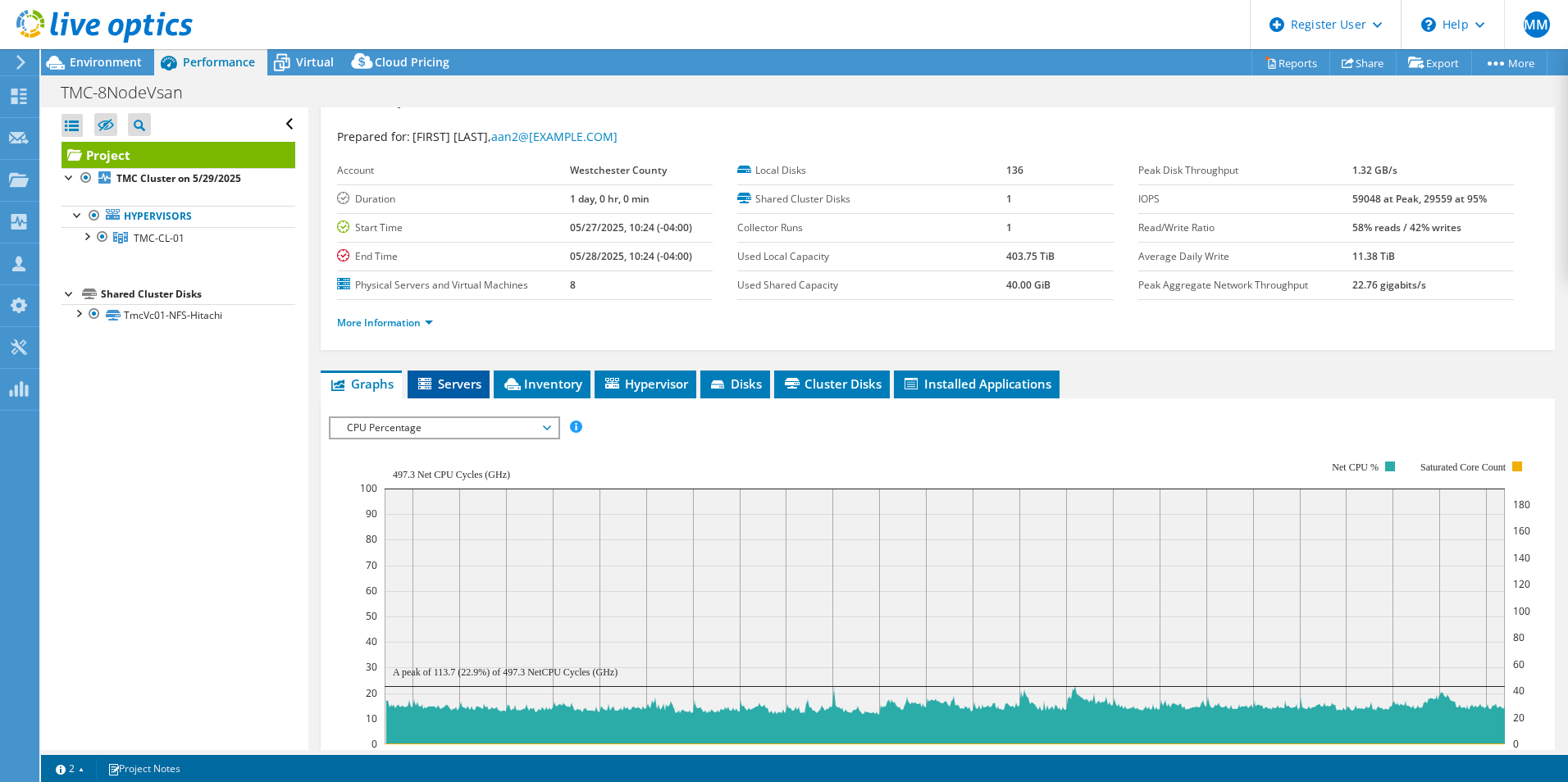 scroll, scrollTop: 27, scrollLeft: 0, axis: vertical 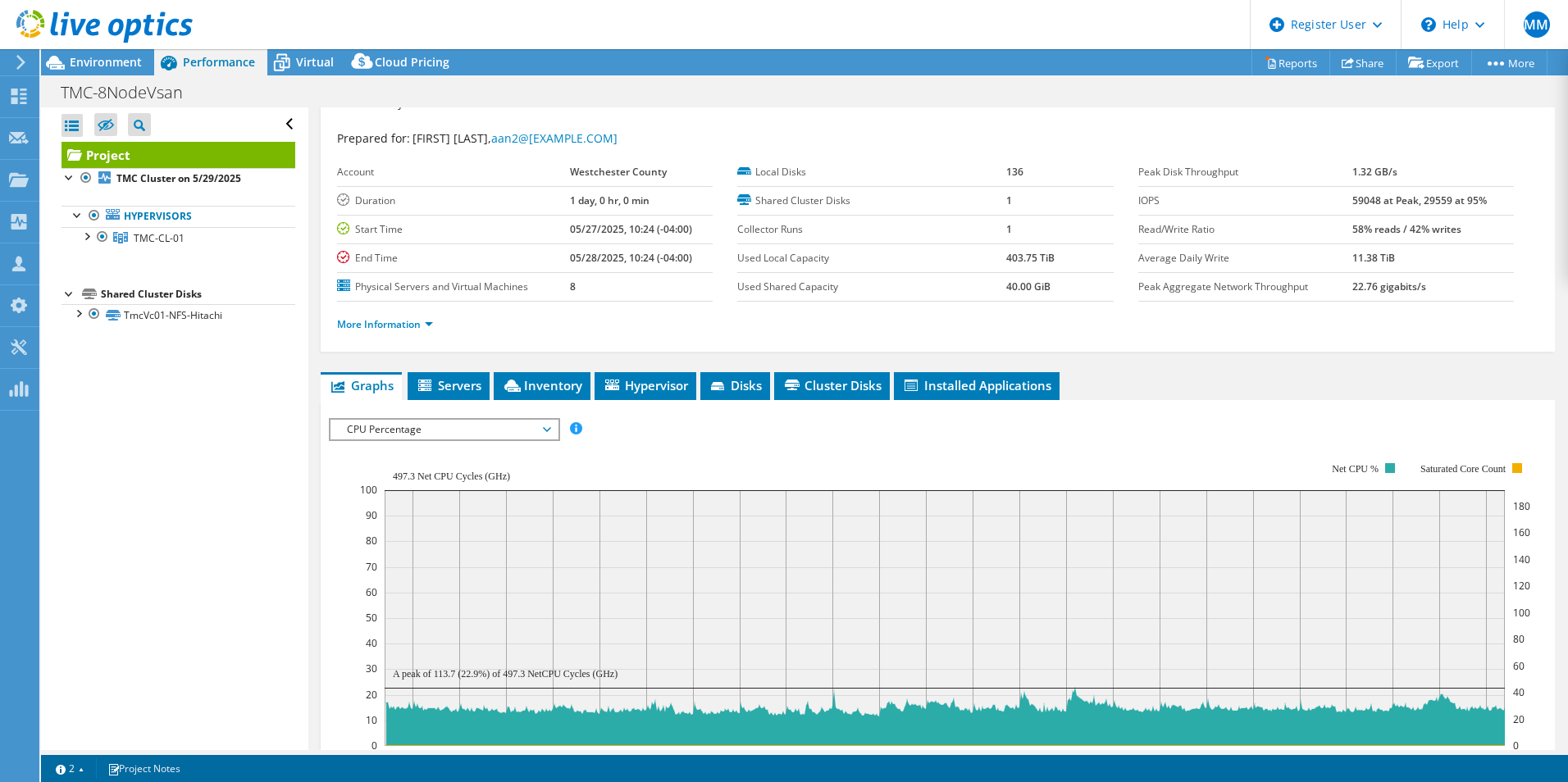 click on "CPU Percentage" at bounding box center [444, 430] 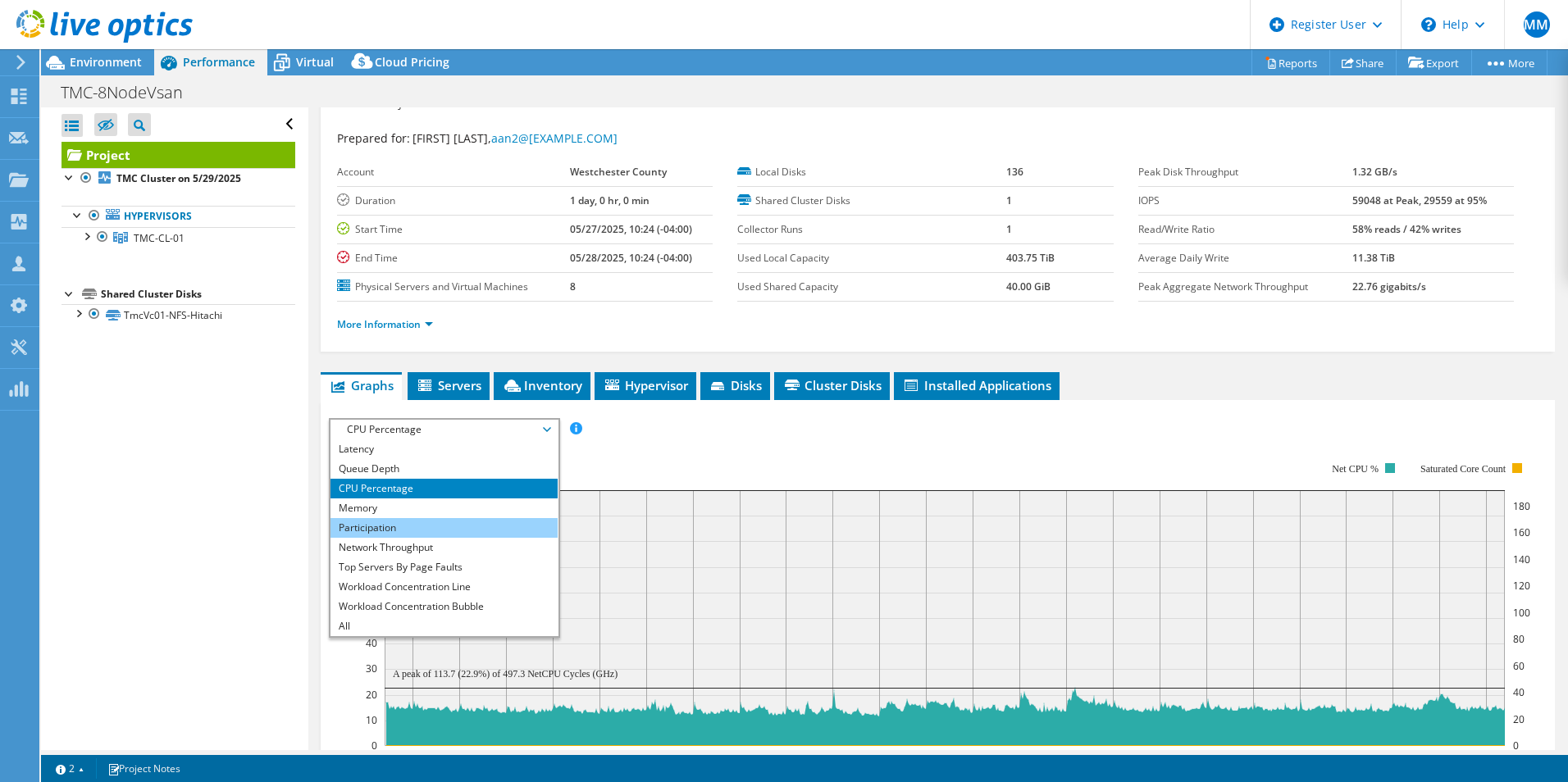 click on "Participation" at bounding box center [444, 528] 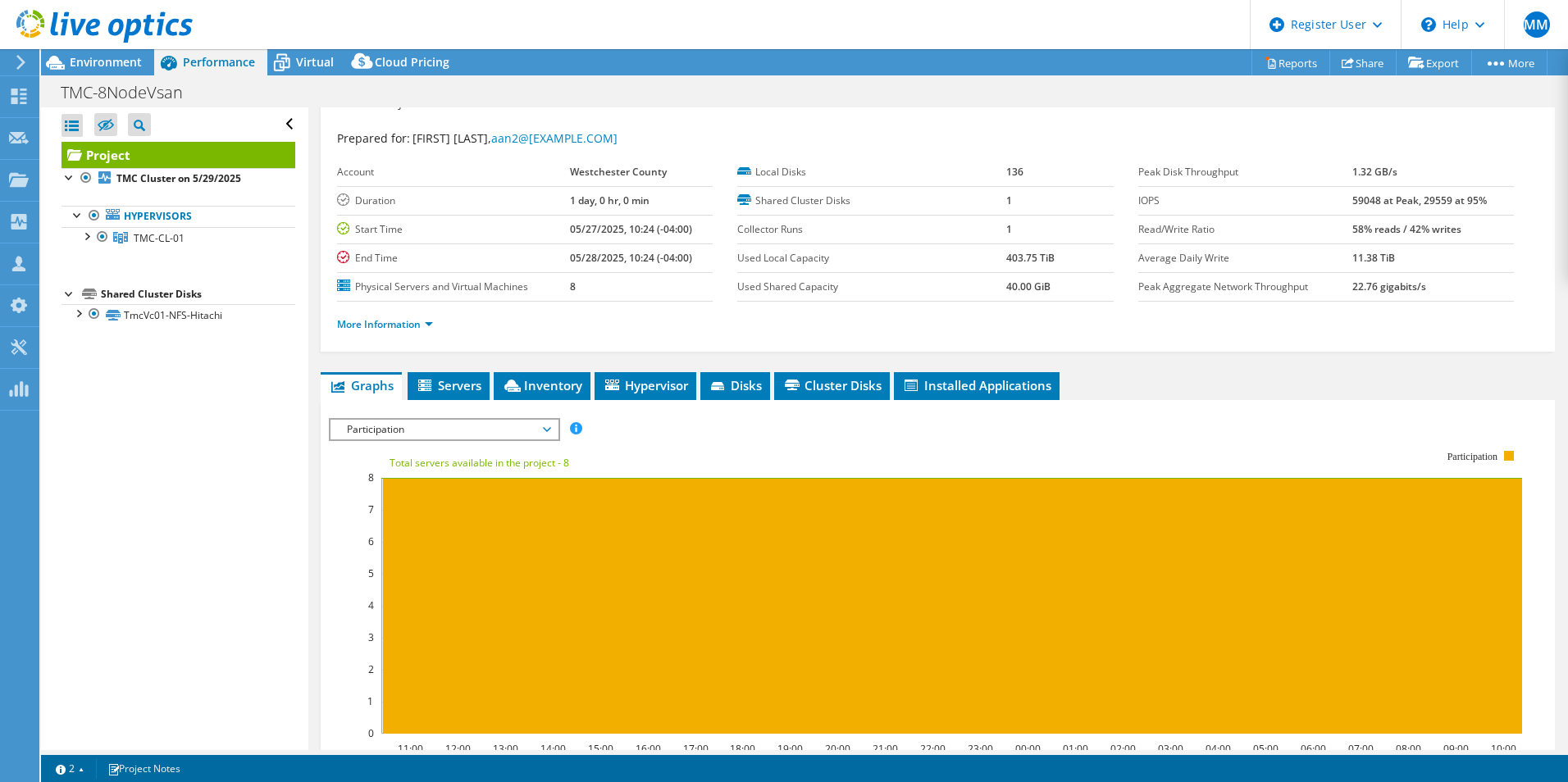 click on "Participation" at bounding box center (444, 430) 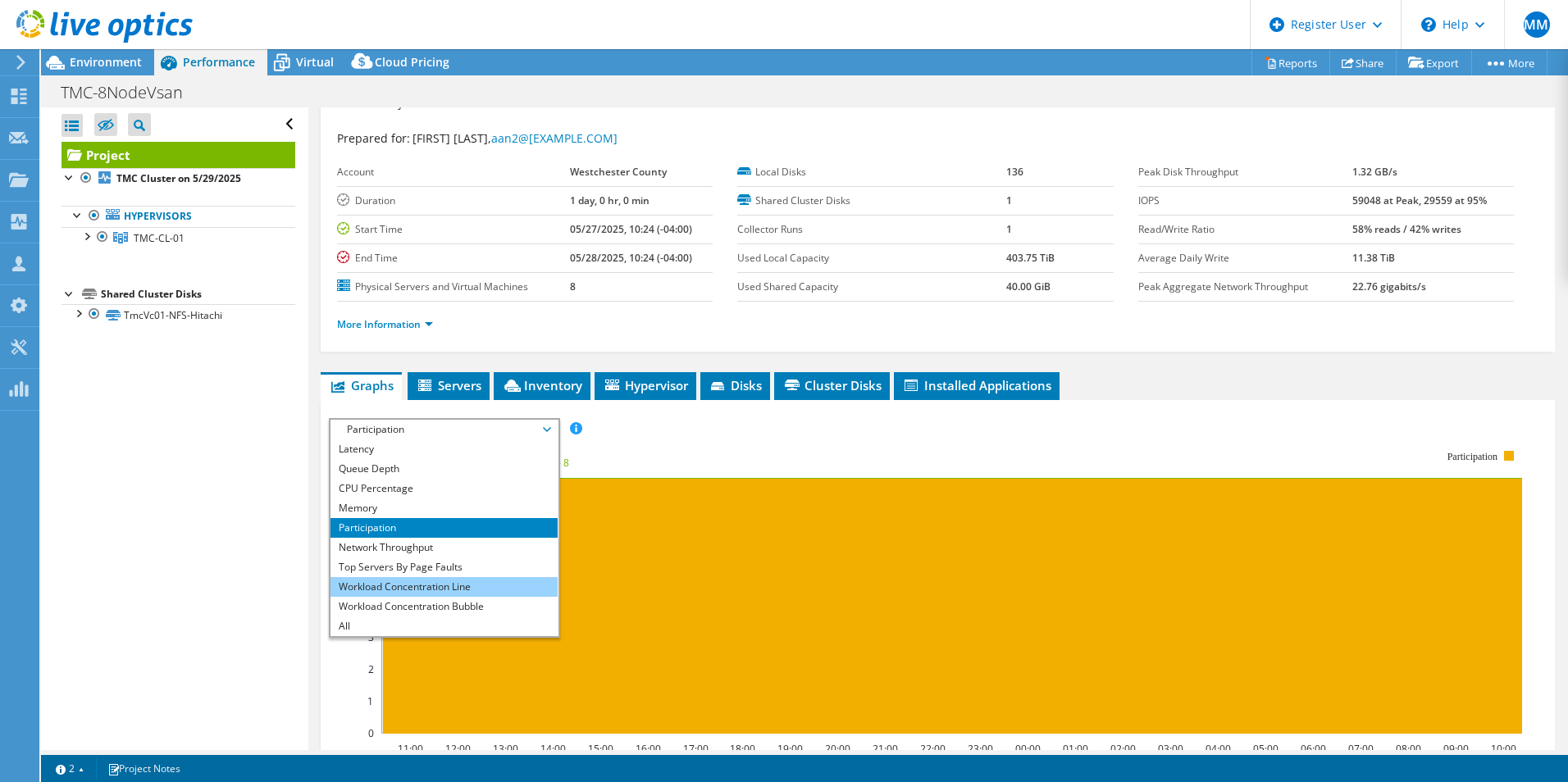 click on "Workload Concentration Line" at bounding box center (444, 587) 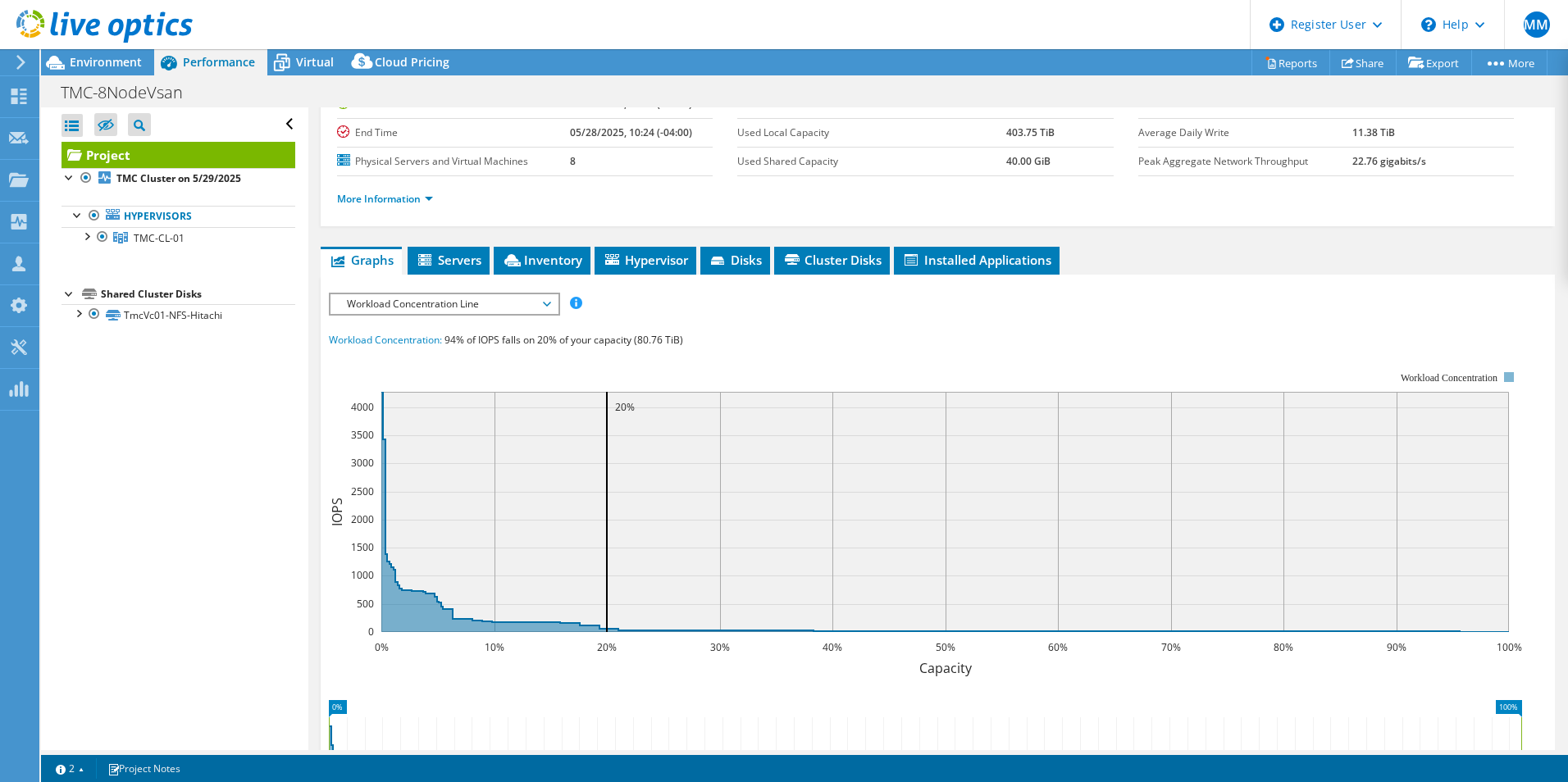 scroll, scrollTop: 246, scrollLeft: 0, axis: vertical 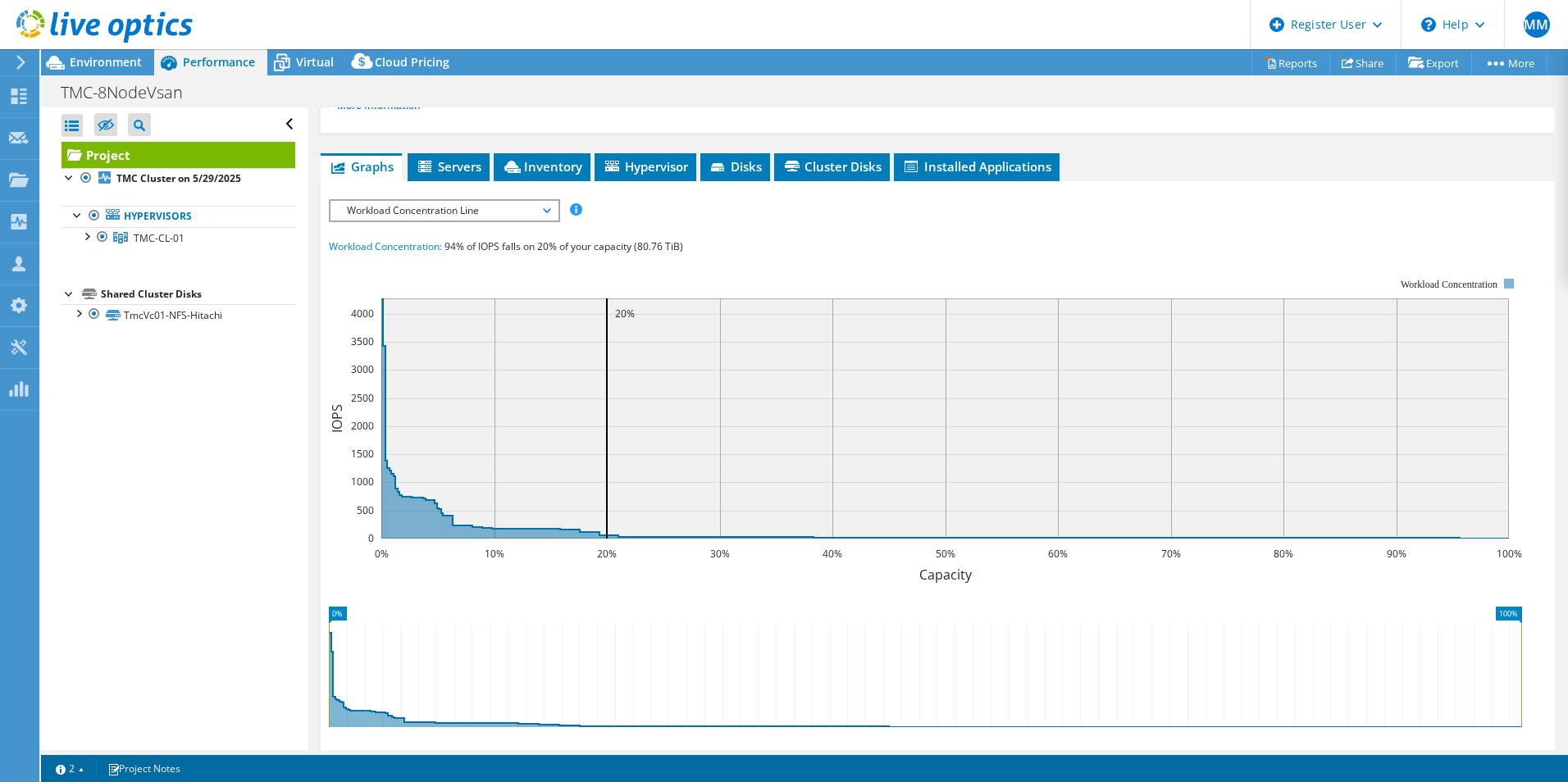 click on "Workload Concentration Line" at bounding box center [444, 211] 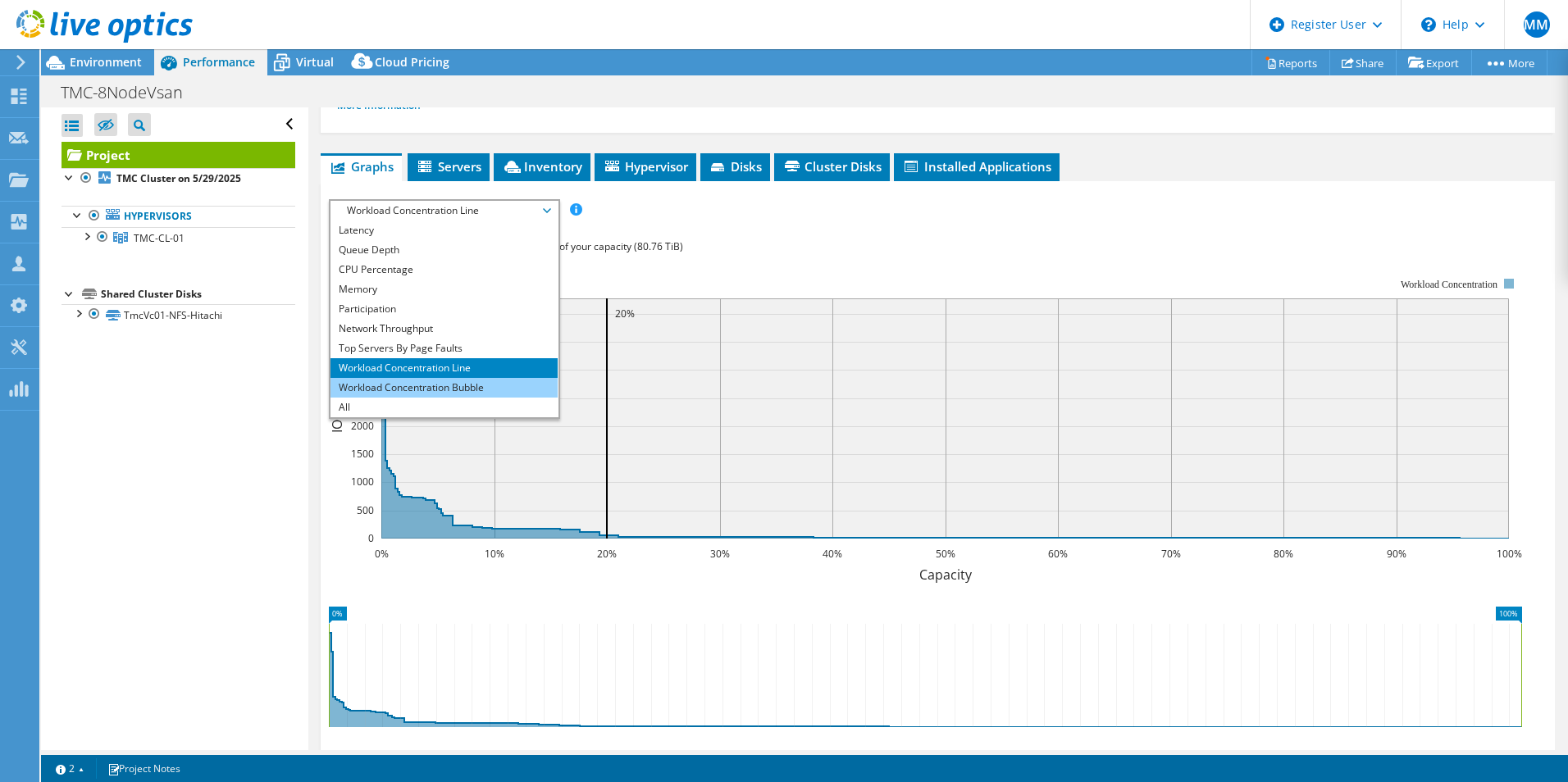 click on "Workload Concentration Bubble" at bounding box center (444, 388) 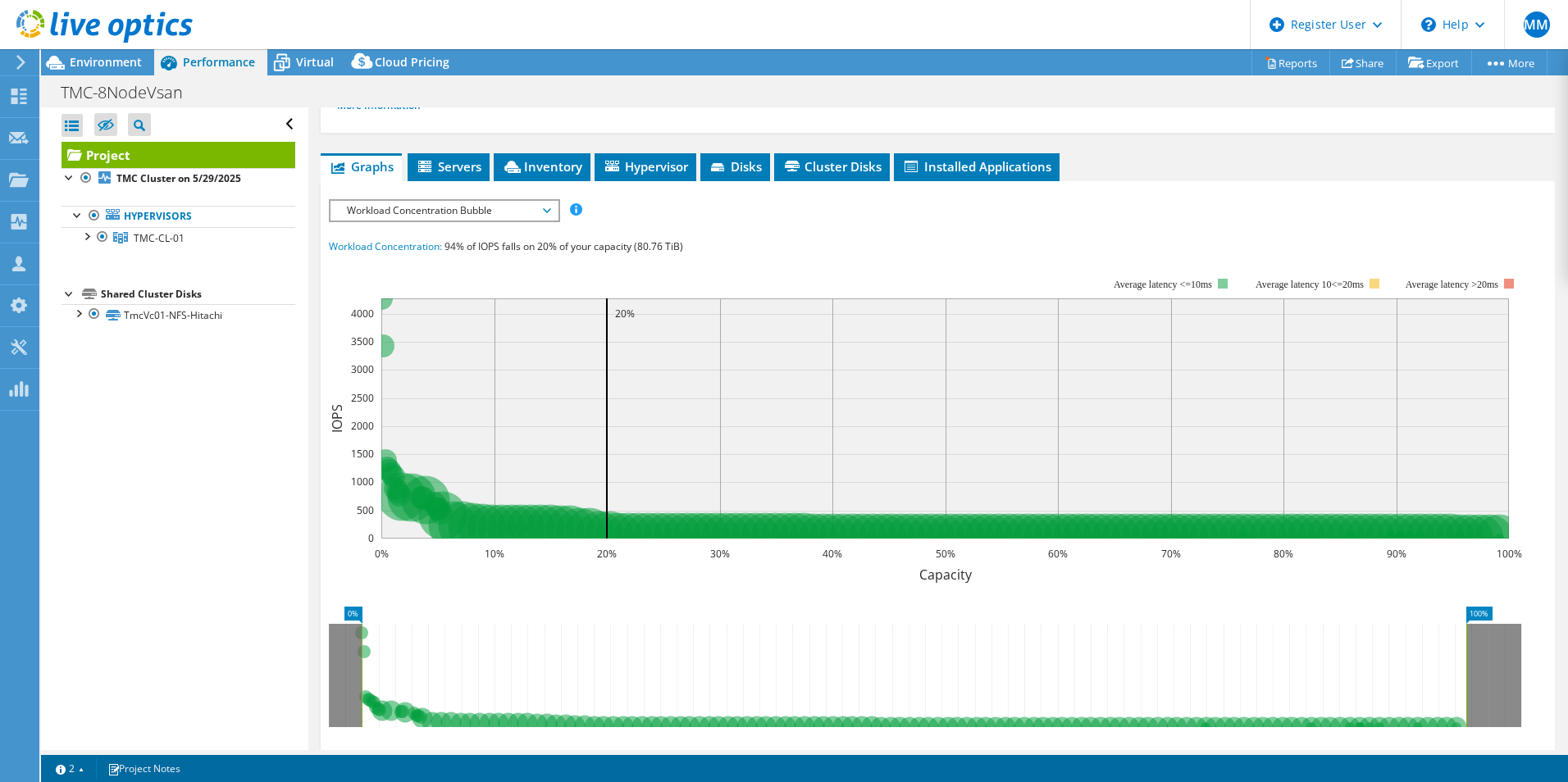 click on "Workload Concentration Bubble" at bounding box center (444, 211) 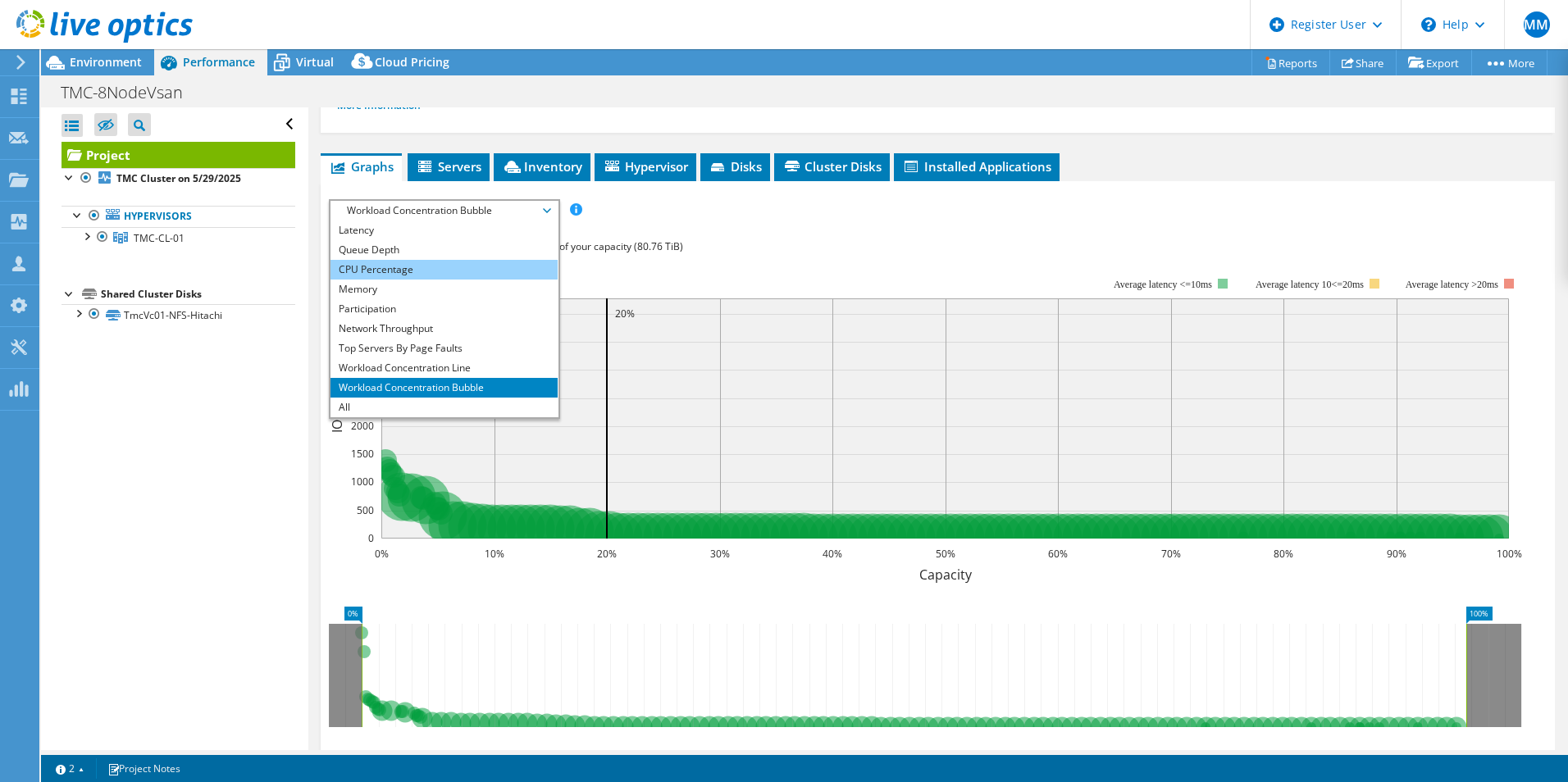 scroll, scrollTop: 0, scrollLeft: 0, axis: both 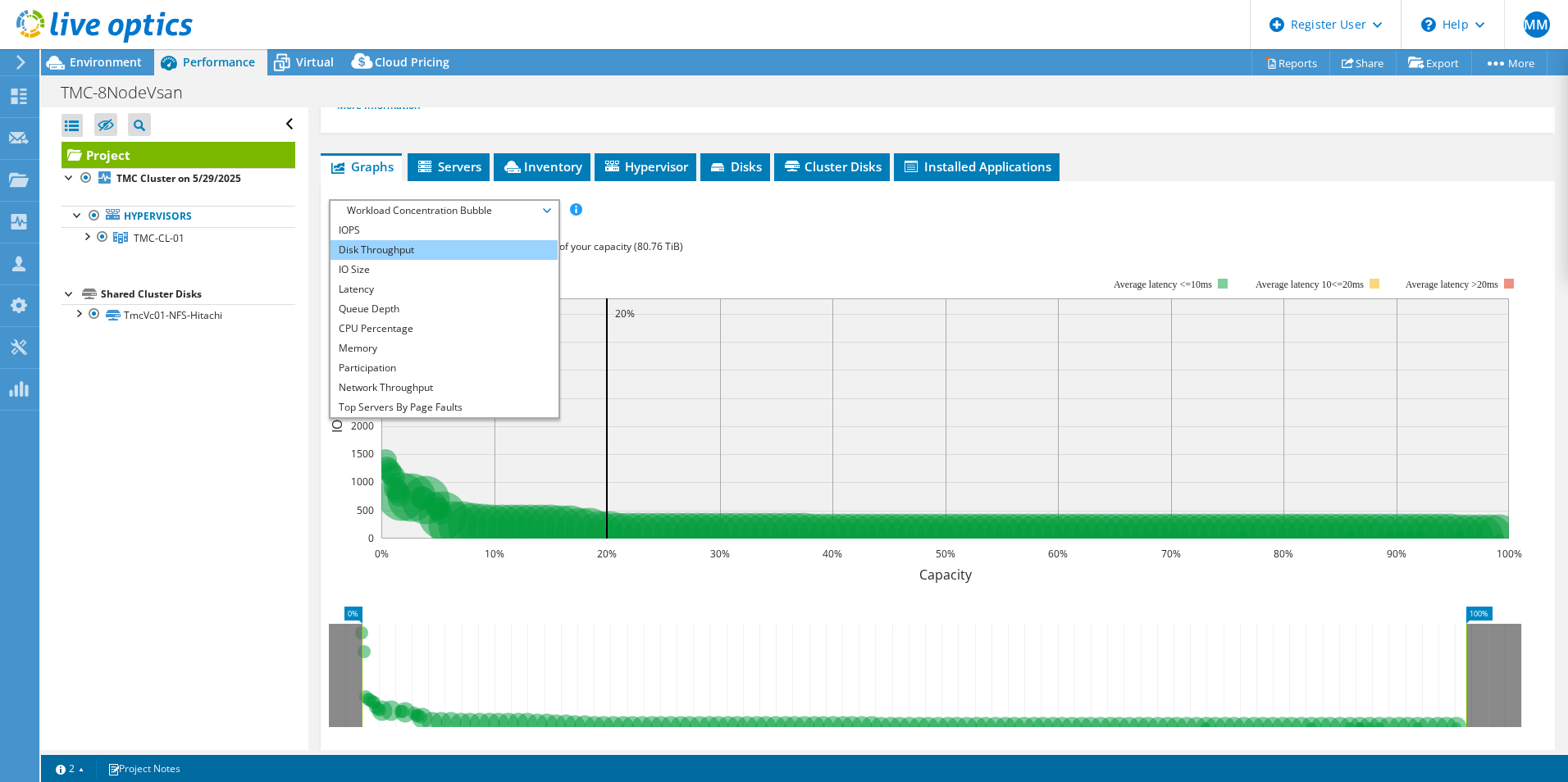 click on "Disk Throughput" at bounding box center (444, 250) 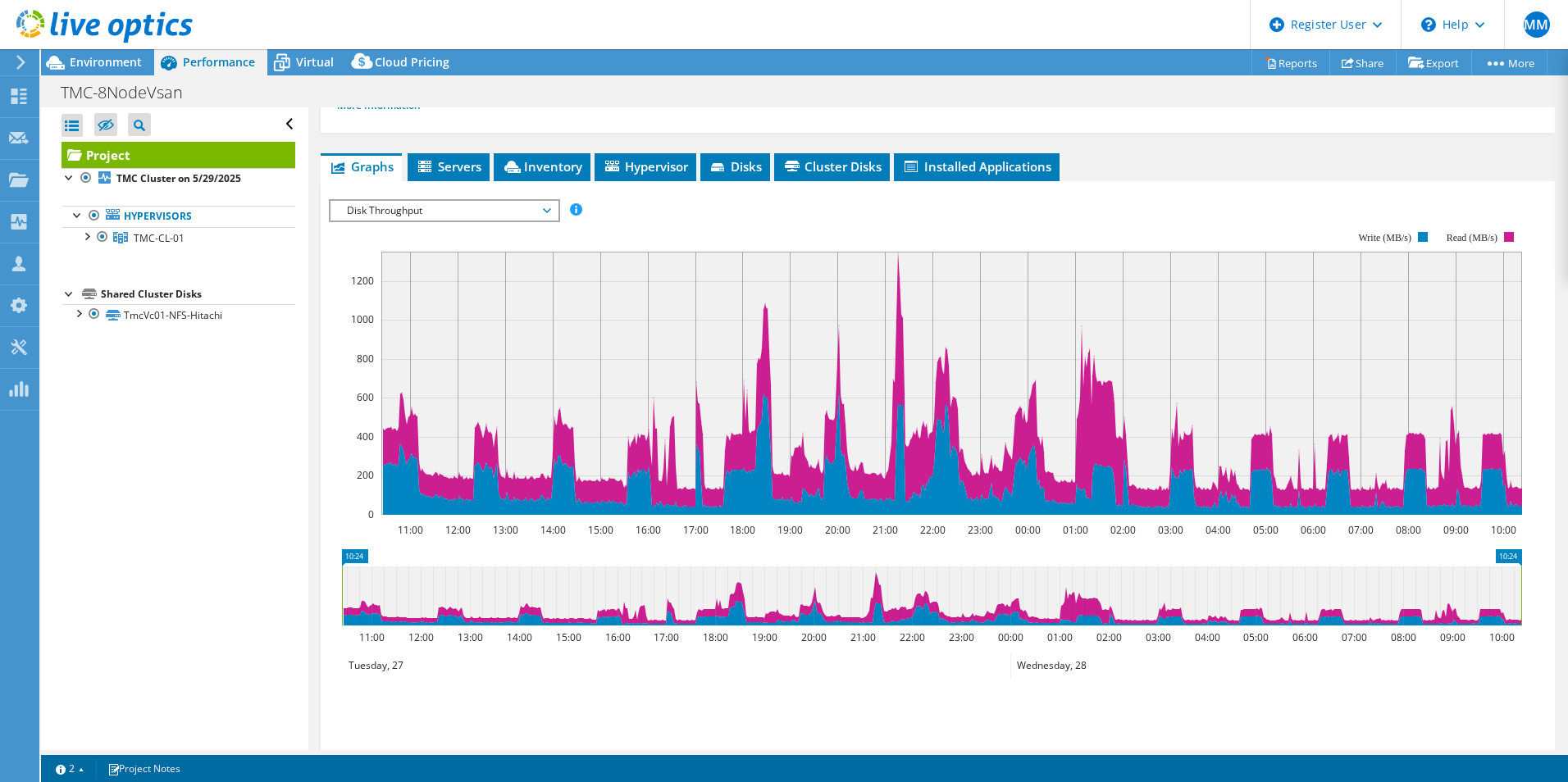 click on "Disk Throughput" at bounding box center [444, 211] 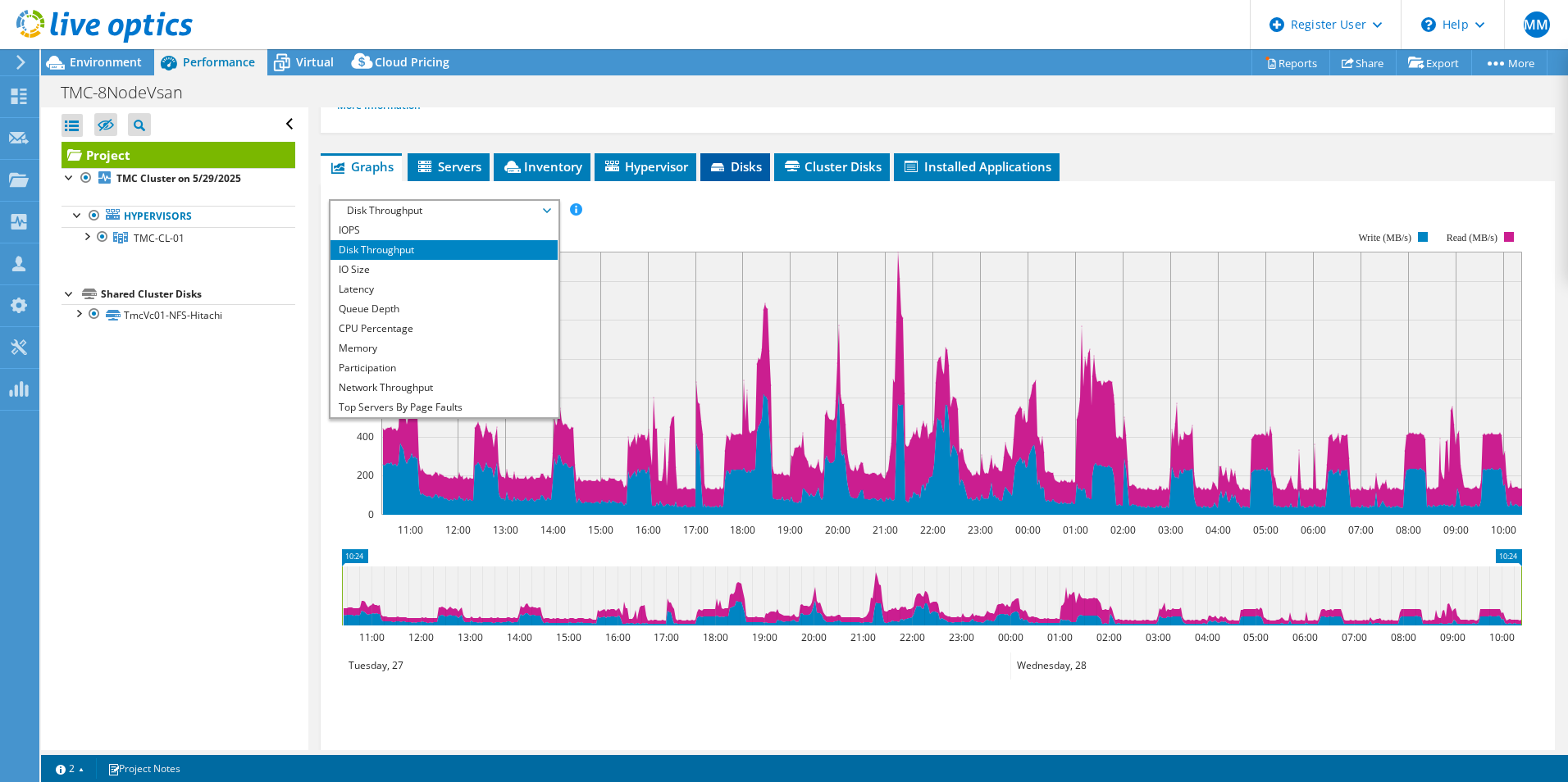 click on "Disks" at bounding box center (735, 167) 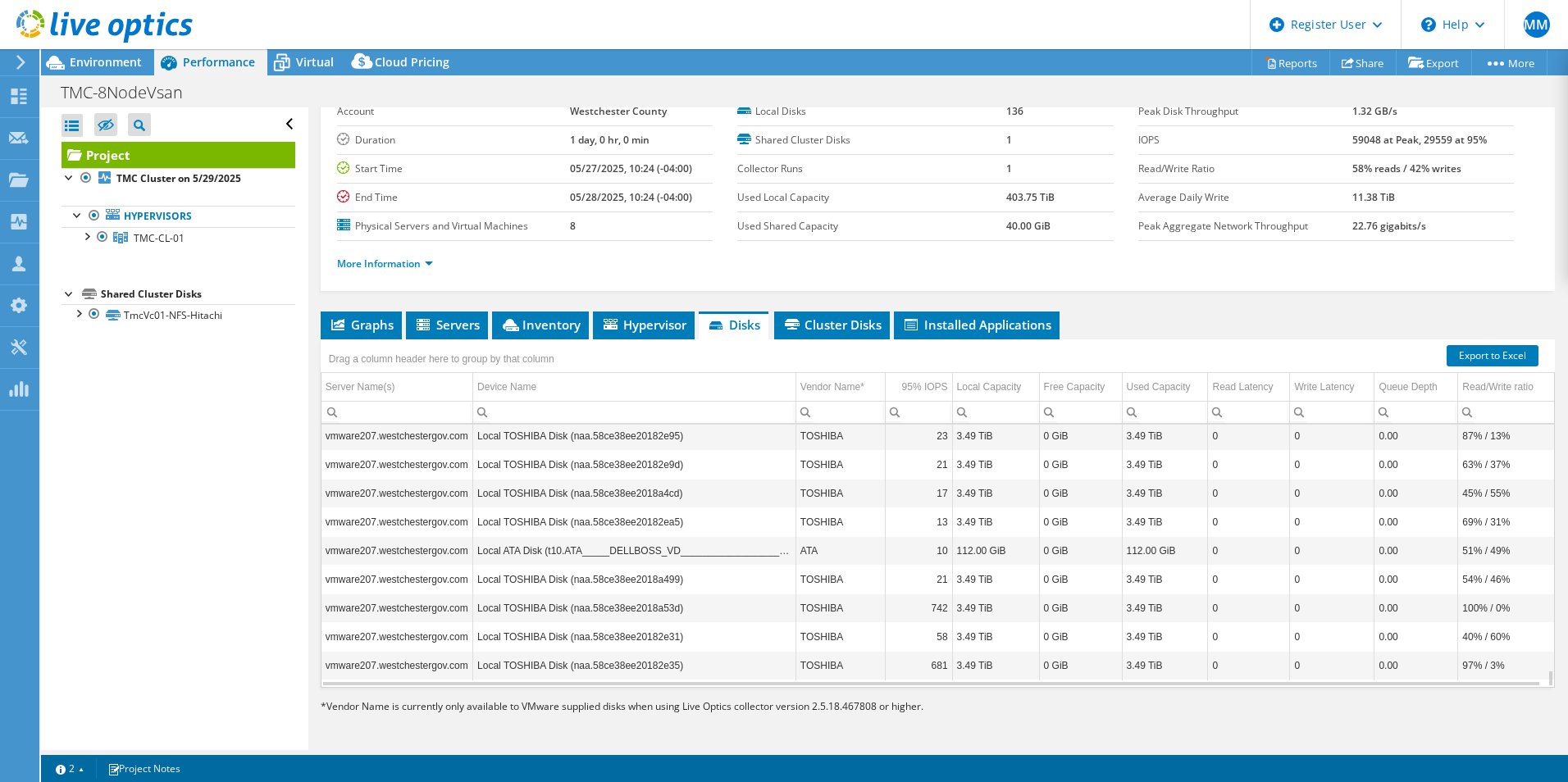 scroll, scrollTop: 3057, scrollLeft: 0, axis: vertical 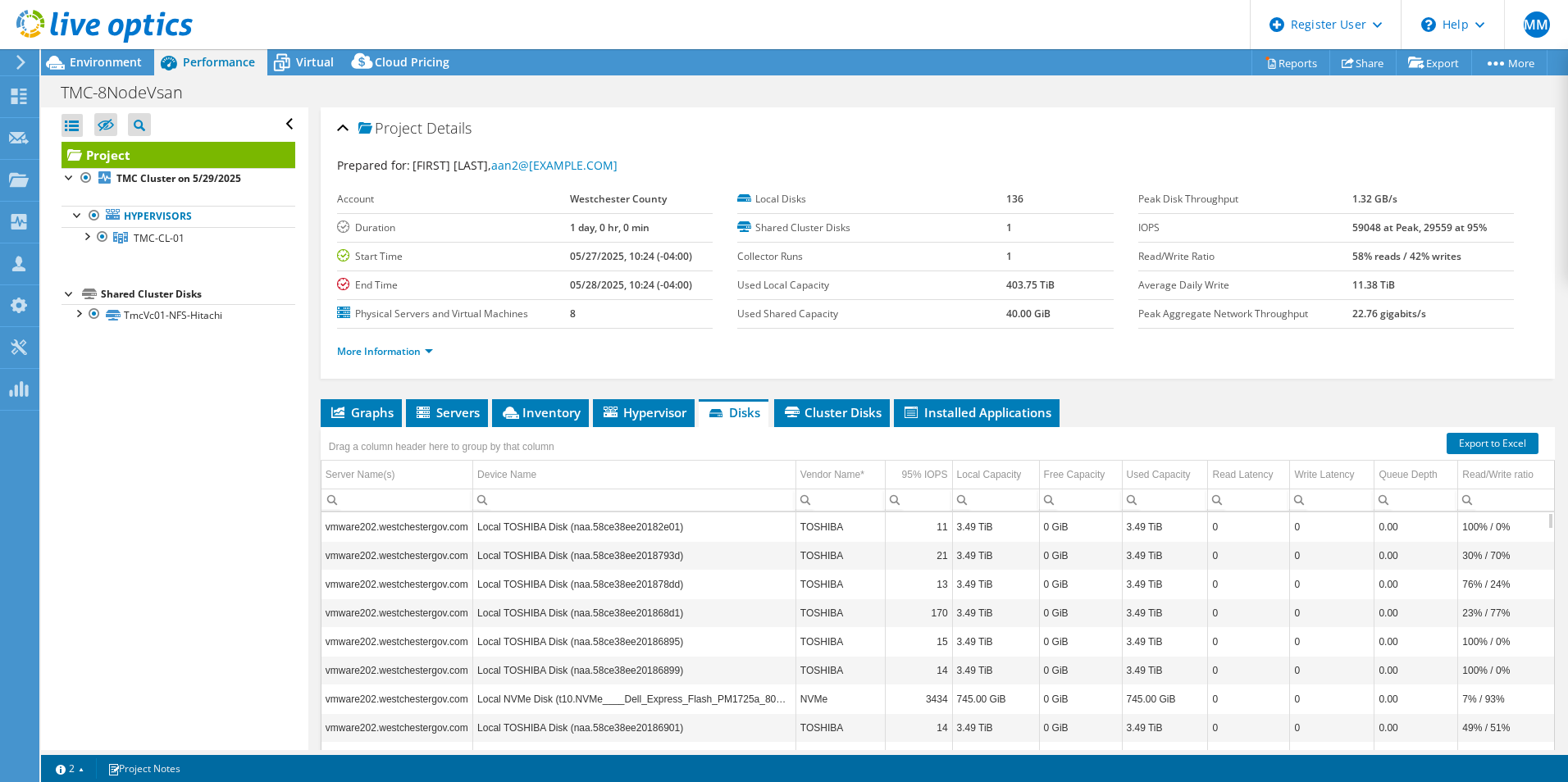 click on "Local TOSHIBA Disk (naa.58ce38ee201868d1)" at bounding box center [635, 612] 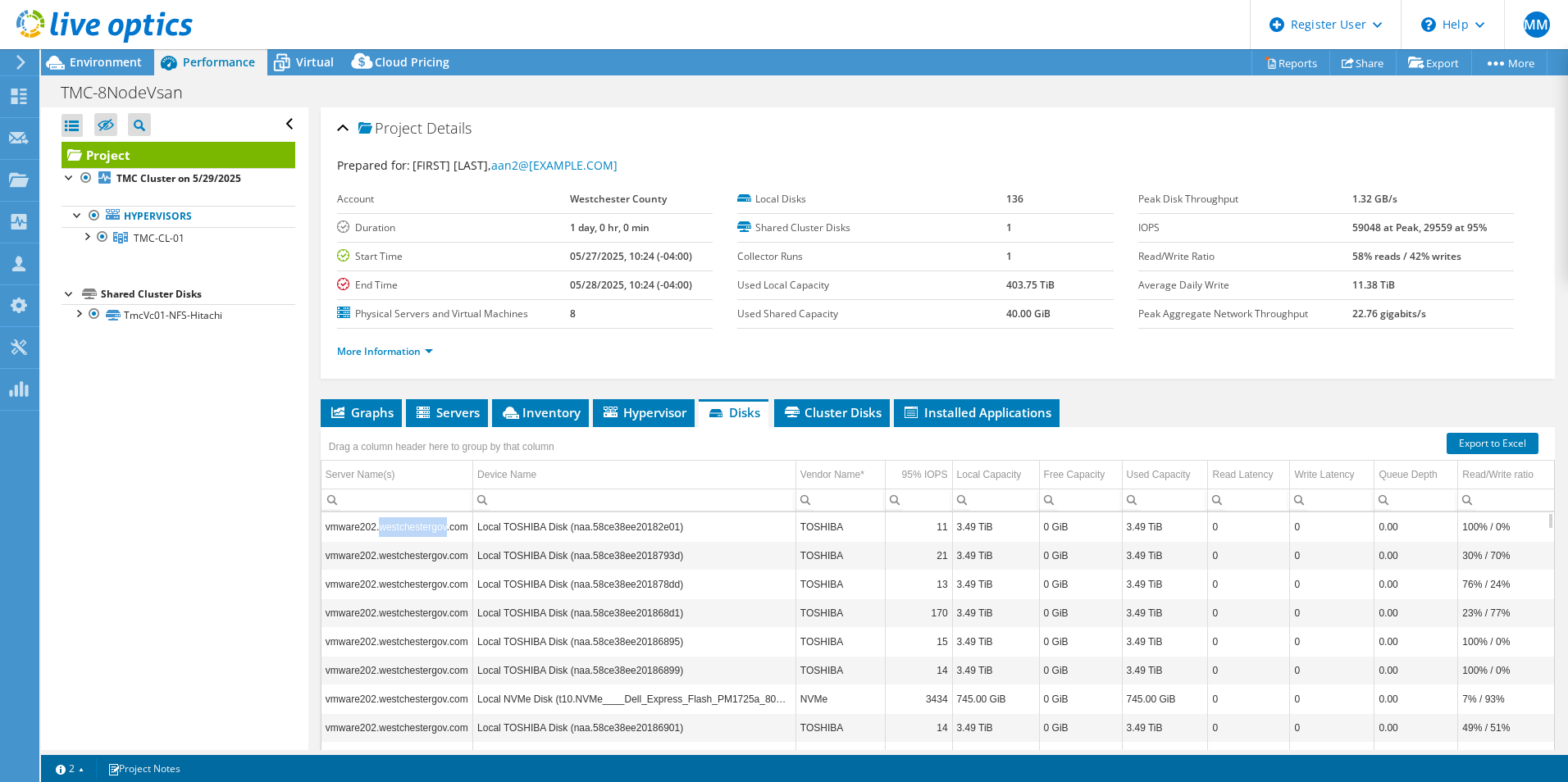 click on "vmware202.westchestergov.com" at bounding box center [397, 526] 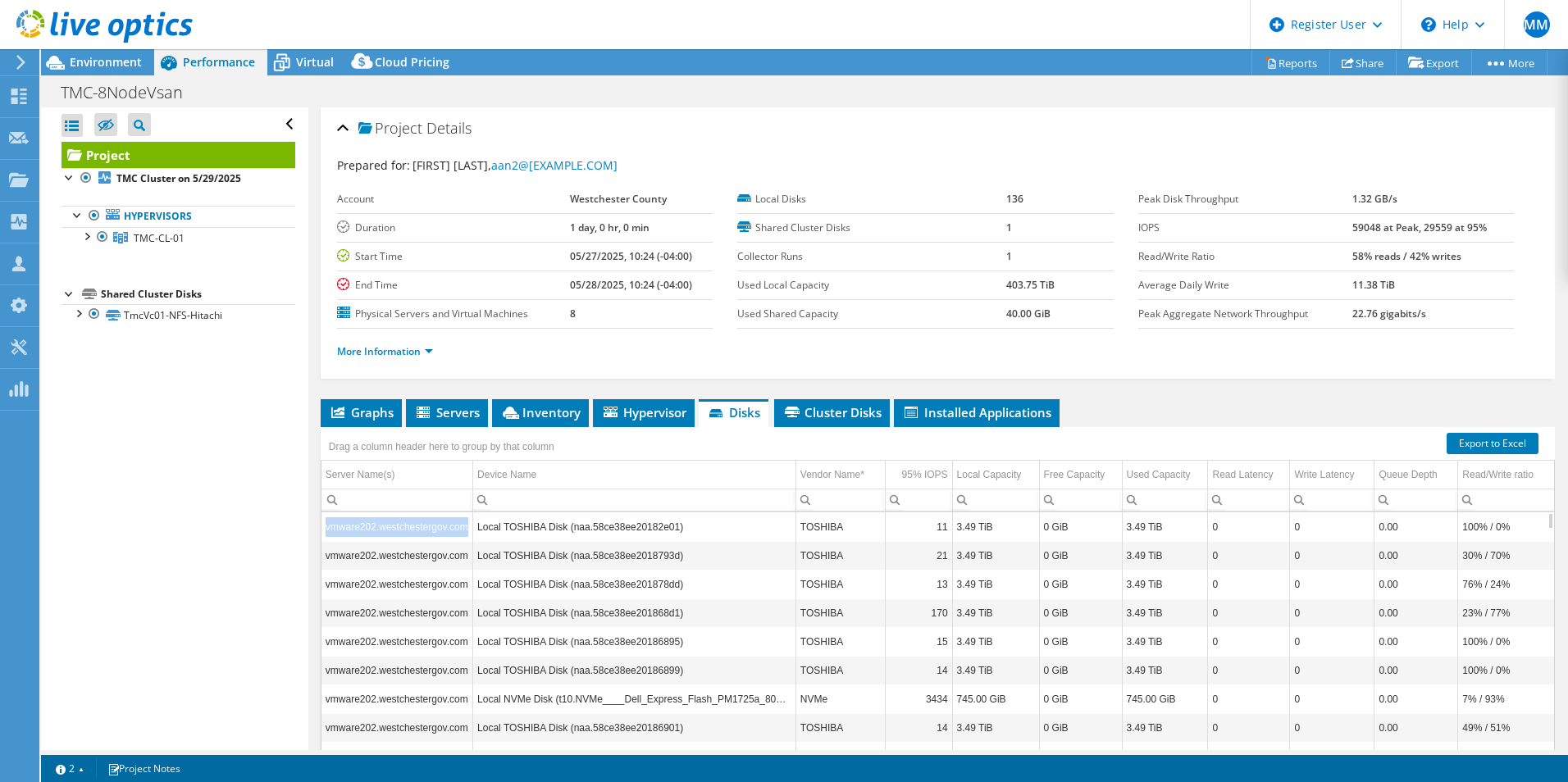click on "vmware202.westchestergov.com" at bounding box center [397, 526] 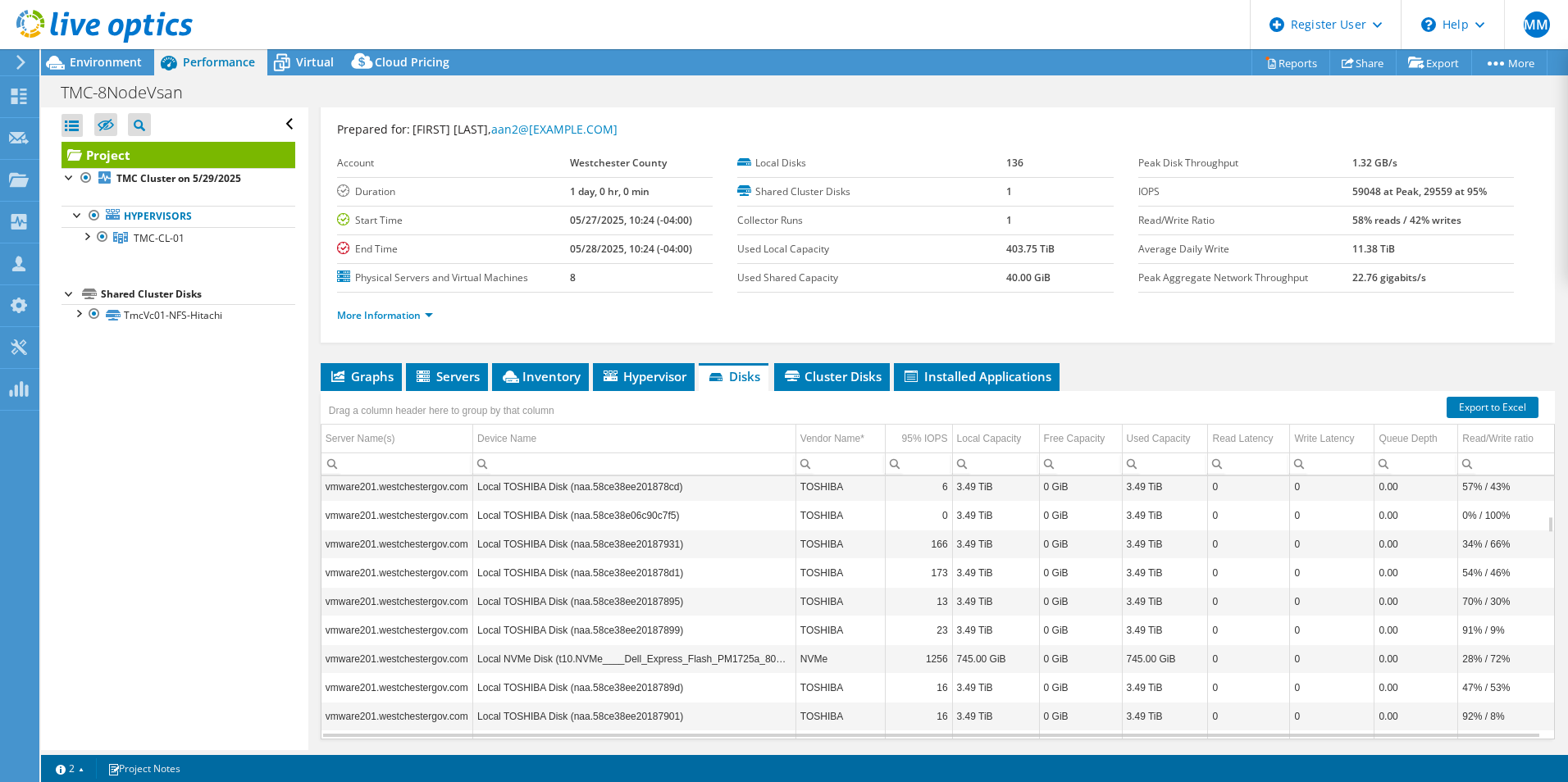 scroll, scrollTop: 88, scrollLeft: 0, axis: vertical 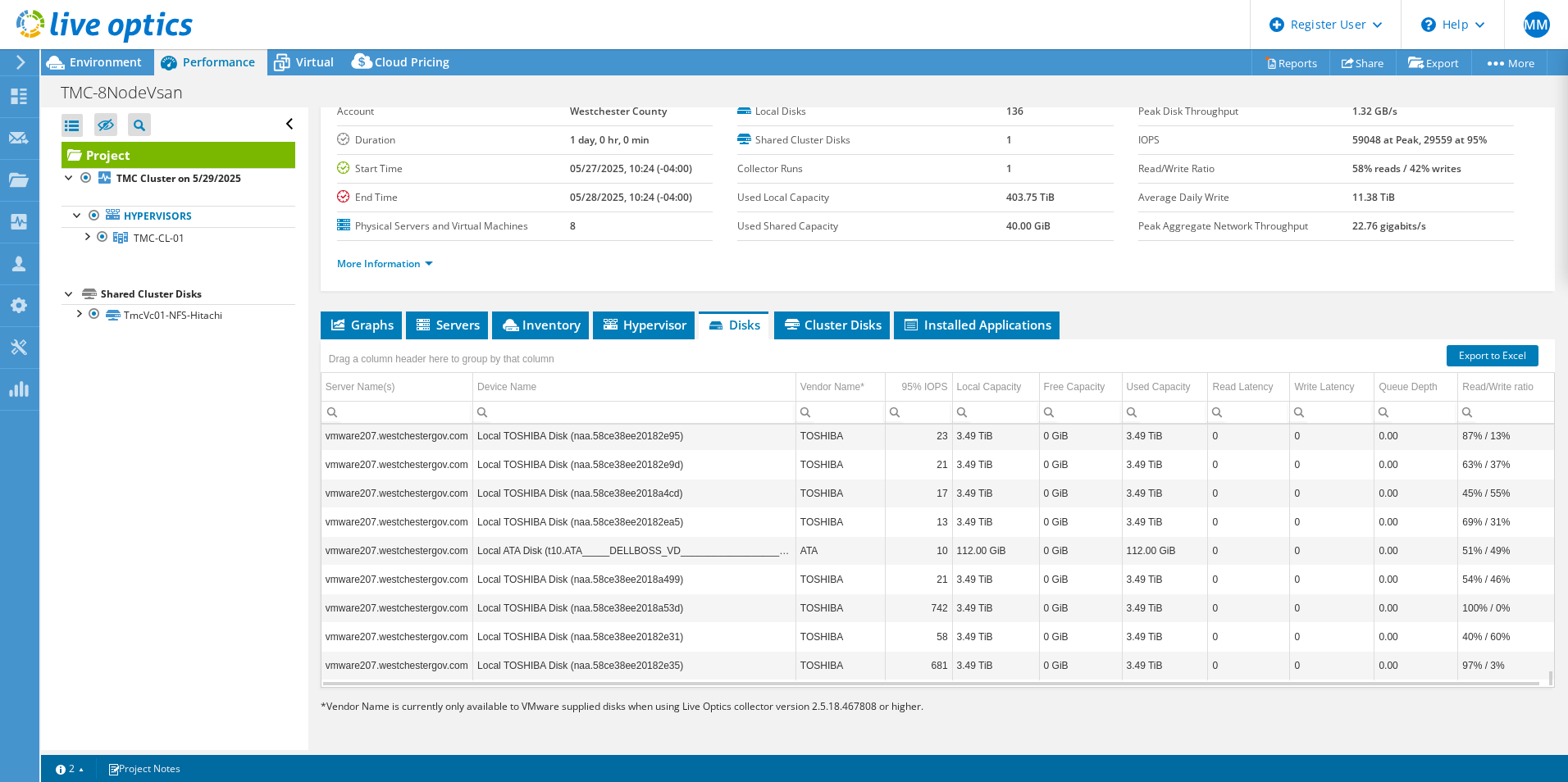 click on "vmware207.westchestergov.com" at bounding box center (397, 550) 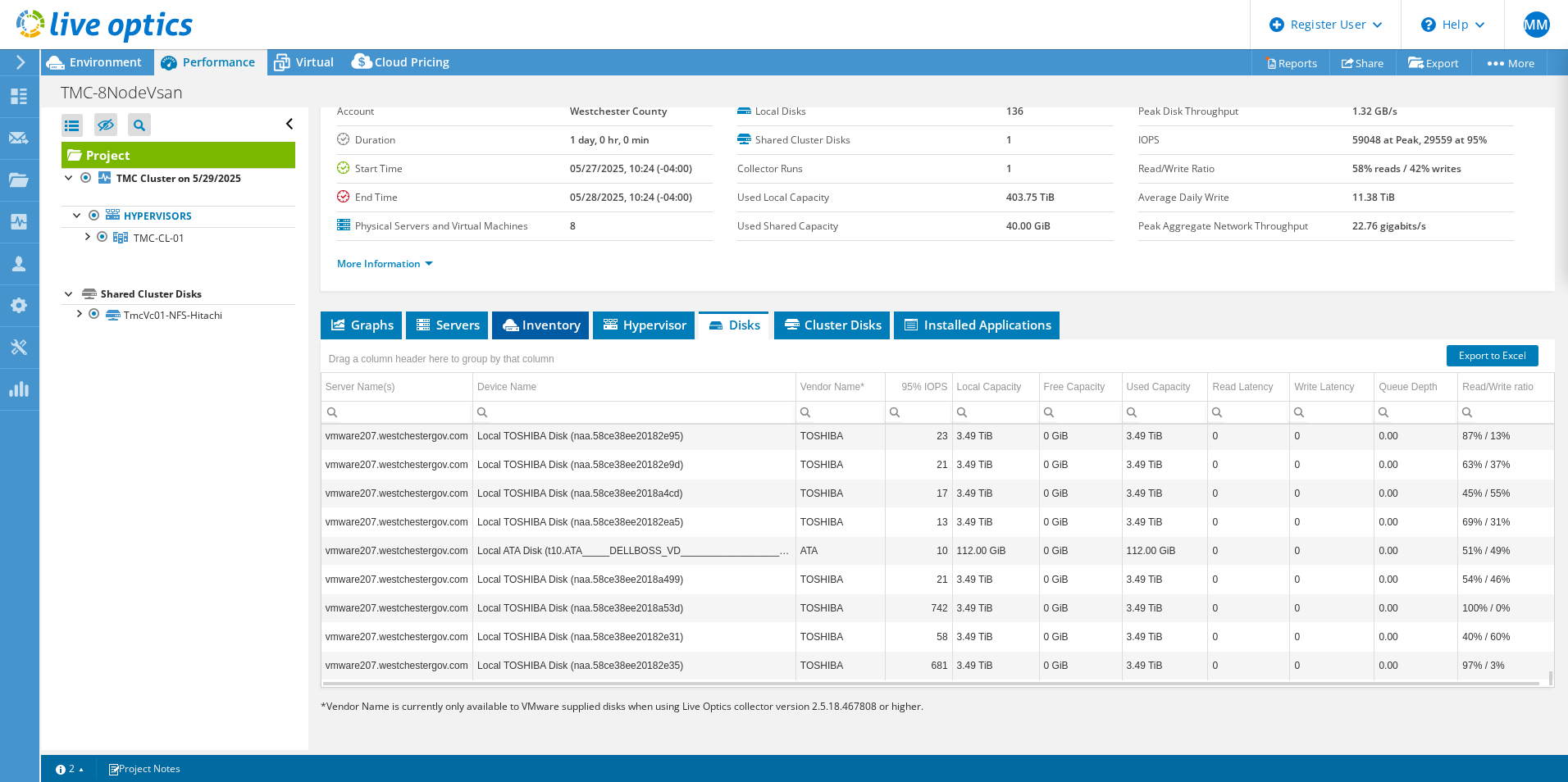 click on "Inventory" at bounding box center [540, 325] 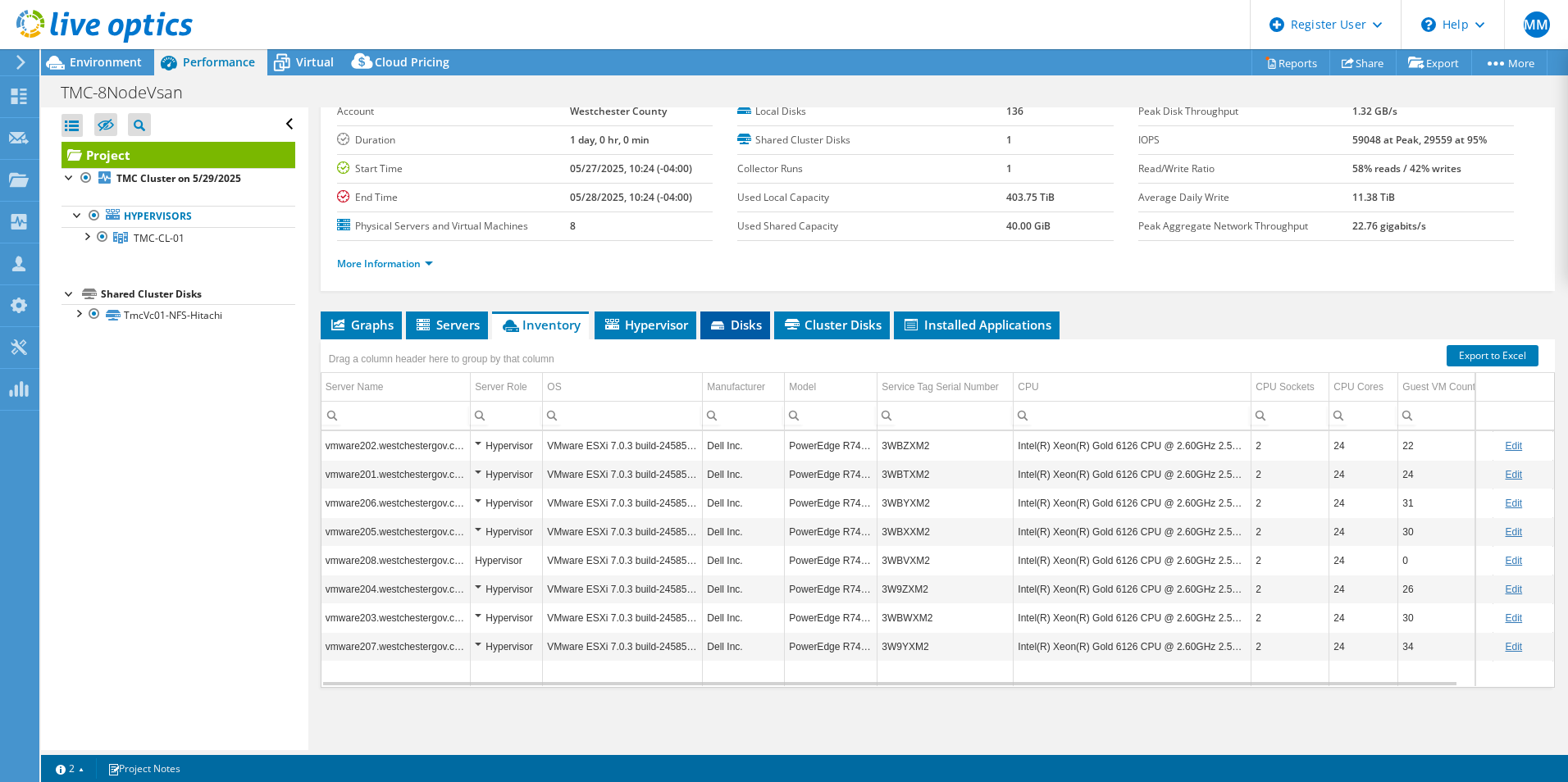 click 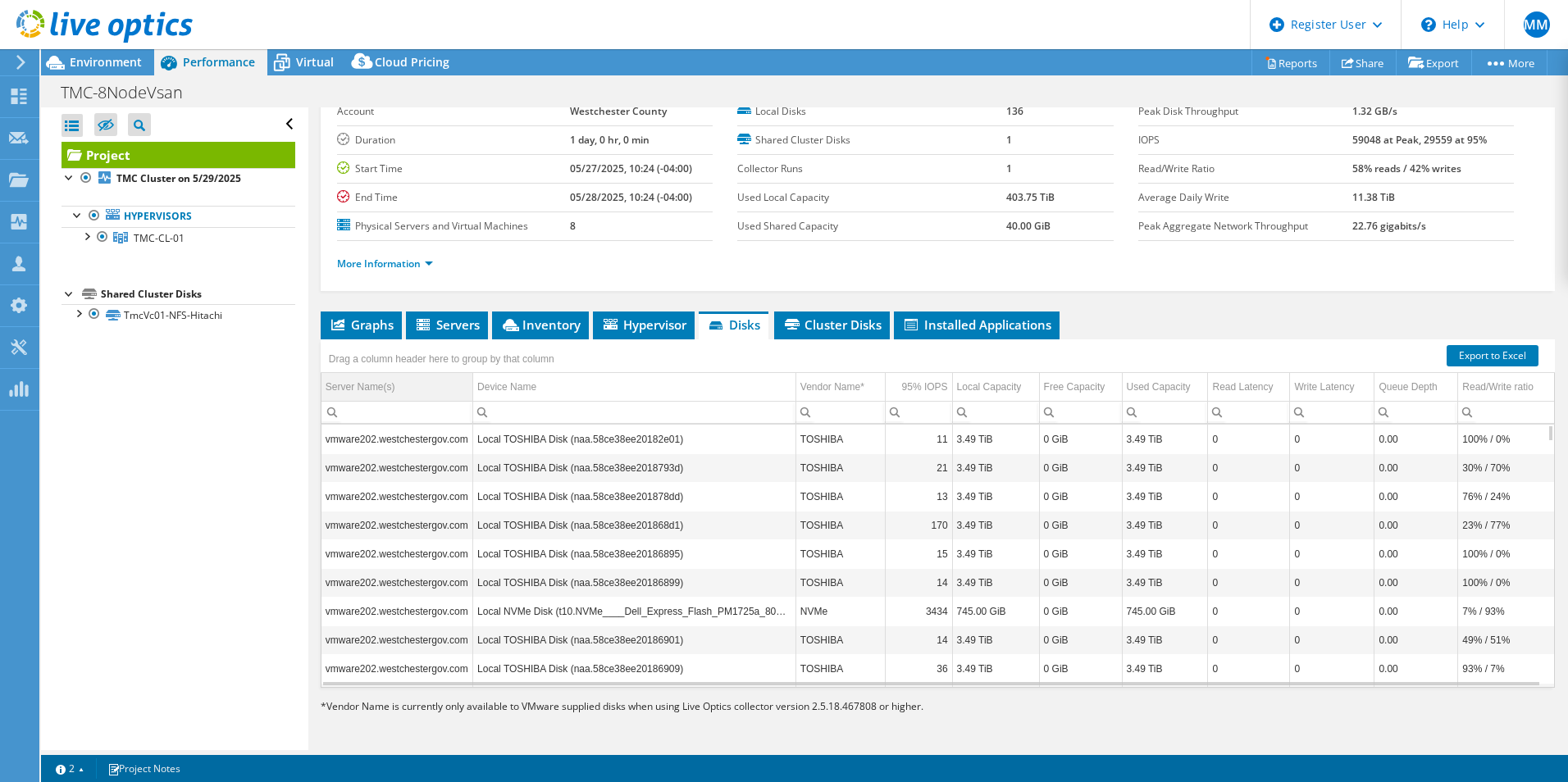 click on "Server Name(s)" at bounding box center [360, 387] 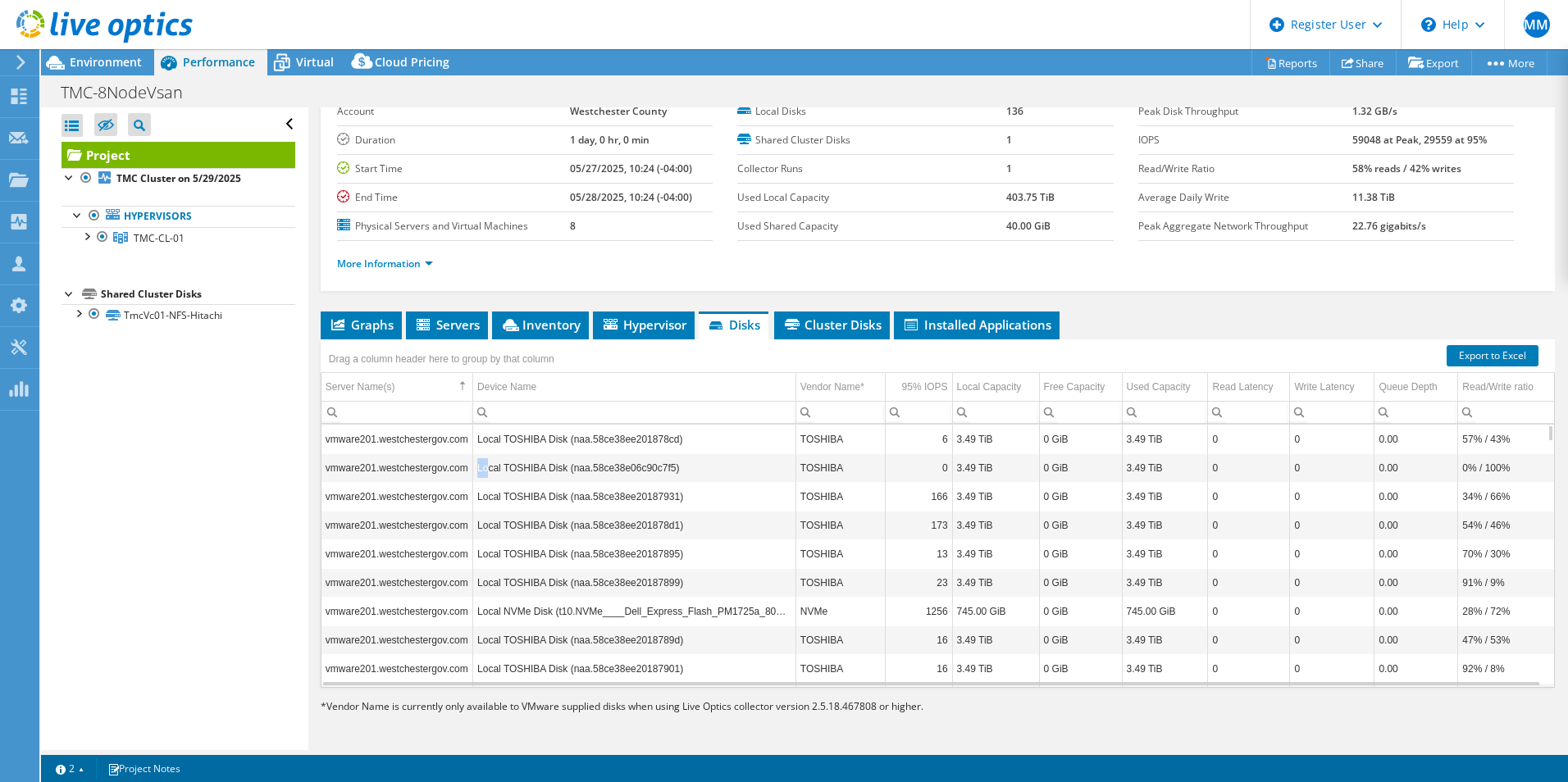 drag, startPoint x: 470, startPoint y: 453, endPoint x: 487, endPoint y: 457, distance: 17.464249 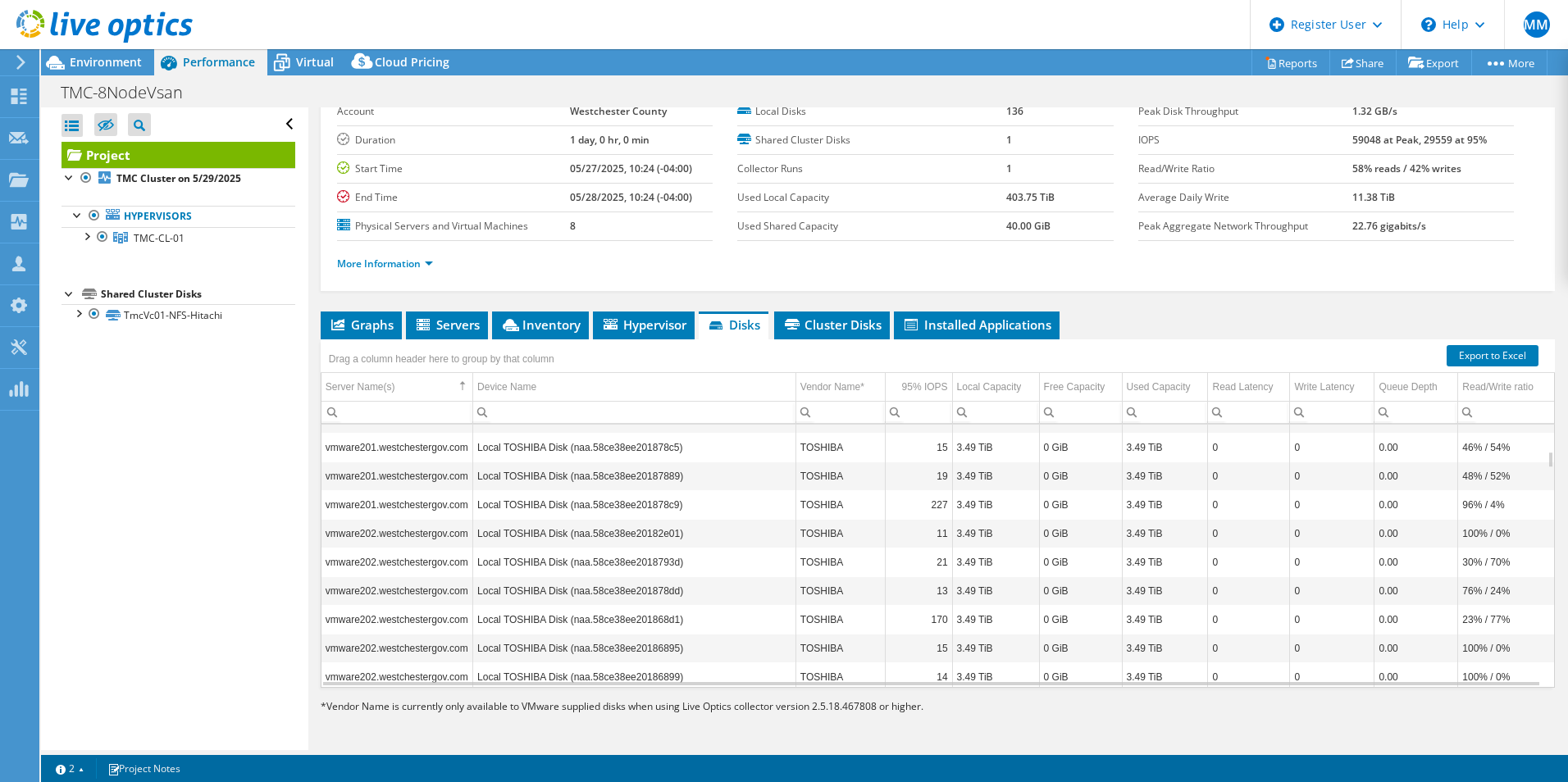 scroll, scrollTop: 98, scrollLeft: 0, axis: vertical 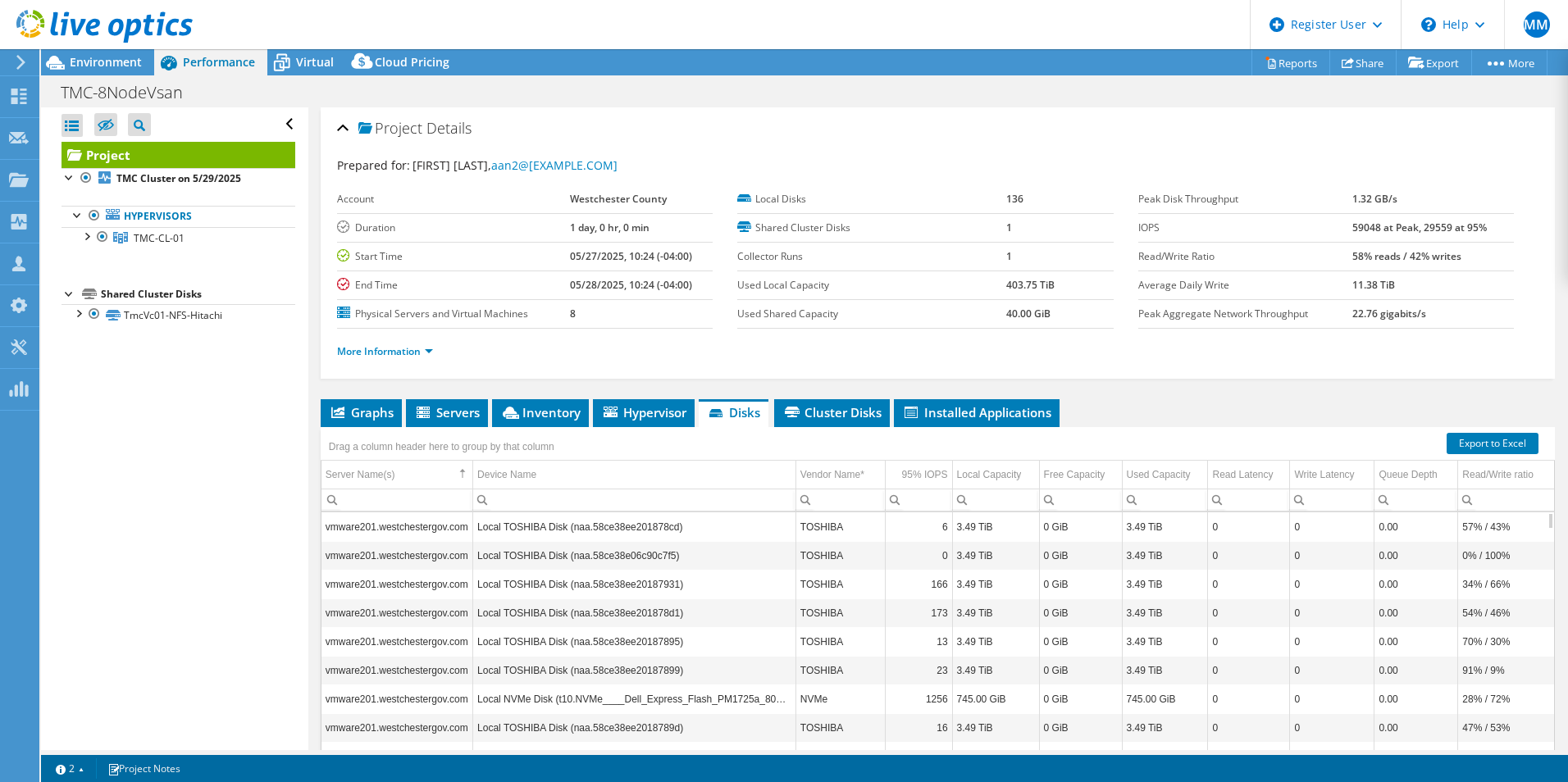click on "TOSHIBA" at bounding box center [840, 526] 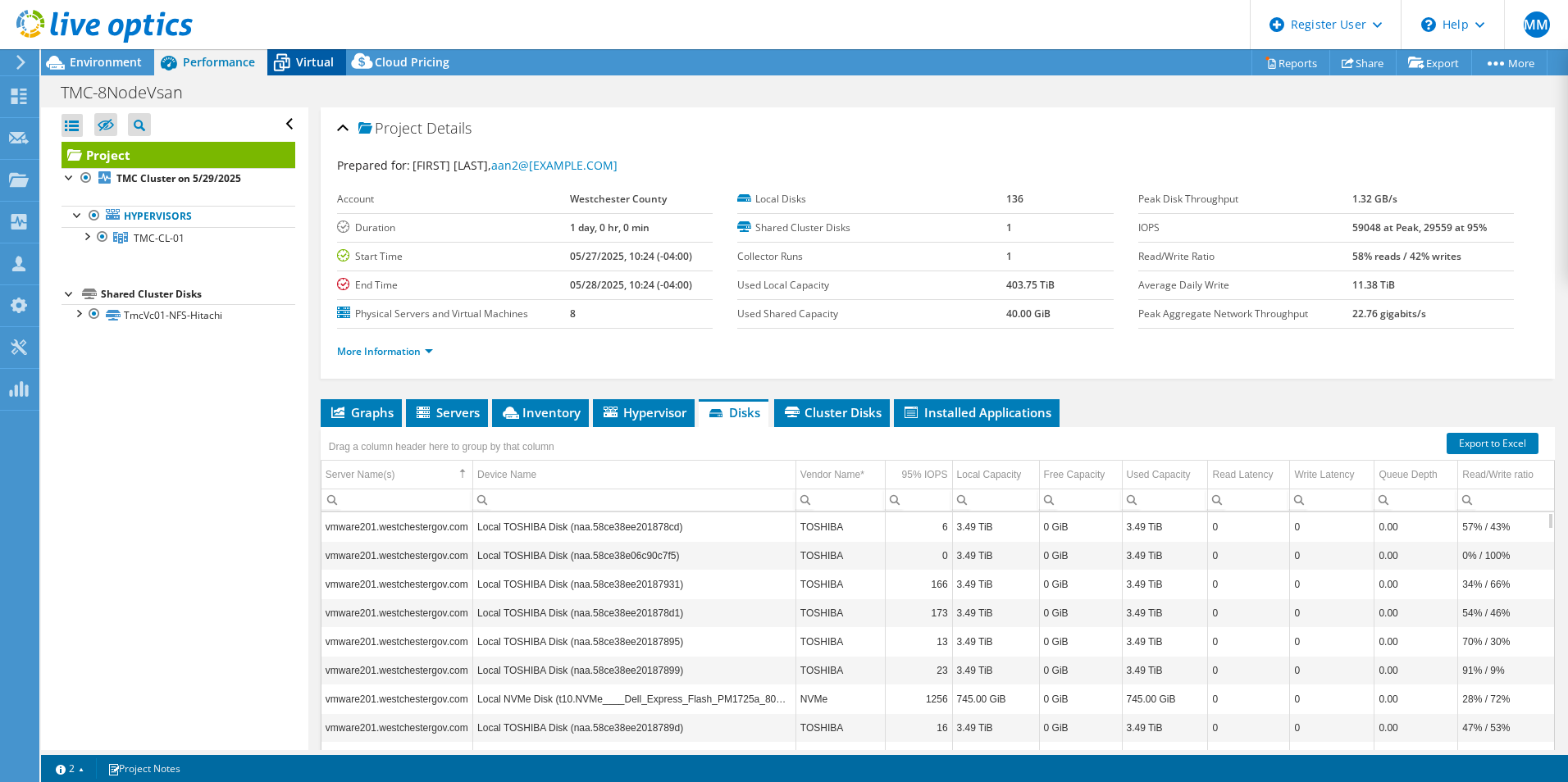 click on "Virtual" at bounding box center [315, 61] 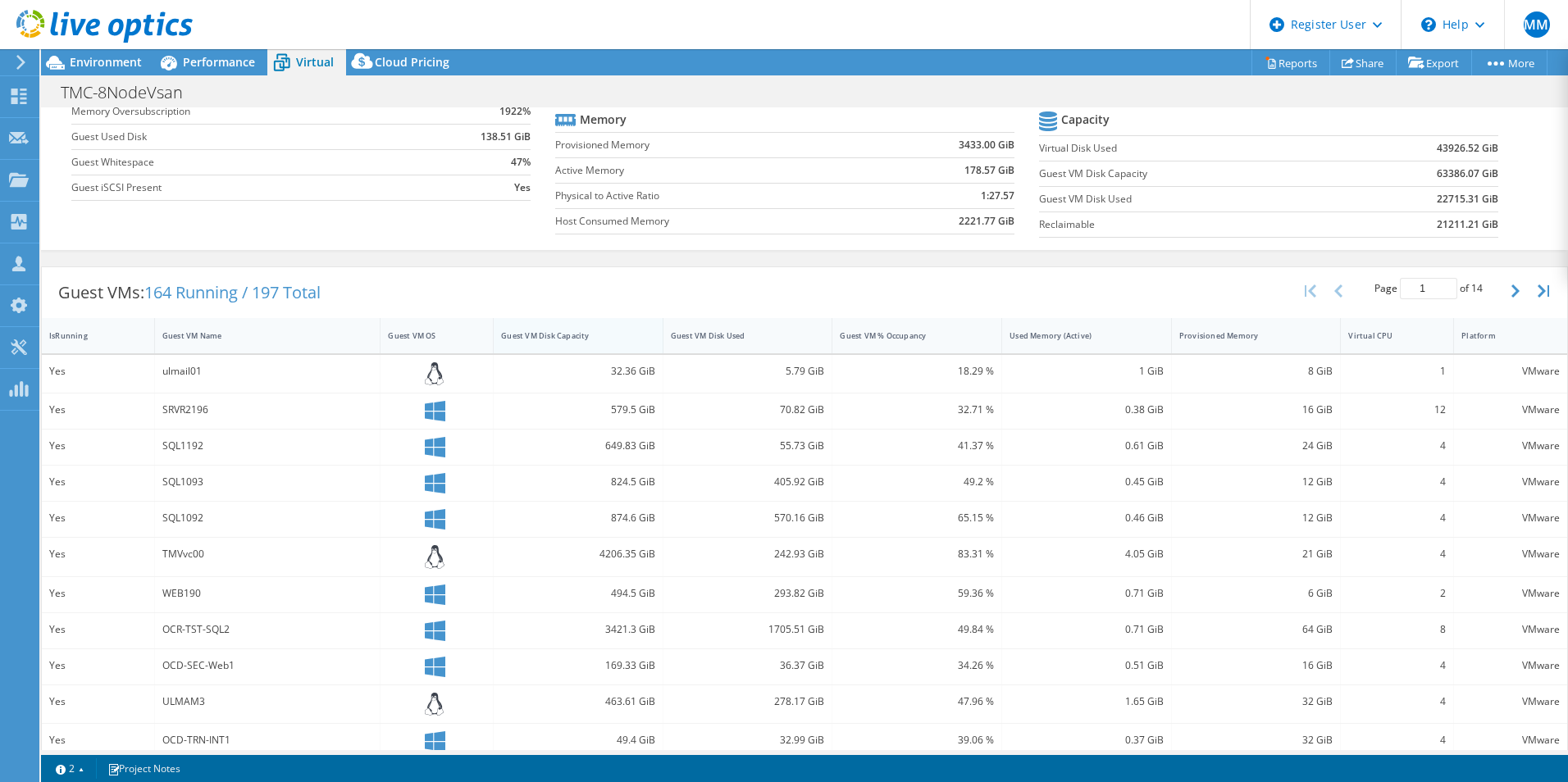 scroll, scrollTop: 164, scrollLeft: 0, axis: vertical 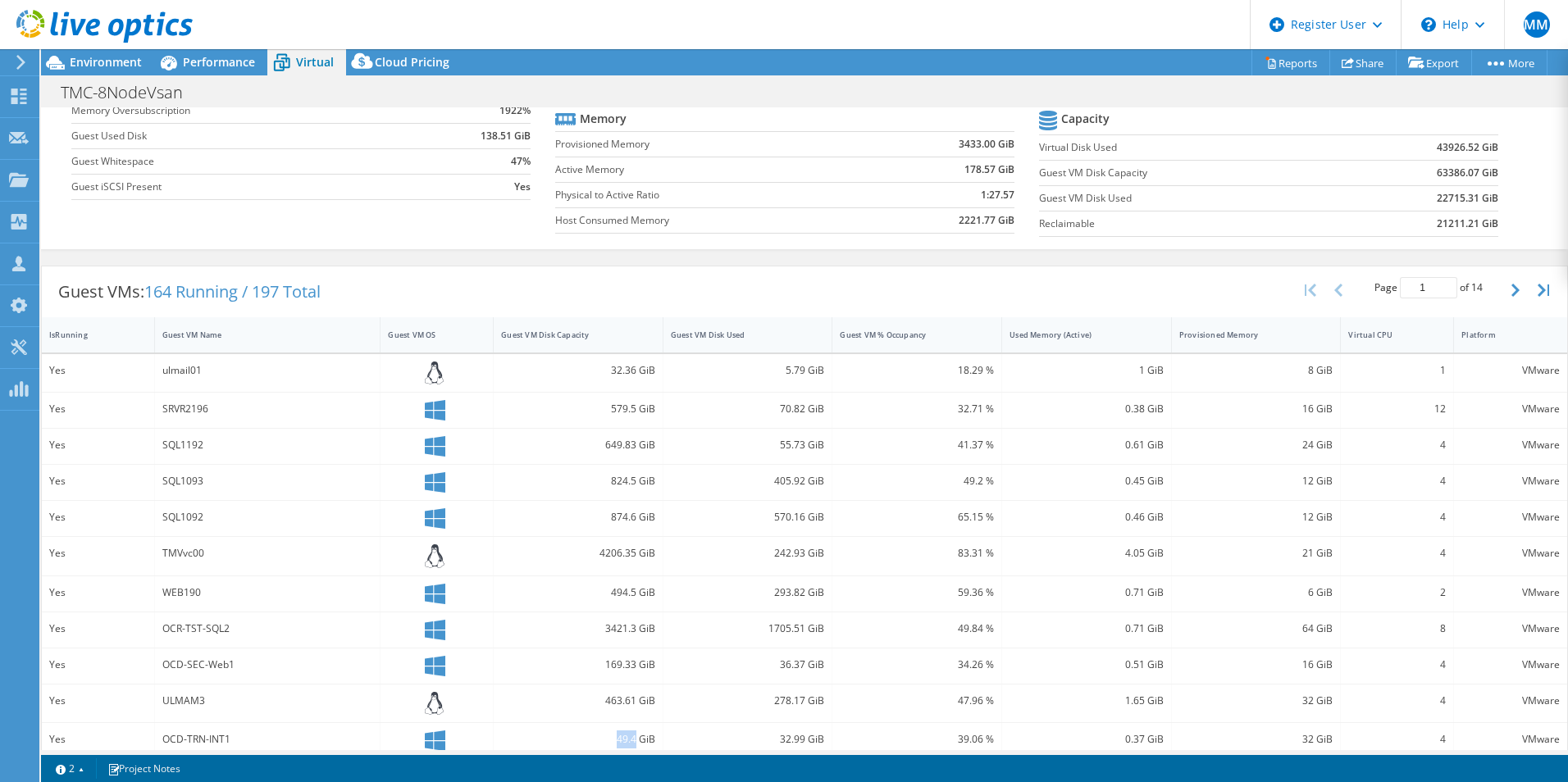 drag, startPoint x: 576, startPoint y: 748, endPoint x: 634, endPoint y: 748, distance: 58 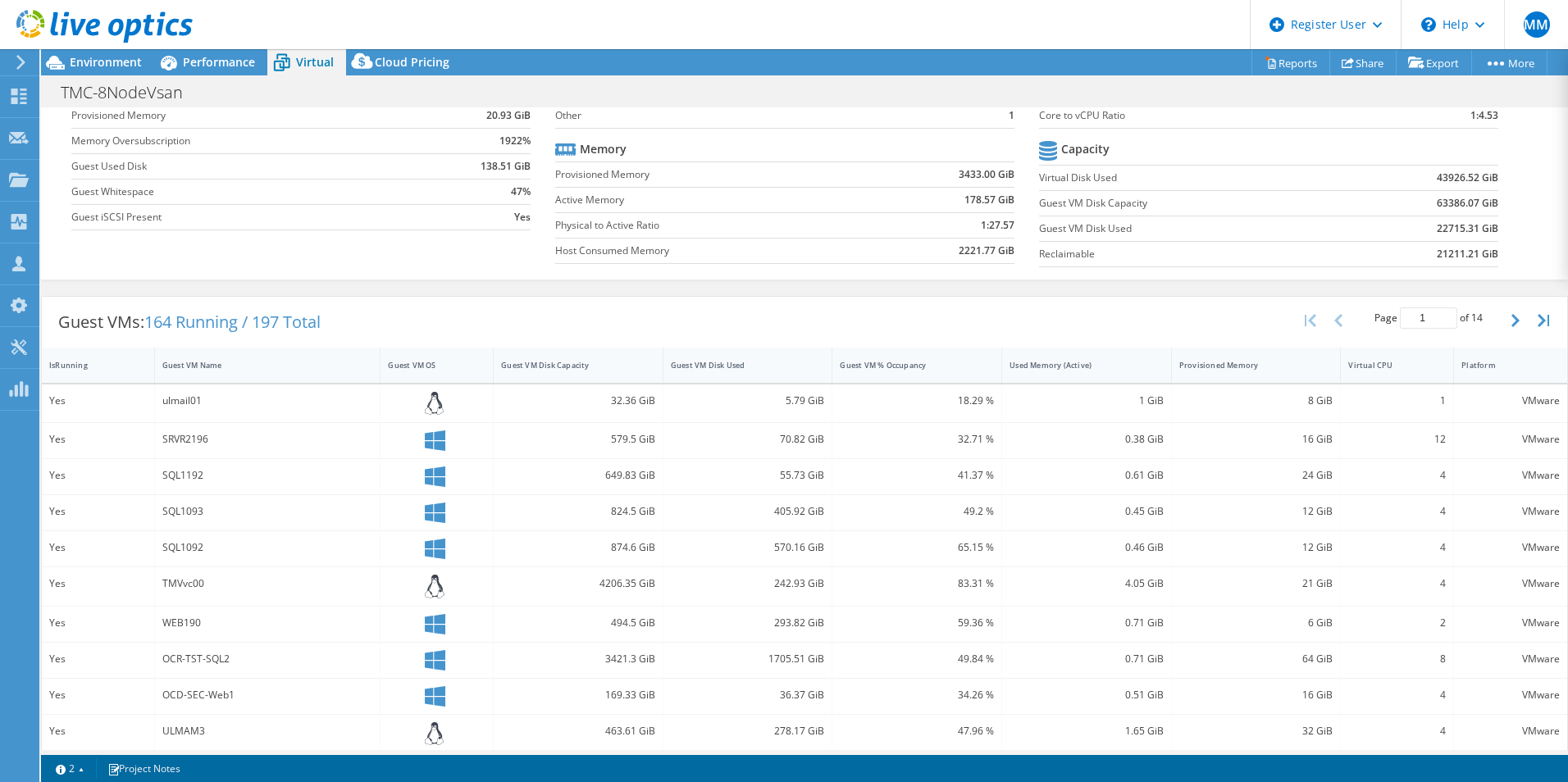 scroll, scrollTop: 0, scrollLeft: 0, axis: both 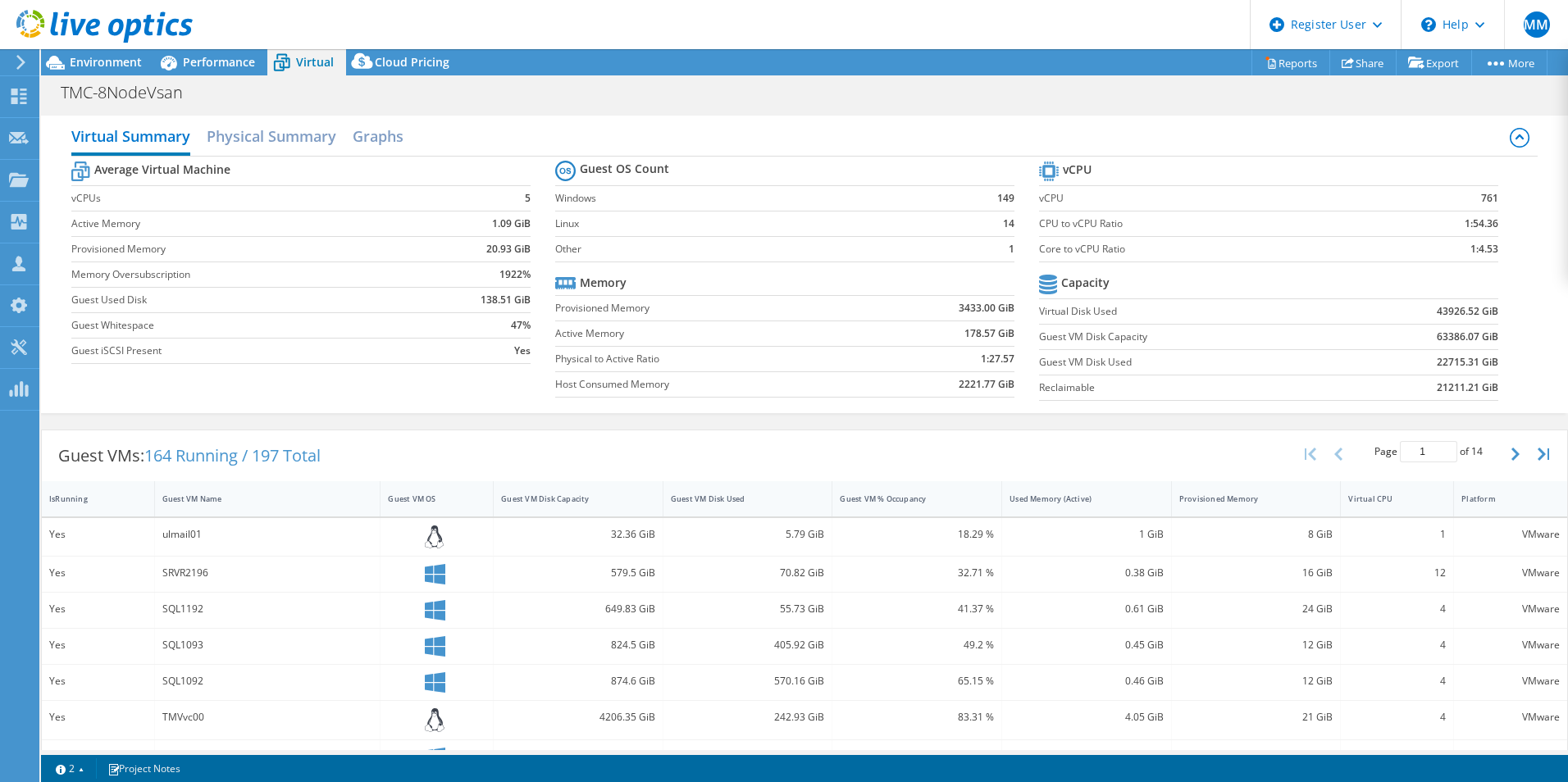 click on "1" at bounding box center [1397, 534] 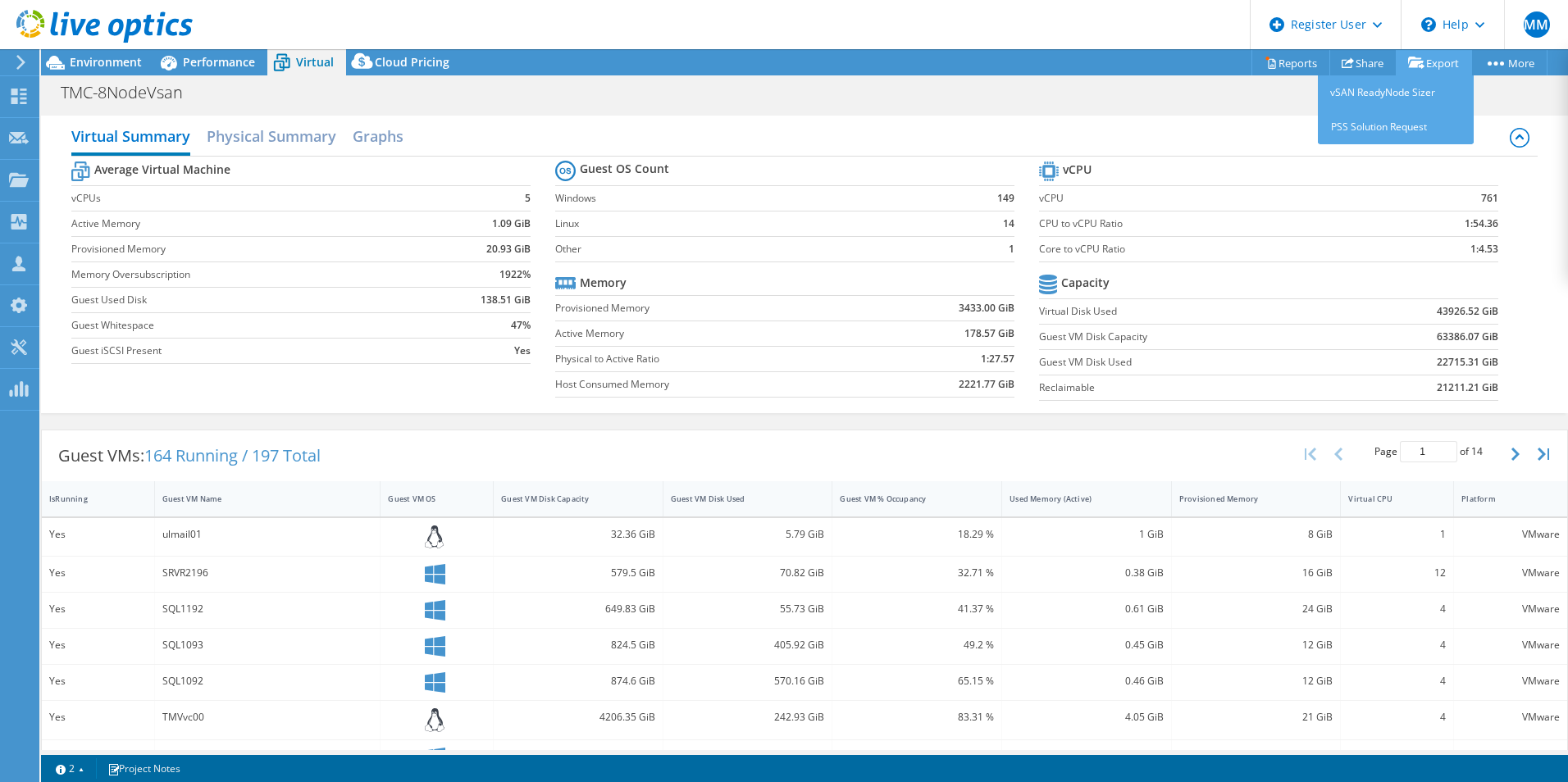 click on "Export" at bounding box center [1434, 62] 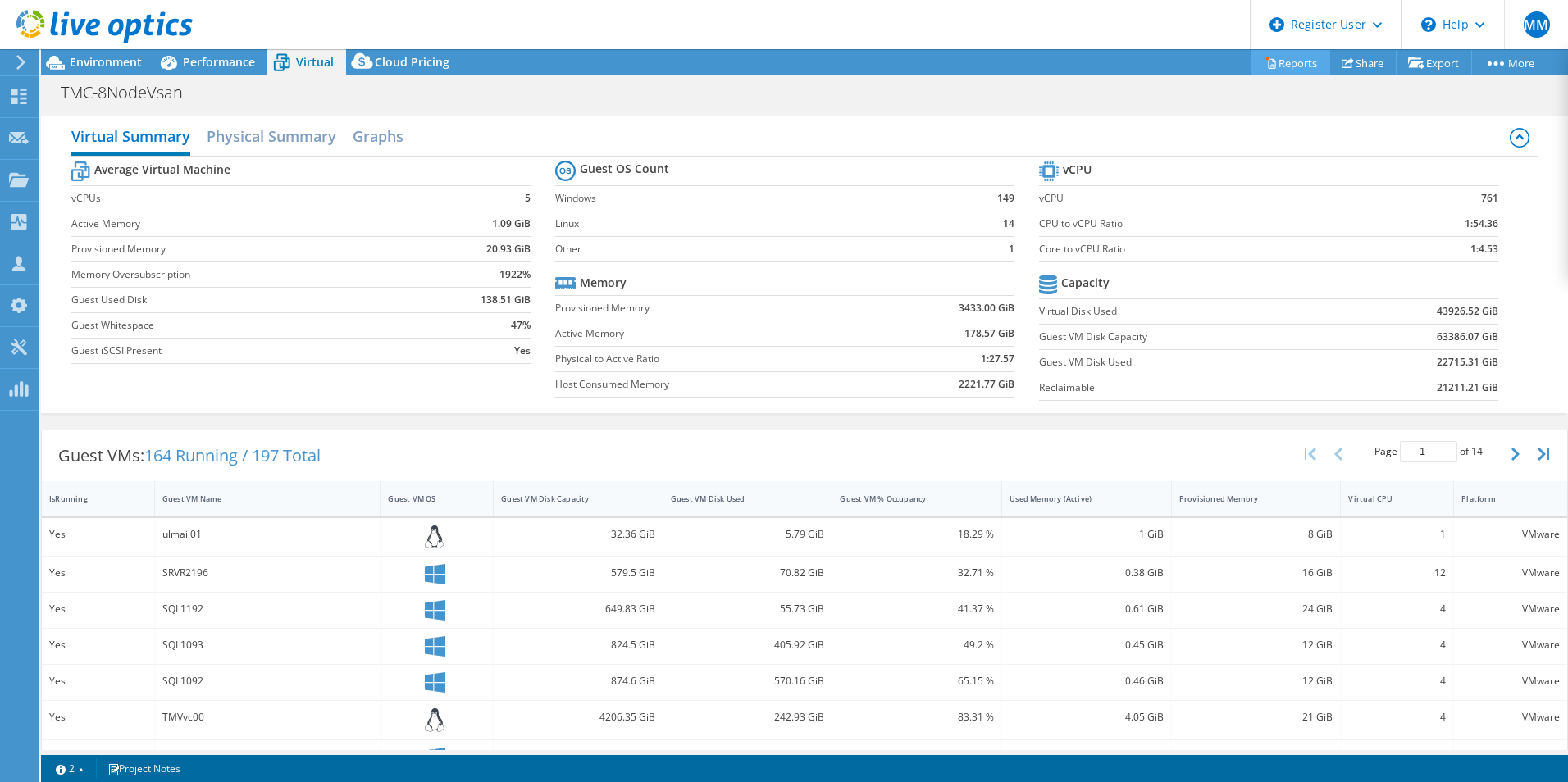 click on "Reports" at bounding box center [1291, 62] 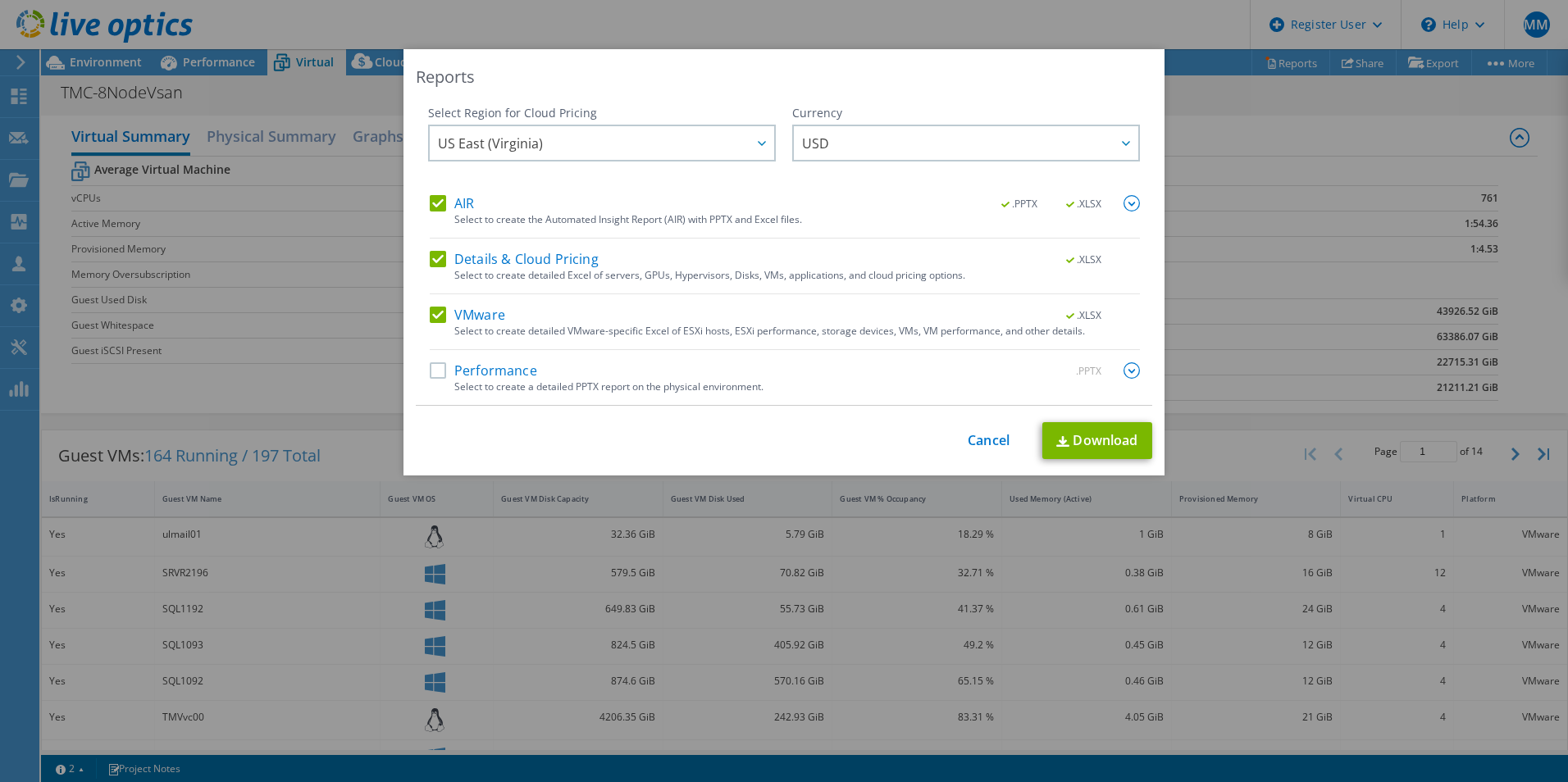 click on "AIR" at bounding box center [452, 203] 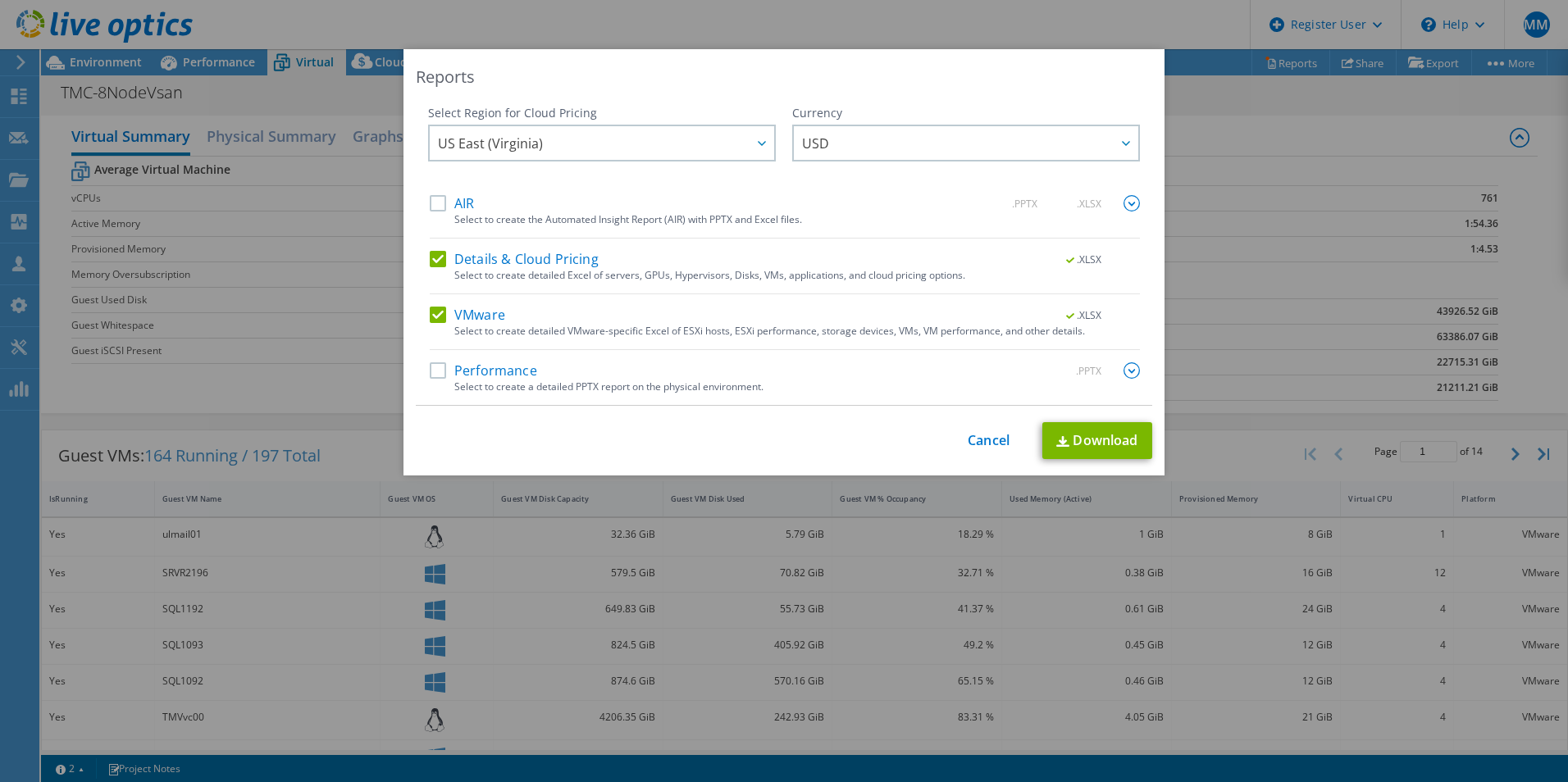 click on "Details & Cloud Pricing" at bounding box center (514, 259) 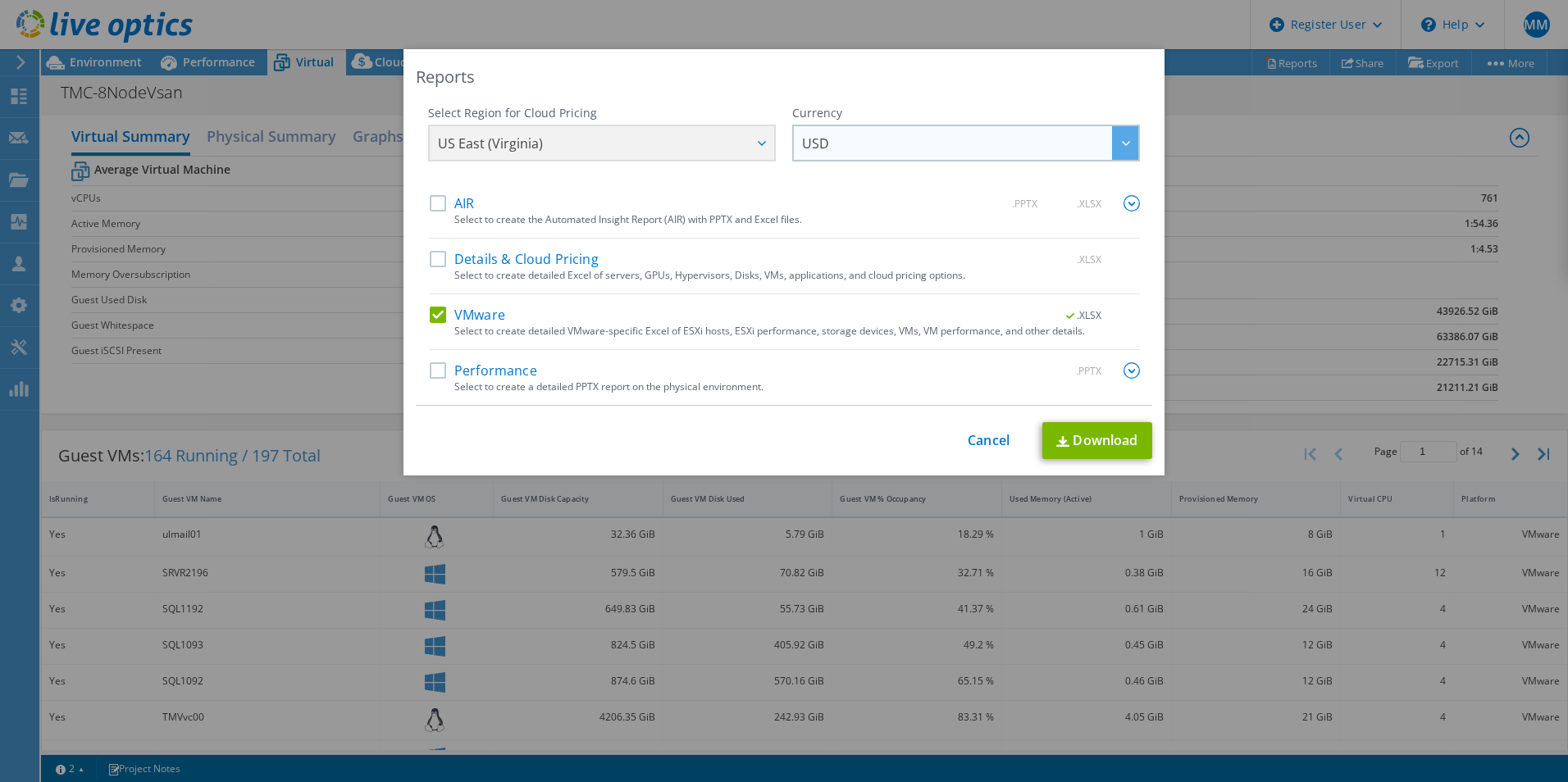click on "USD" at bounding box center [815, 147] 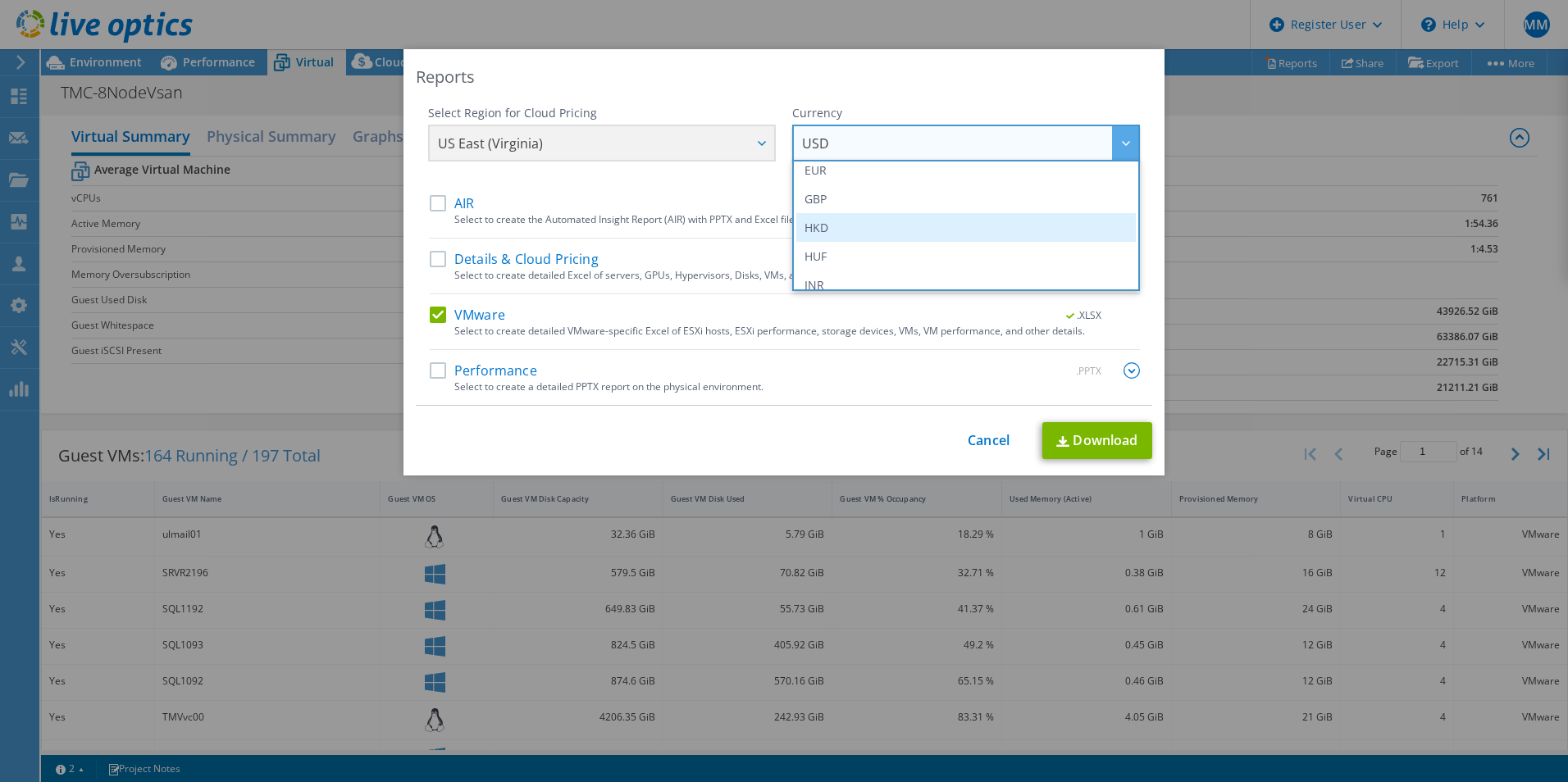 scroll, scrollTop: 246, scrollLeft: 0, axis: vertical 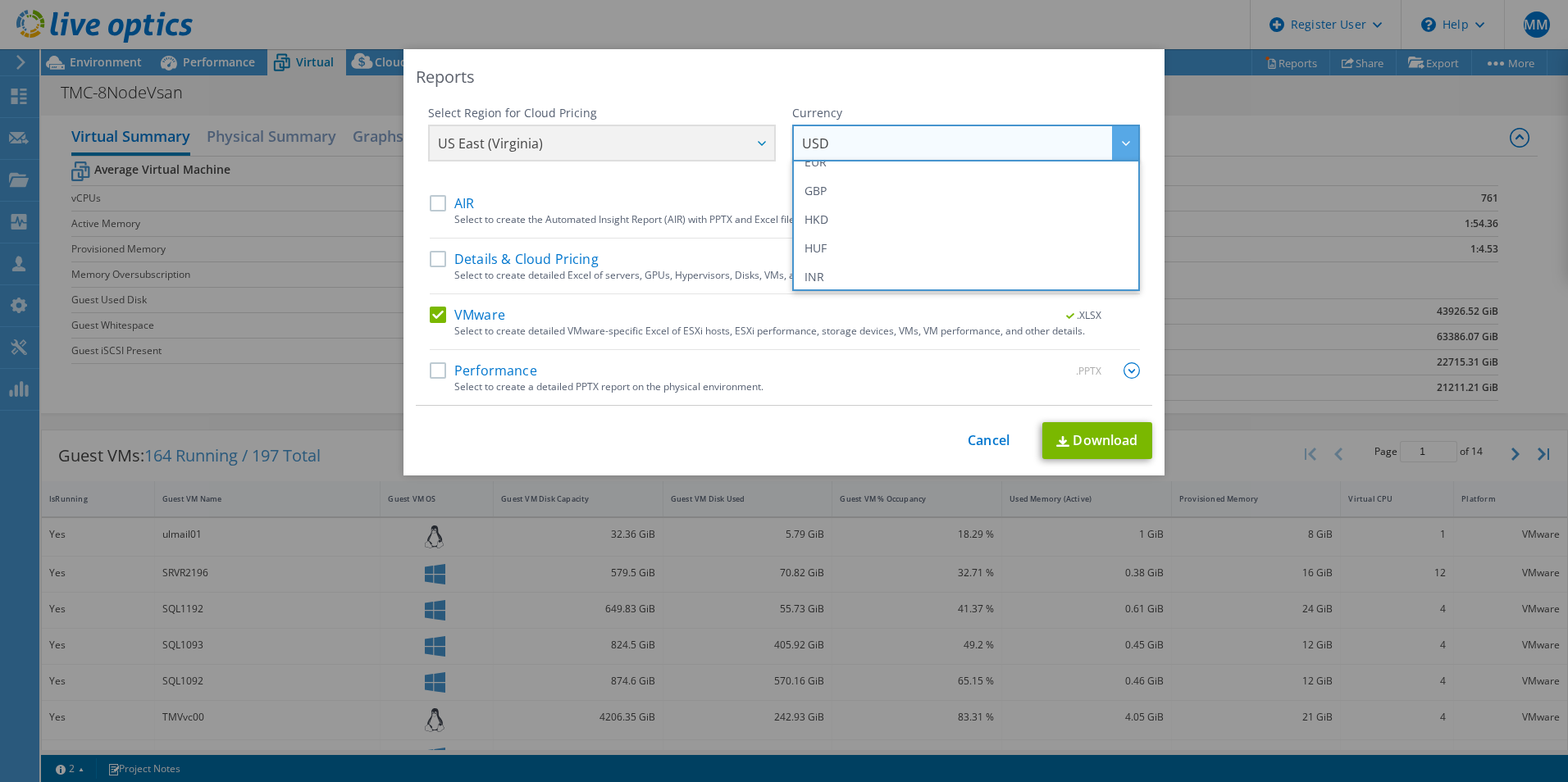 click on "This process may take a while, please wait...
Cancel
Download" at bounding box center (784, 440) 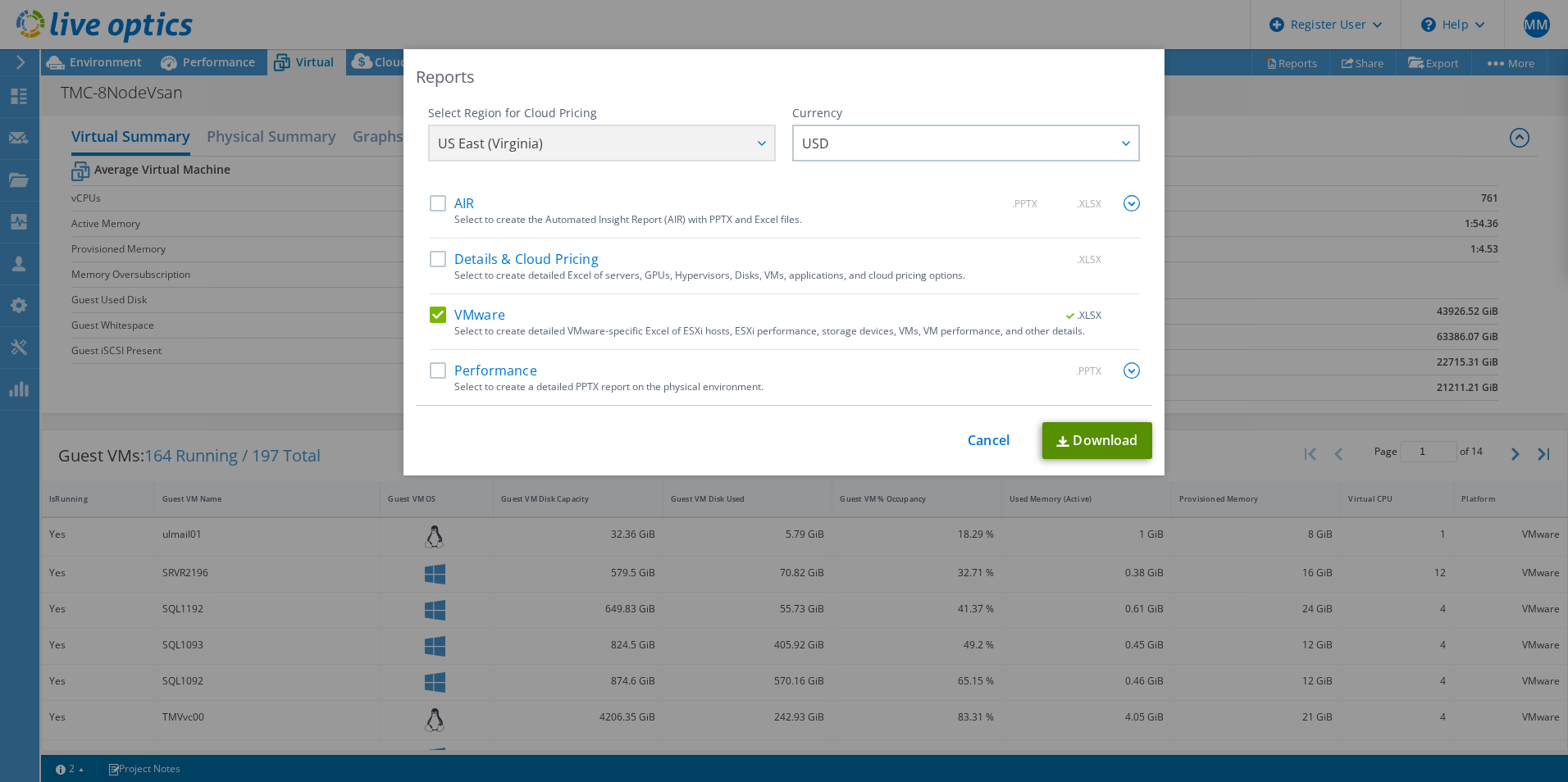 click on "Download" at bounding box center (1097, 440) 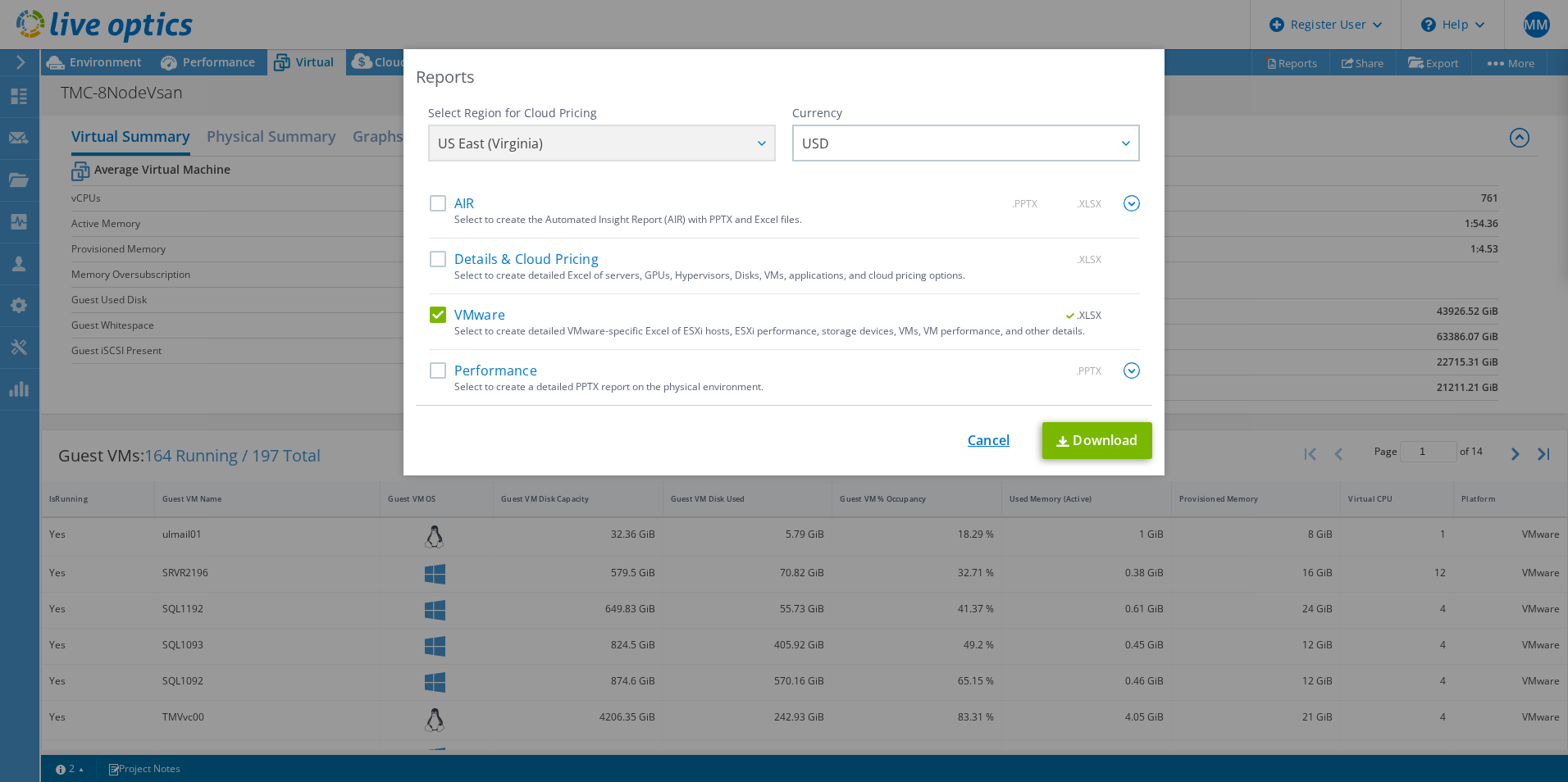 click on "Cancel" at bounding box center [988, 440] 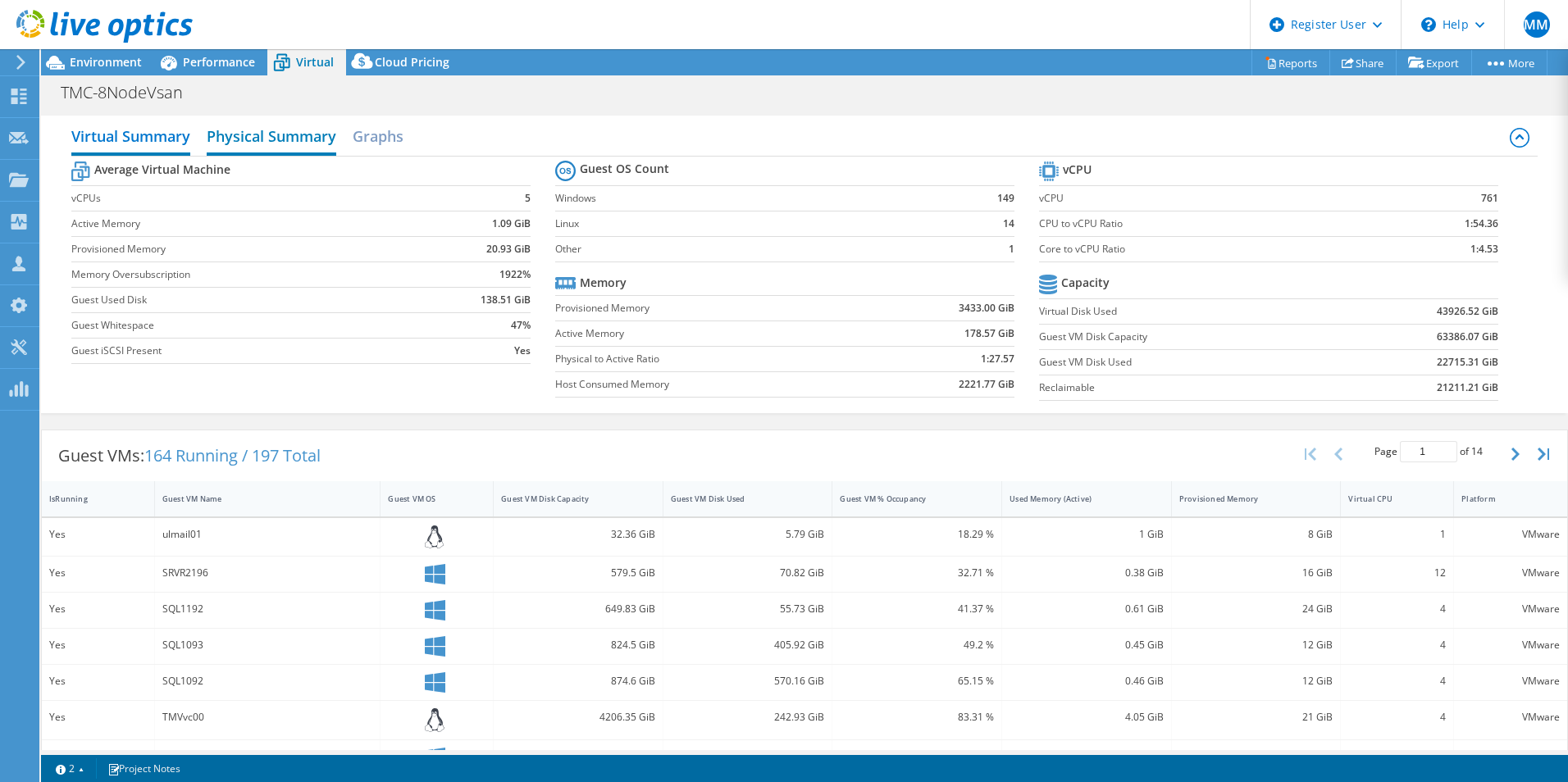 click on "Physical Summary" at bounding box center (271, 138) 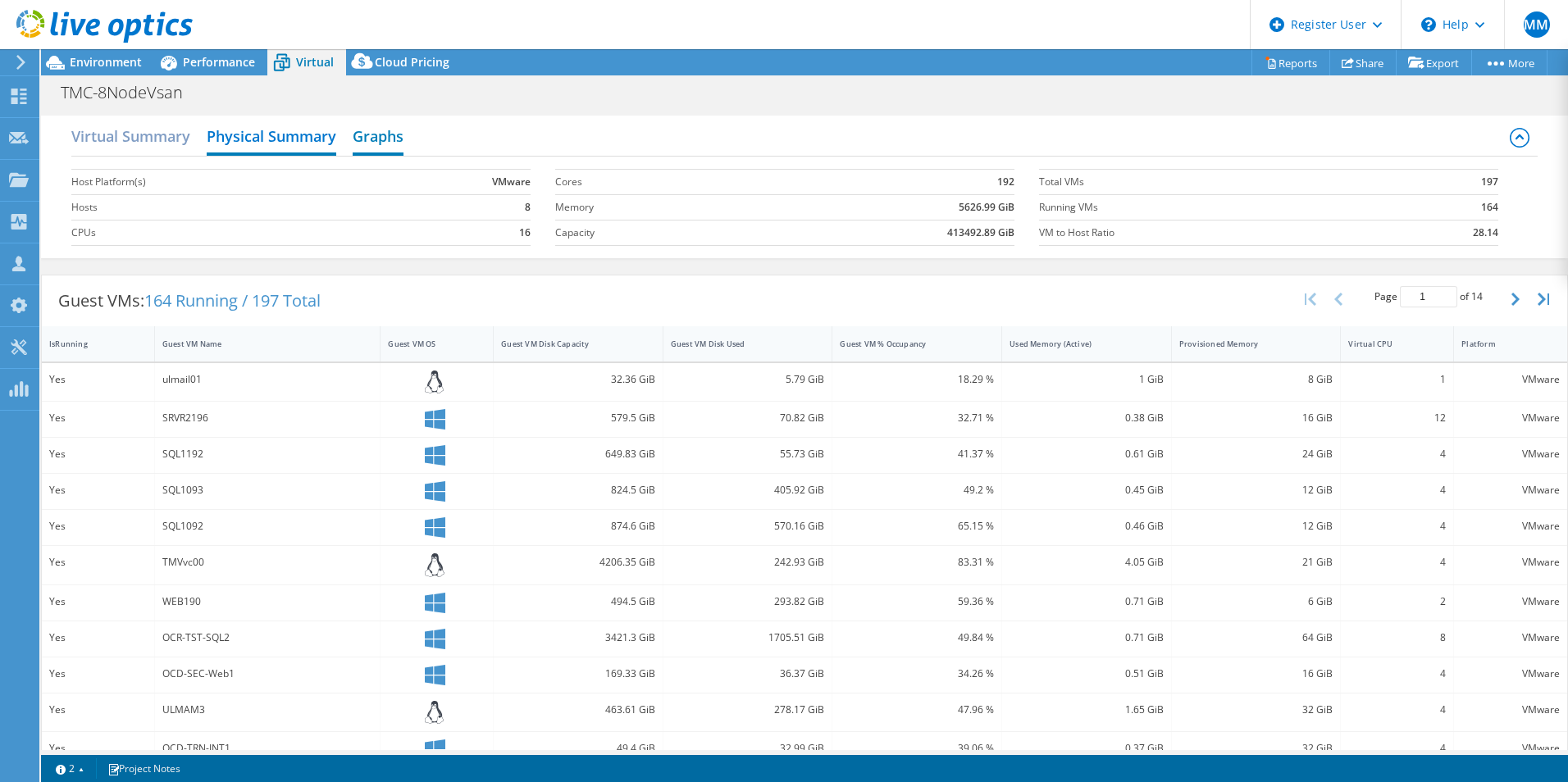 click on "Graphs" at bounding box center (378, 138) 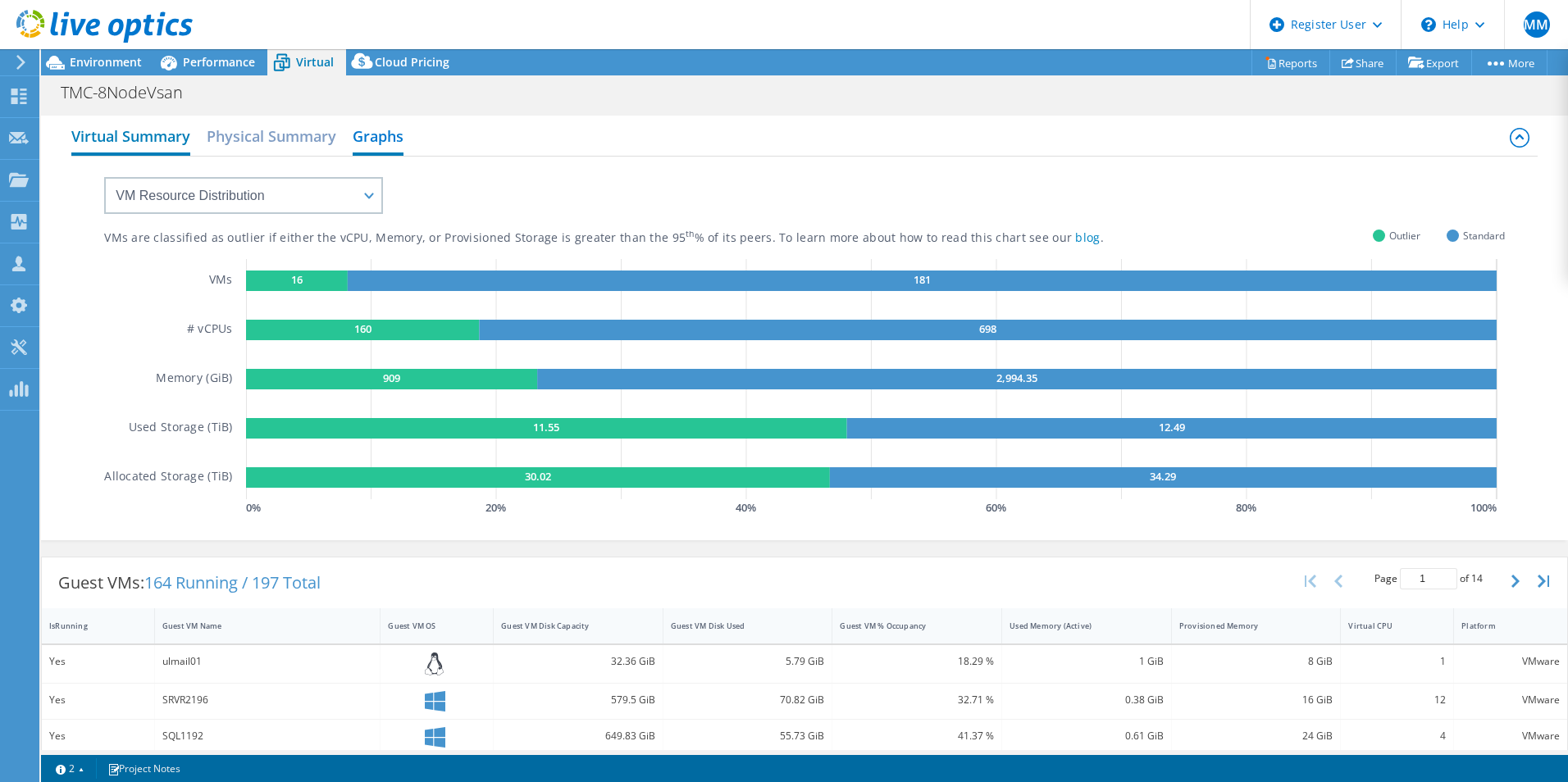 click on "Virtual Summary" at bounding box center [130, 138] 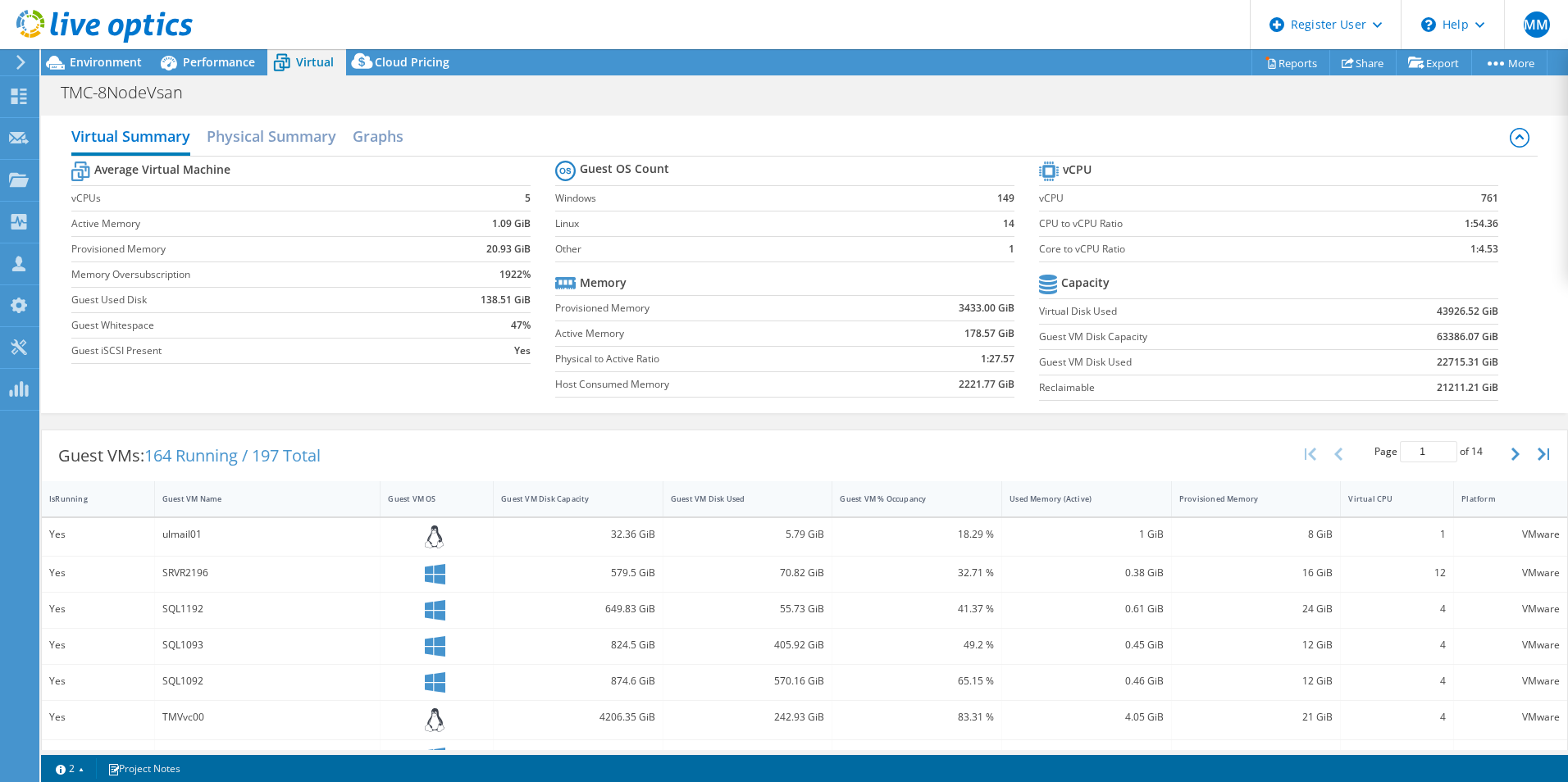 click at bounding box center (96, 27) 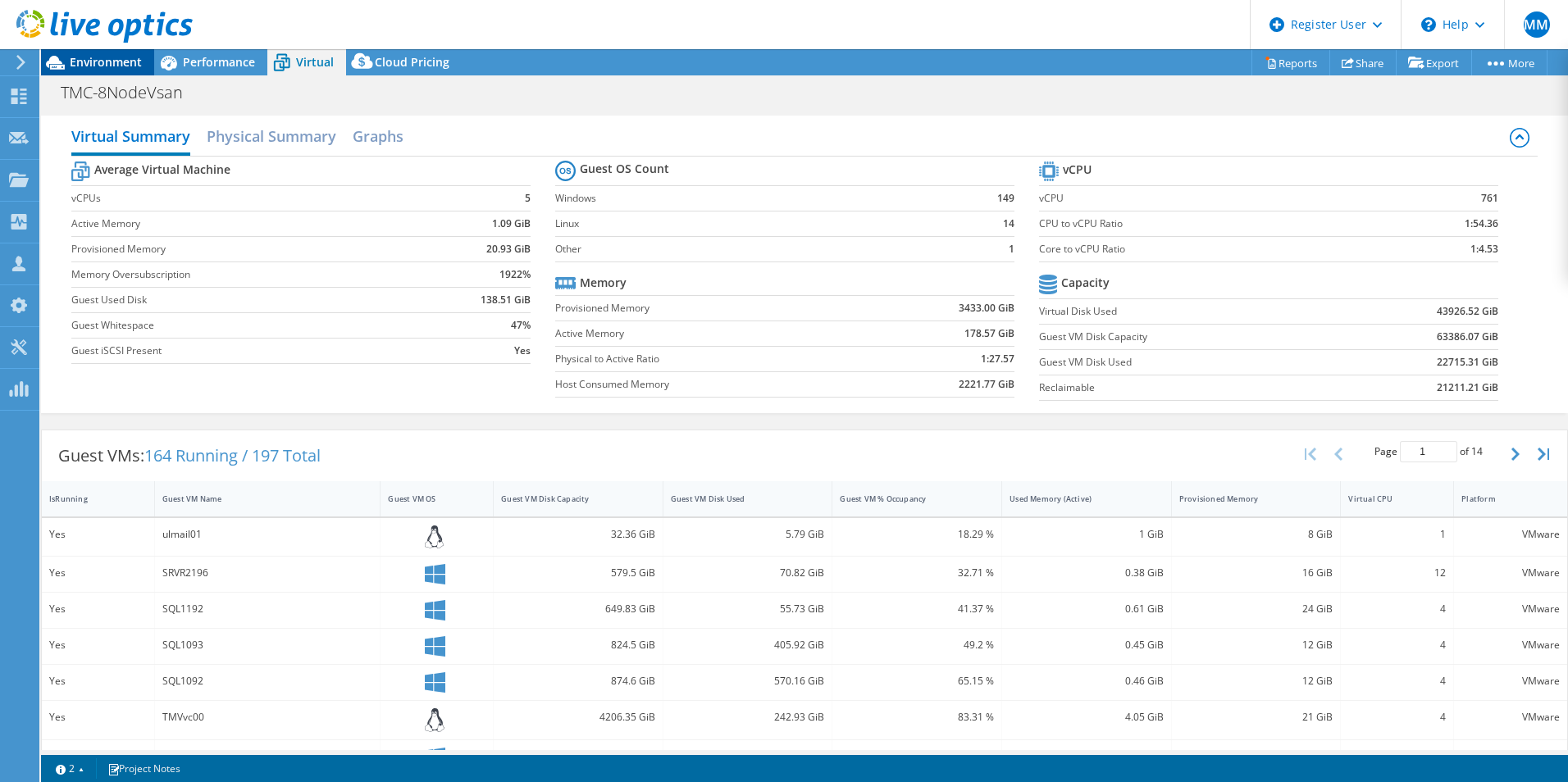 click on "Environment" at bounding box center [106, 61] 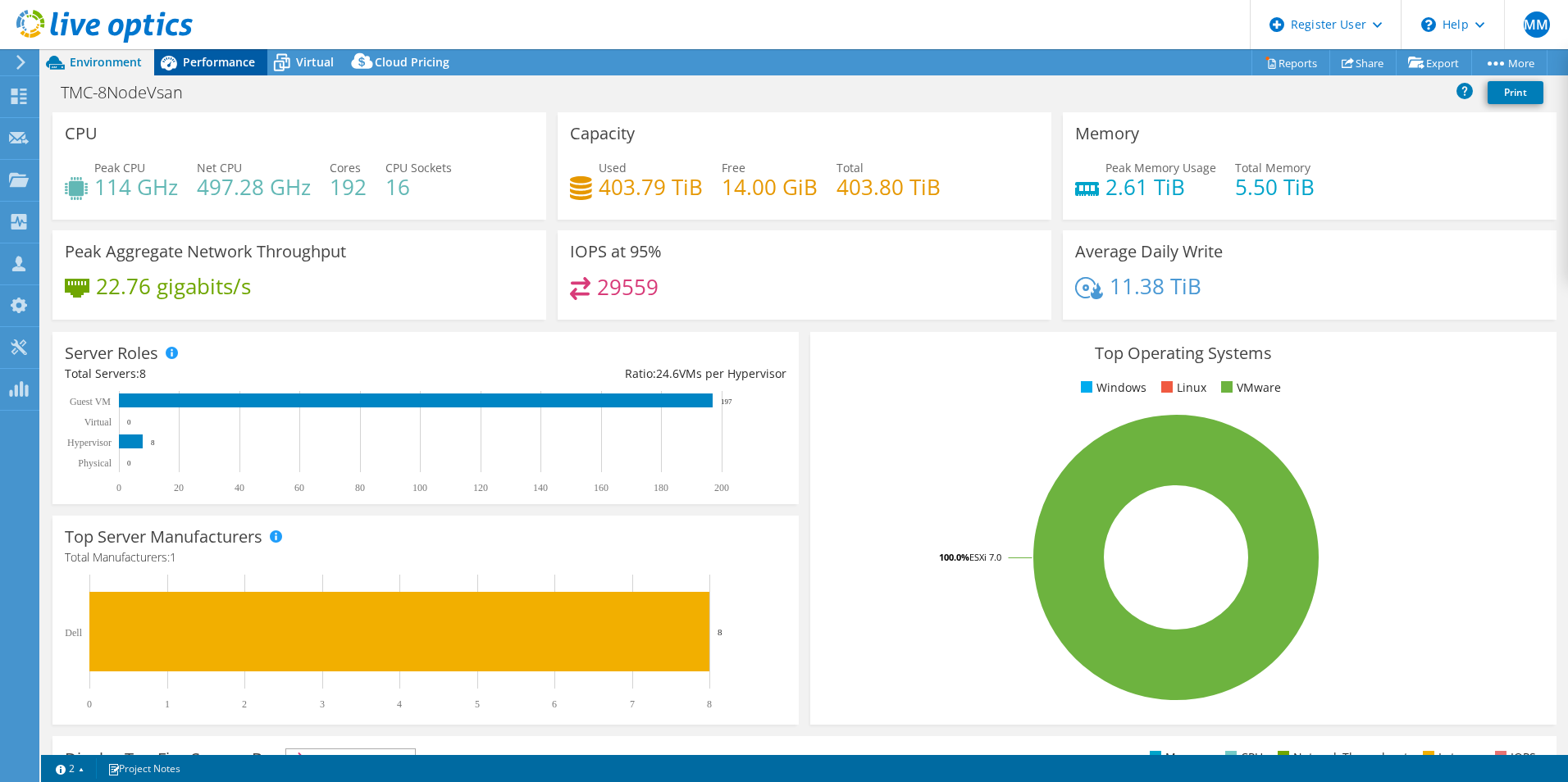 click on "Performance" at bounding box center (219, 61) 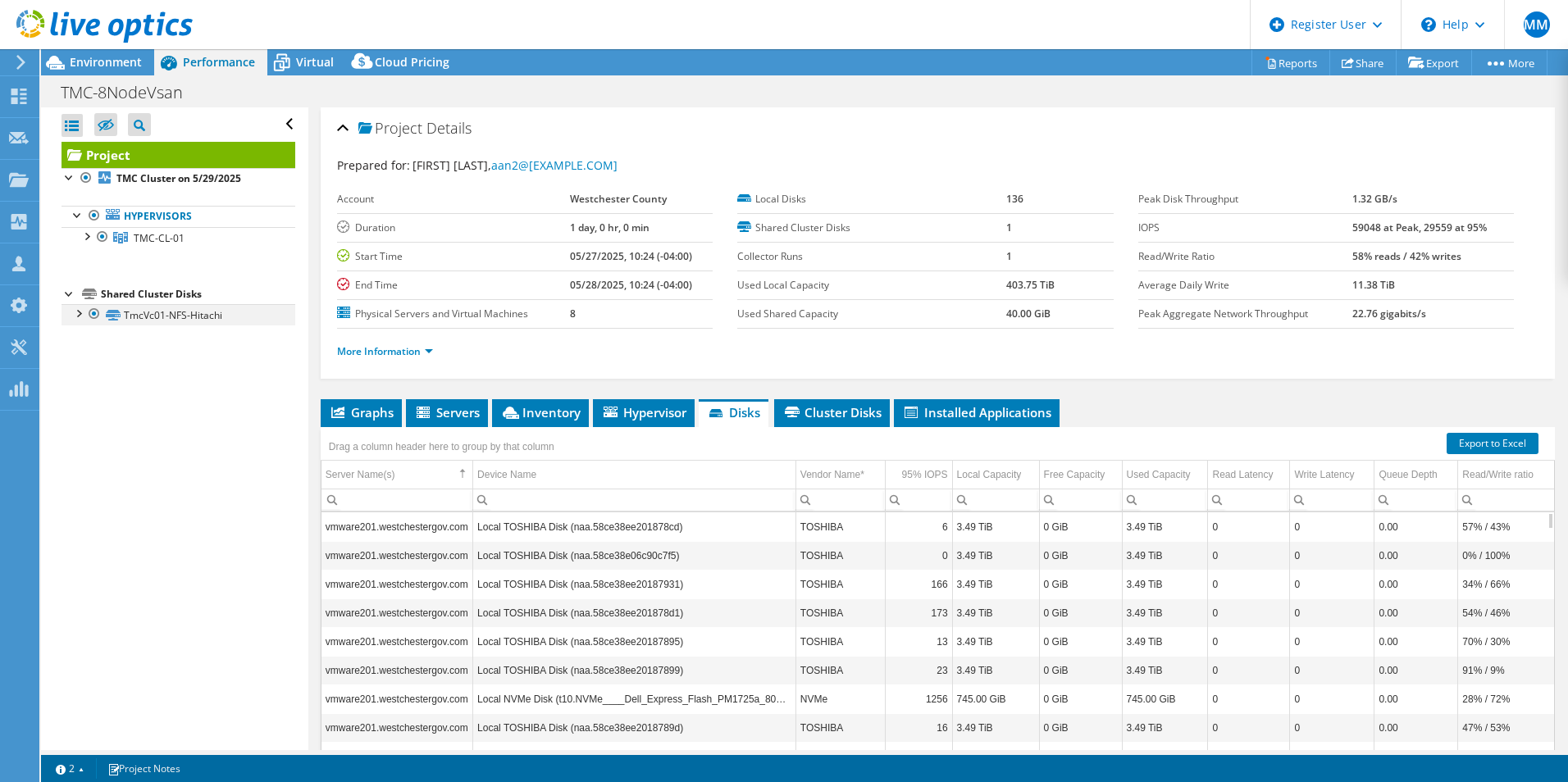 click at bounding box center [78, 312] 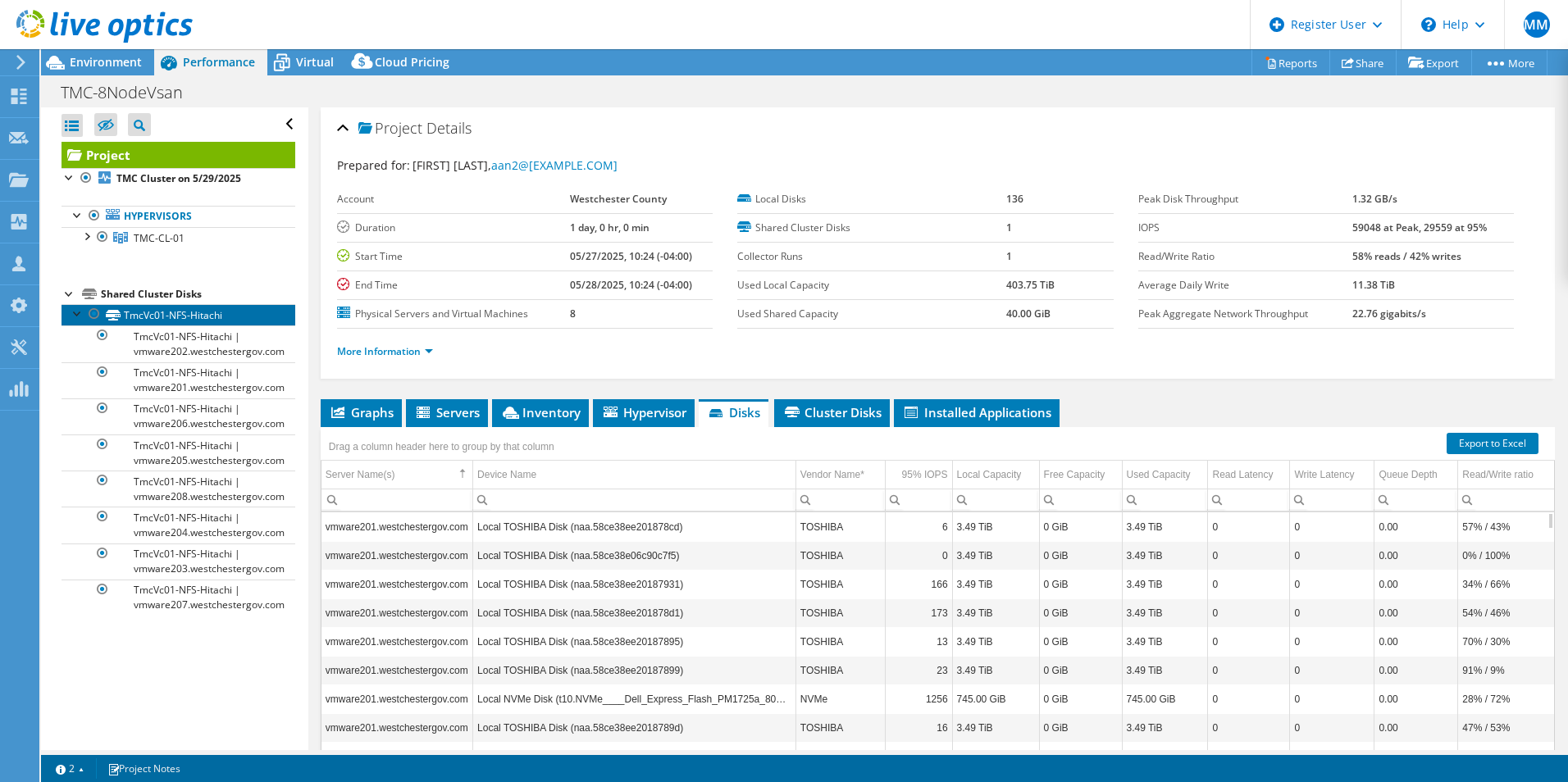 click on "TmcVc01-NFS-Hitachi" at bounding box center (178, 315) 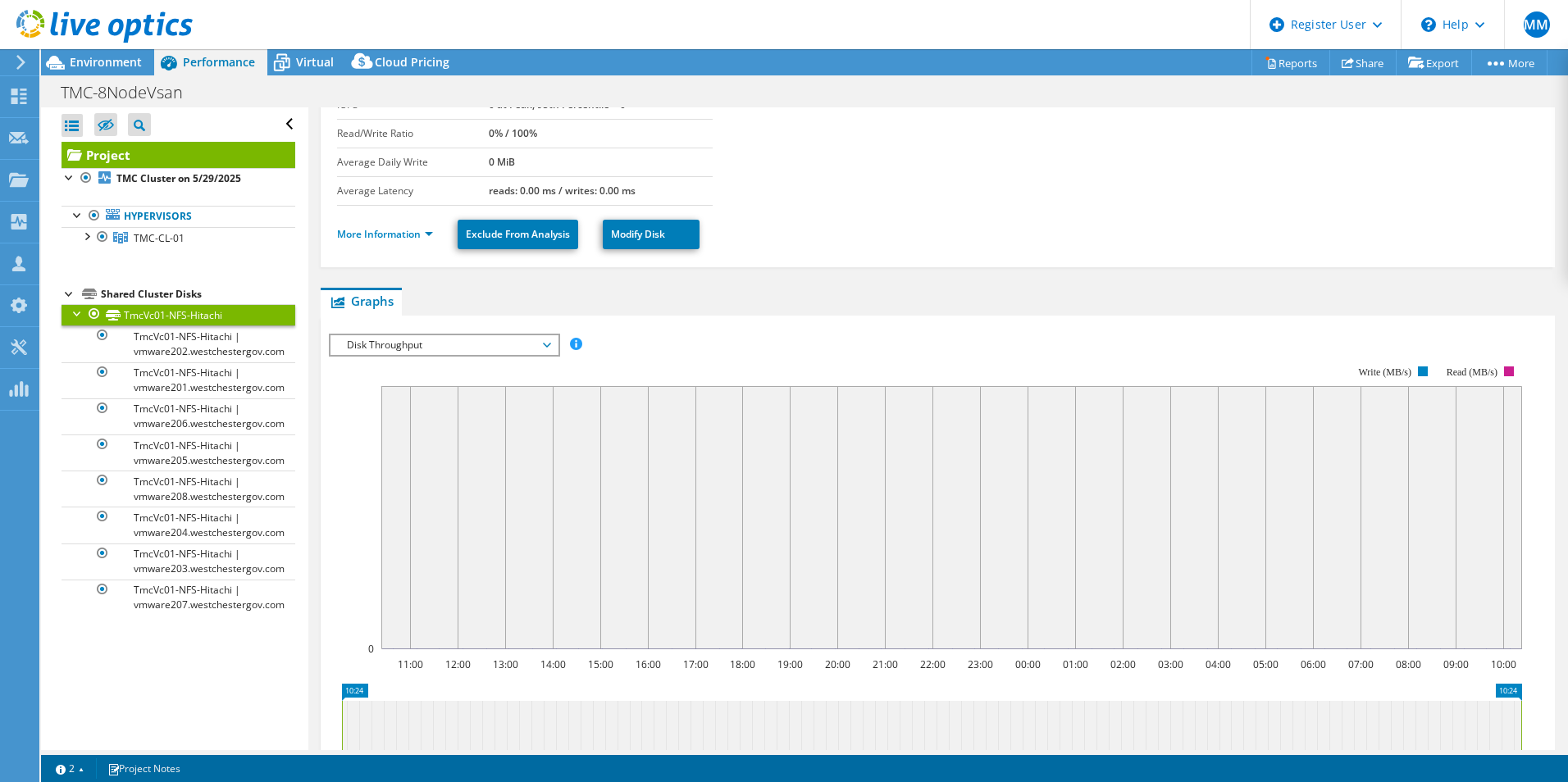 scroll, scrollTop: 164, scrollLeft: 0, axis: vertical 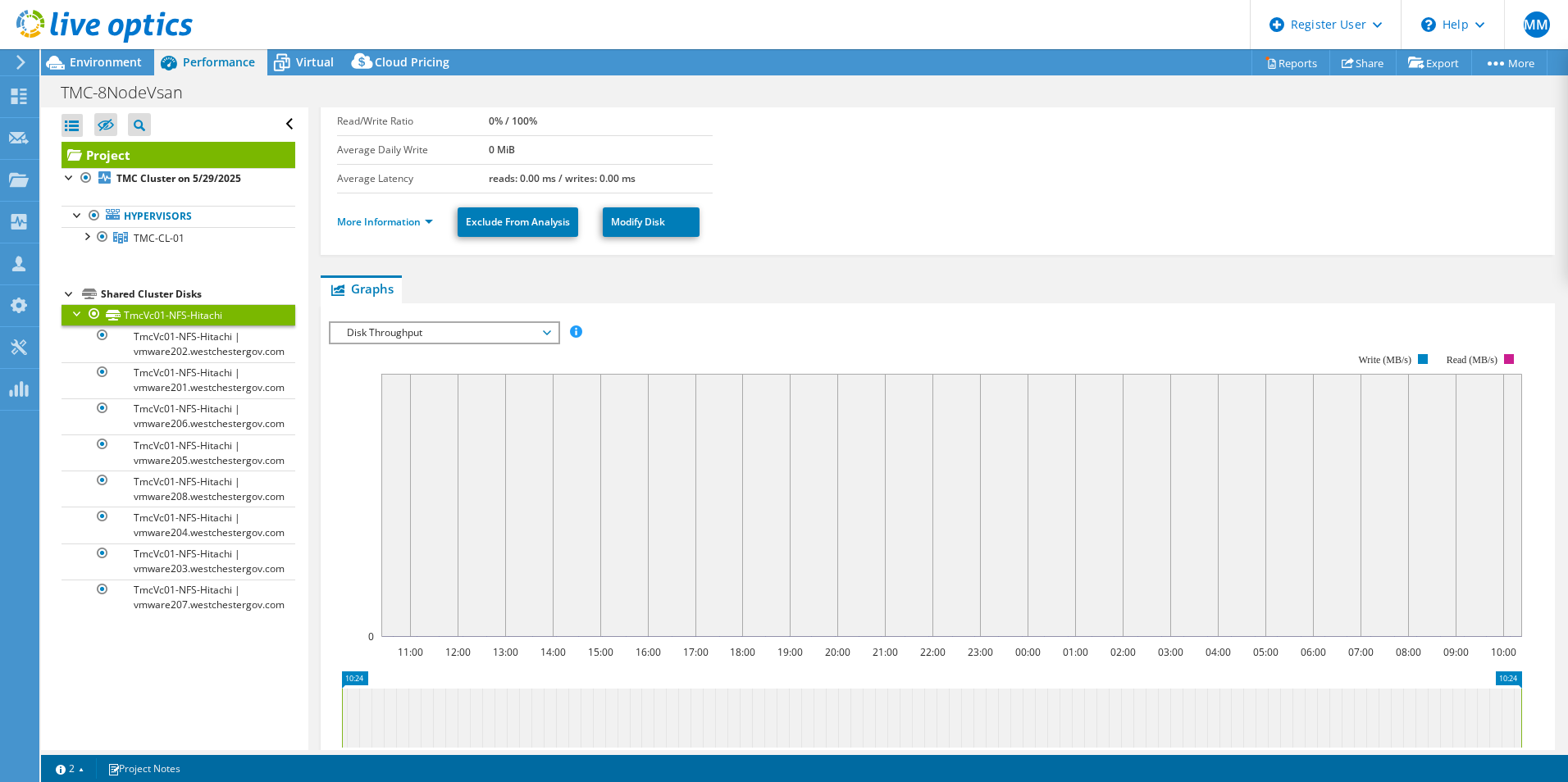 click on "Disk Throughput" at bounding box center (444, 333) 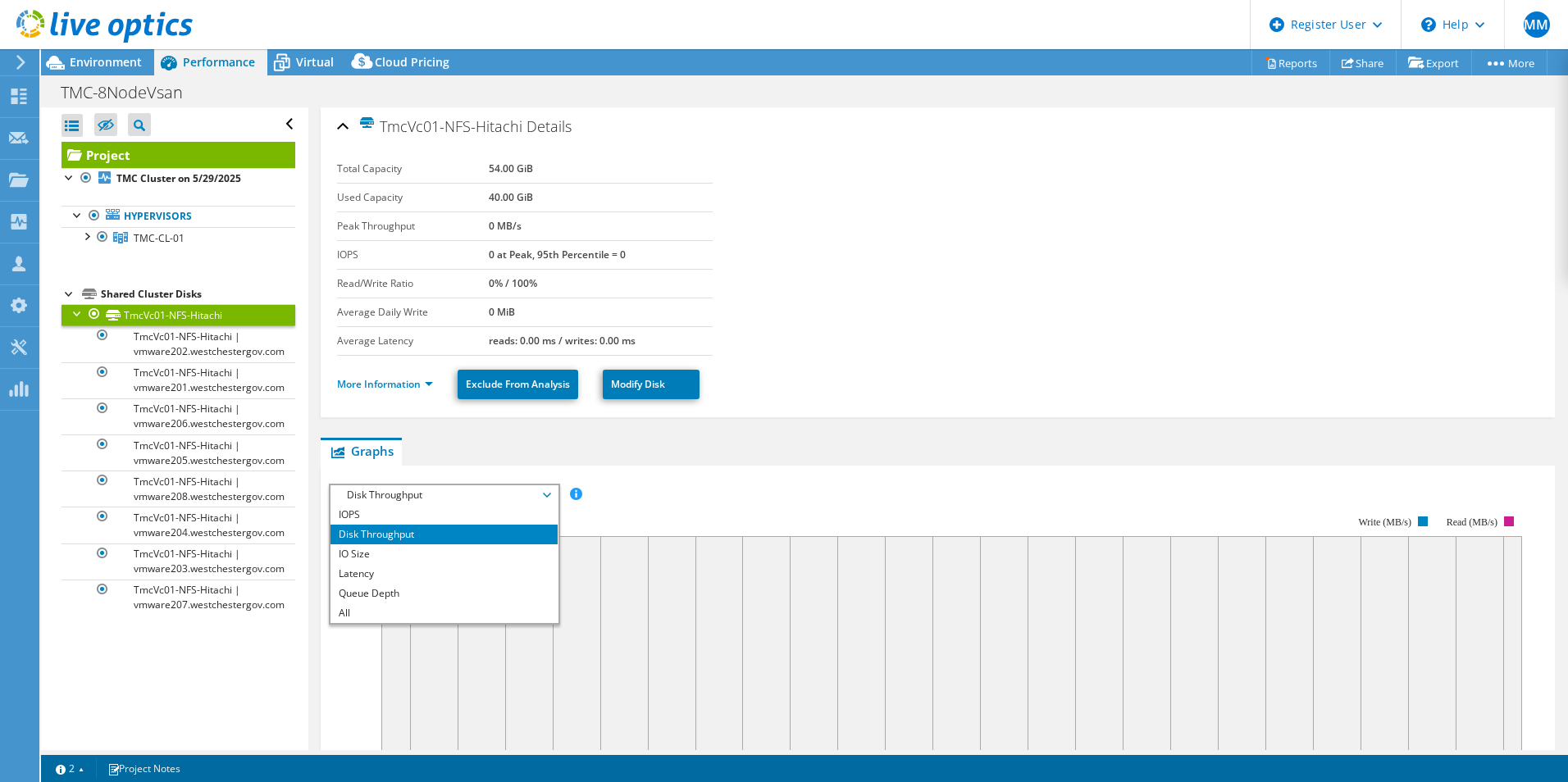 scroll, scrollTop: 0, scrollLeft: 0, axis: both 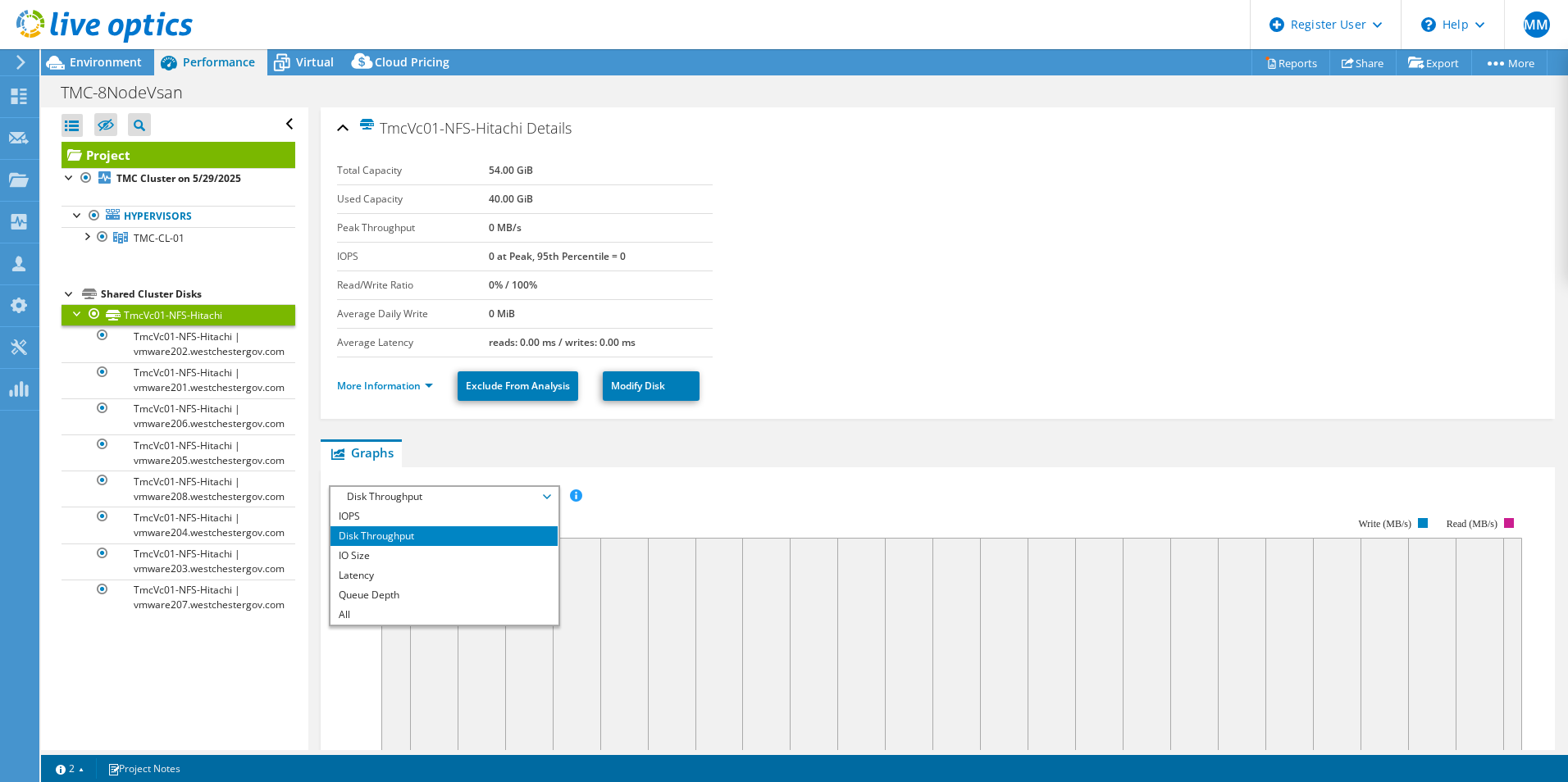 click on "Graphs
Servers
Inventory
Hypervisor
Disks
Cluster Disks
Installed Applications" at bounding box center (937, 453) 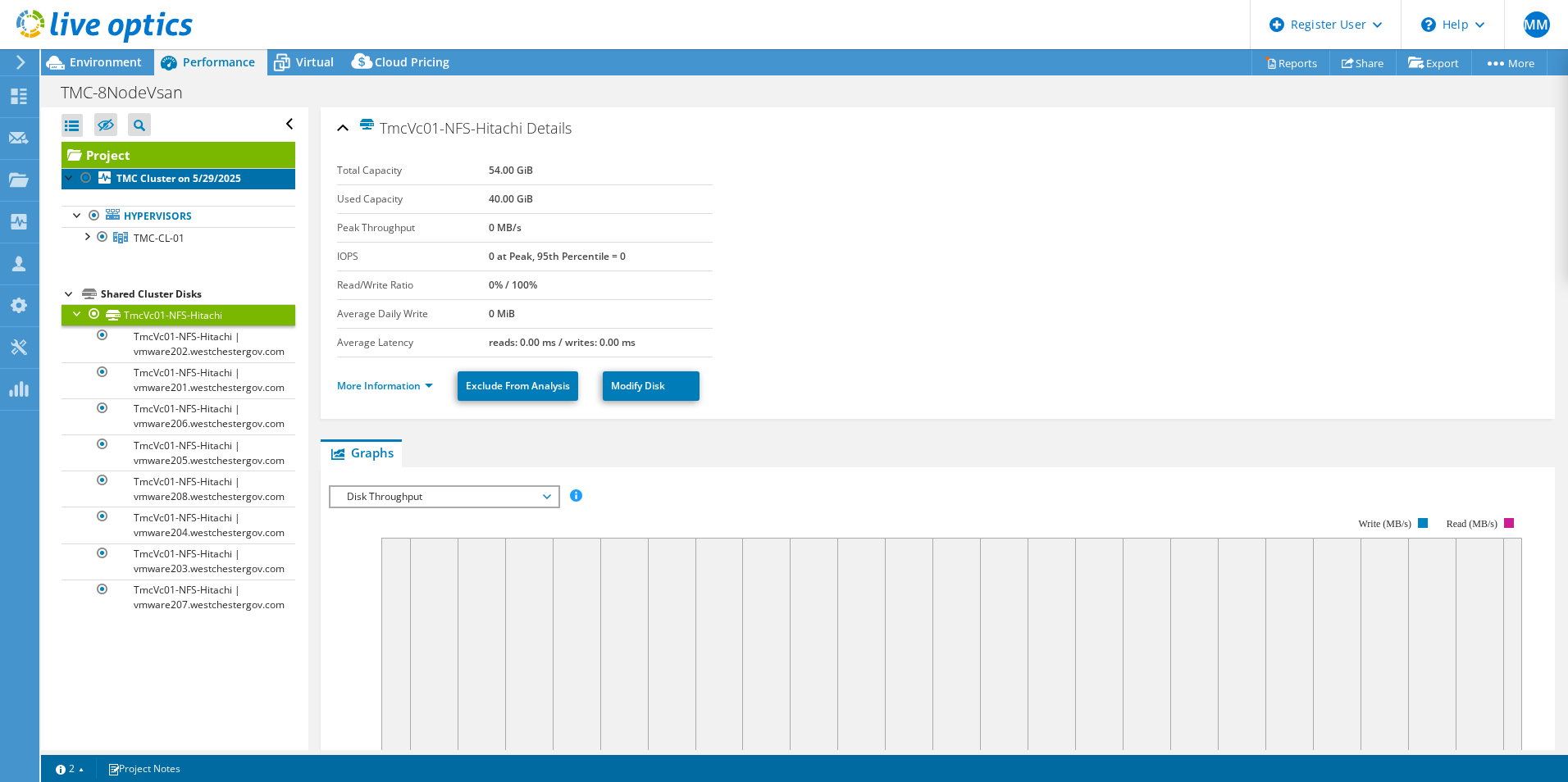 click on "TMC Cluster on 5/29/2025" at bounding box center (179, 178) 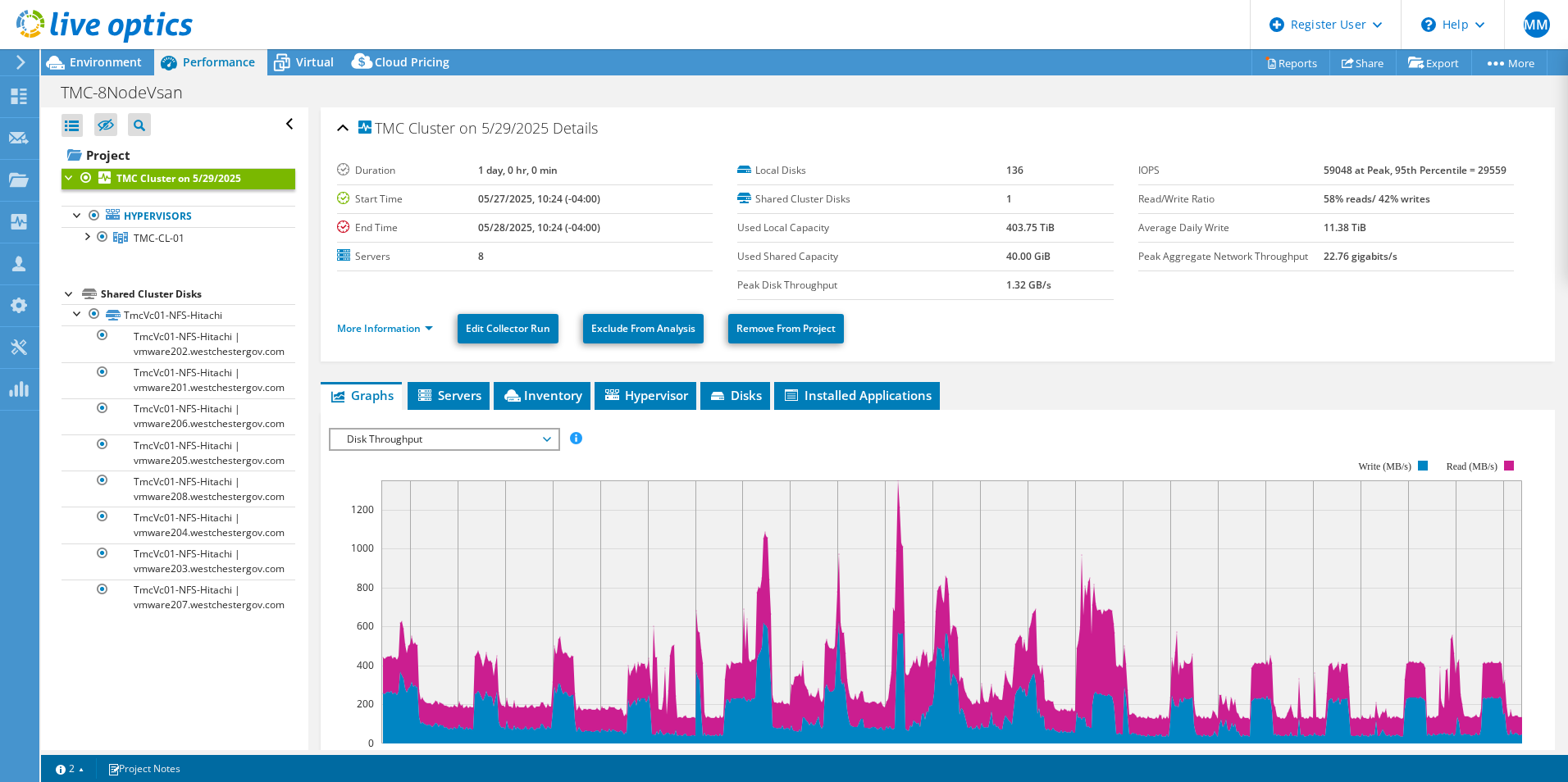 click on "Disk Throughput" at bounding box center (444, 439) 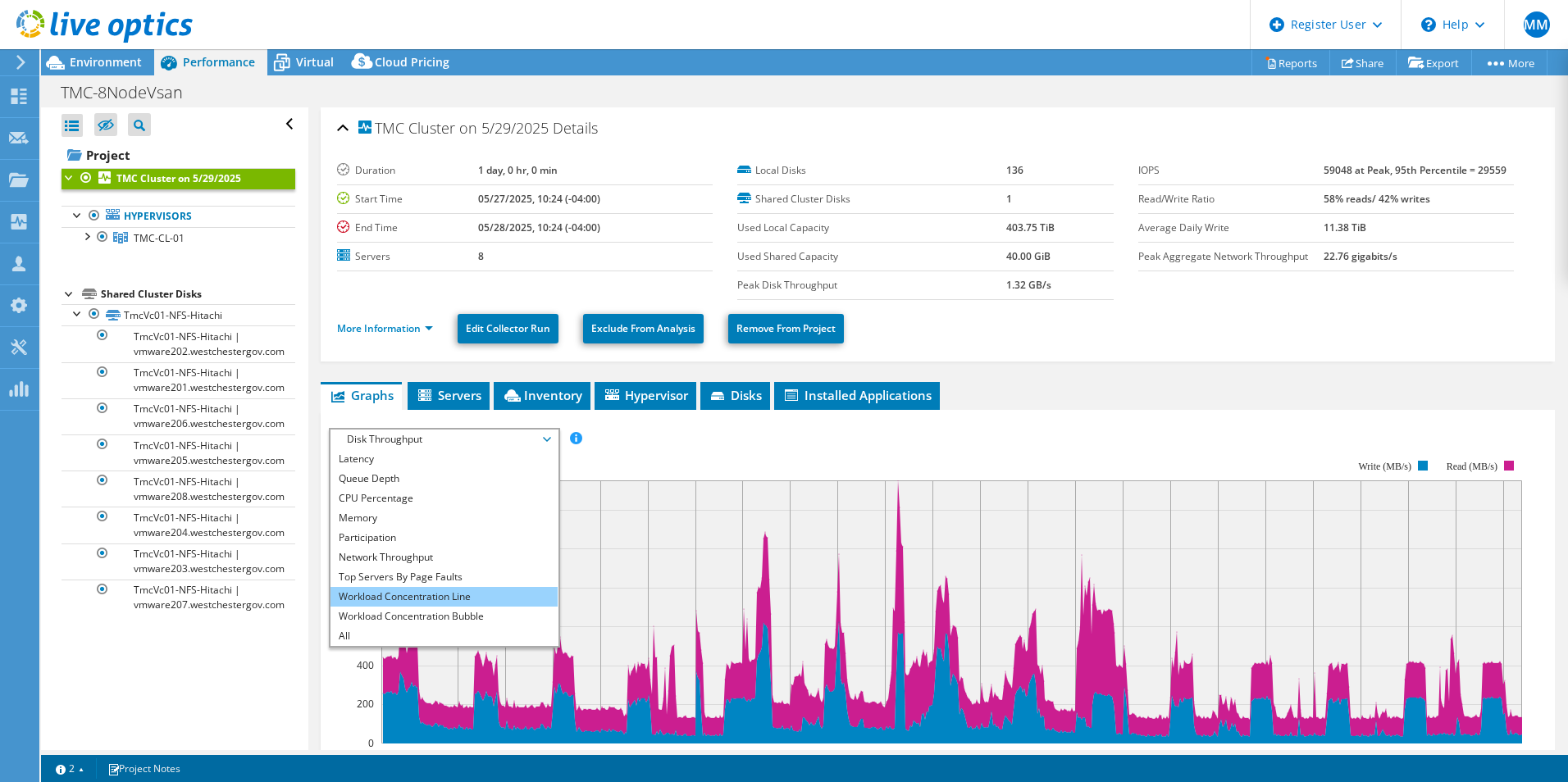 scroll, scrollTop: 0, scrollLeft: 0, axis: both 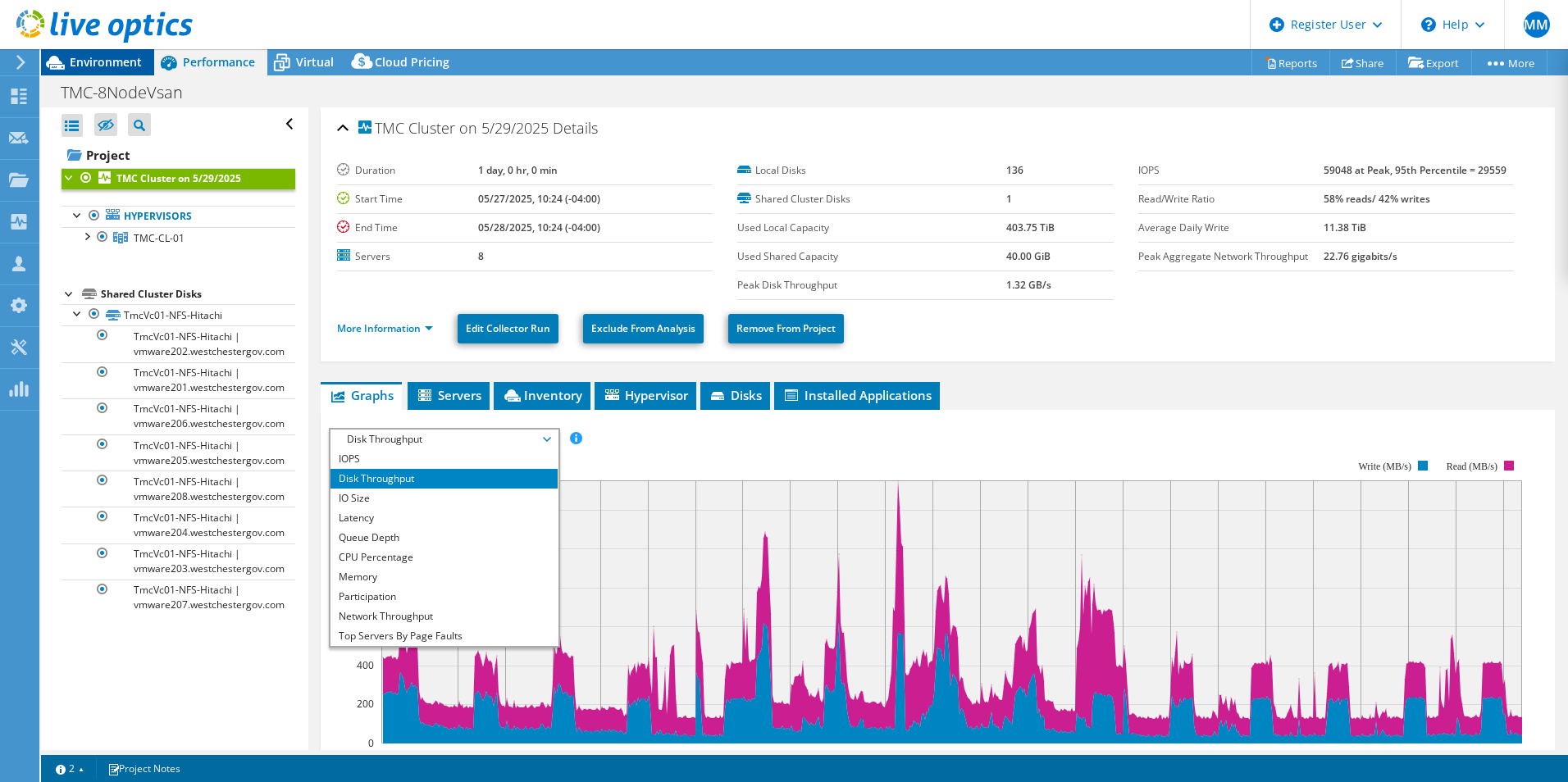 click on "Environment" at bounding box center (106, 61) 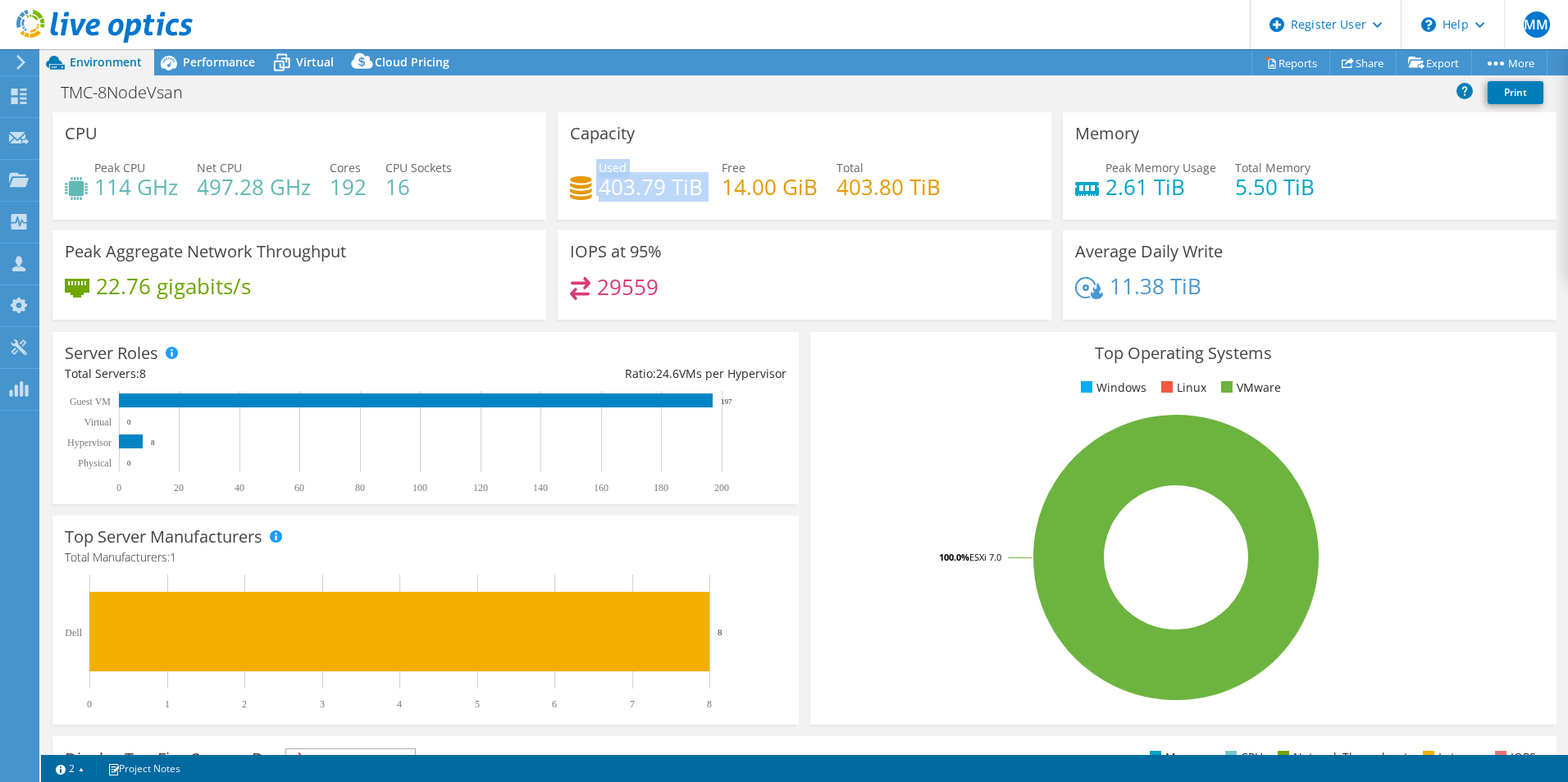 drag, startPoint x: 593, startPoint y: 179, endPoint x: 707, endPoint y: 189, distance: 114.43776 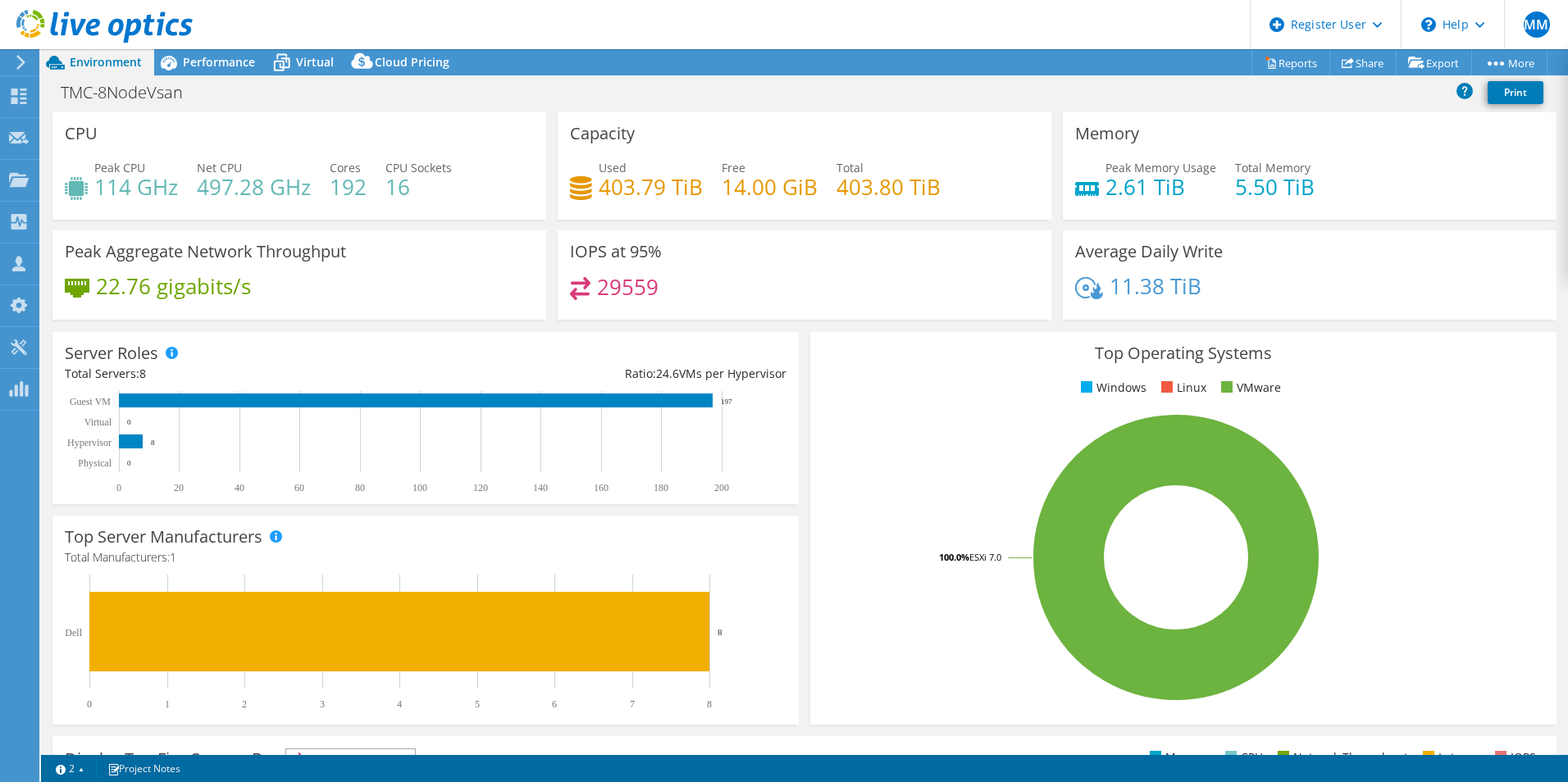 drag, startPoint x: 707, startPoint y: 189, endPoint x: 768, endPoint y: 199, distance: 61.81424 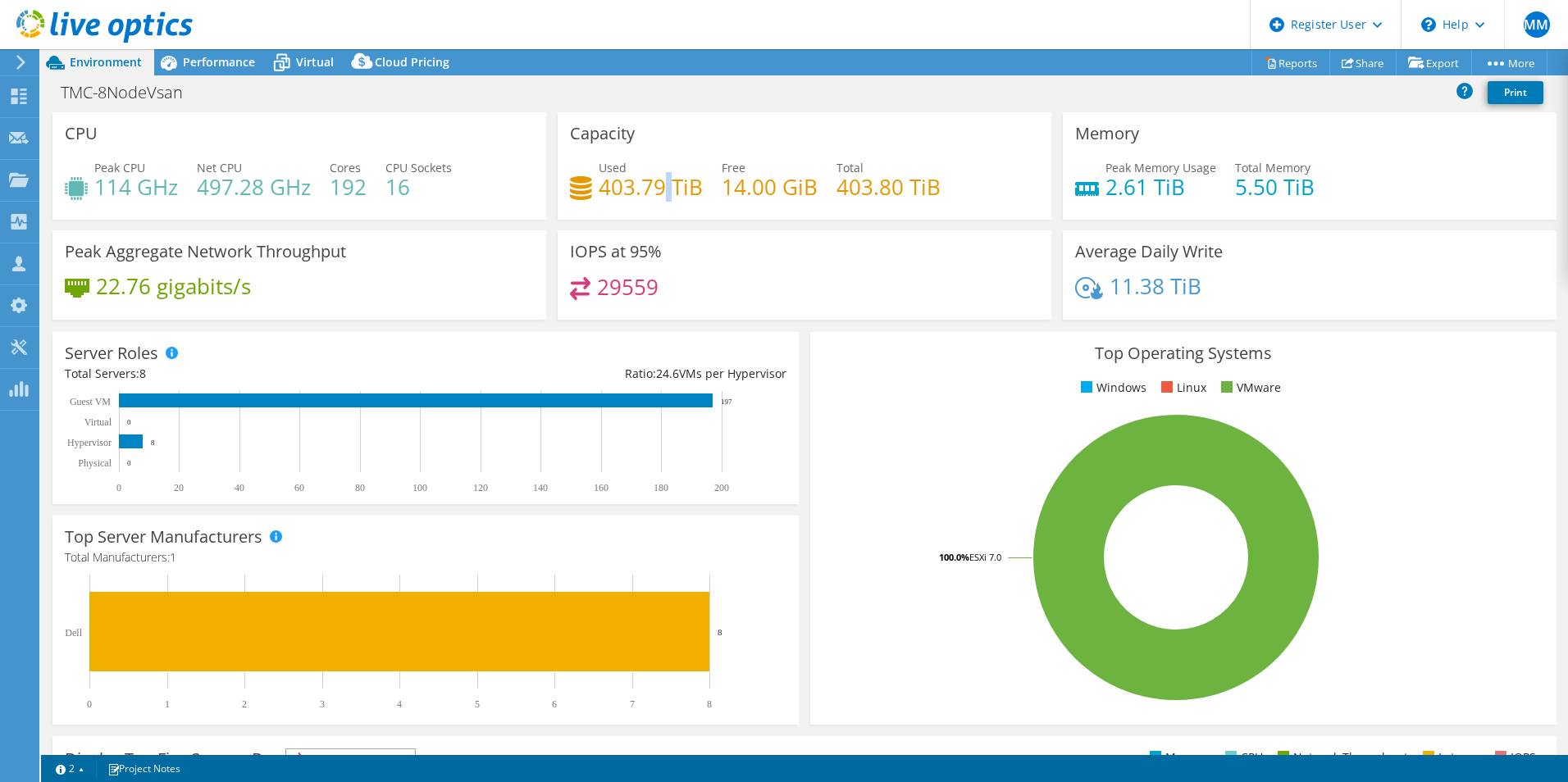 click on "403.79 TiB" at bounding box center [650, 187] 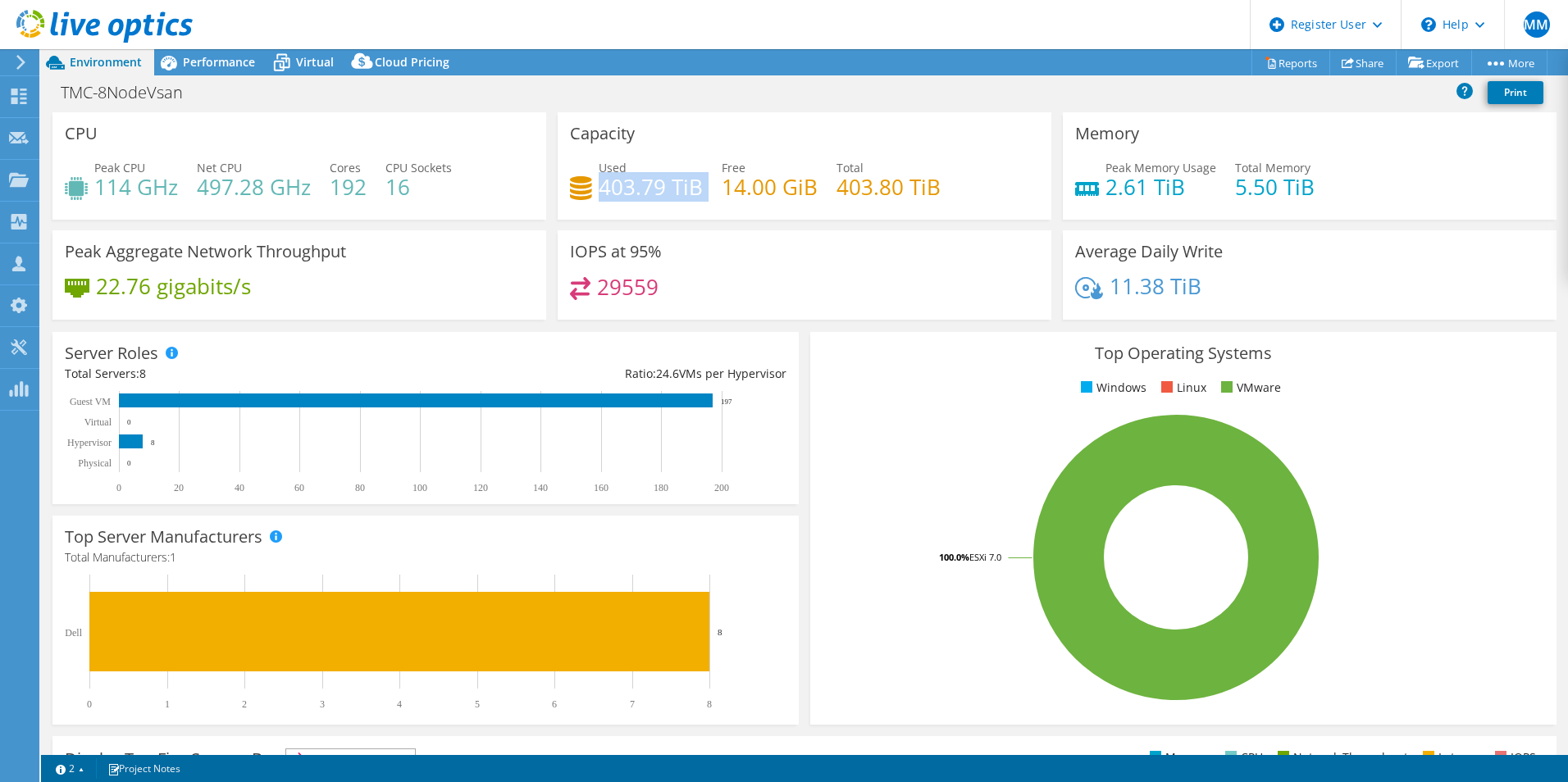 click on "403.79 TiB" at bounding box center [650, 187] 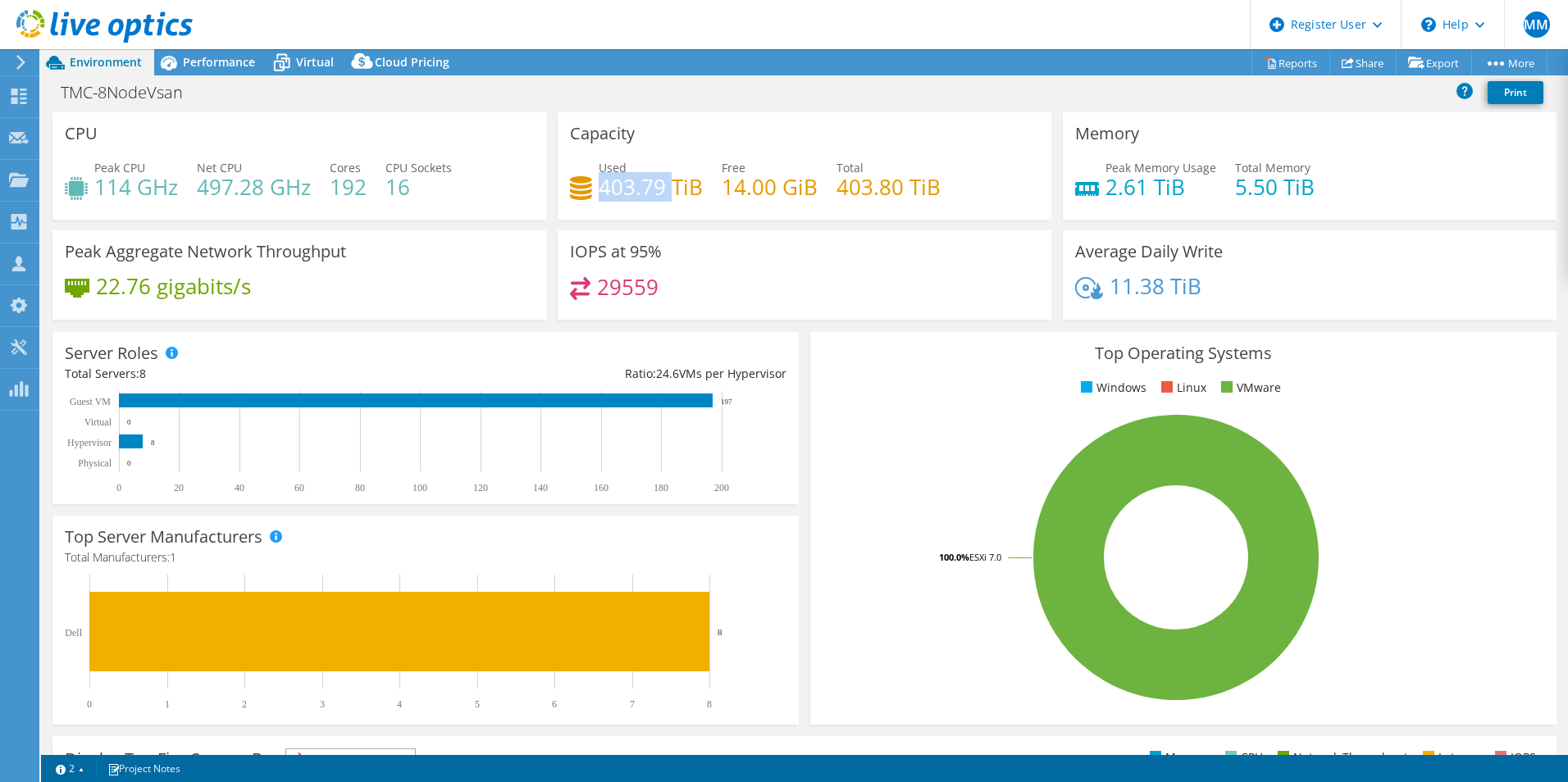 click on "403.79 TiB" at bounding box center [650, 187] 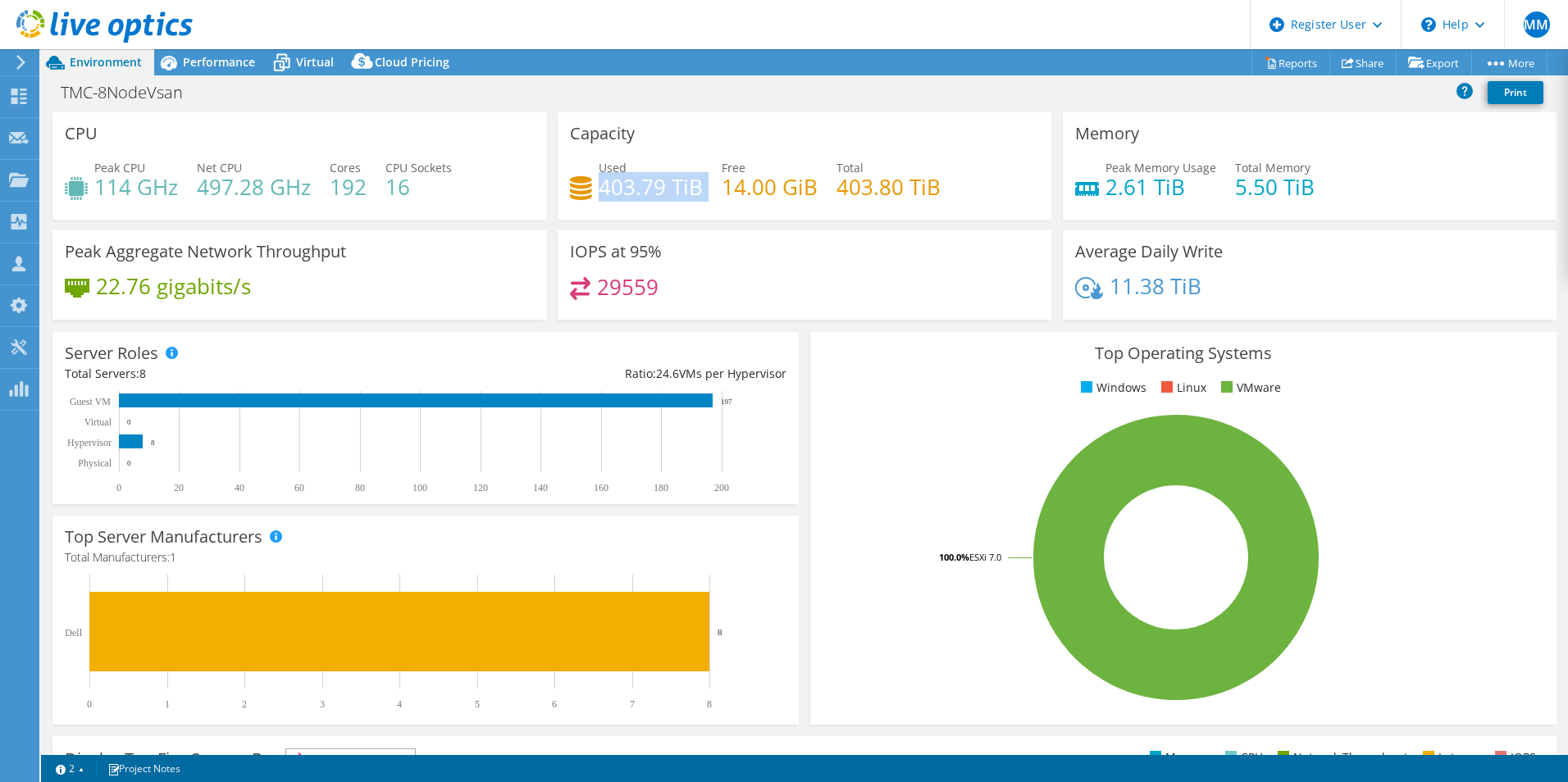 click on "403.79 TiB" at bounding box center [650, 187] 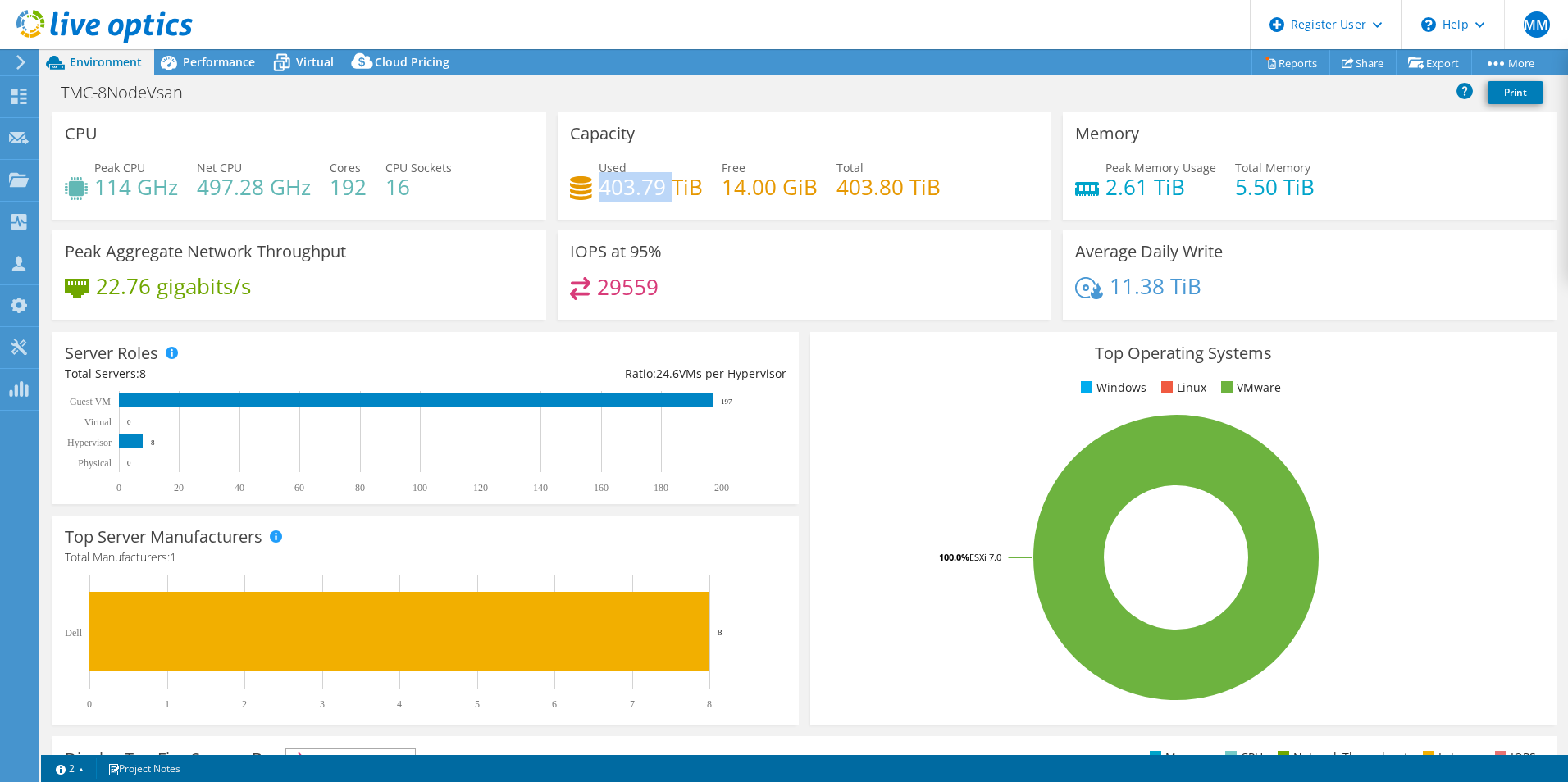 click on "403.79 TiB" at bounding box center (650, 187) 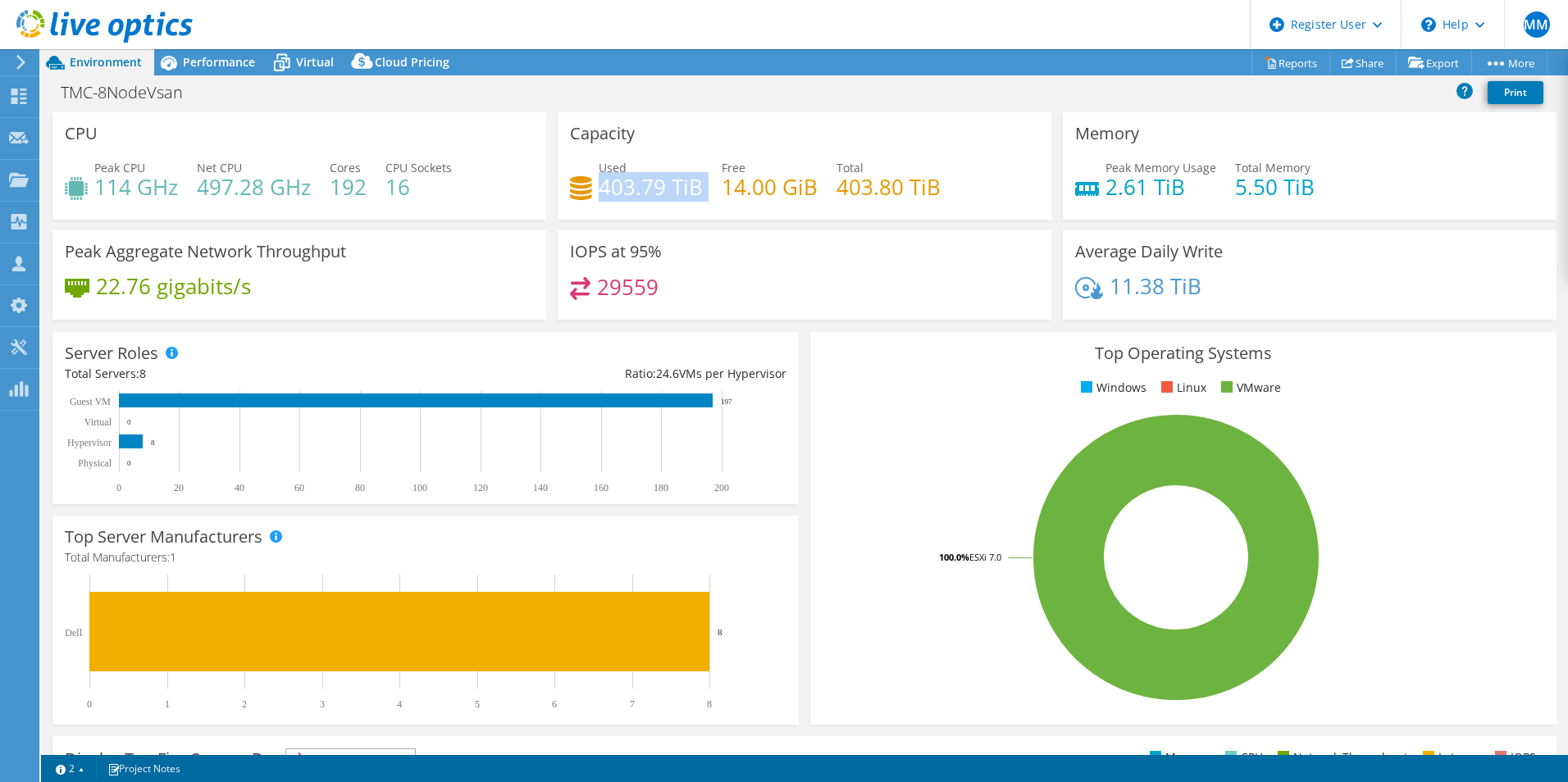 drag, startPoint x: 613, startPoint y: 190, endPoint x: 664, endPoint y: 190, distance: 51 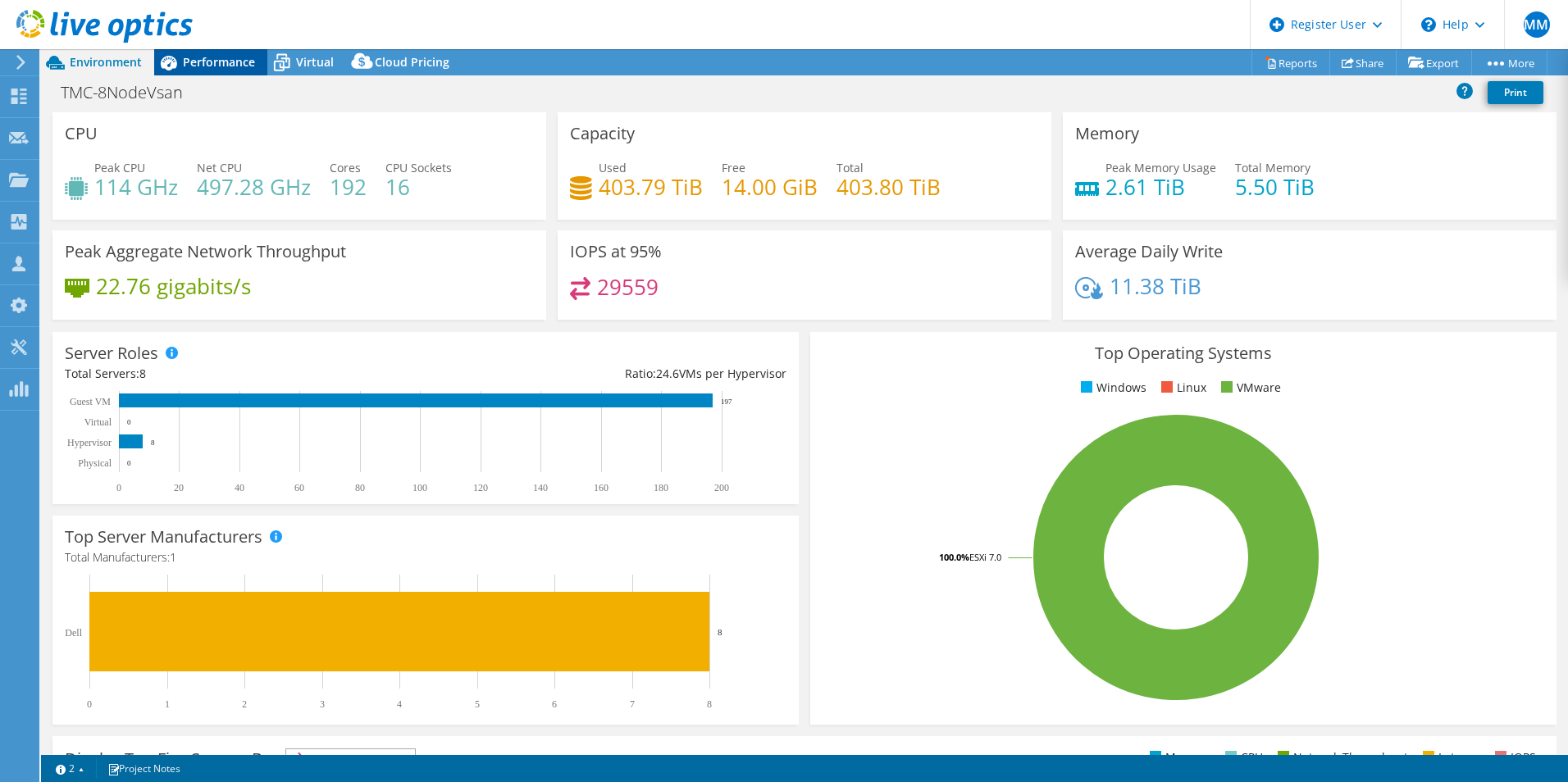 click on "Performance" at bounding box center [219, 61] 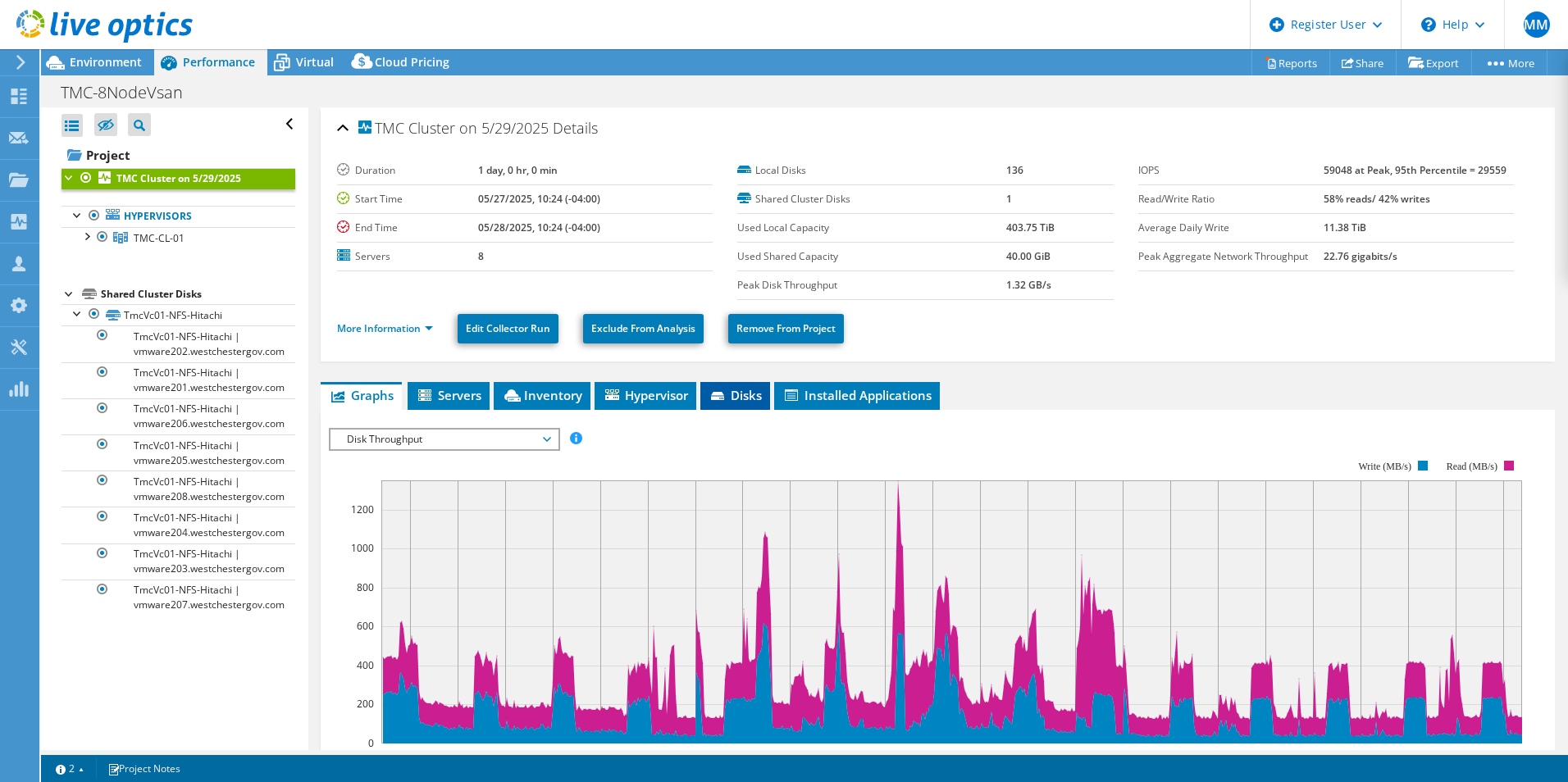 click on "Disks" at bounding box center (735, 395) 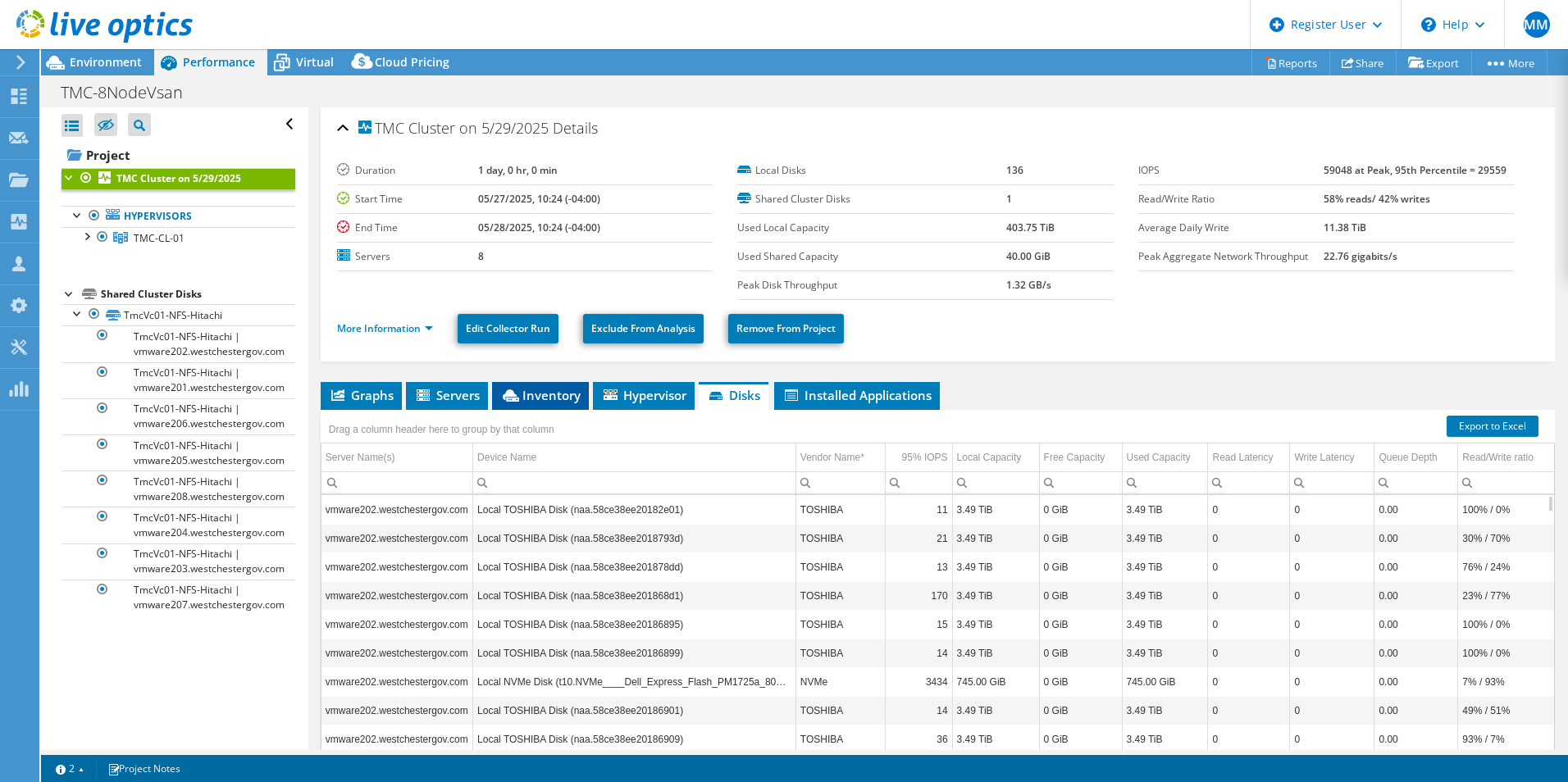 click on "Inventory" at bounding box center [540, 395] 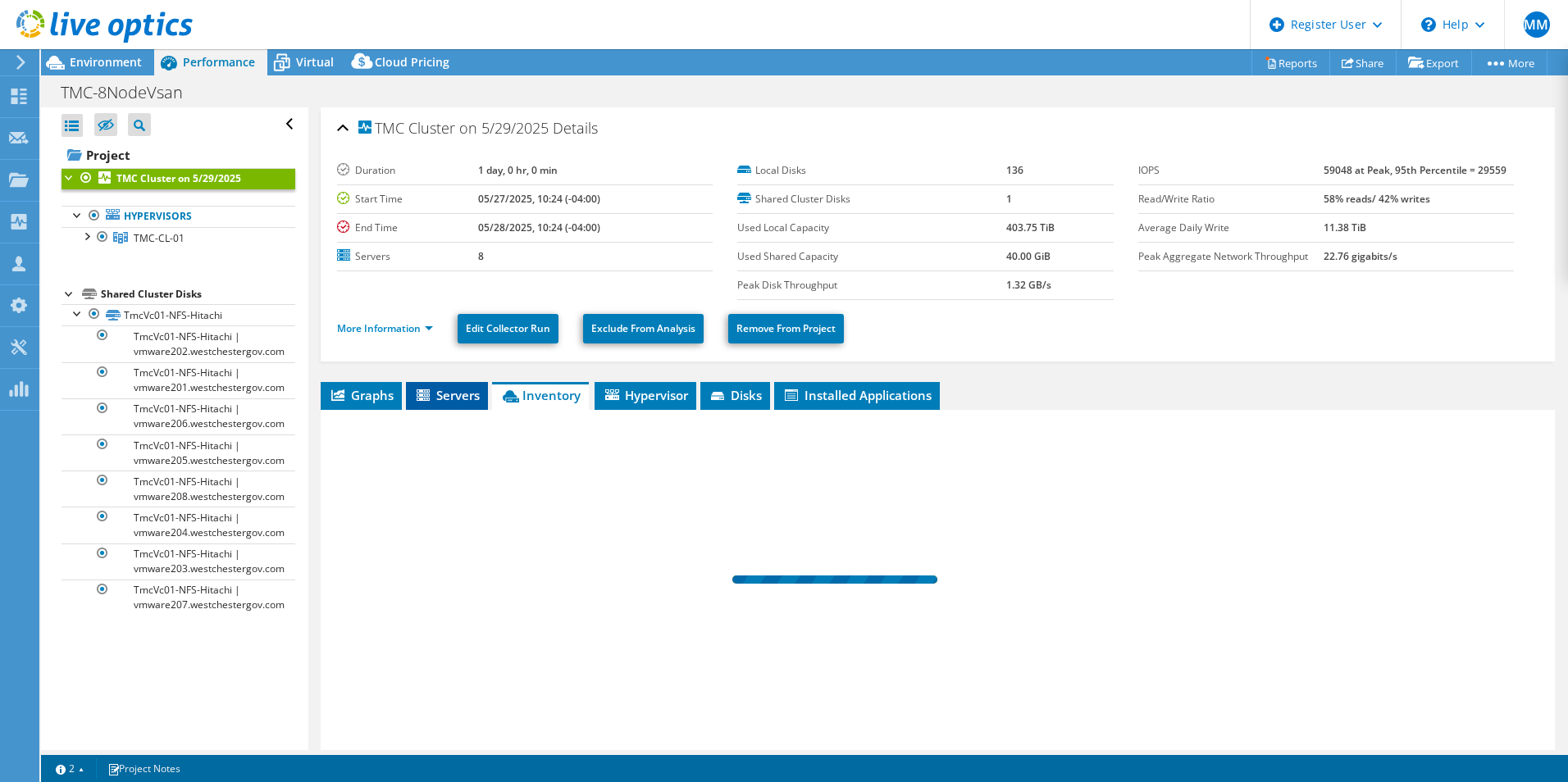 click on "Servers" at bounding box center (447, 395) 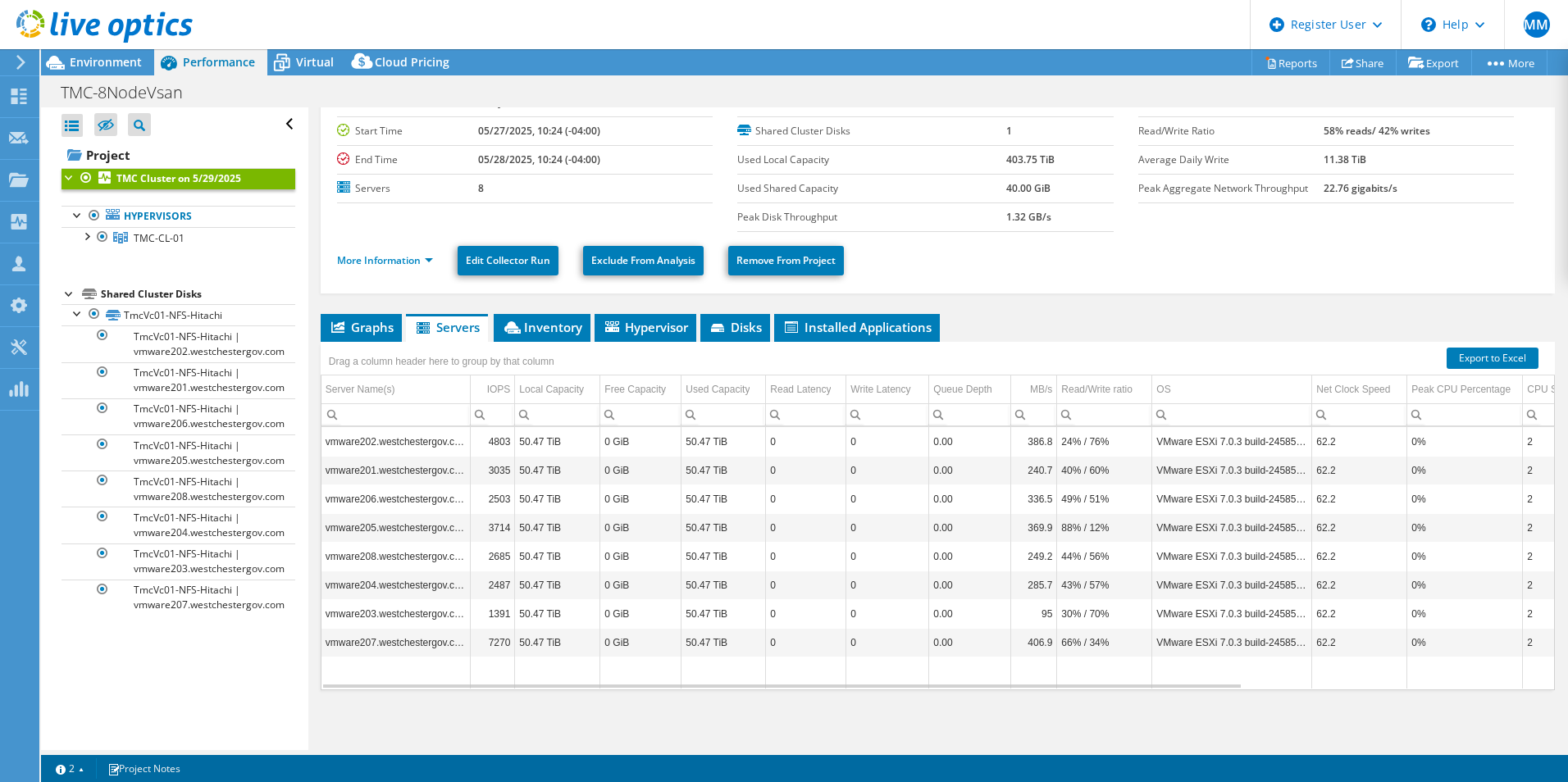 scroll, scrollTop: 70, scrollLeft: 0, axis: vertical 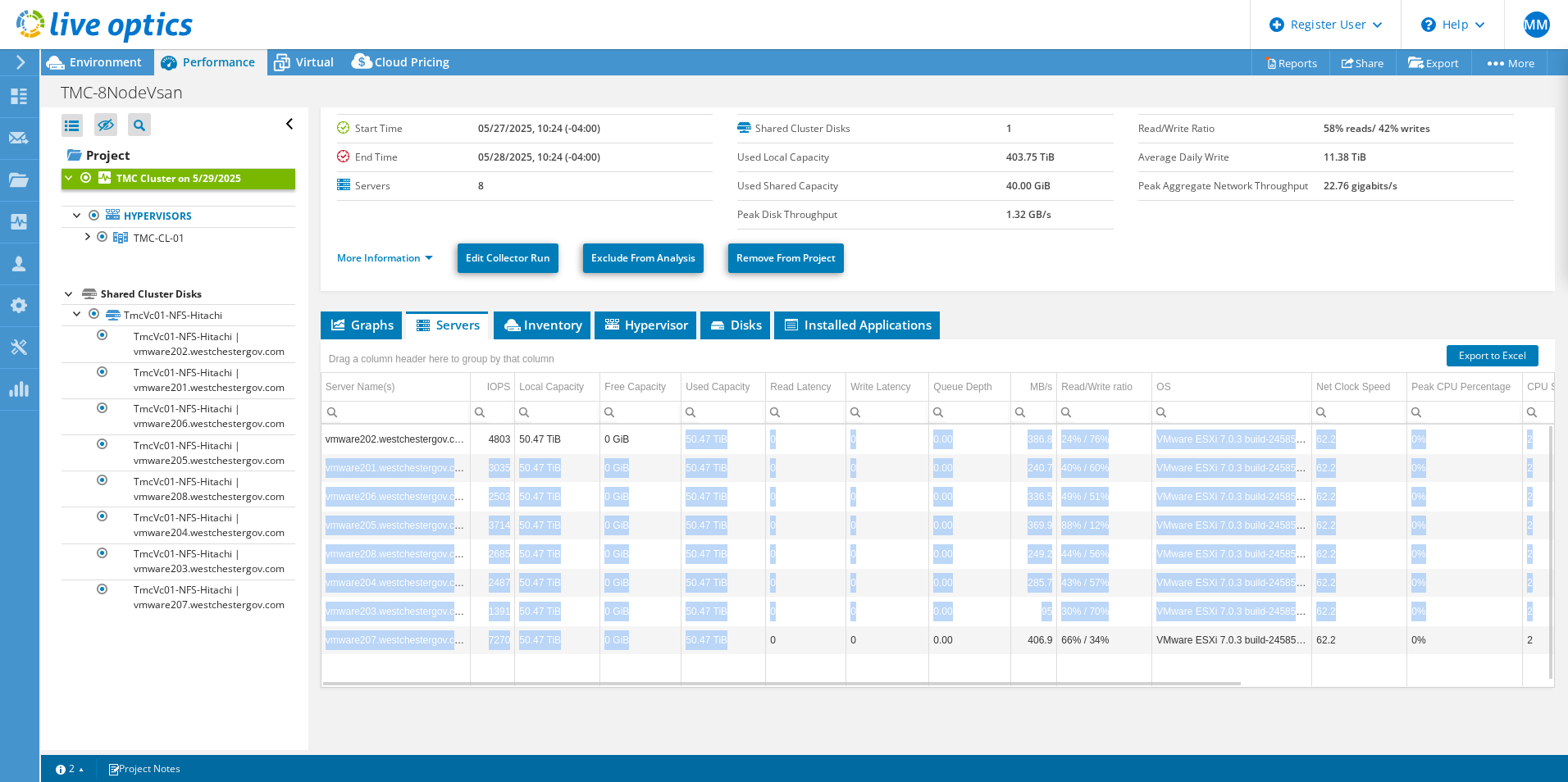 drag, startPoint x: 686, startPoint y: 439, endPoint x: 754, endPoint y: 653, distance: 224.54398 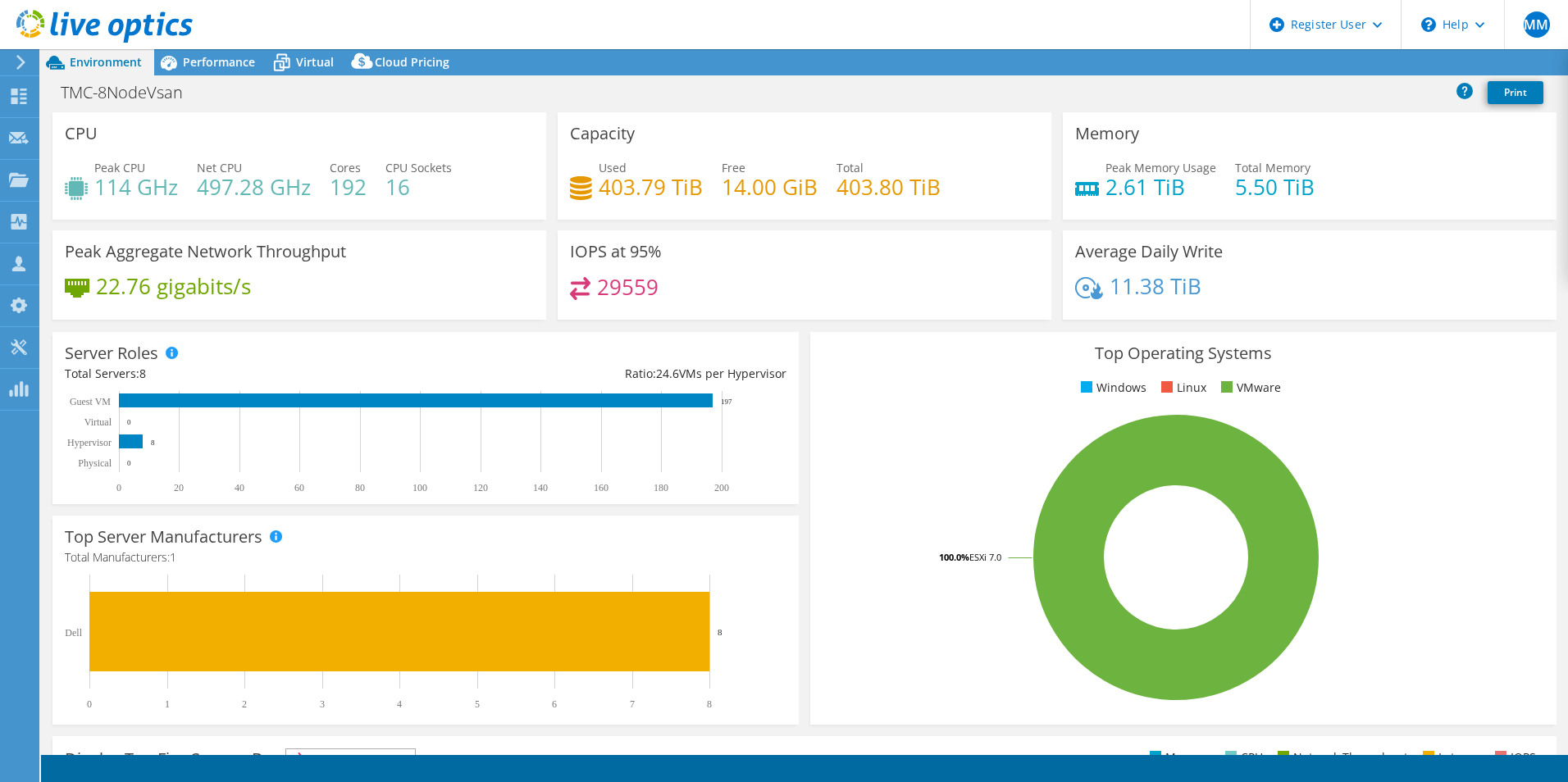 select on "USD" 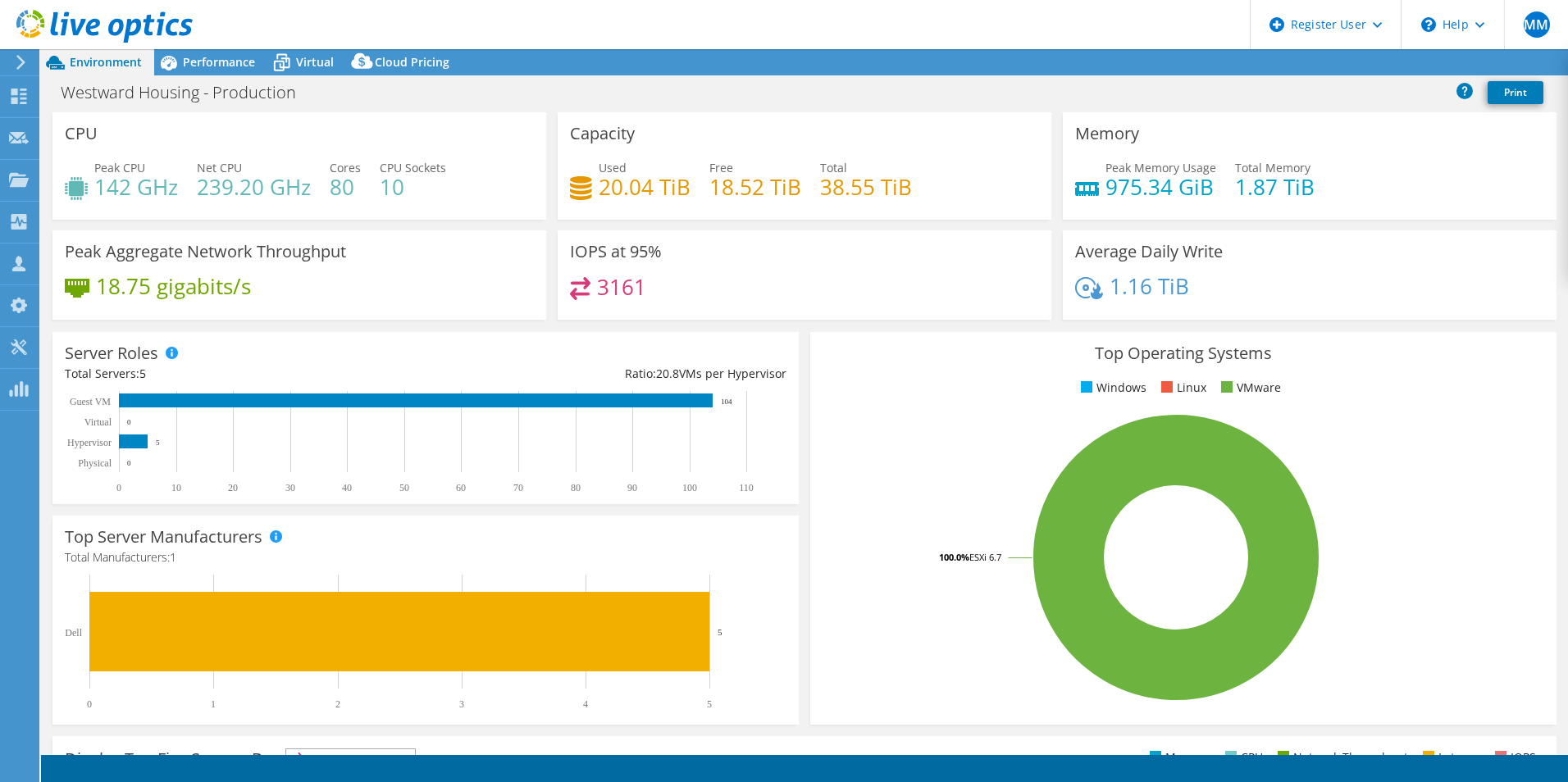 select on "EULondon" 